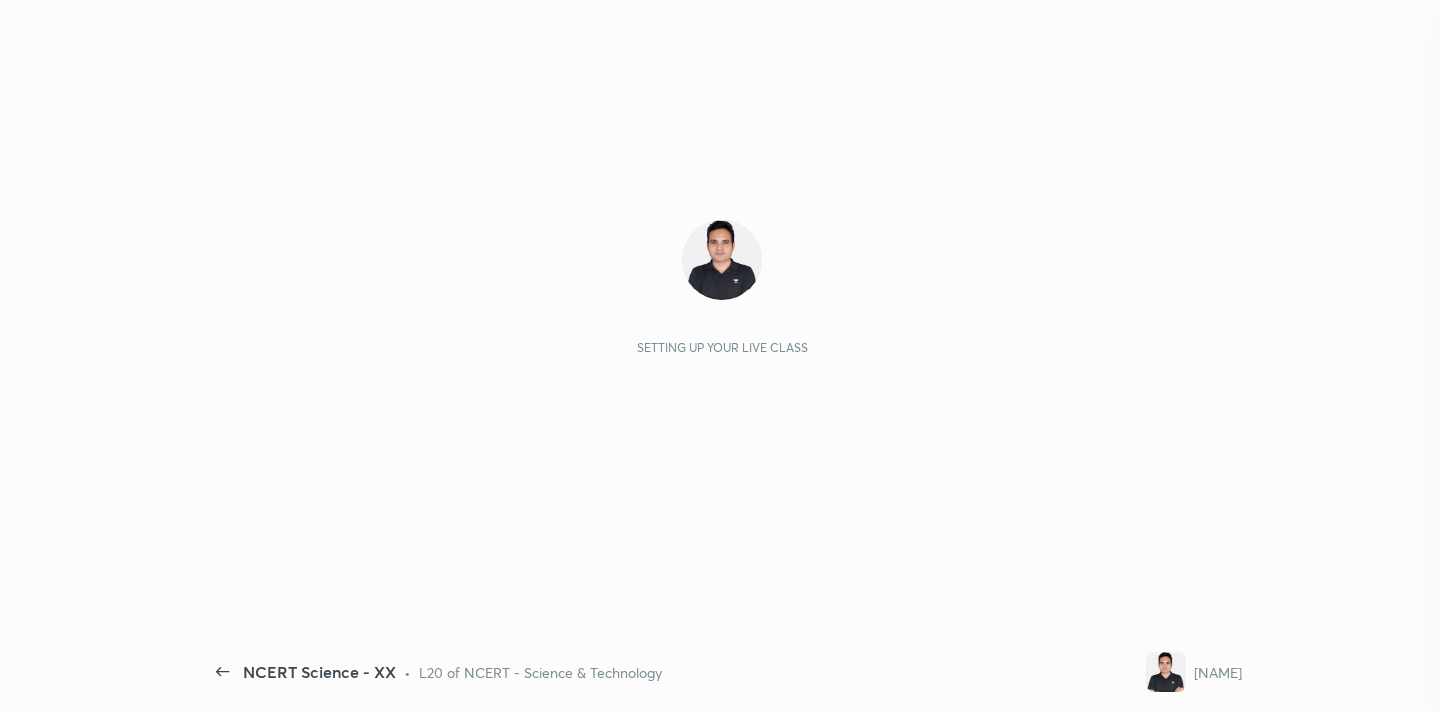 scroll, scrollTop: 0, scrollLeft: 0, axis: both 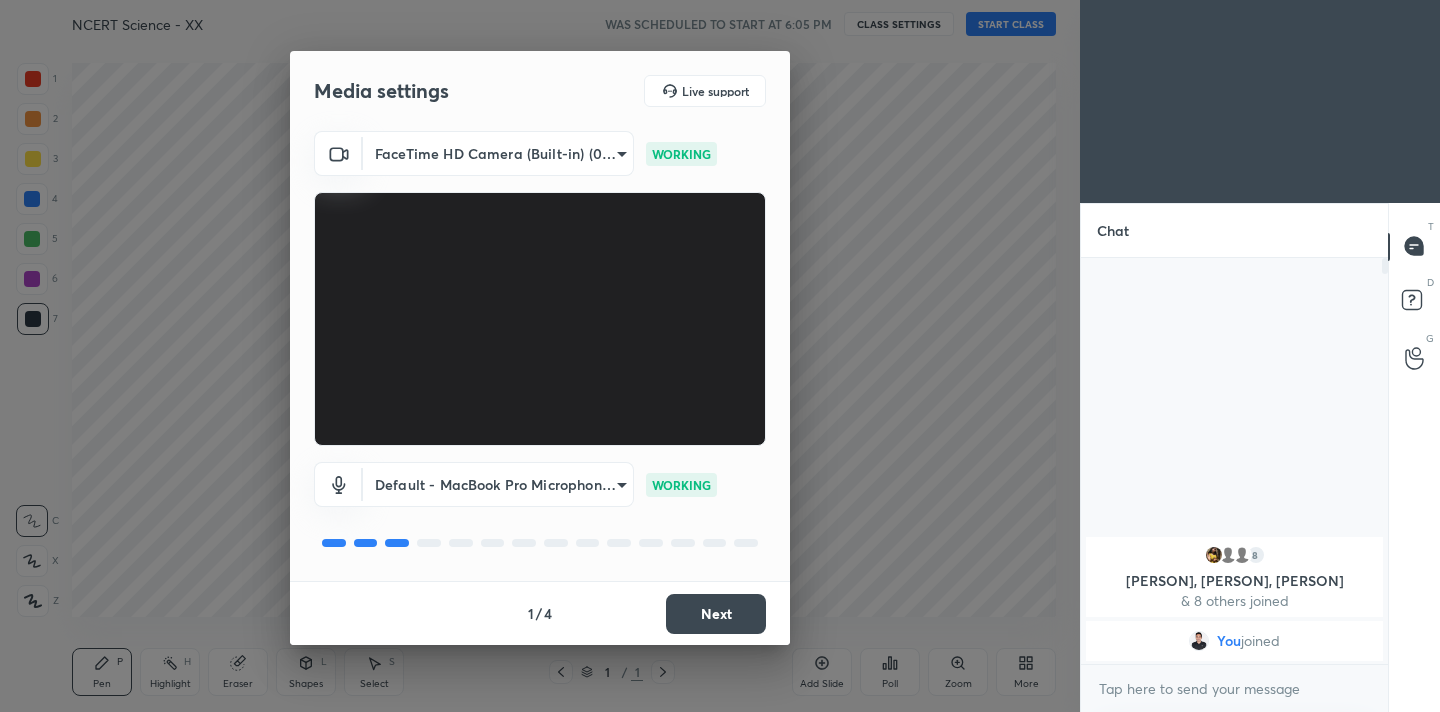 click on "Next" at bounding box center (716, 614) 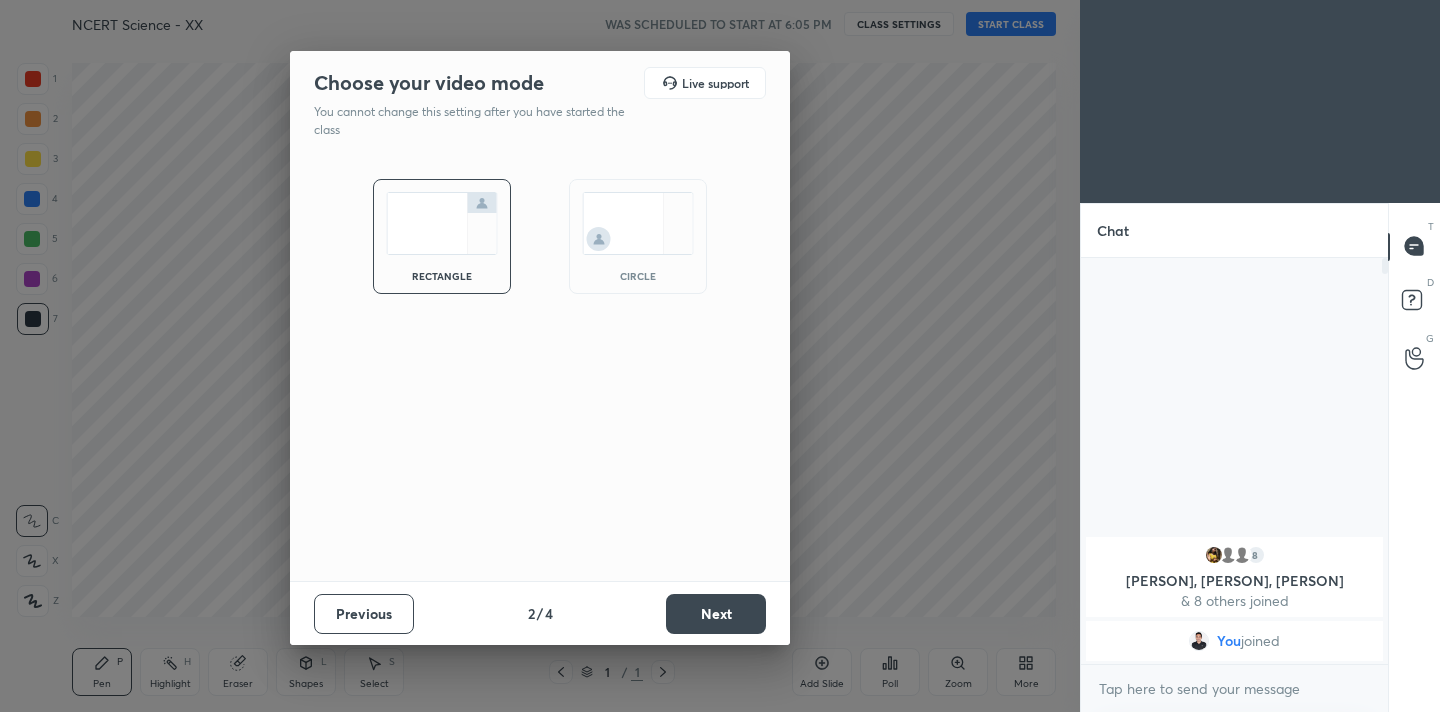 click on "Next" at bounding box center [716, 614] 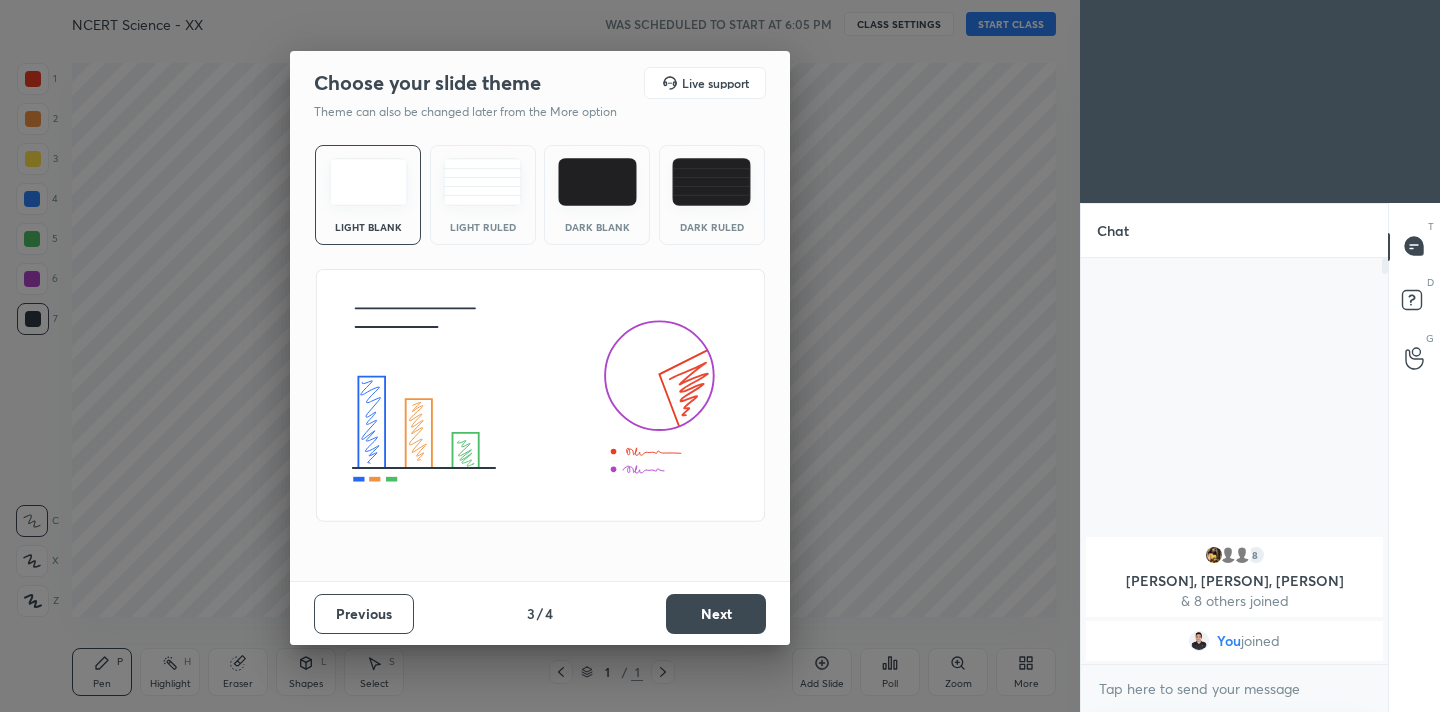 click on "Next" at bounding box center (716, 614) 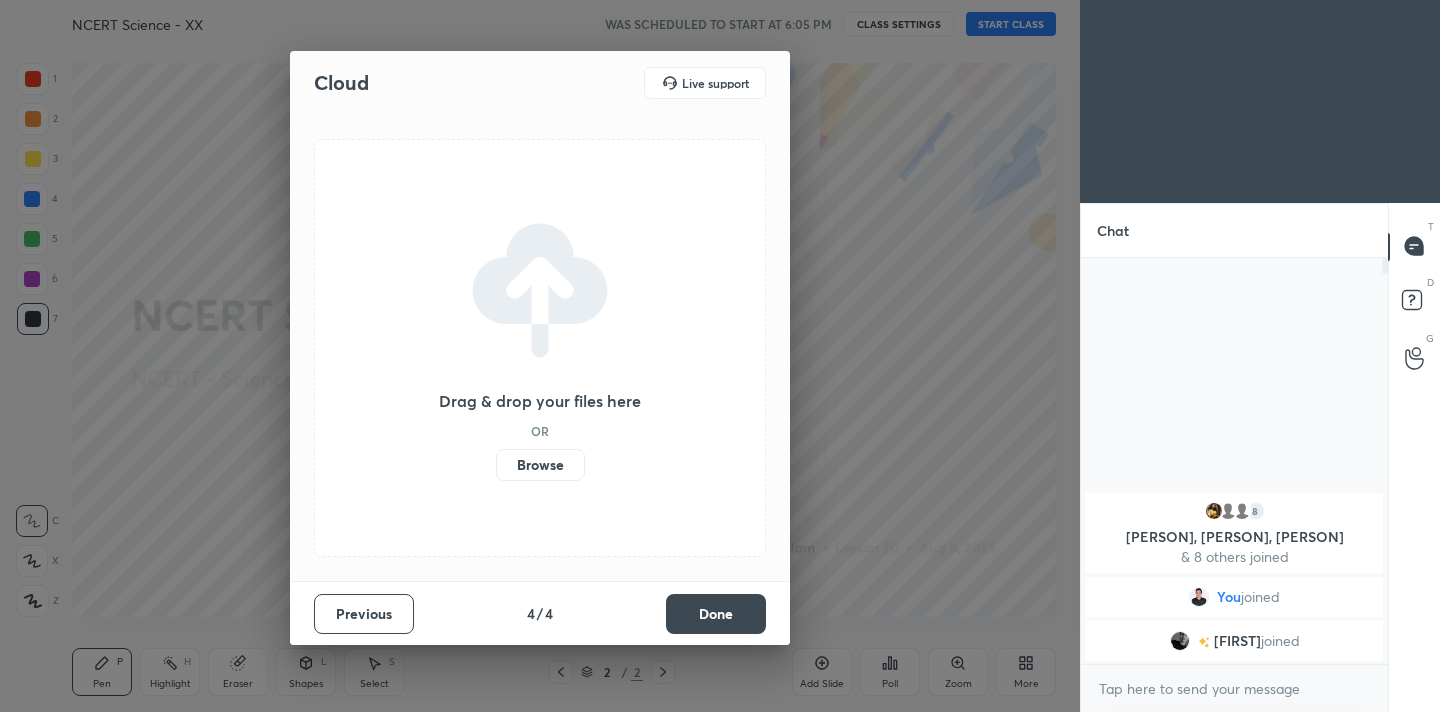 click on "Done" at bounding box center [716, 614] 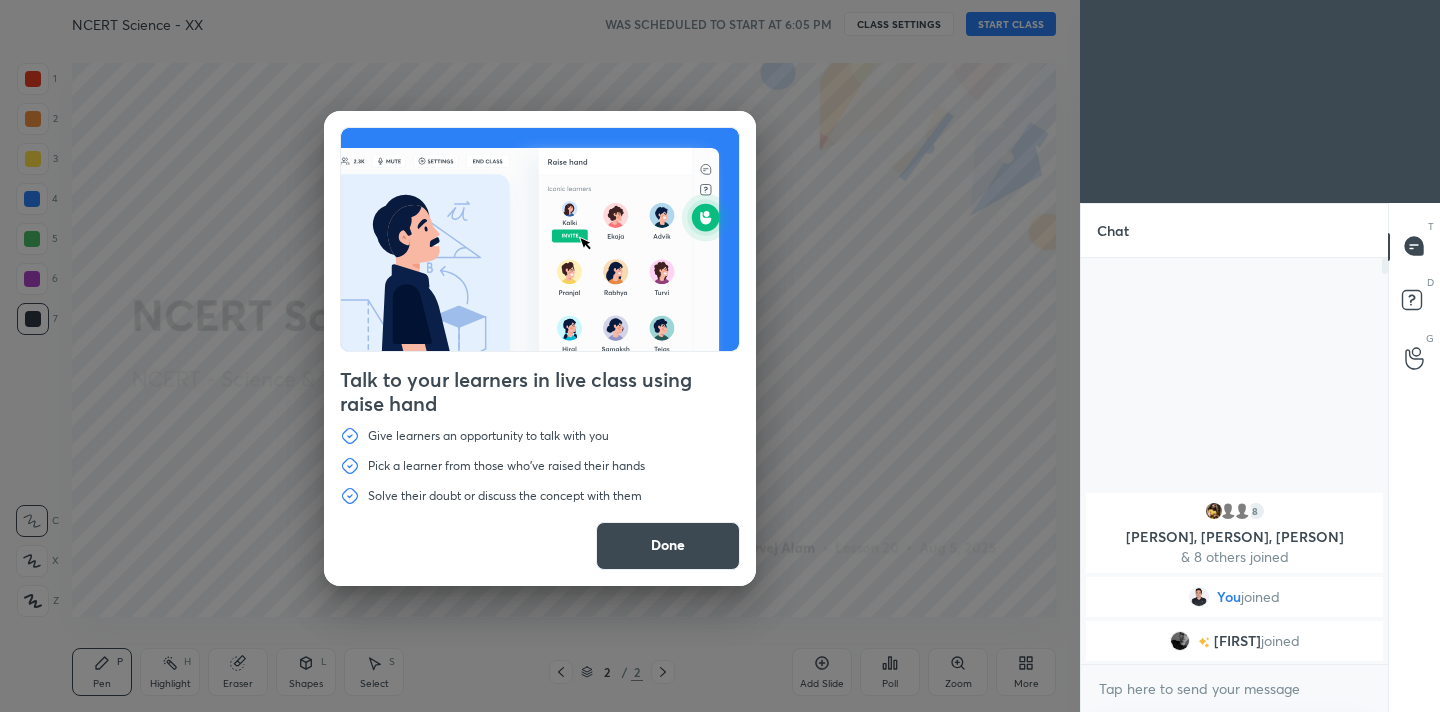 click on "Done" at bounding box center [668, 546] 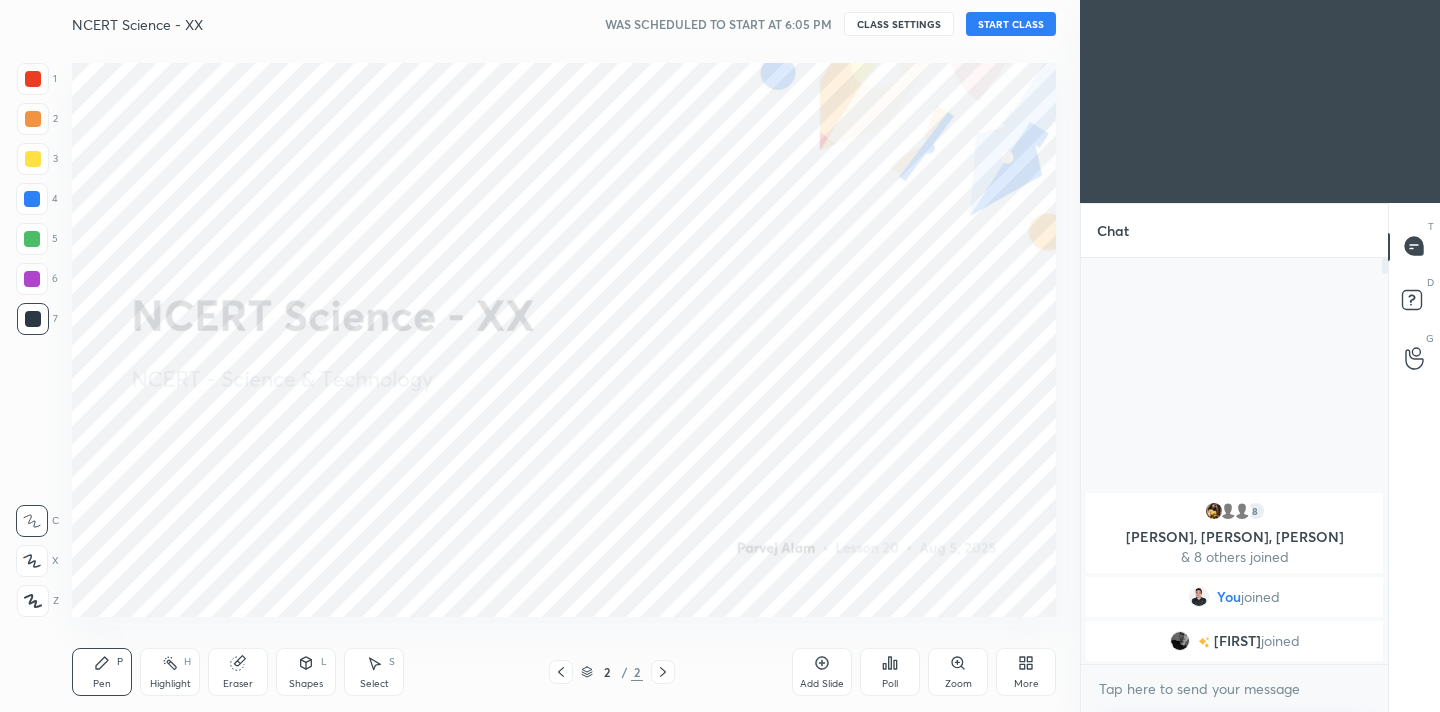 click 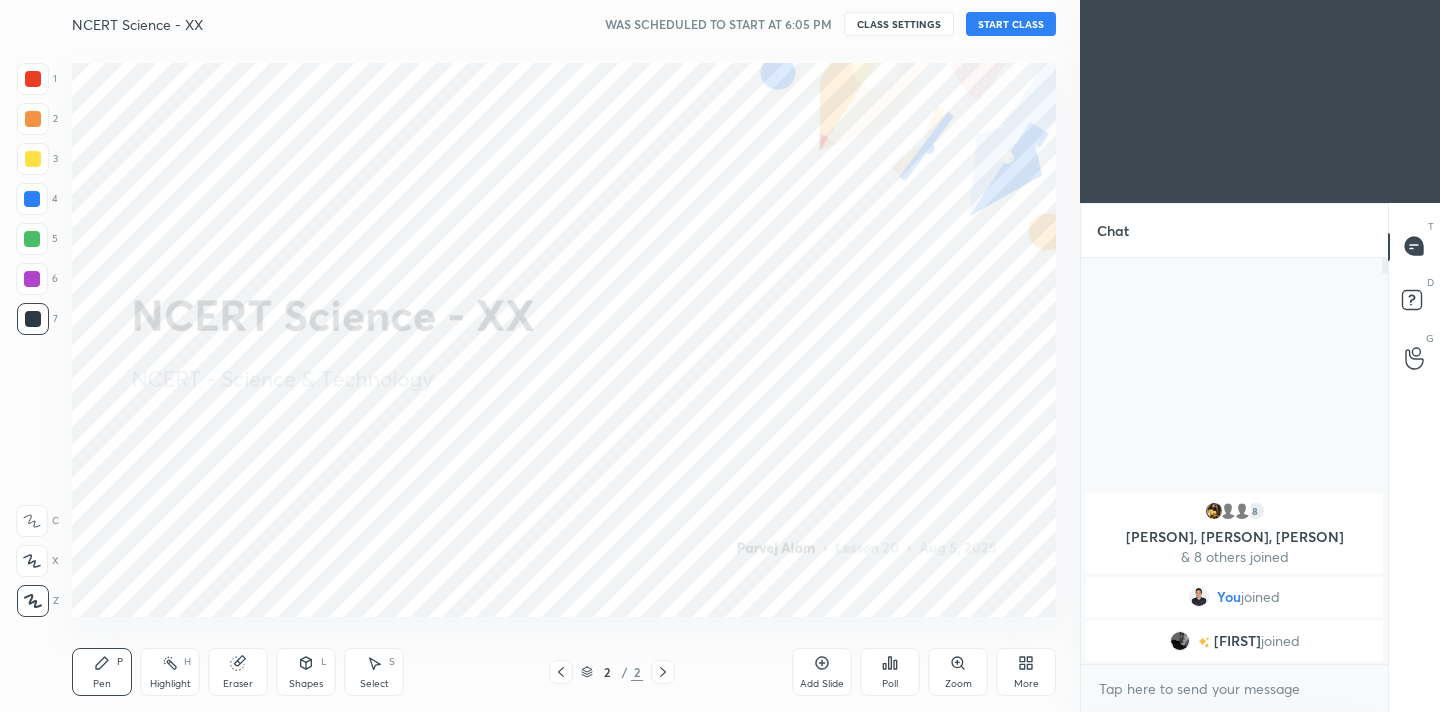 click at bounding box center [33, 79] 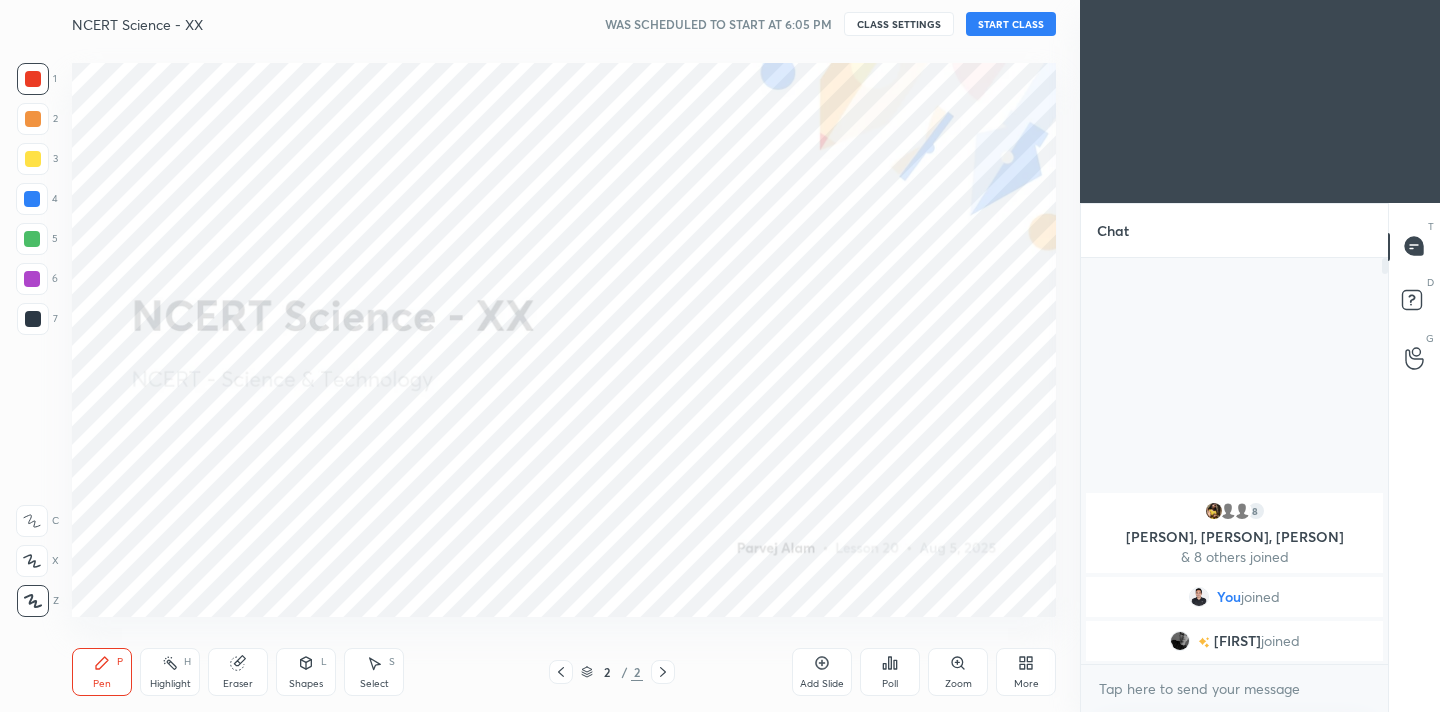 click 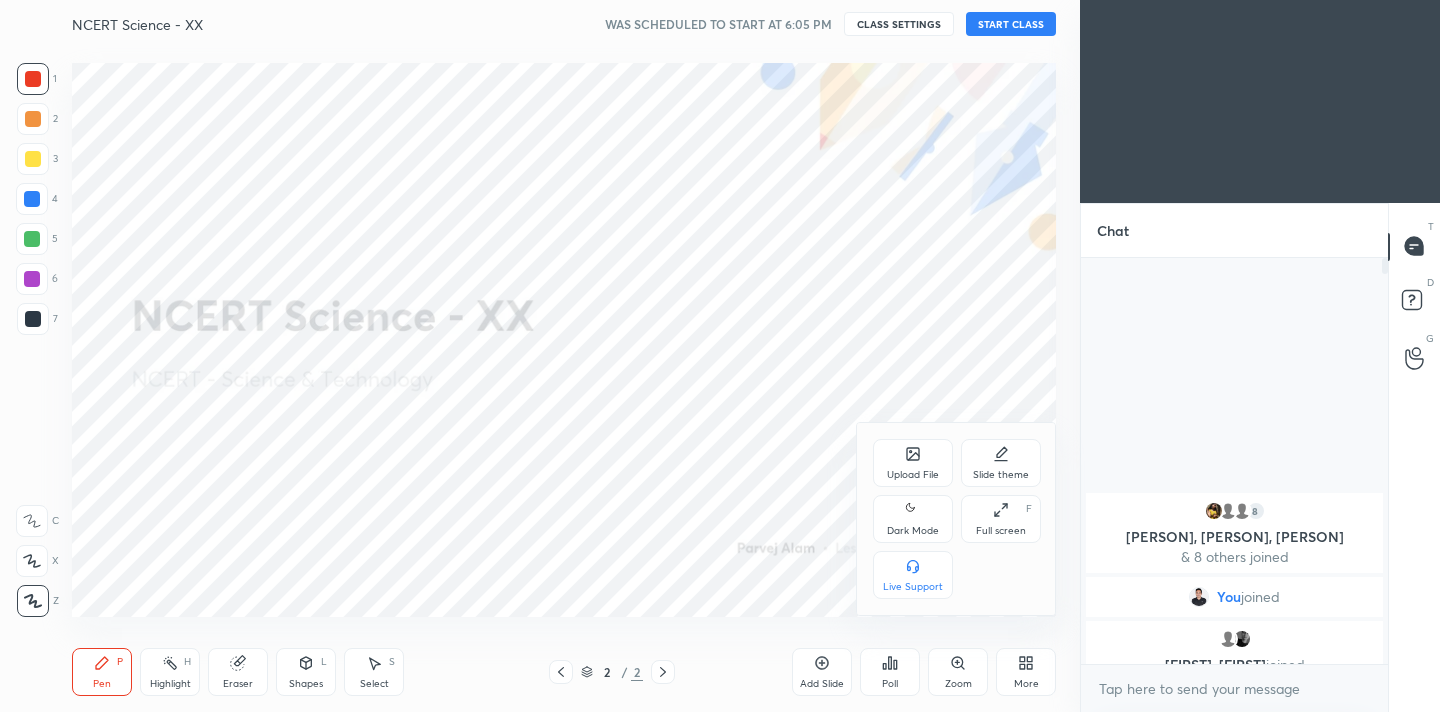 click on "Dark Mode" at bounding box center [913, 531] 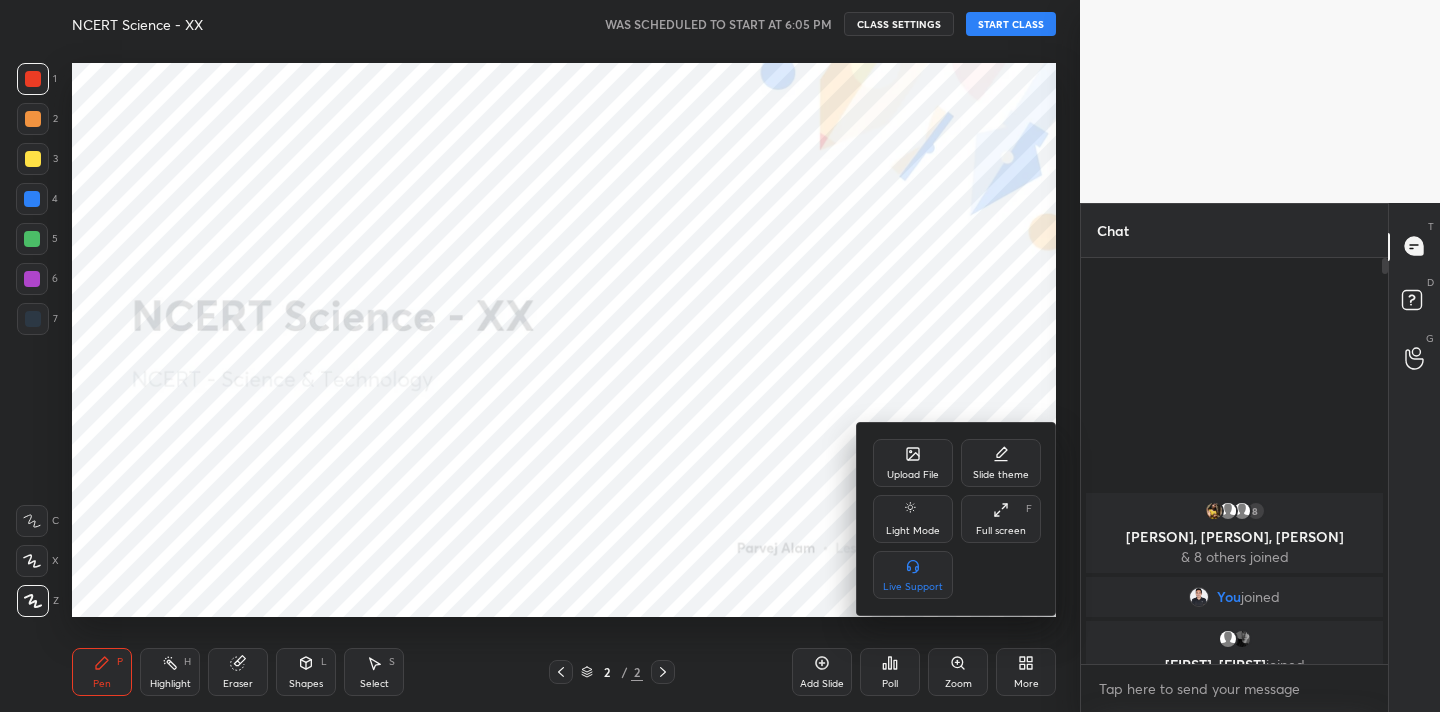 click on "Upload File" at bounding box center [913, 463] 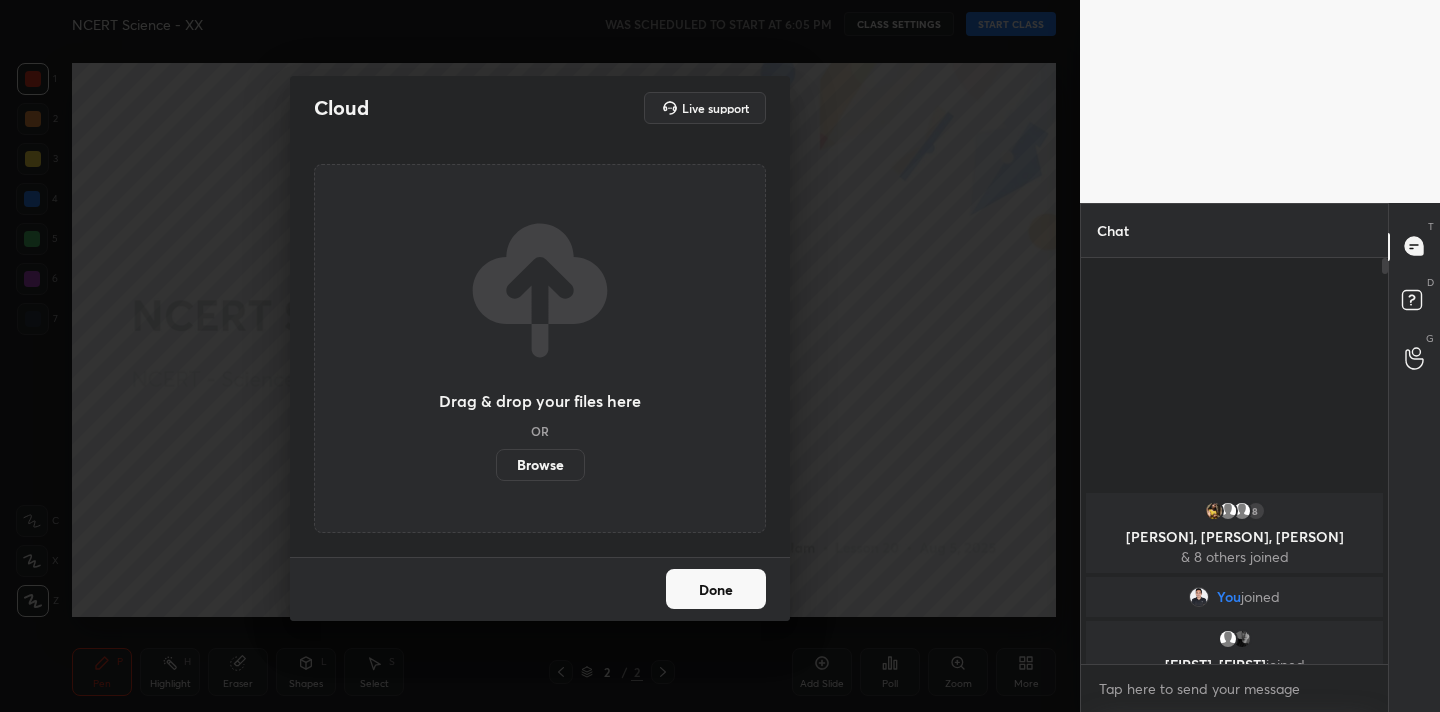 click on "Browse" at bounding box center [540, 465] 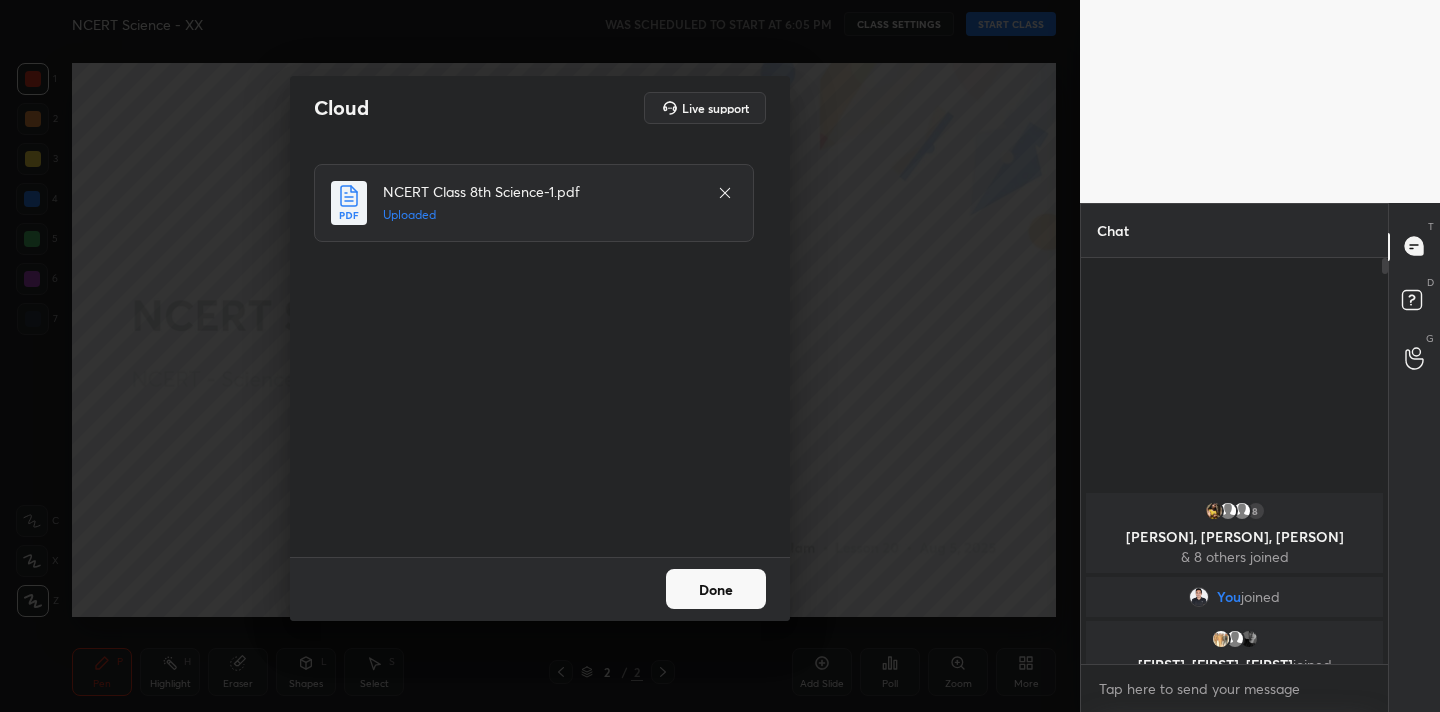 click on "Done" at bounding box center (716, 589) 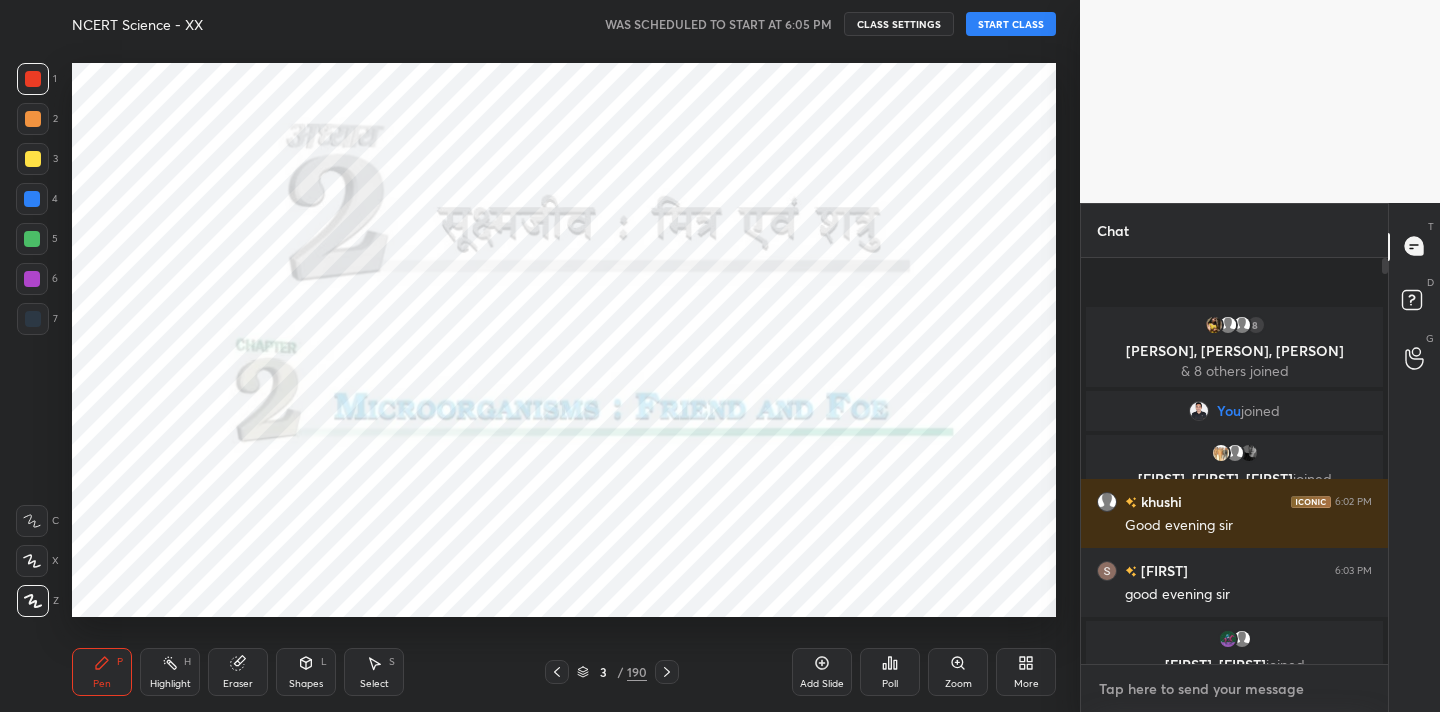 click at bounding box center (1234, 689) 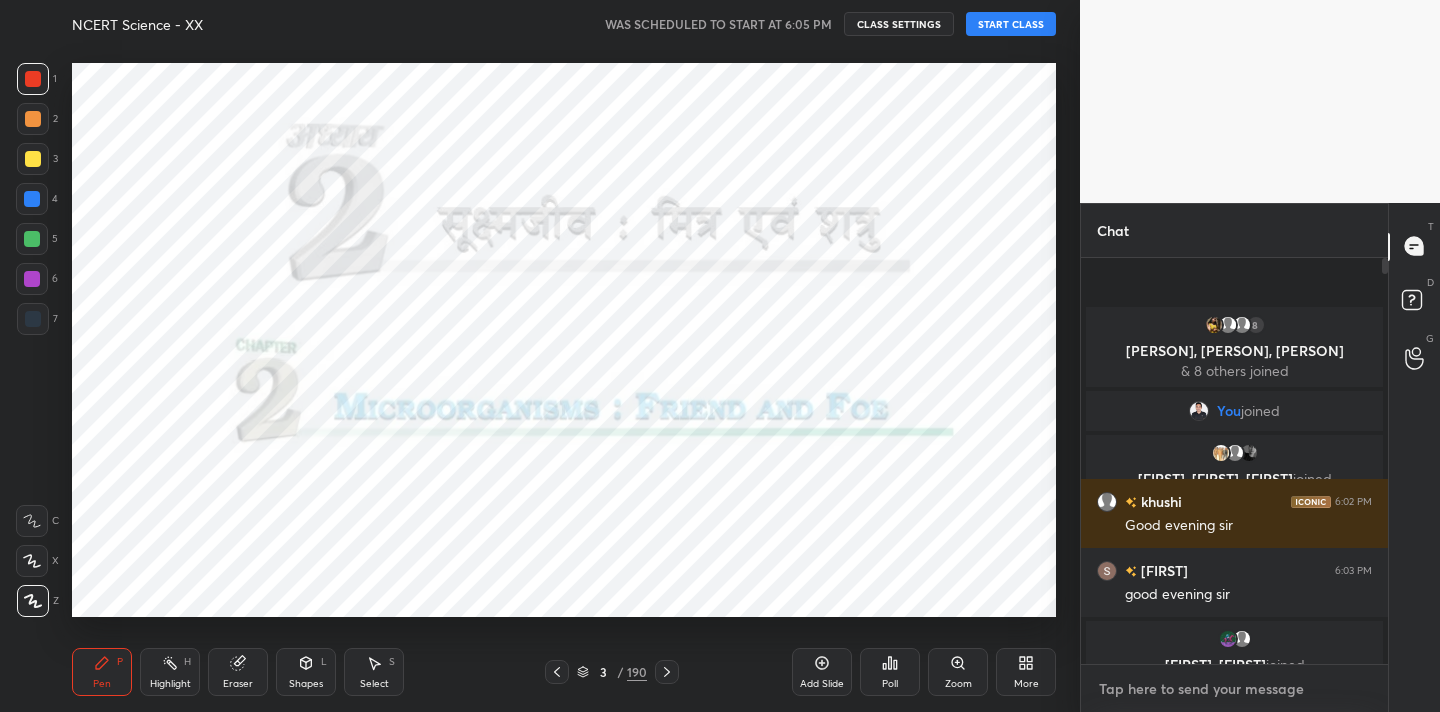 paste on "Channel link
https://t.me/AlamSirUnacademy" 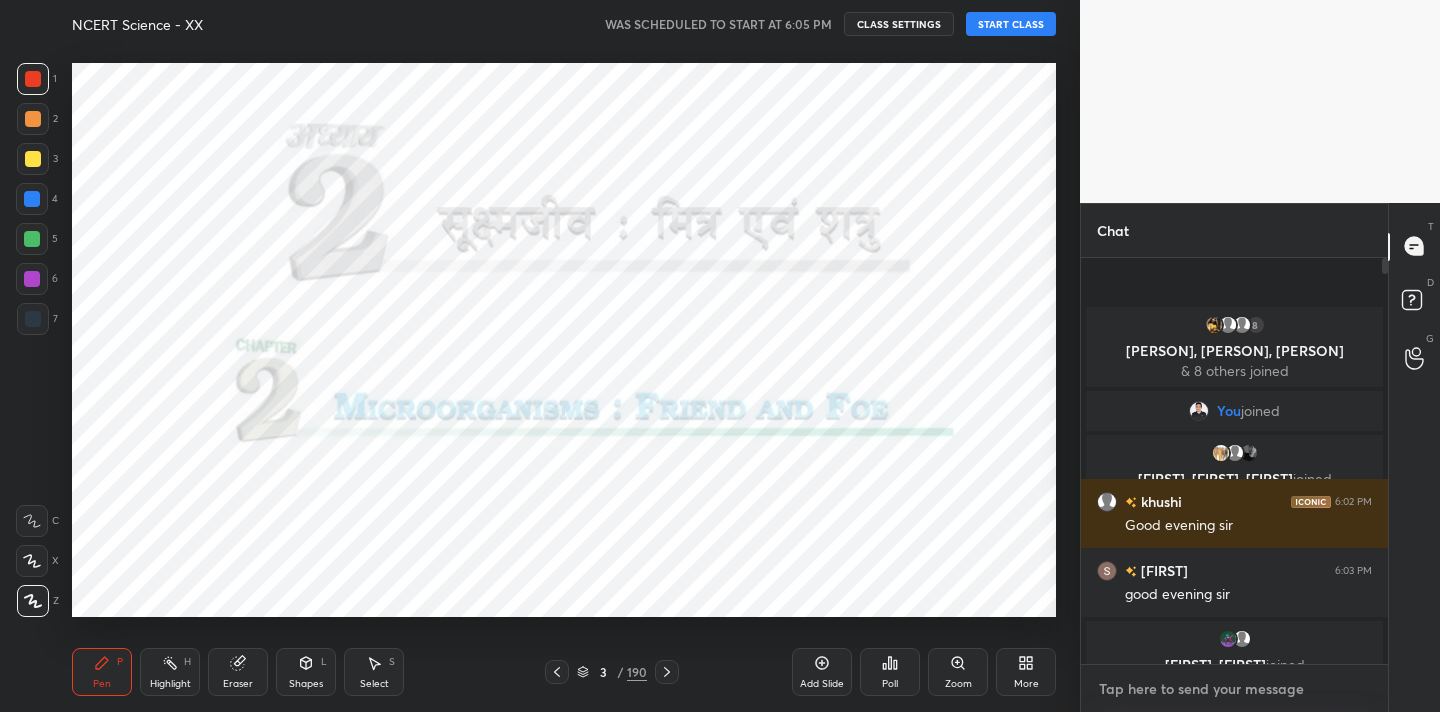 type on "Channel link
https://t.me/AlamSirUnacademy" 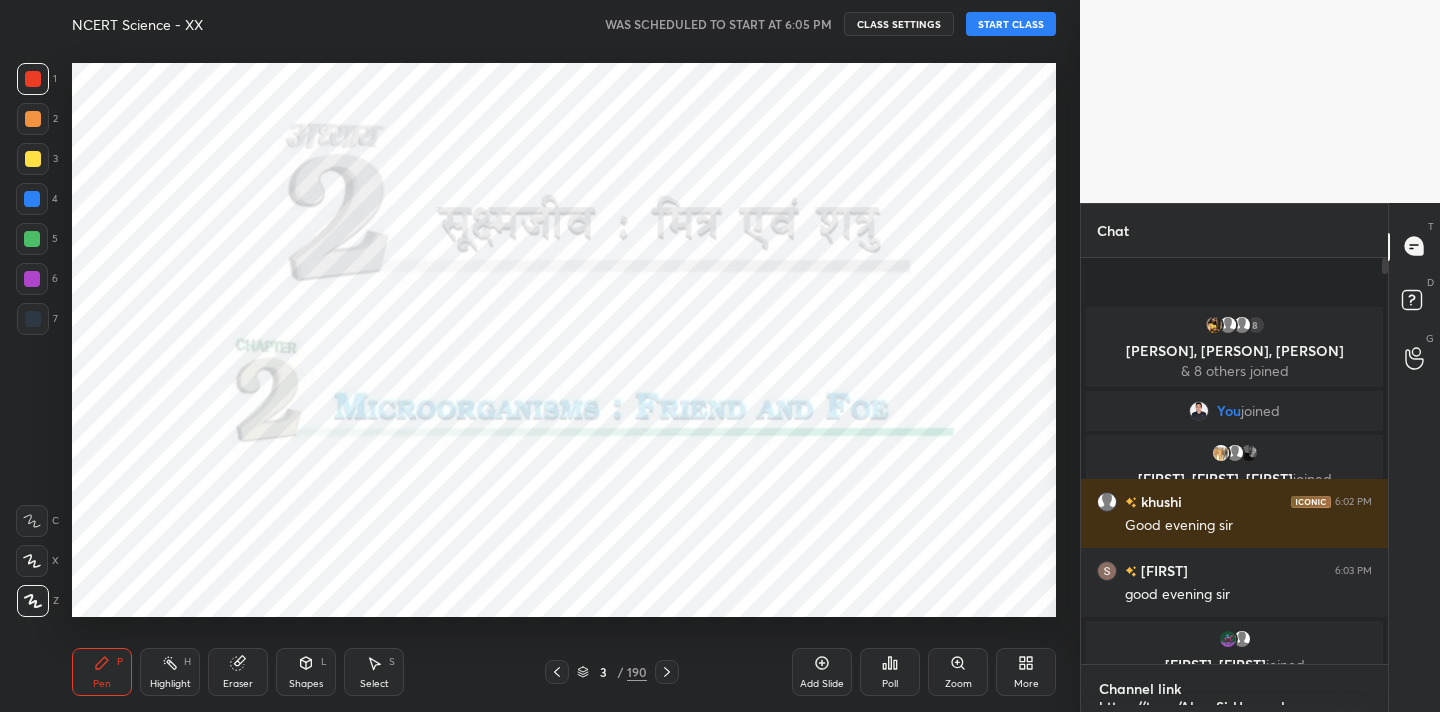 type on "x" 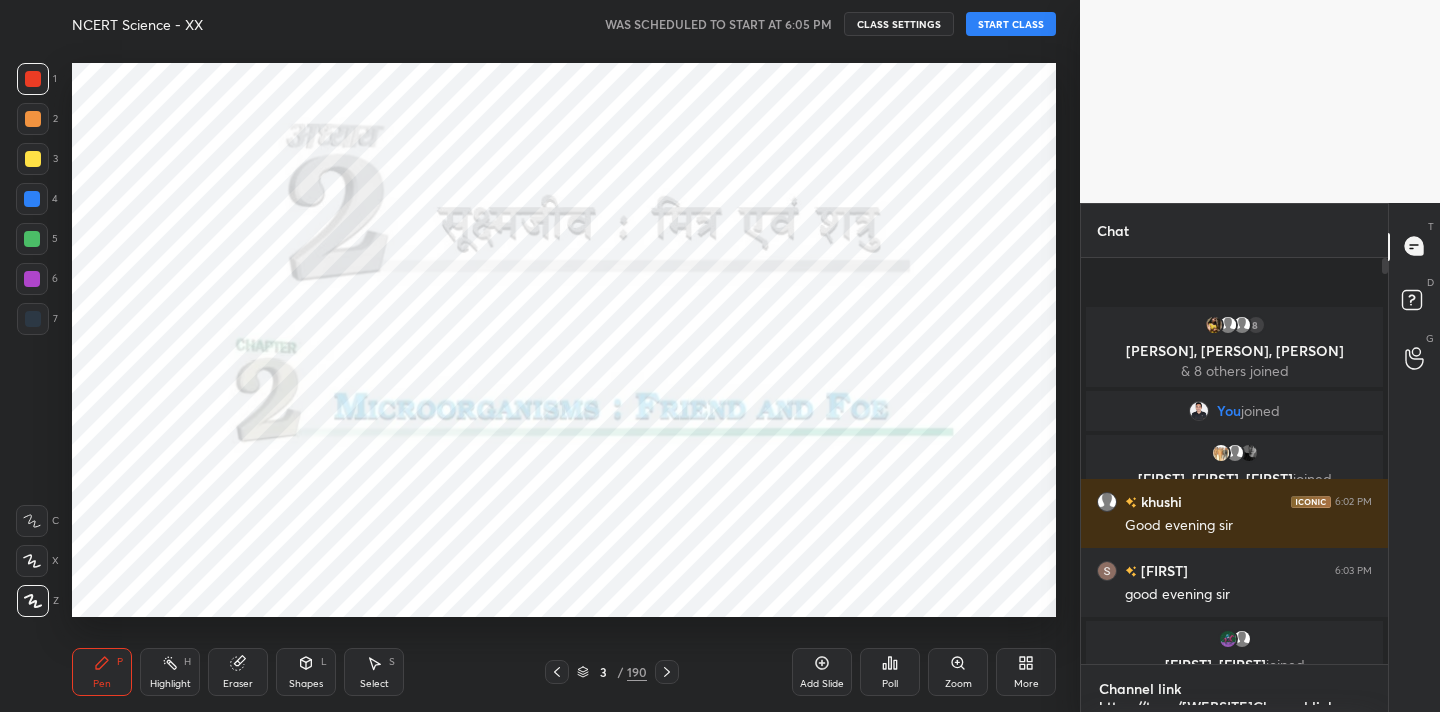 scroll, scrollTop: 7, scrollLeft: 7, axis: both 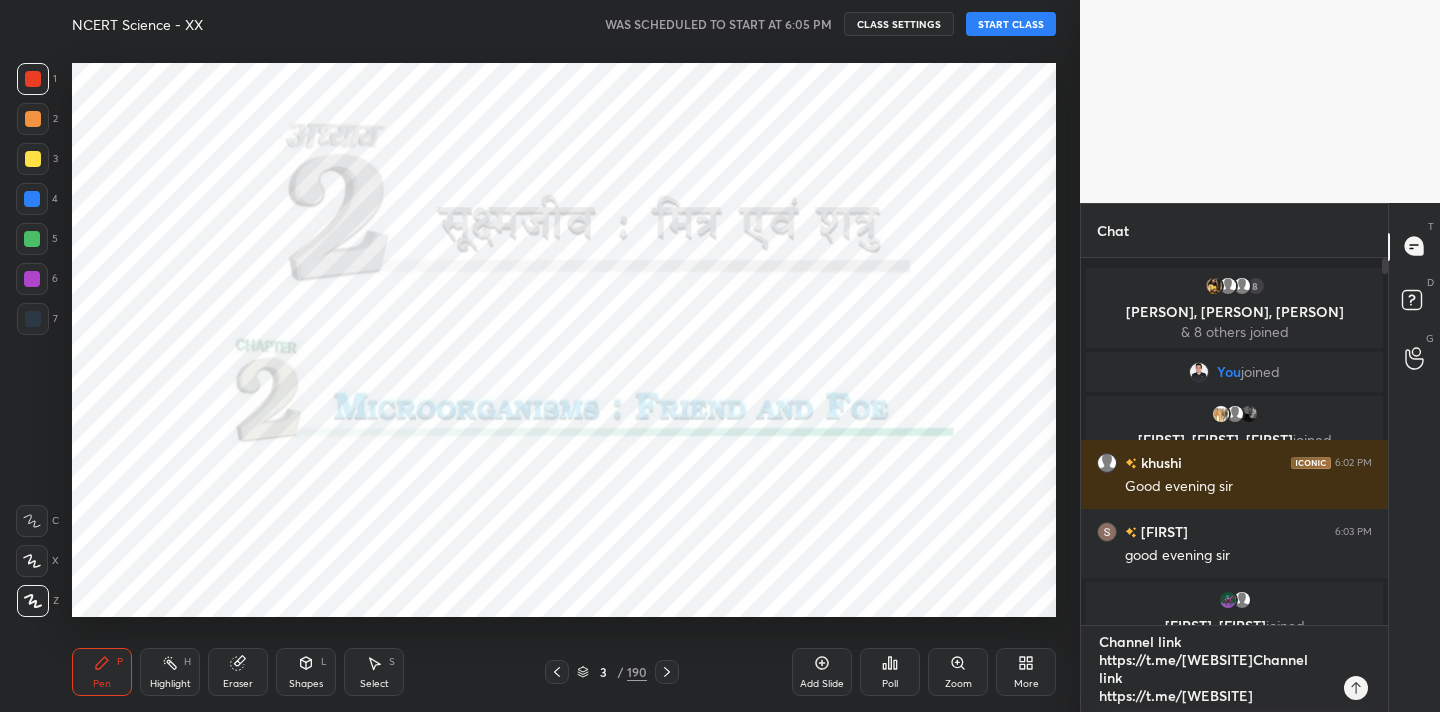 type on "Channel link
https://t.me/AlamSirUnacademyChannel link
https://t.me/AlamSirUnacadem" 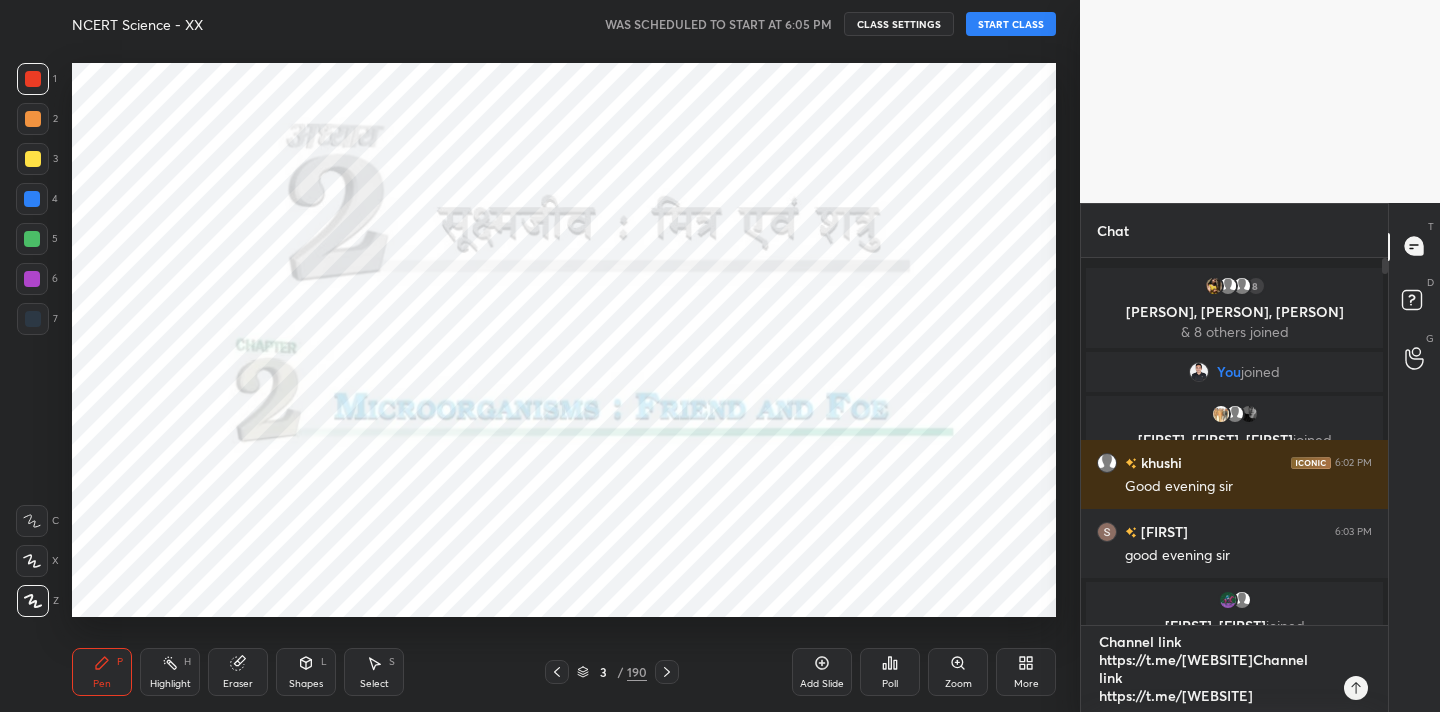 type on "x" 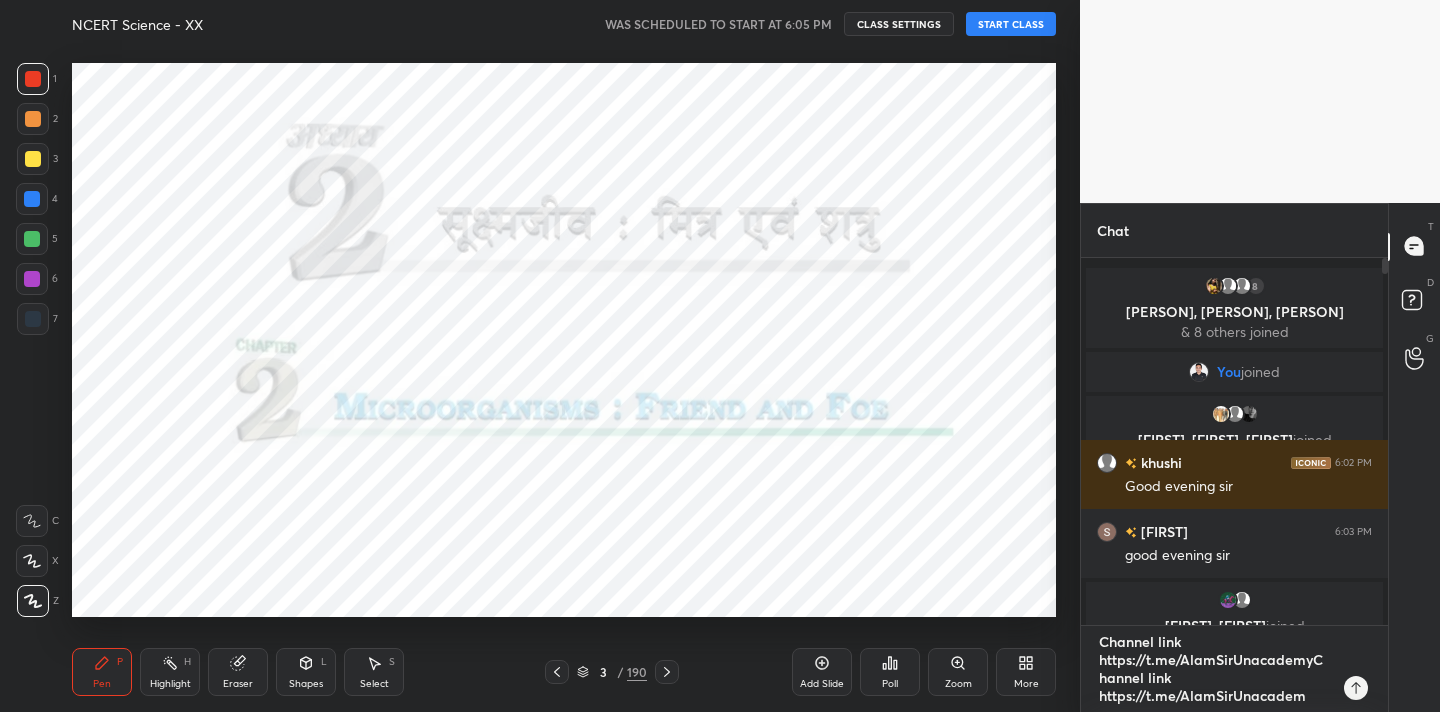 type on "Channel link
https://t.me/AlamSirUnacademyChannel link
https://t.me/AlamSirUnacade" 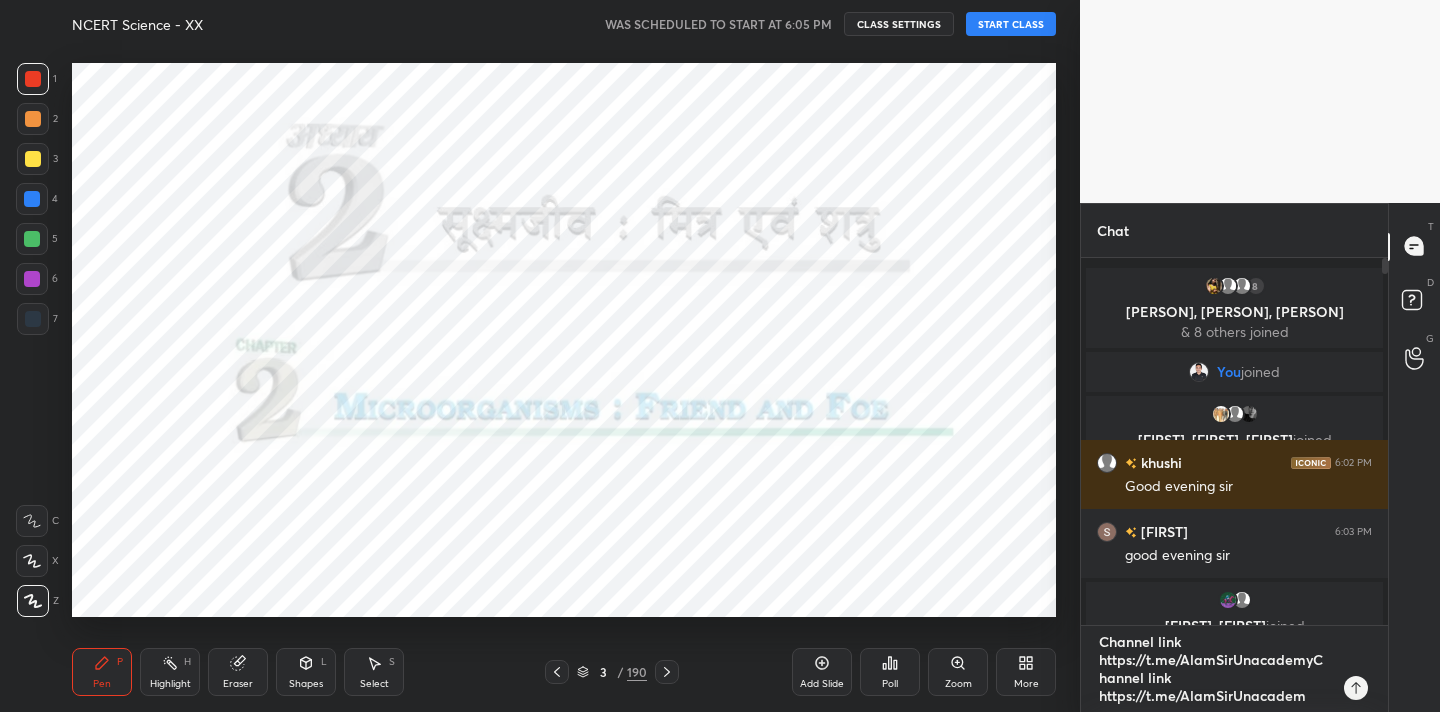 type on "x" 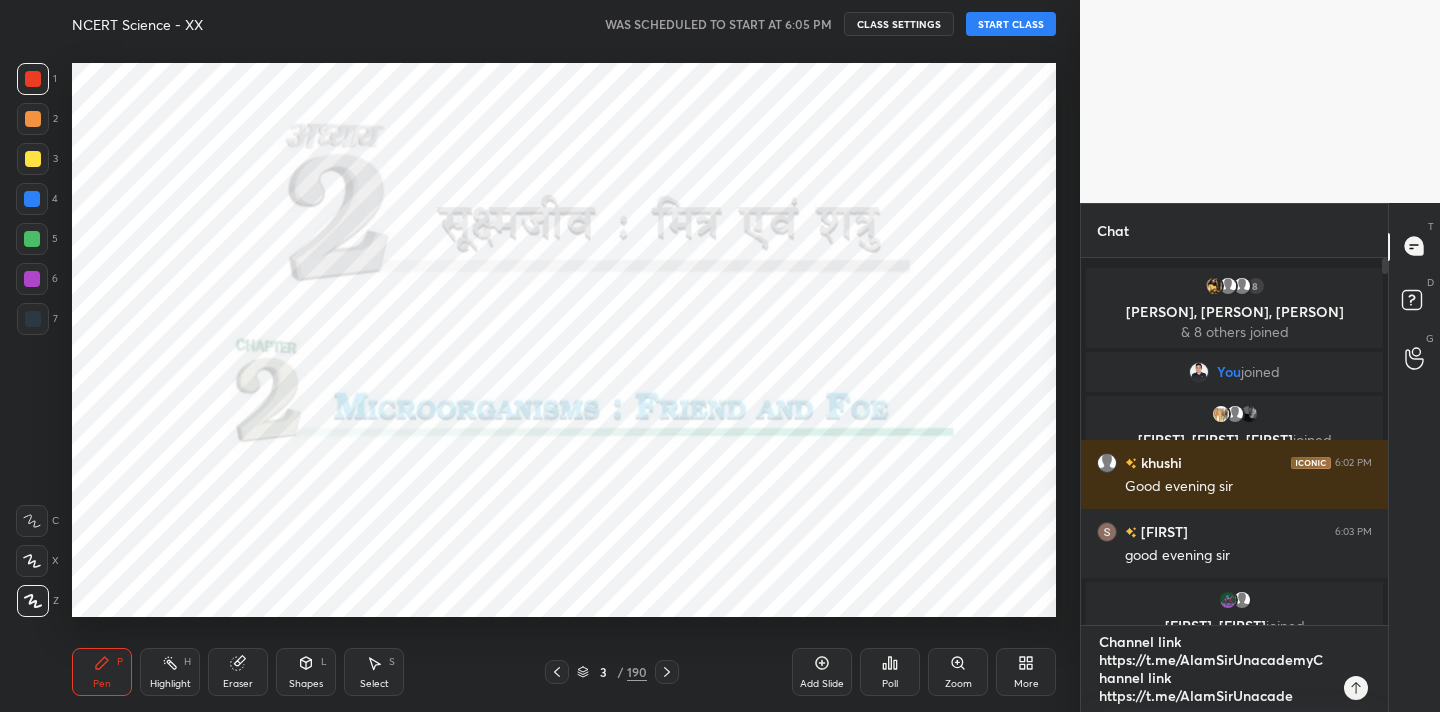 type on "Channel link
https://t.me/AlamSirUnacademyChannel link
https://t.me/AlamSirUnacad" 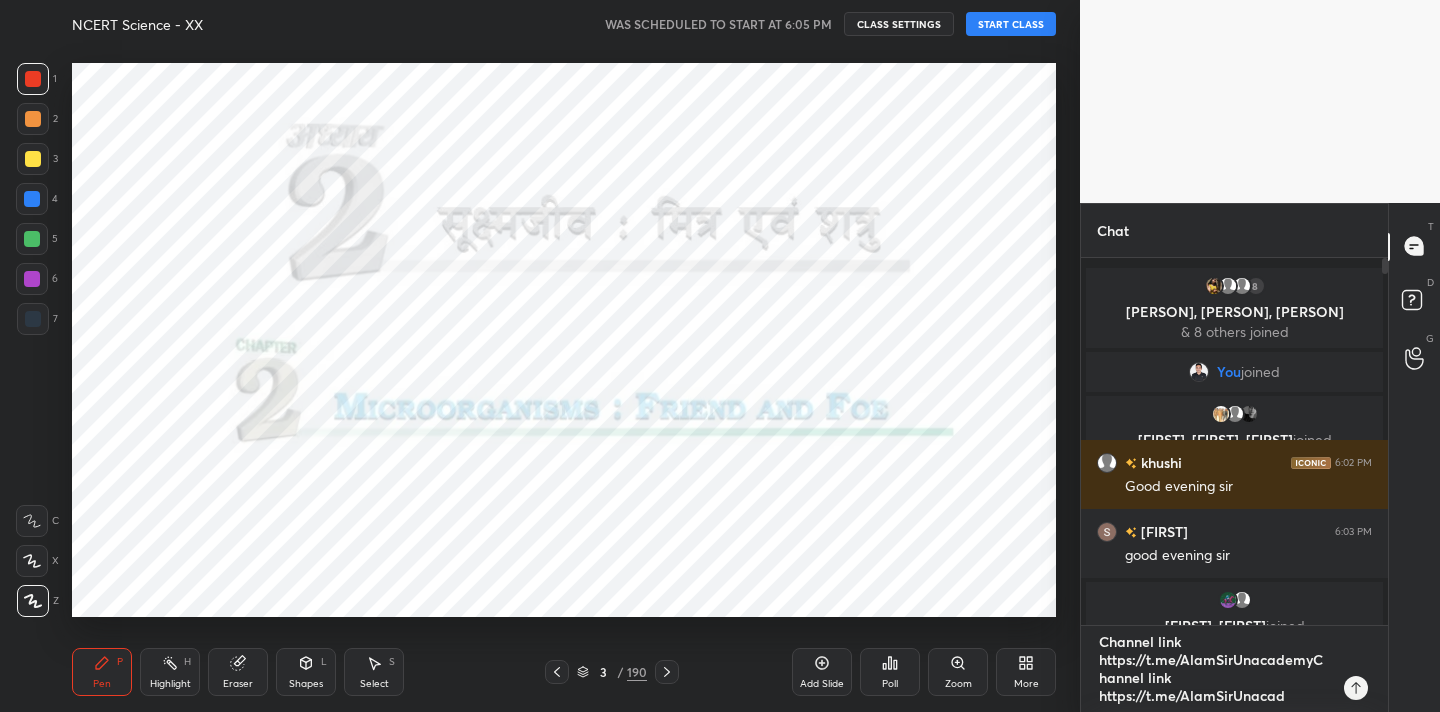 type on "Channel link
https://t.me/[NAME]Channel link
https://t.me/[NAME]" 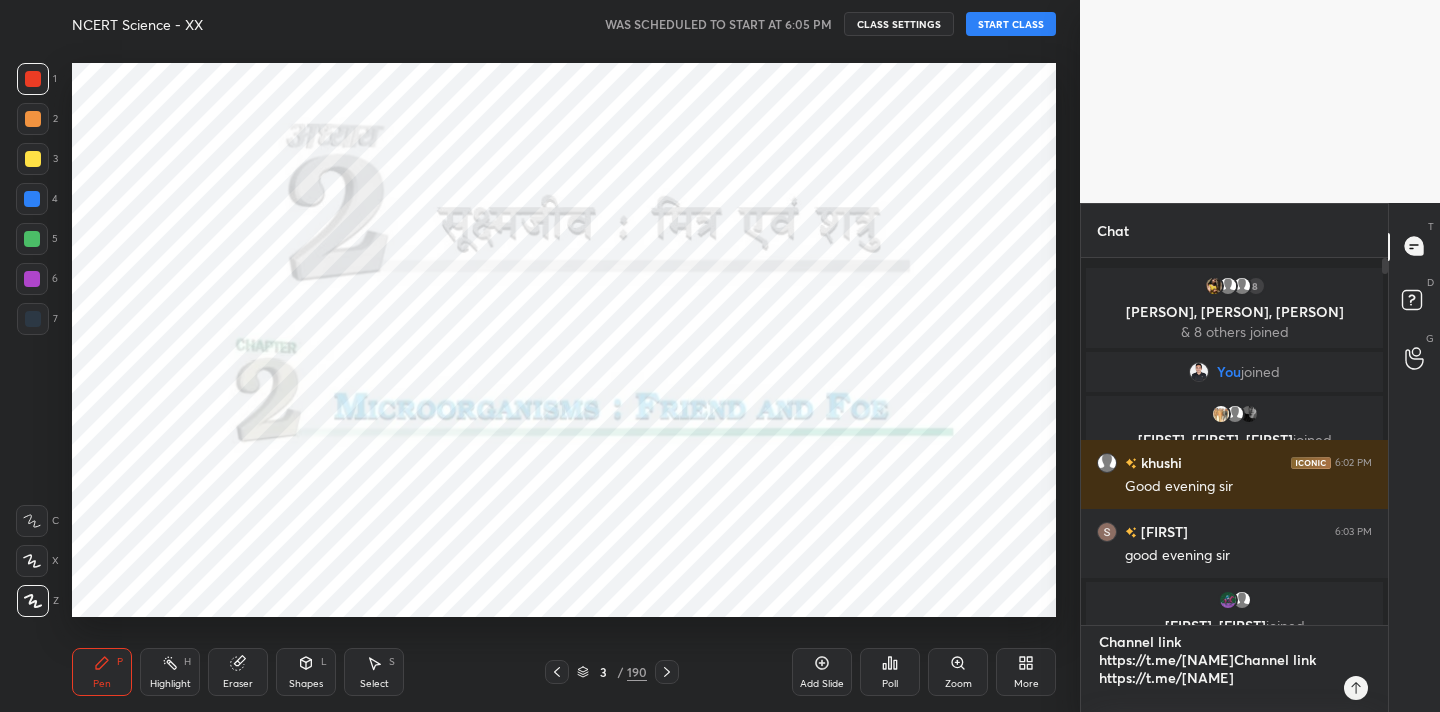 type on "Channel link
https://t.me/AlamSirUnacademyChannel link
https://t.me/AlamSirUnac" 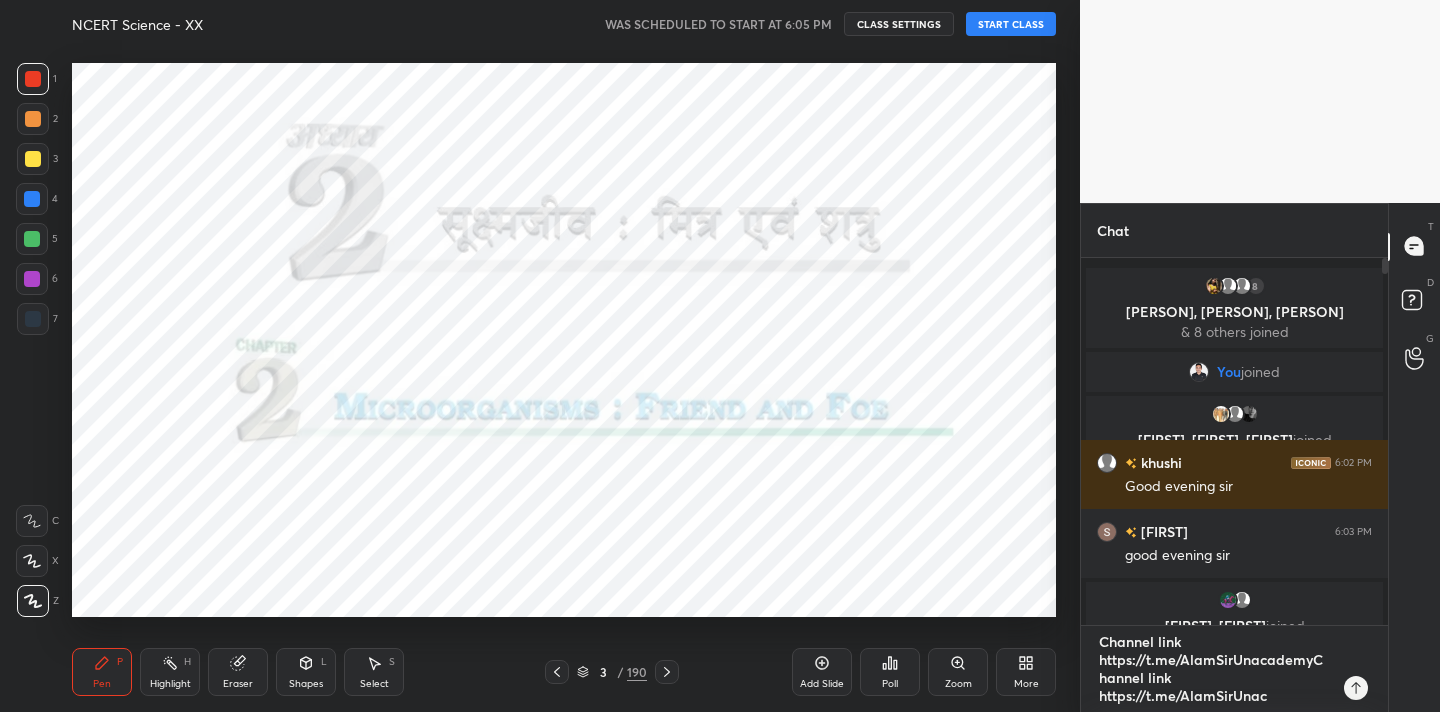 type on "Channel link
https://t.me/[WEBSITE]Channel link
https://t.me/[WEBSITE]" 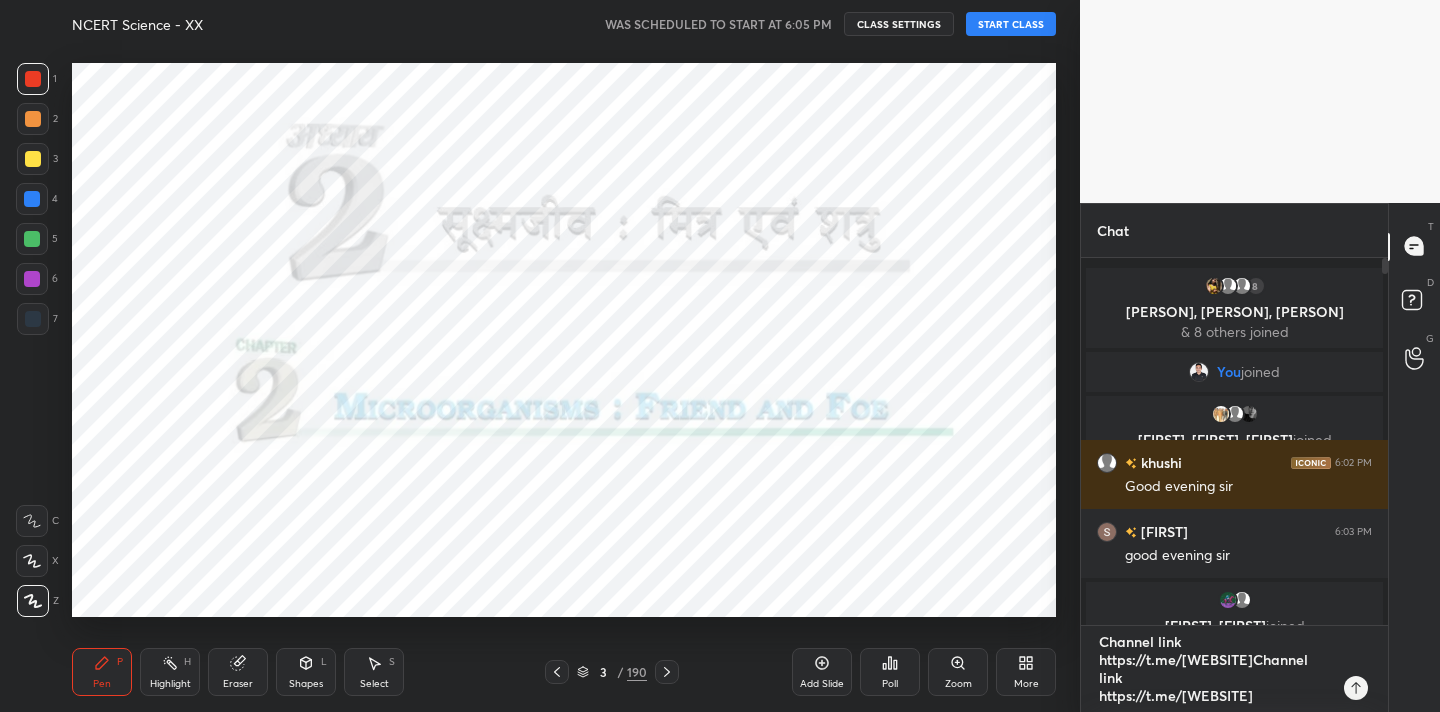 type on "Channel link
https://t.me/AlamSirUnacademyChannel link
https://t.me/AlamSirUn" 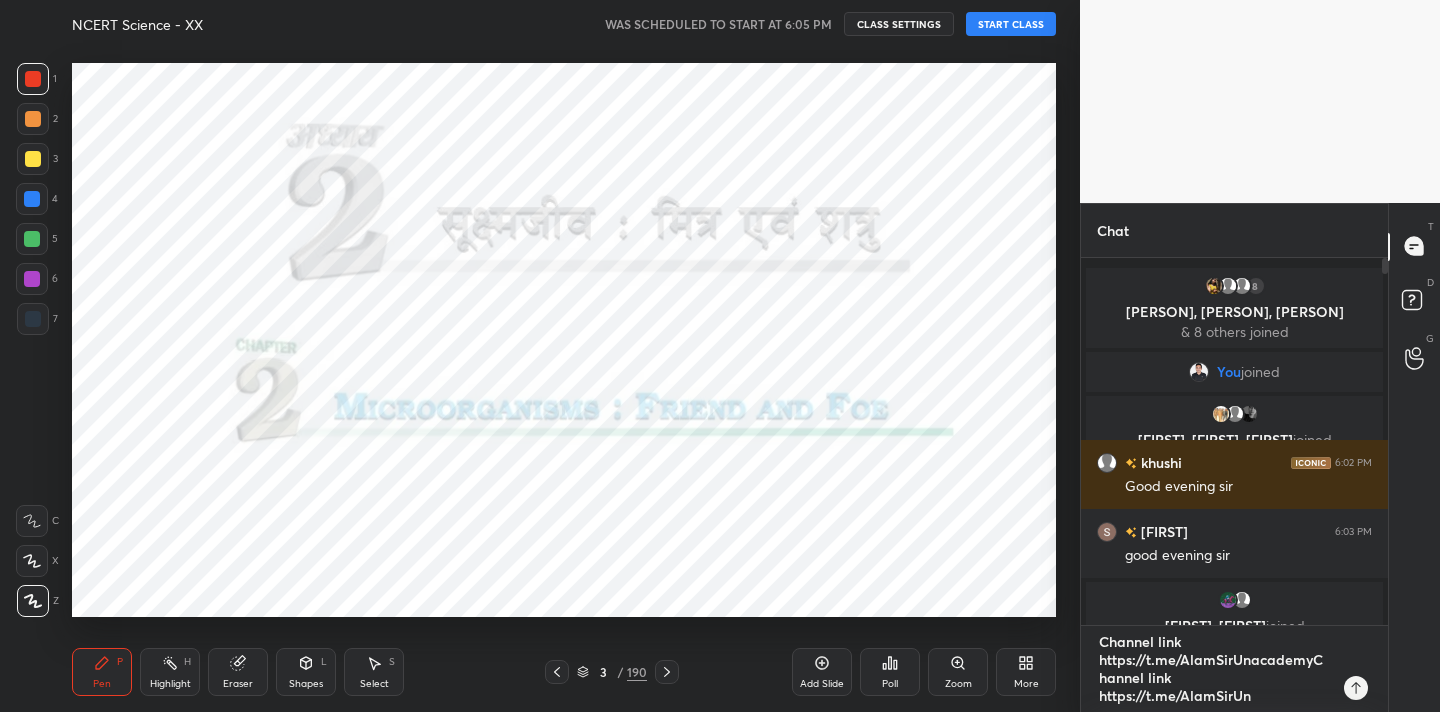 type on "Channel link
https://t.me/[WEBSITE]Channel link
https://t.me/[WEBSITE]" 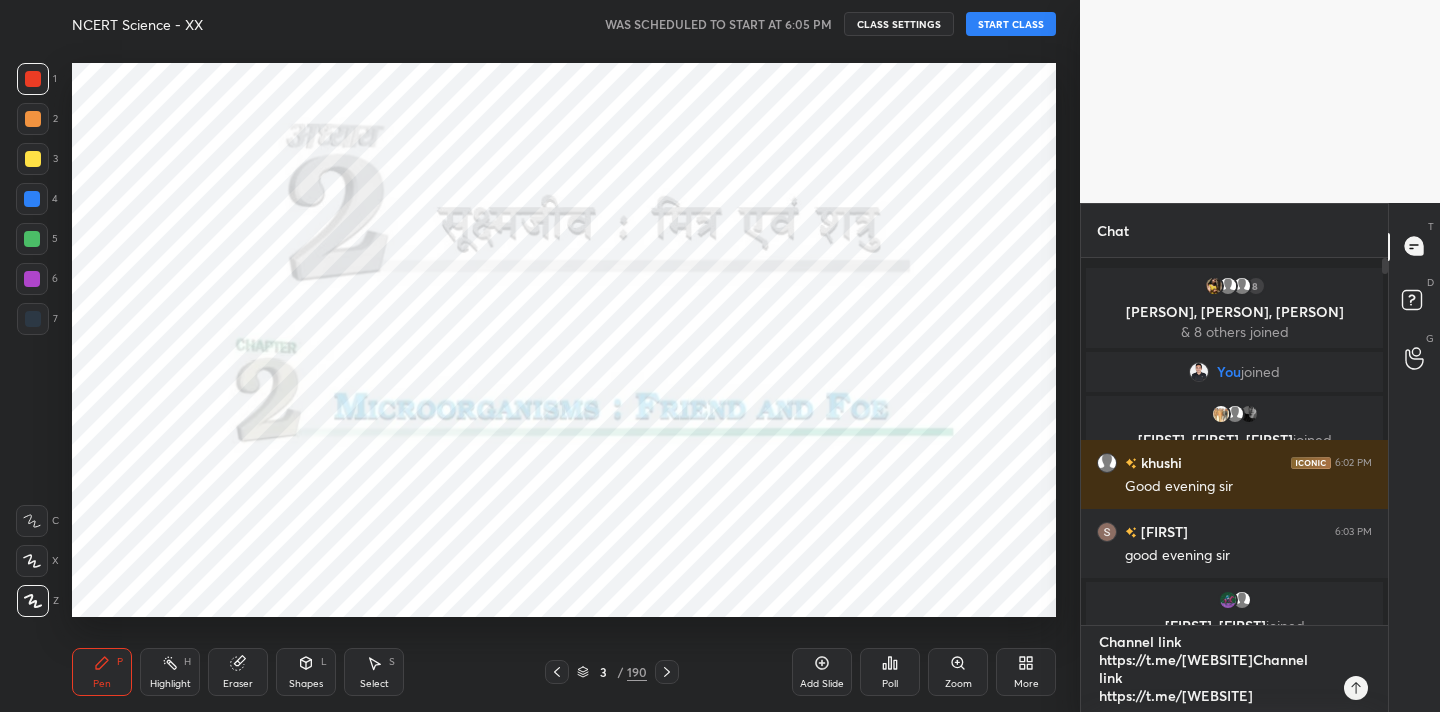 type on "Channel link
https://t.me/AlamSirUnacademyChannel link
https://t.me/AlamSir" 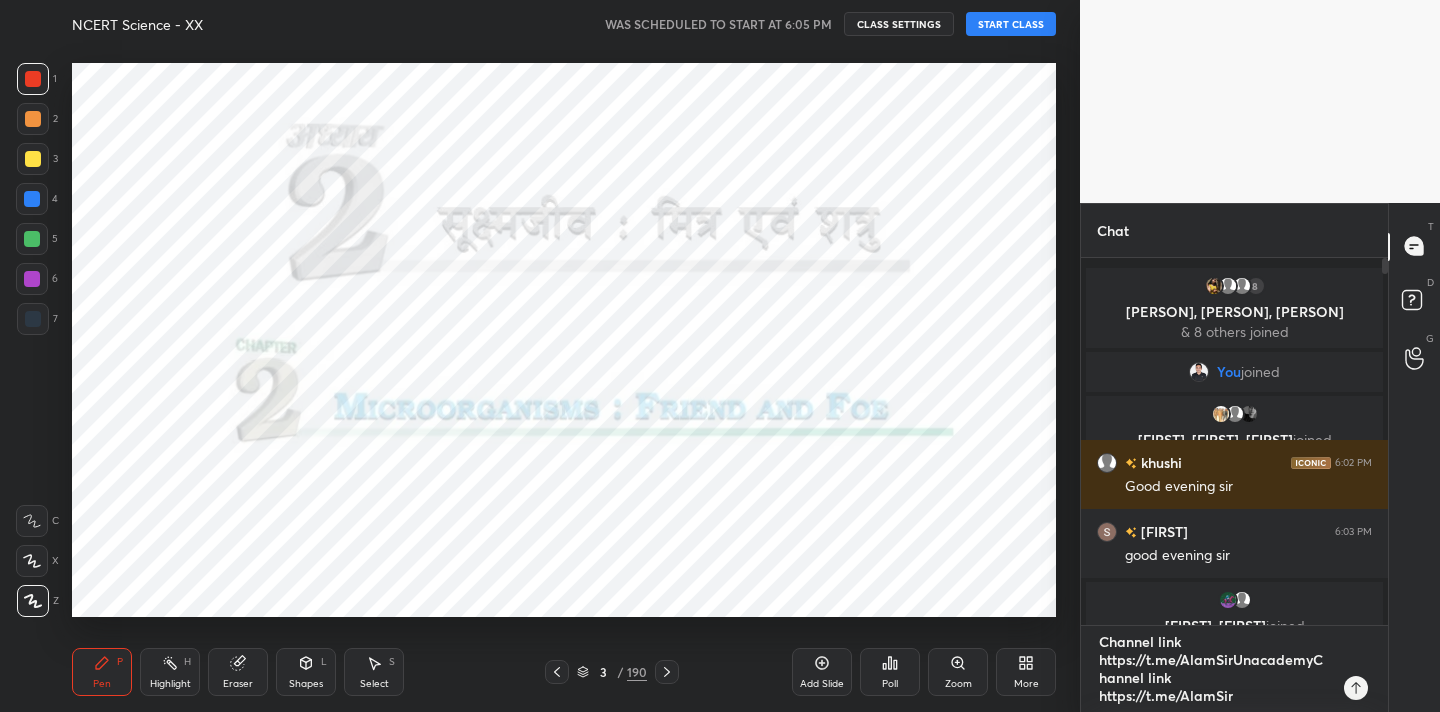 type on "Channel link
https://t.me/AlamSirUnacademyChannel link
https://t.me/AlamSi" 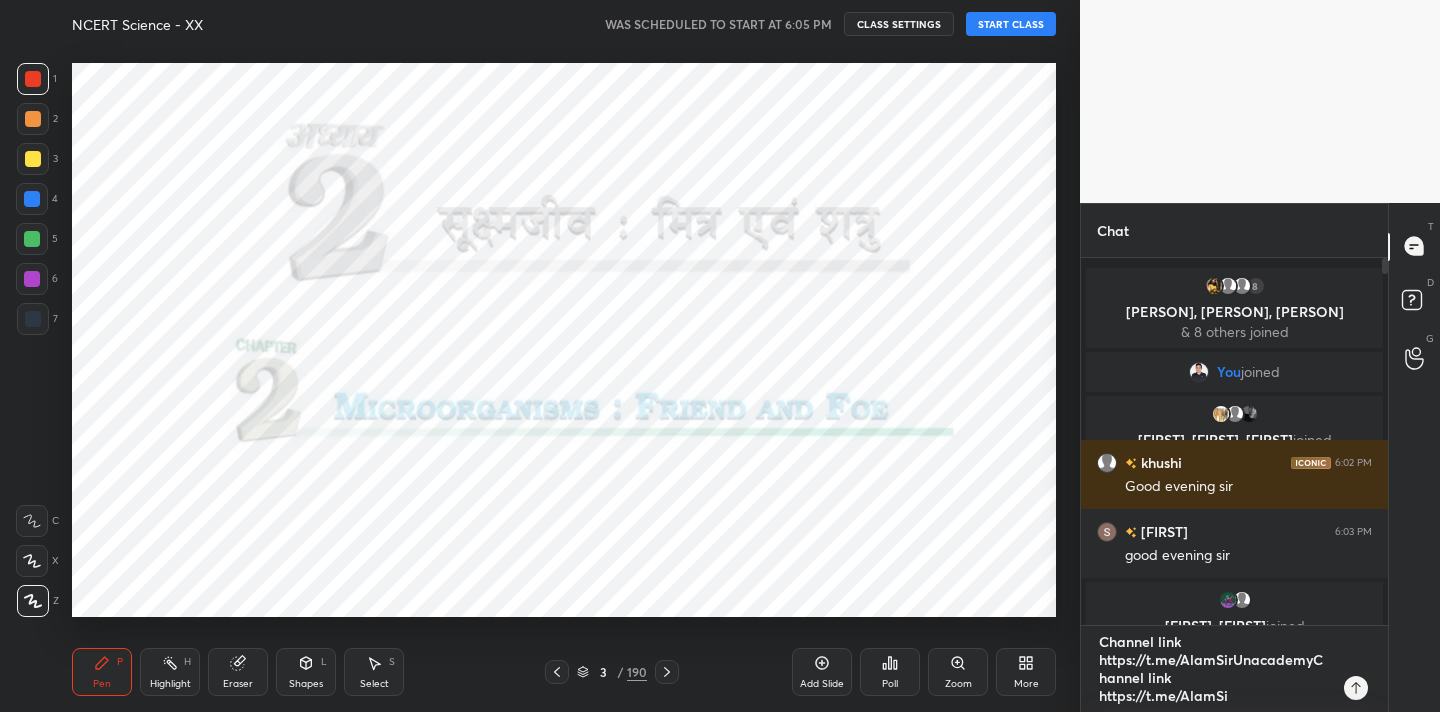 type on "Channel link
https://t.me/AlamSirUnacademyChannel link
https://t.me/AlamS" 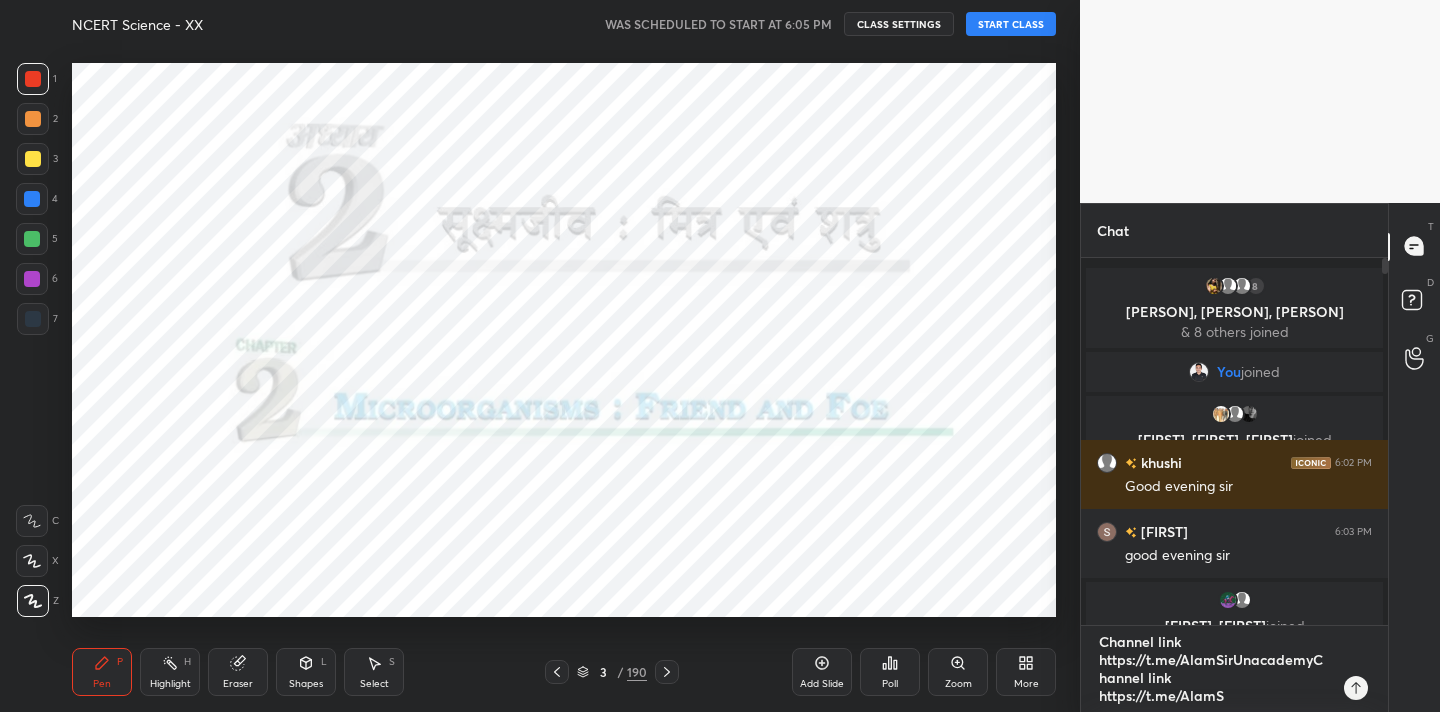 type on "Channel link
https://t.me/AlamSirUnacademyChannel link
https://t.me/Alam" 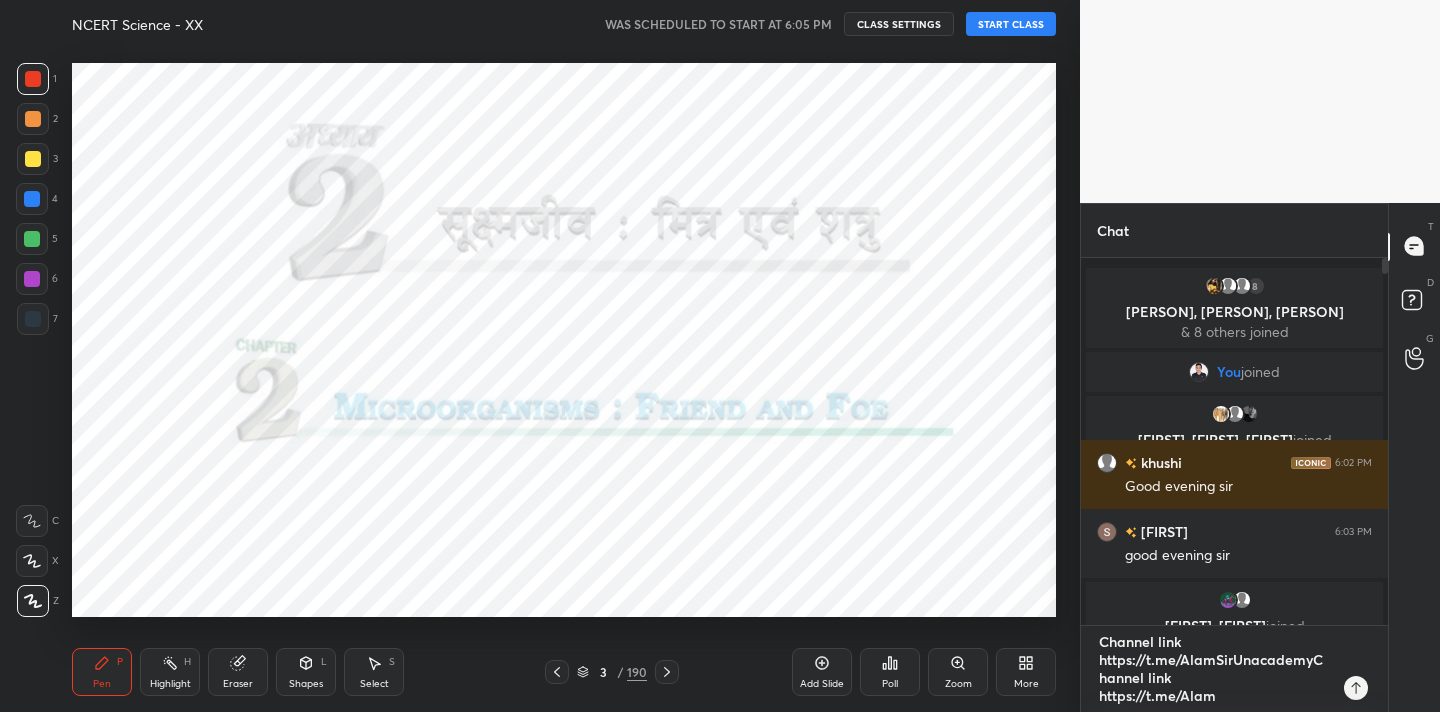 type on "Channel link
https://t.me/[NAME]Channel link
https://t.me/[NAME]" 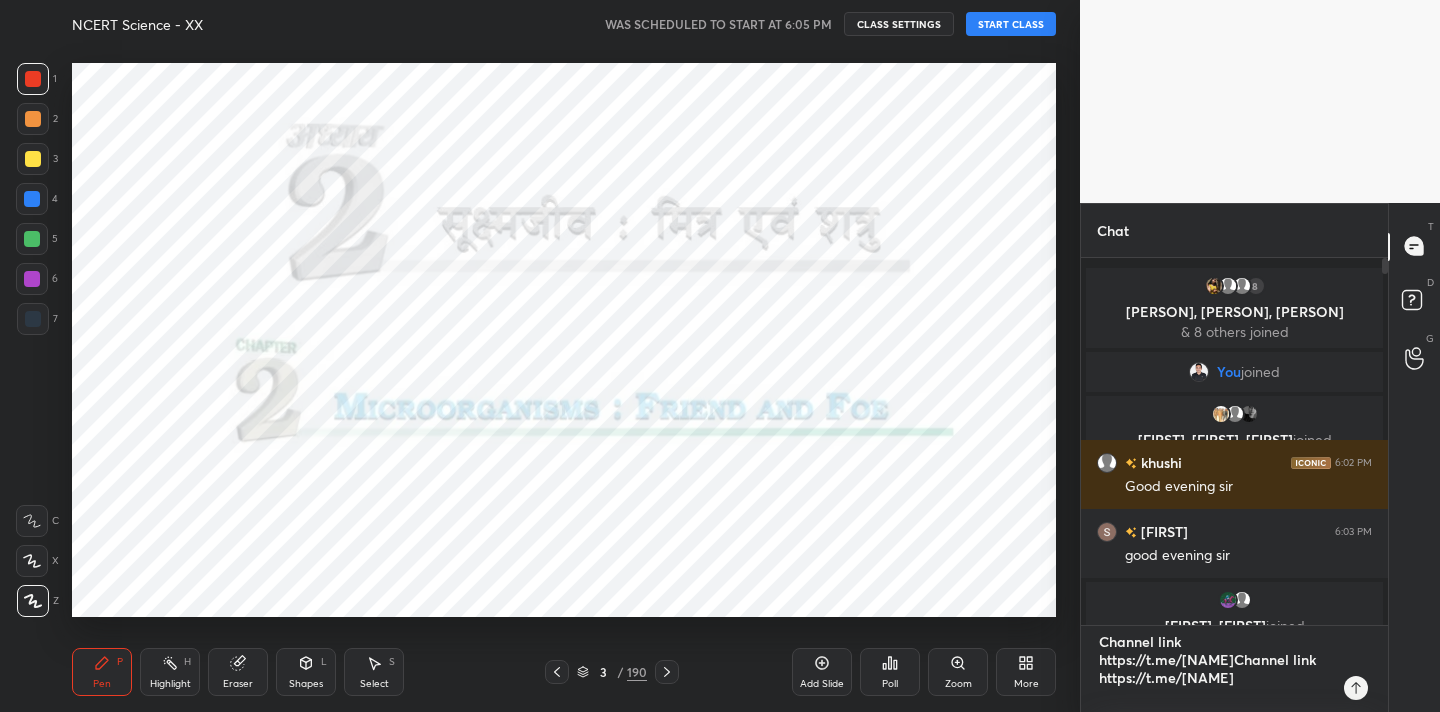 type on "Channel link
https://t.me/[WEBSITE]Channel link
https://t.me/Al" 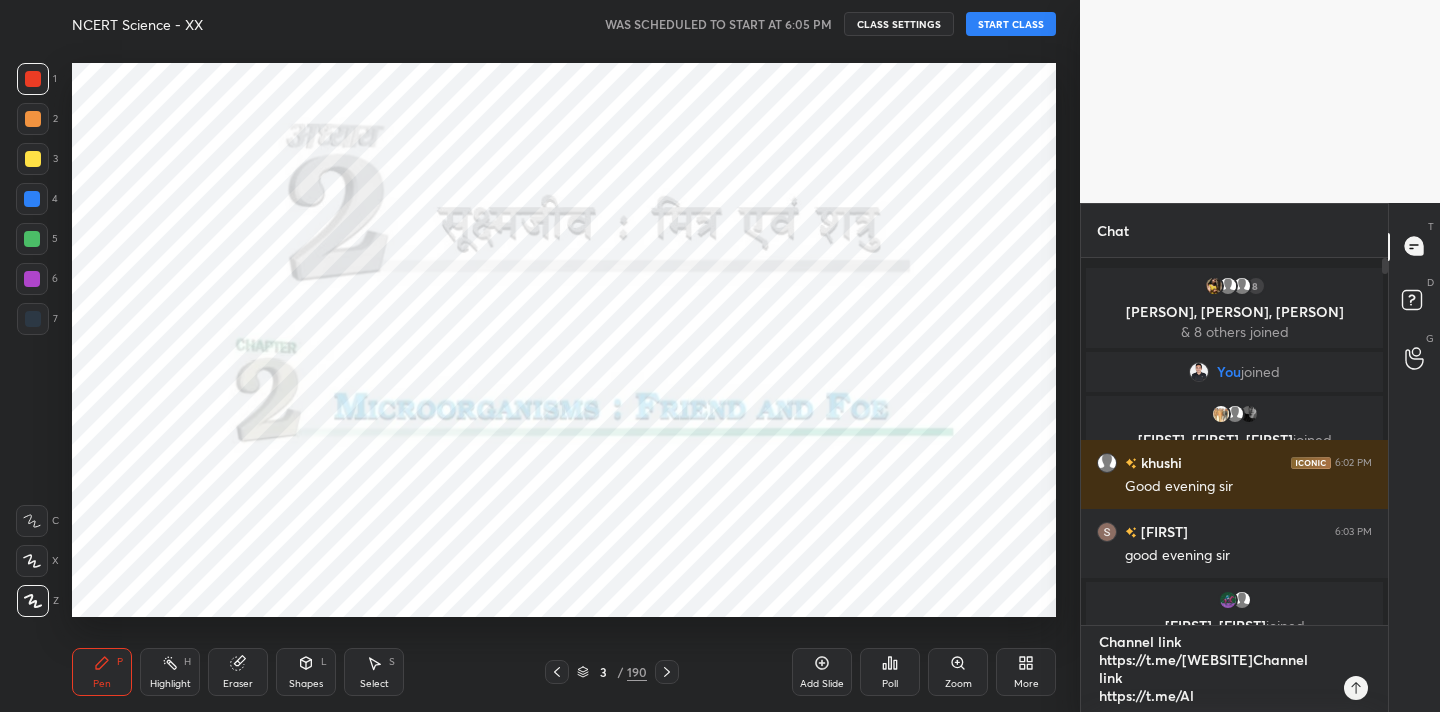 type on "Channel link
https://t.me/AlamSirUnacademyChannel link
https://t.me/A" 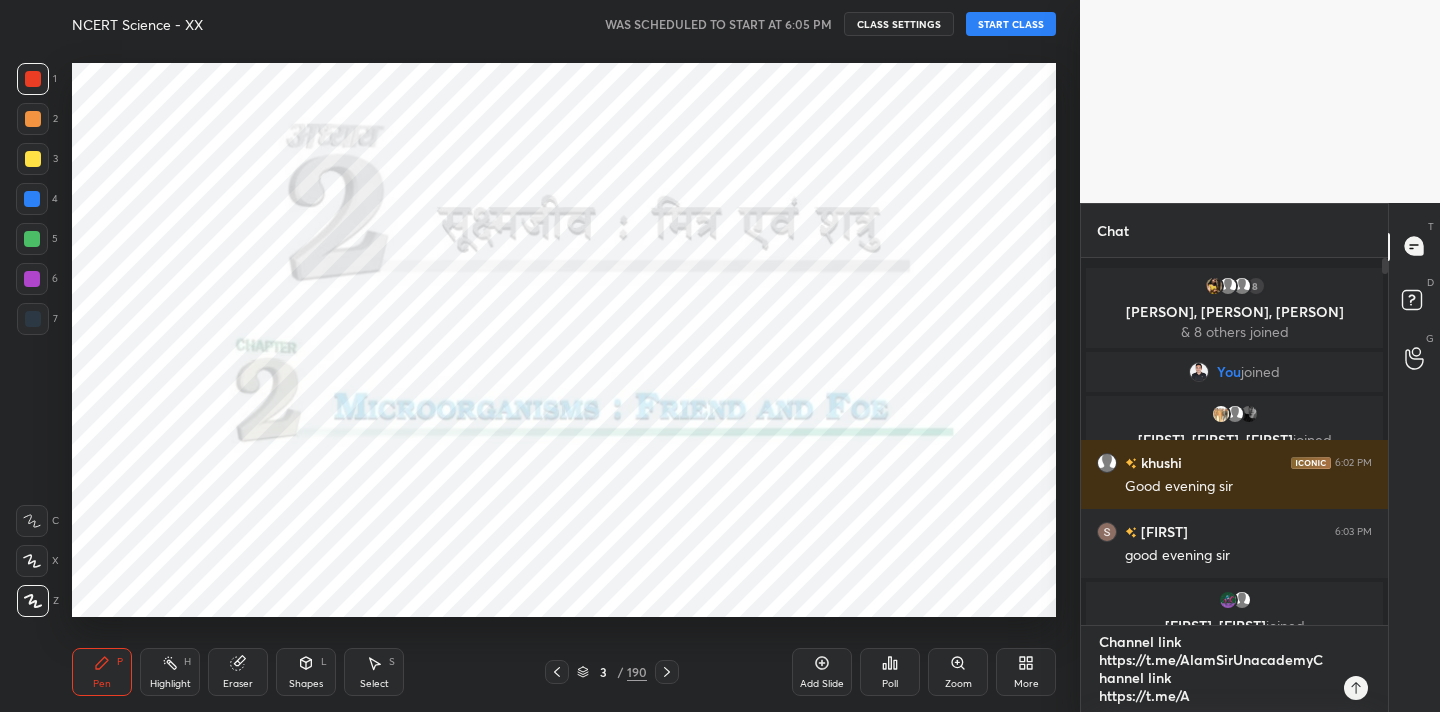 type on "Channel link
https://t.me/[NAME]Channel link
https://t.me/" 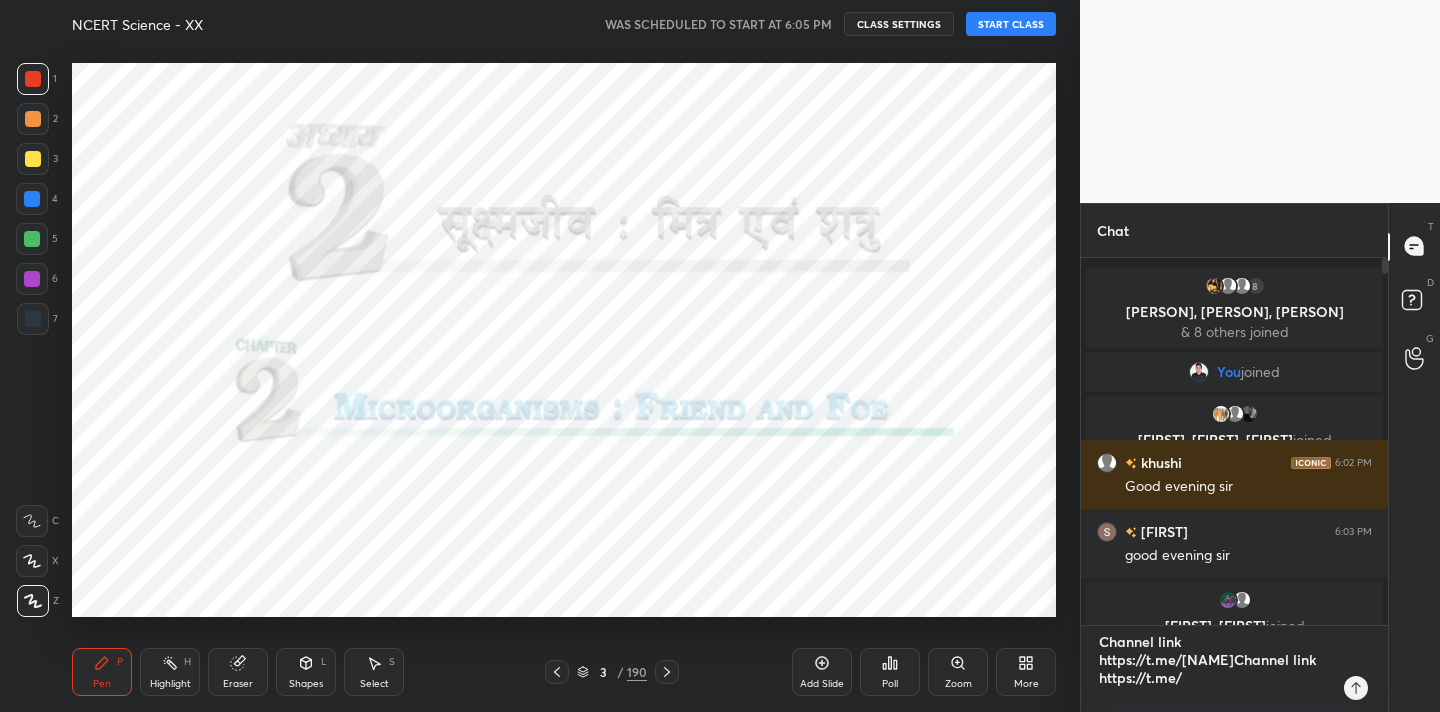 type on "Channel link
https://t.me/AlamSirUnacademyChannel link
https://t.me" 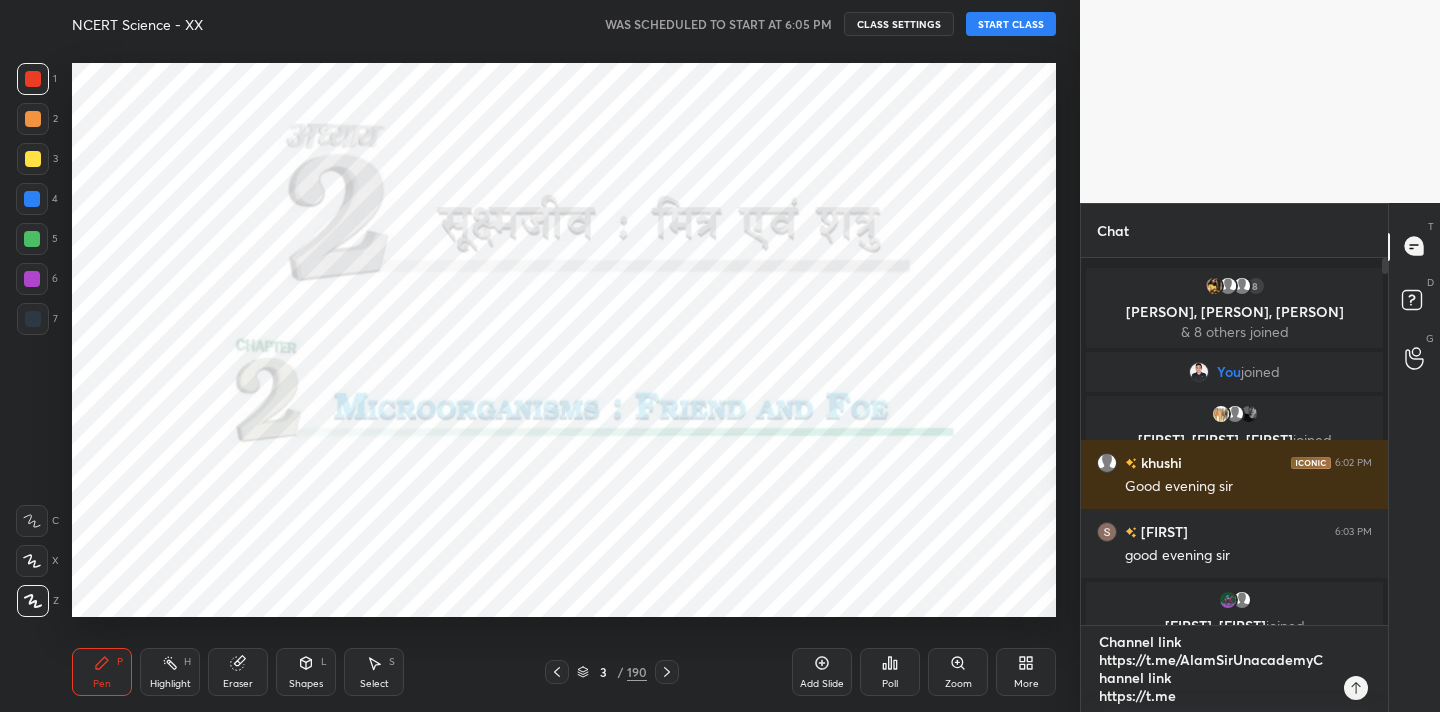 type on "Channel link
https://t.me/AlamSirUnacademyChannel link
https://t.m" 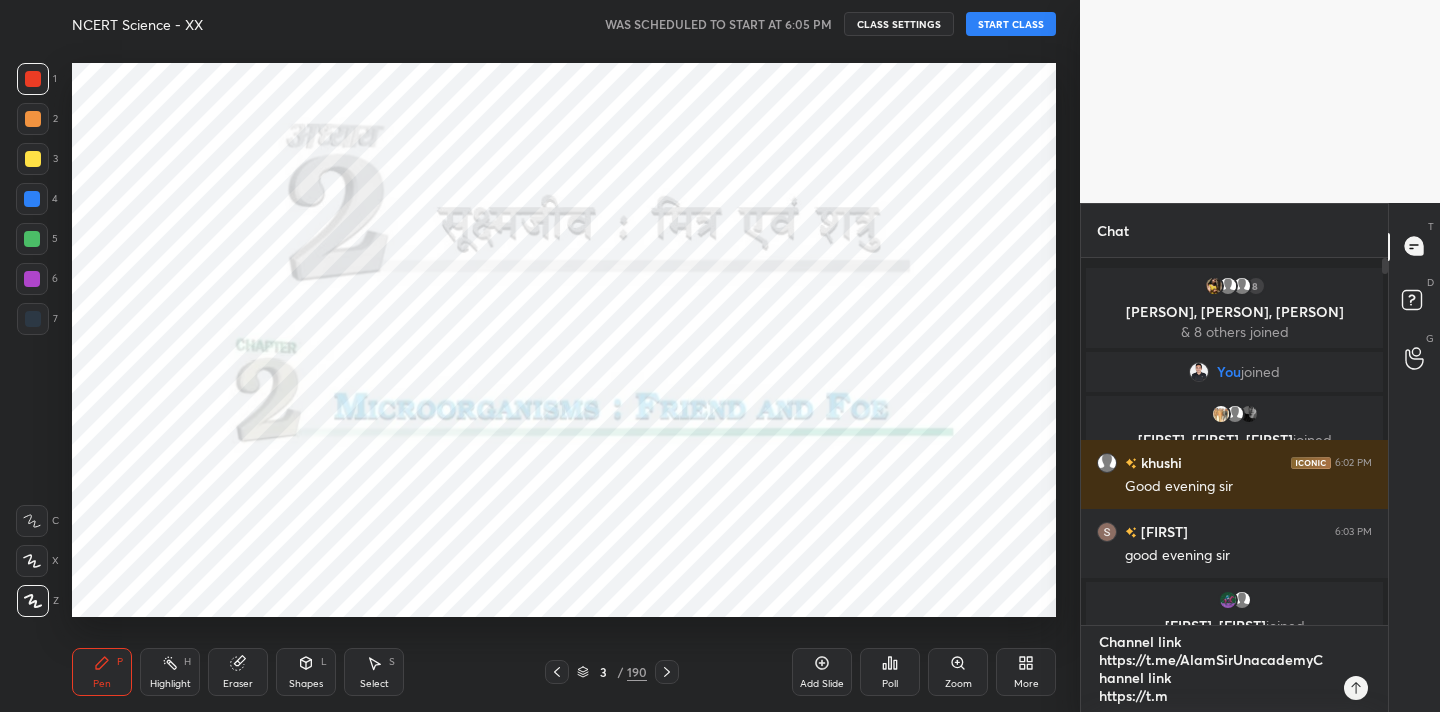 type on "Channel link
https://t.me/[WEBSITE]Channel link
https://t." 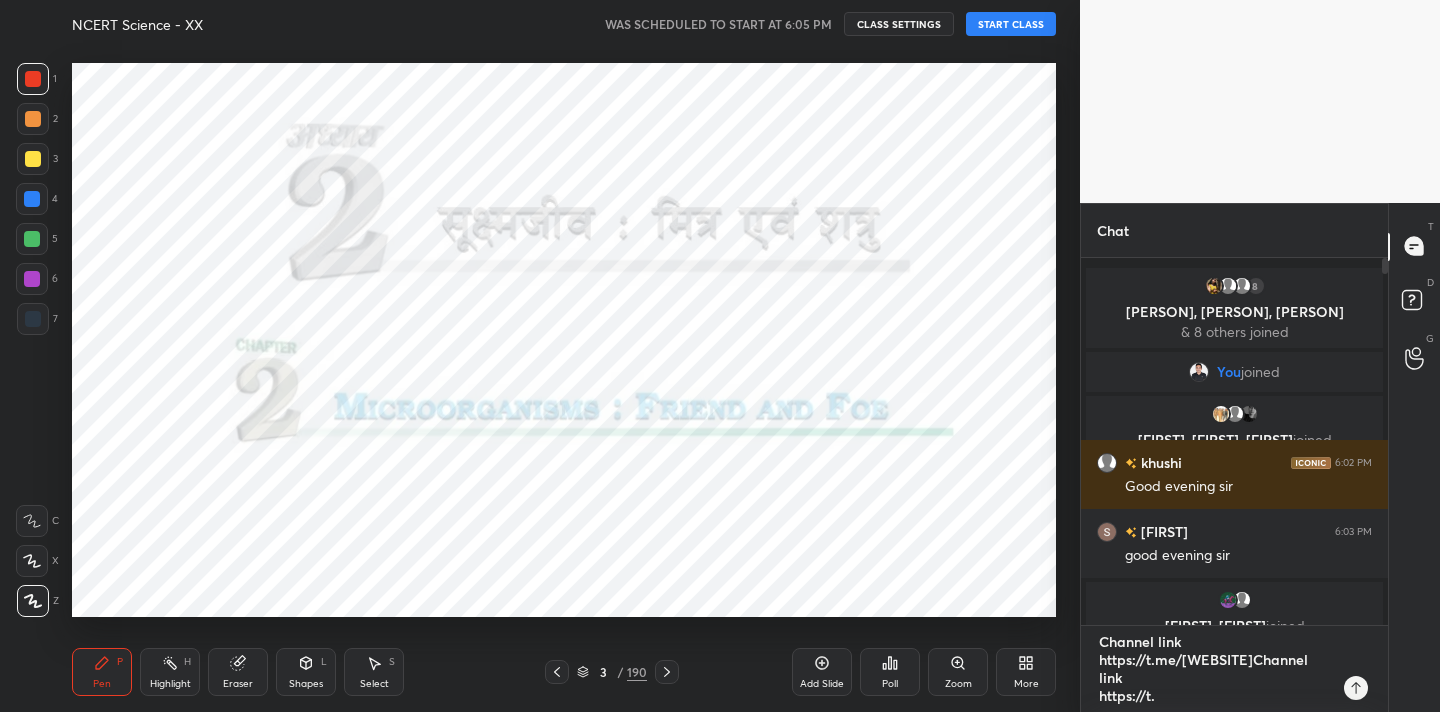type on "Channel link
https://t.me/AlamSirUnacademyChannel link
https://t" 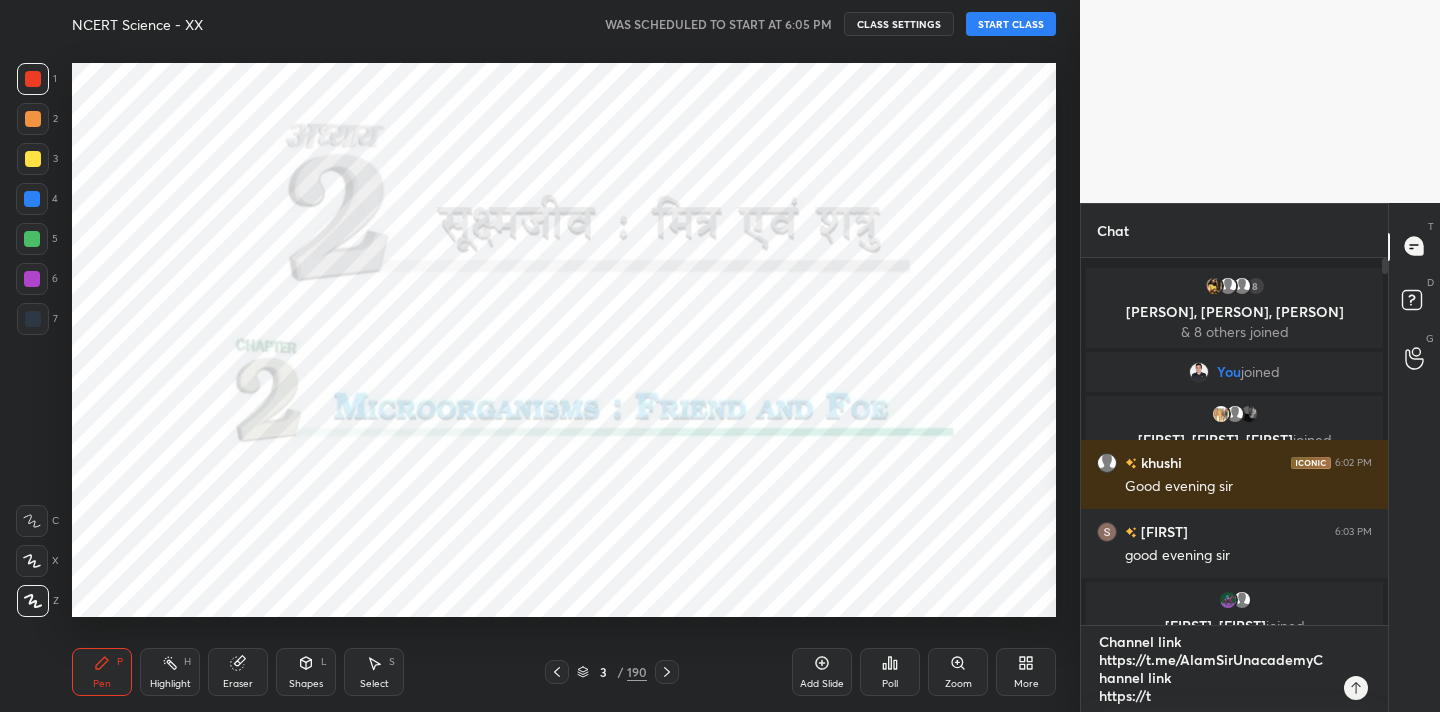 type on "Channel link
https://t.me/AlamSirUnacademyChannel link
https://" 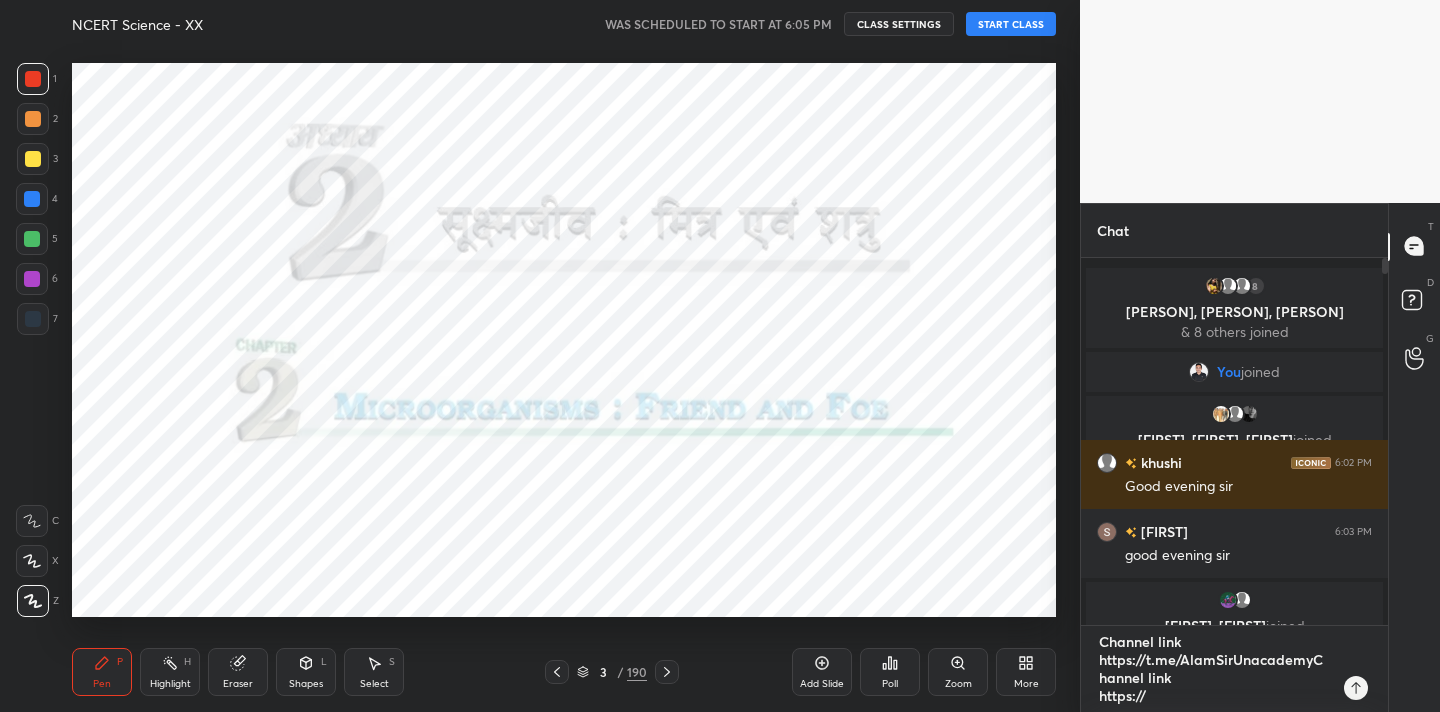 type on "Channel link
https://t.me/[WEBSITE]Channel link
https:/" 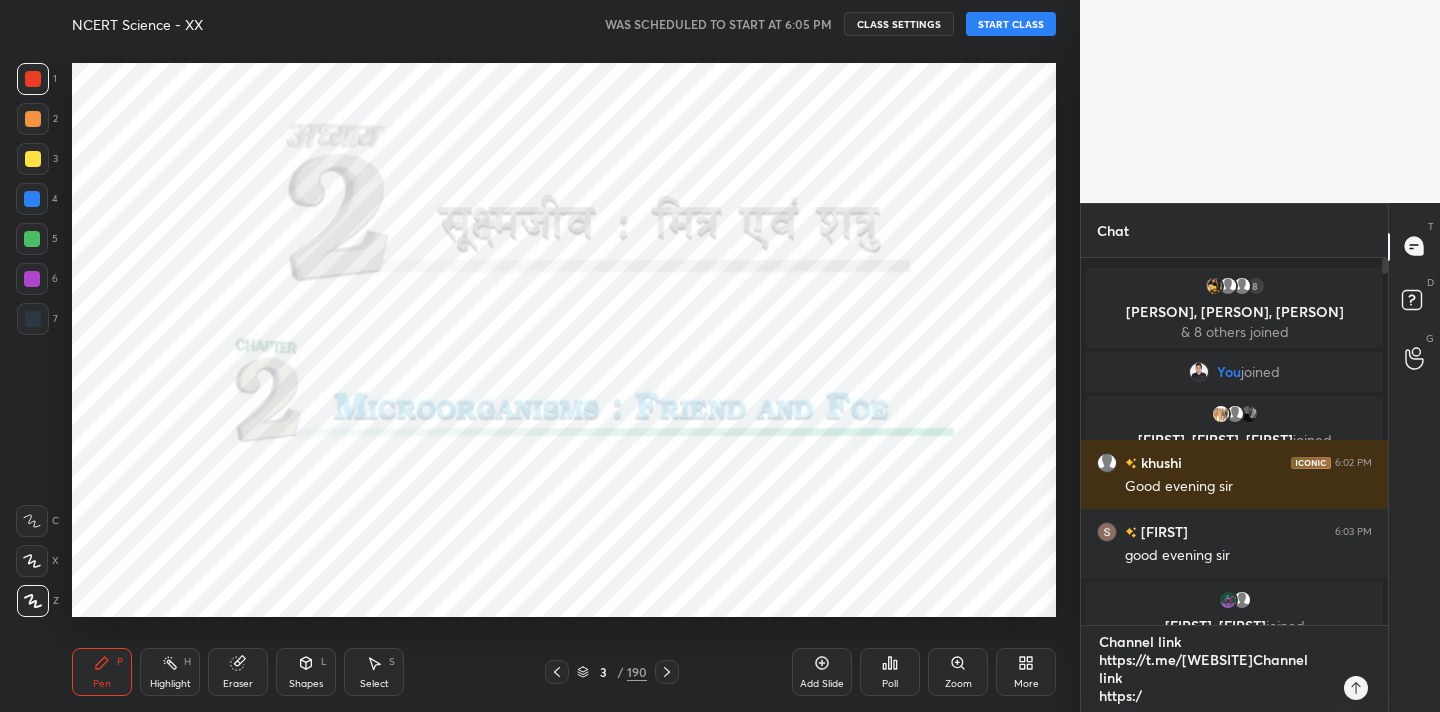 type on "Channel link
https://t.me/[WEBSITE]Channel link
https:" 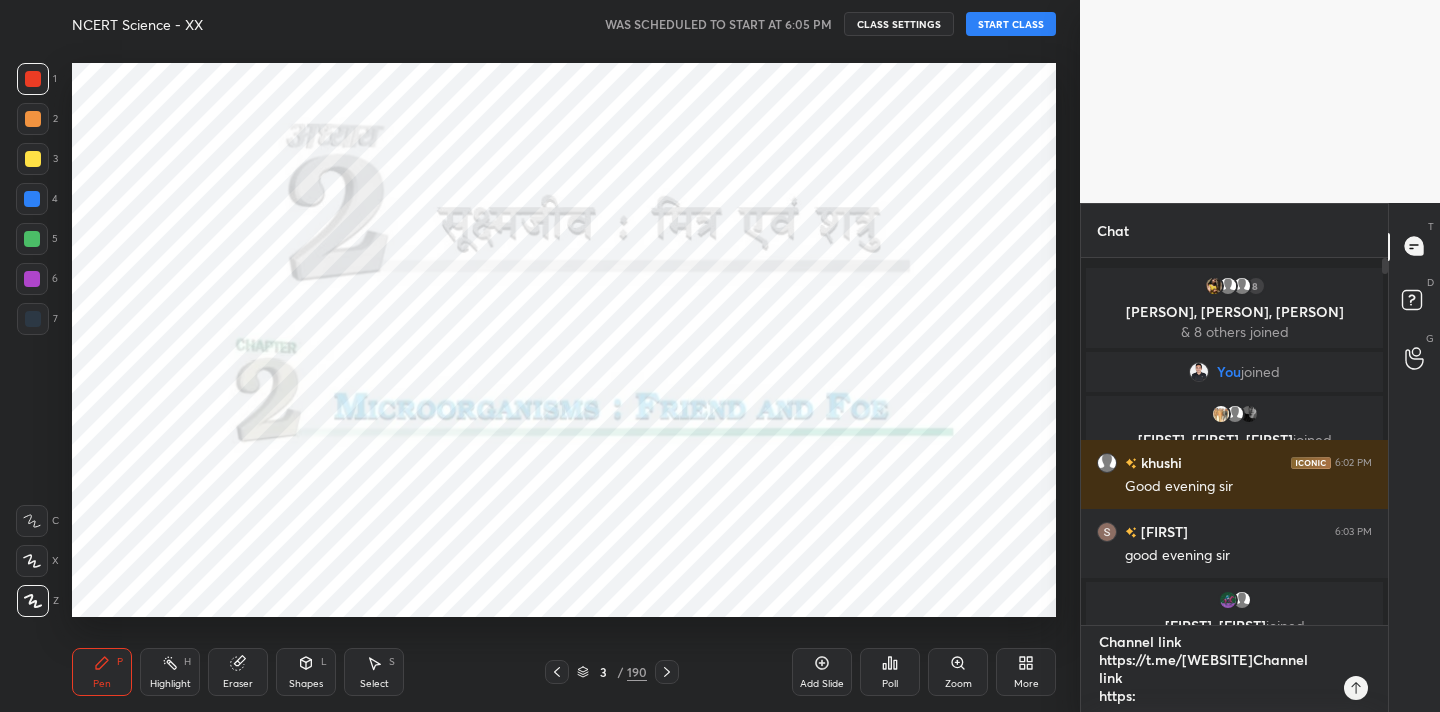 type on "Channel link
https://t.me/AlamSirUnacademyChannel link
https" 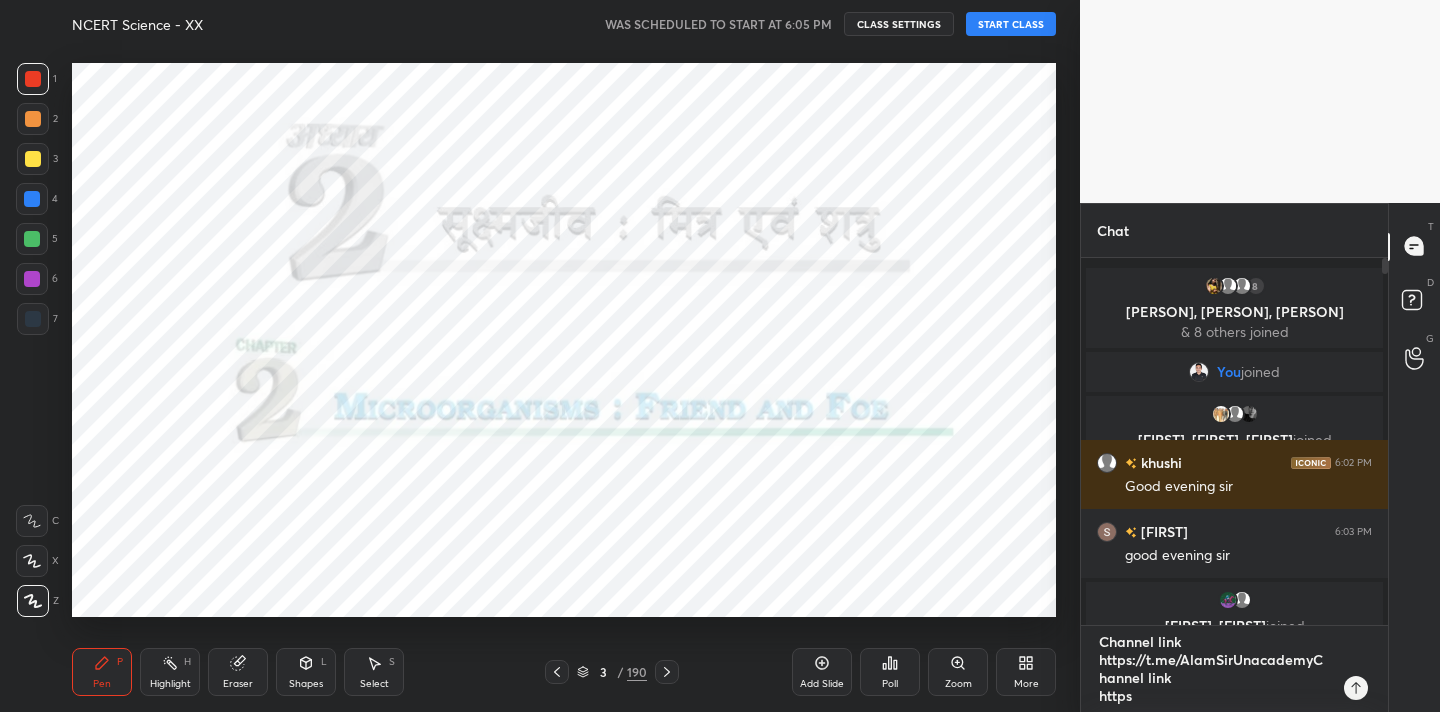 type on "x" 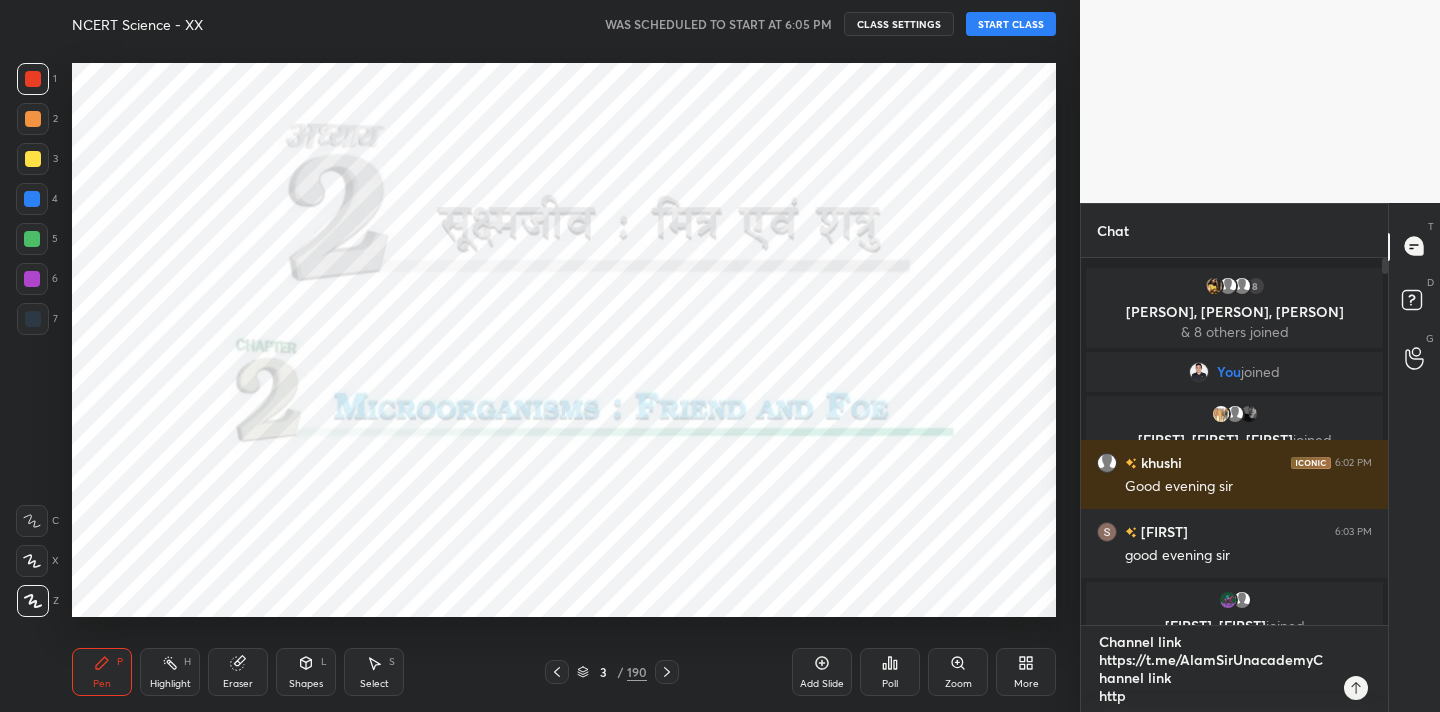 type on "Channel link
https://t.me/AlamSirUnacademyChannel link
htt" 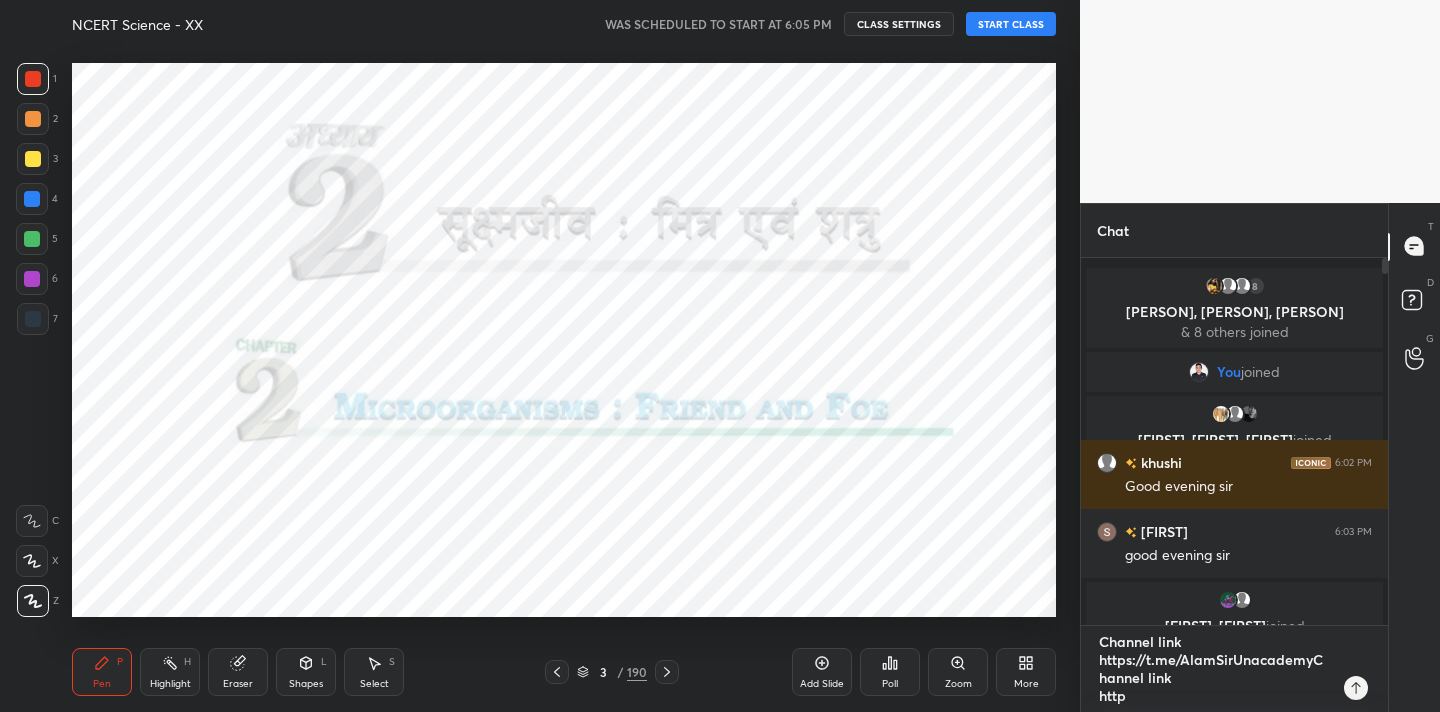 type on "x" 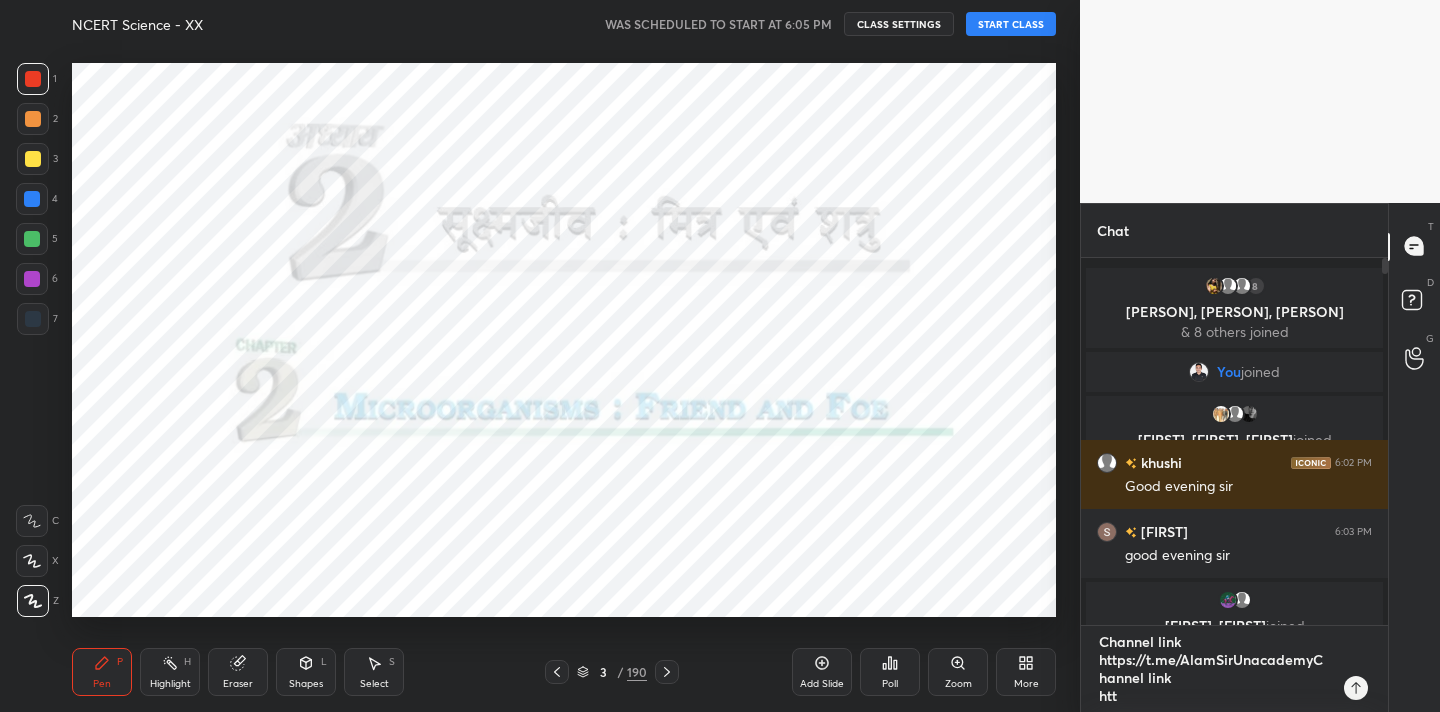 type on "Channel link
https://t.me/[NAME]Channel link
ht" 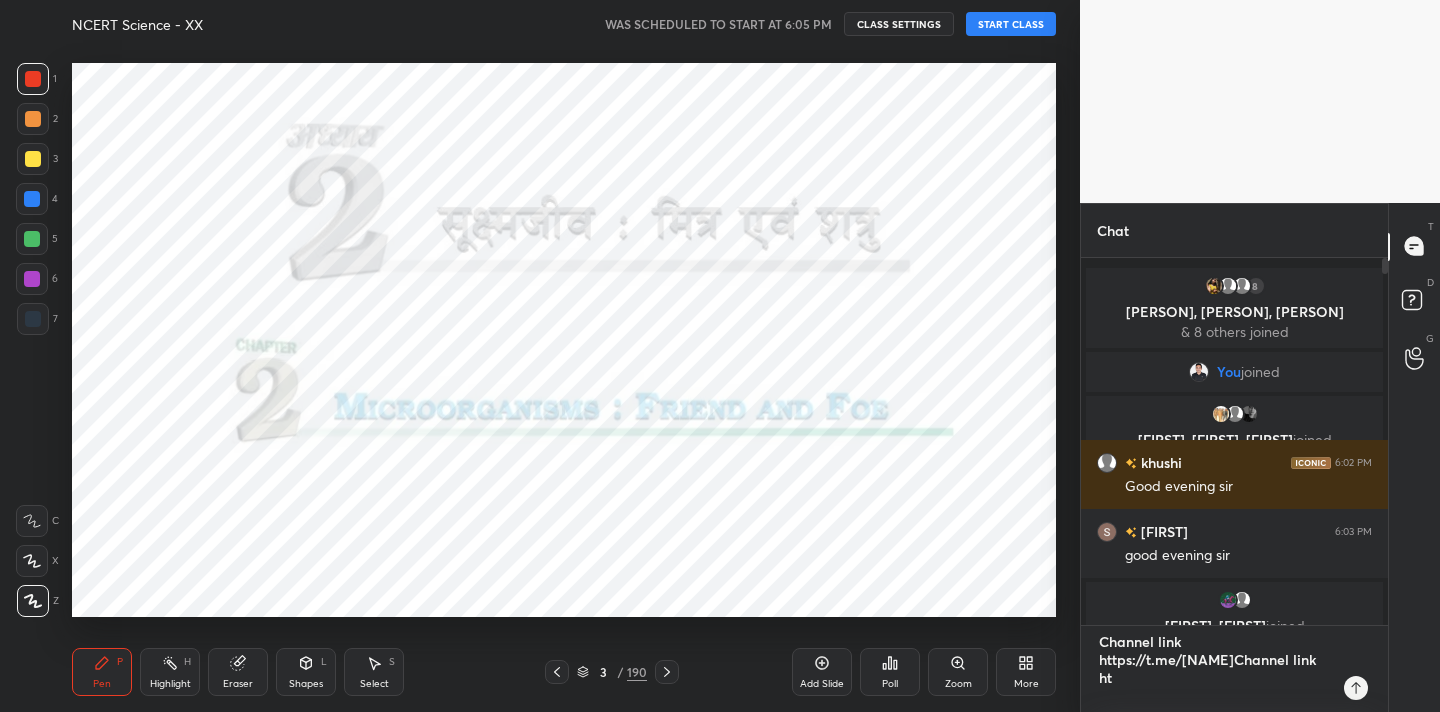 type on "Channel link
https://t.me/[NAME] link
h" 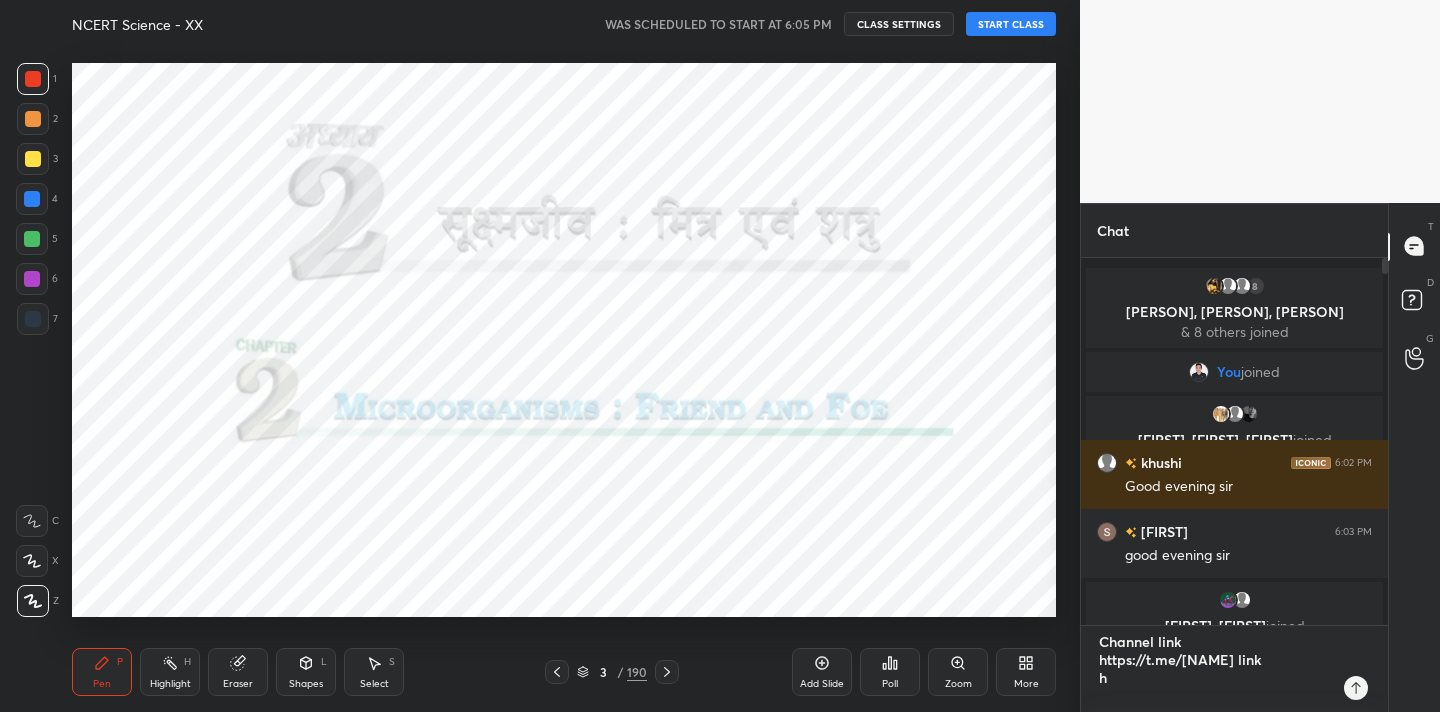 type on "Channel link
https://t.me/AlamSirUnacademyChannel link" 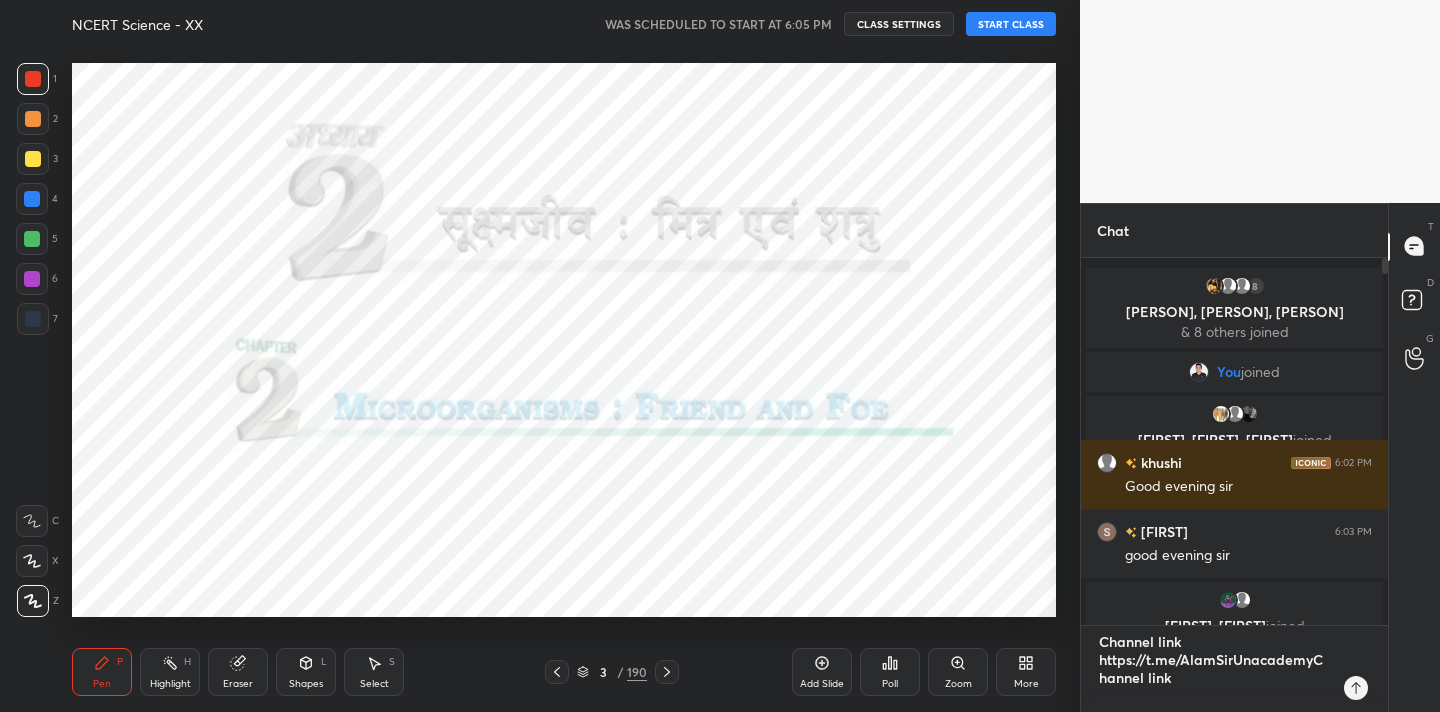 type on "Channel link
https://t.me/AlamSirUnacademyChannel link" 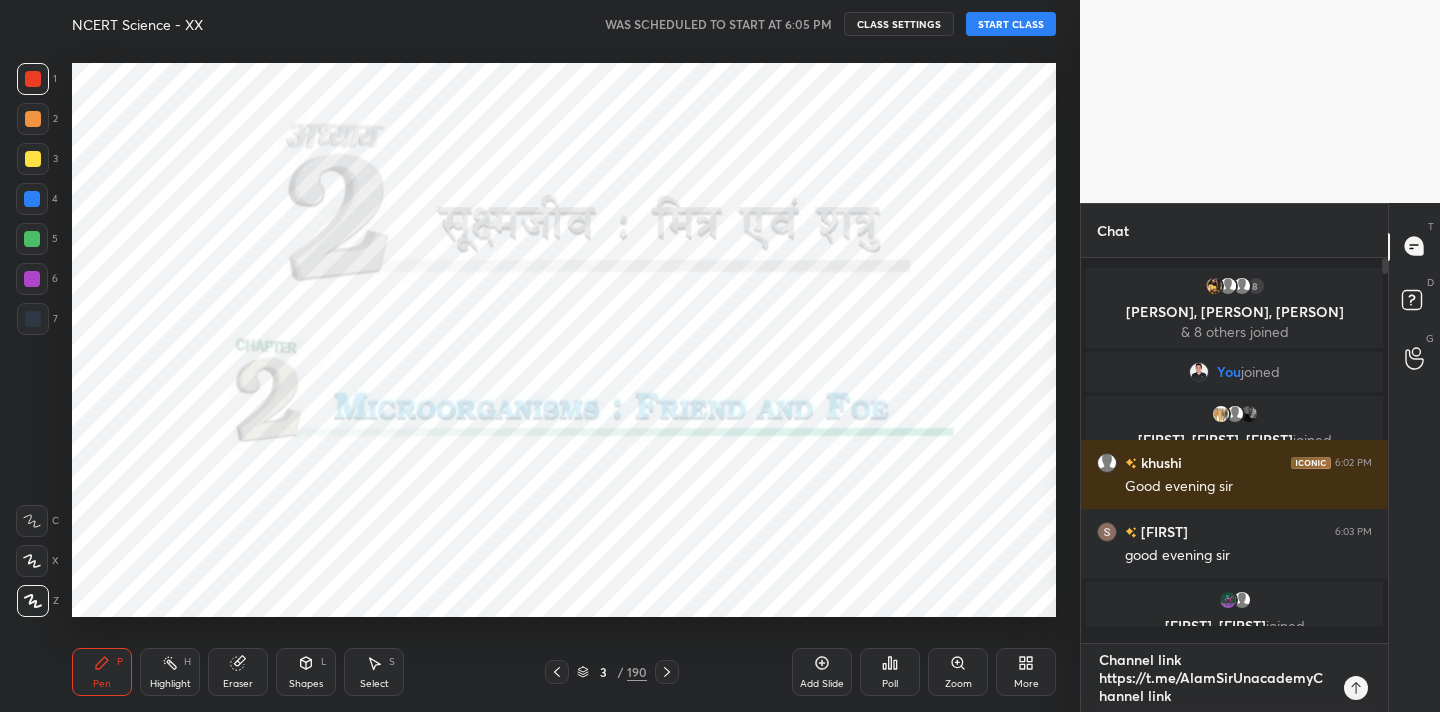 scroll, scrollTop: 7, scrollLeft: 7, axis: both 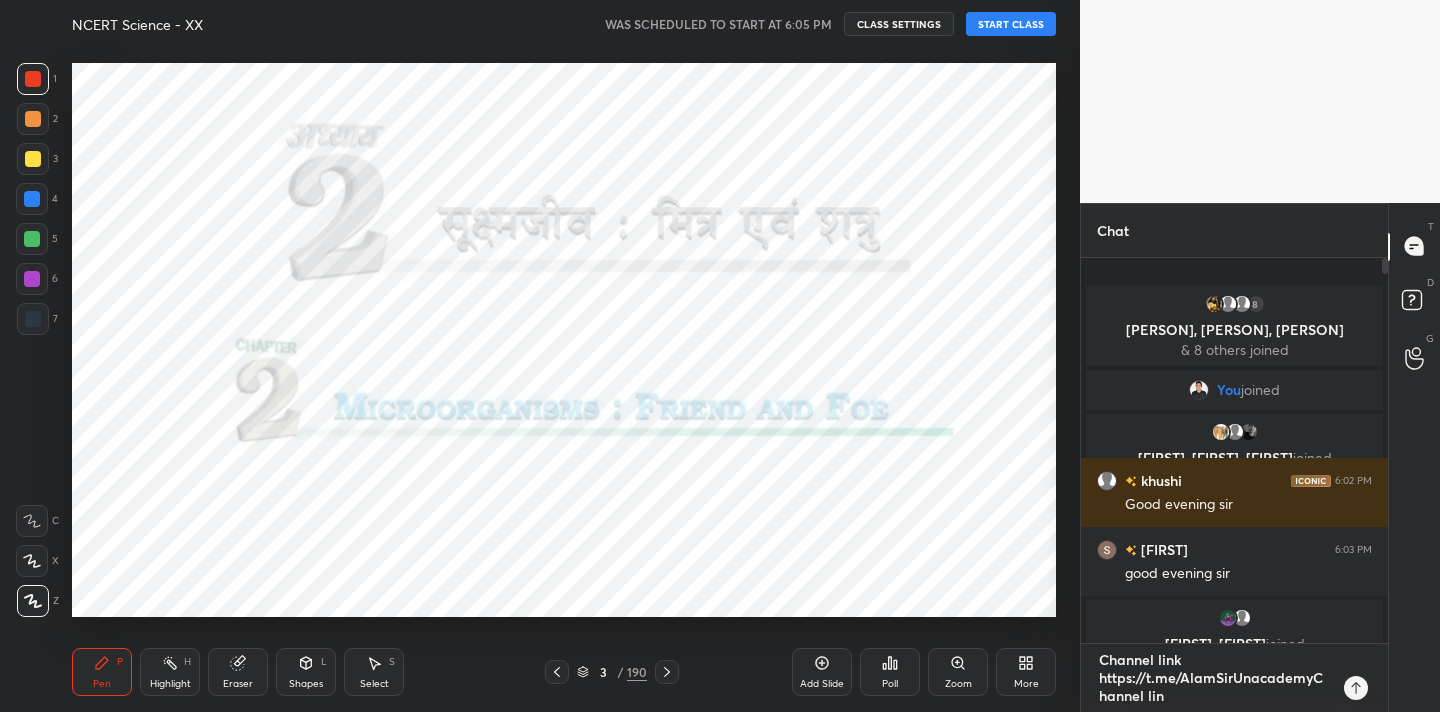 type on "Channel link
https://t.me/[WEBSITE]Channel li" 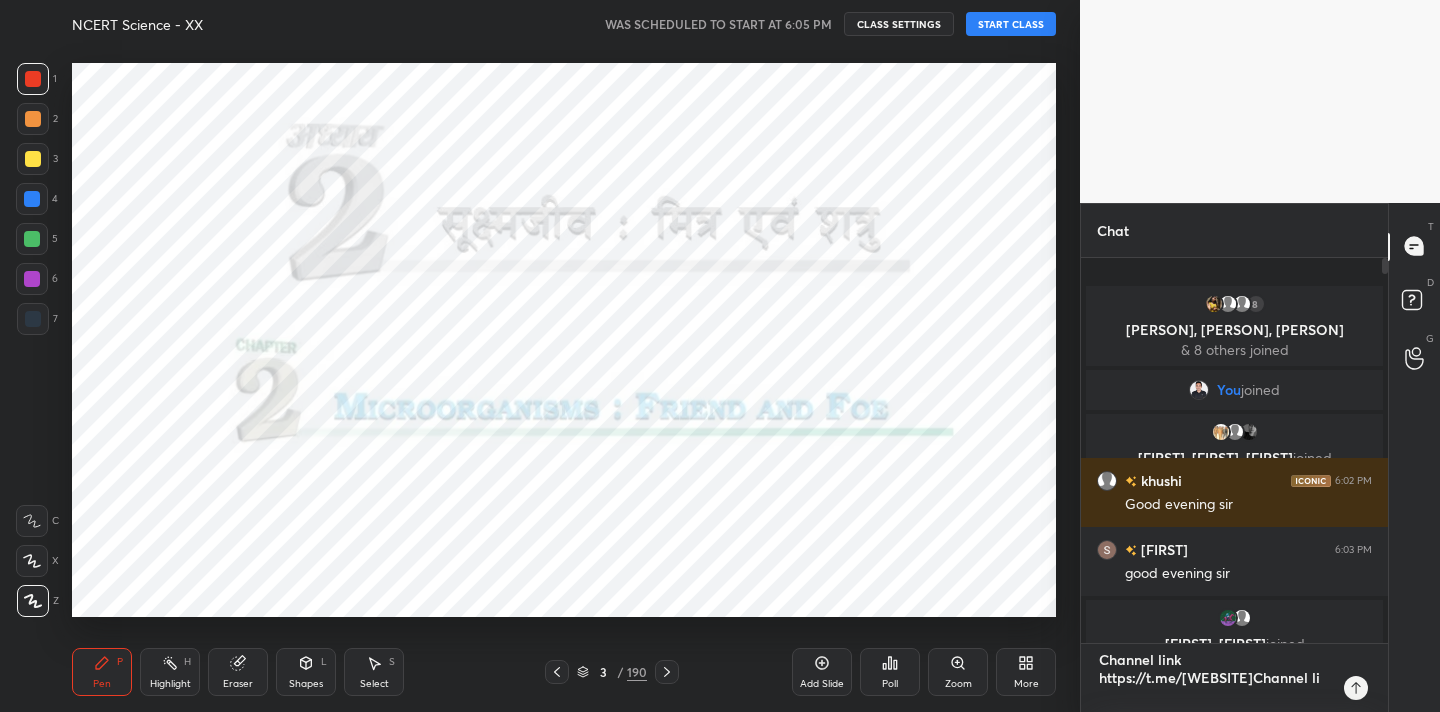 type on "Channel link
https://t.me/AlamSirUnacademyChannel l" 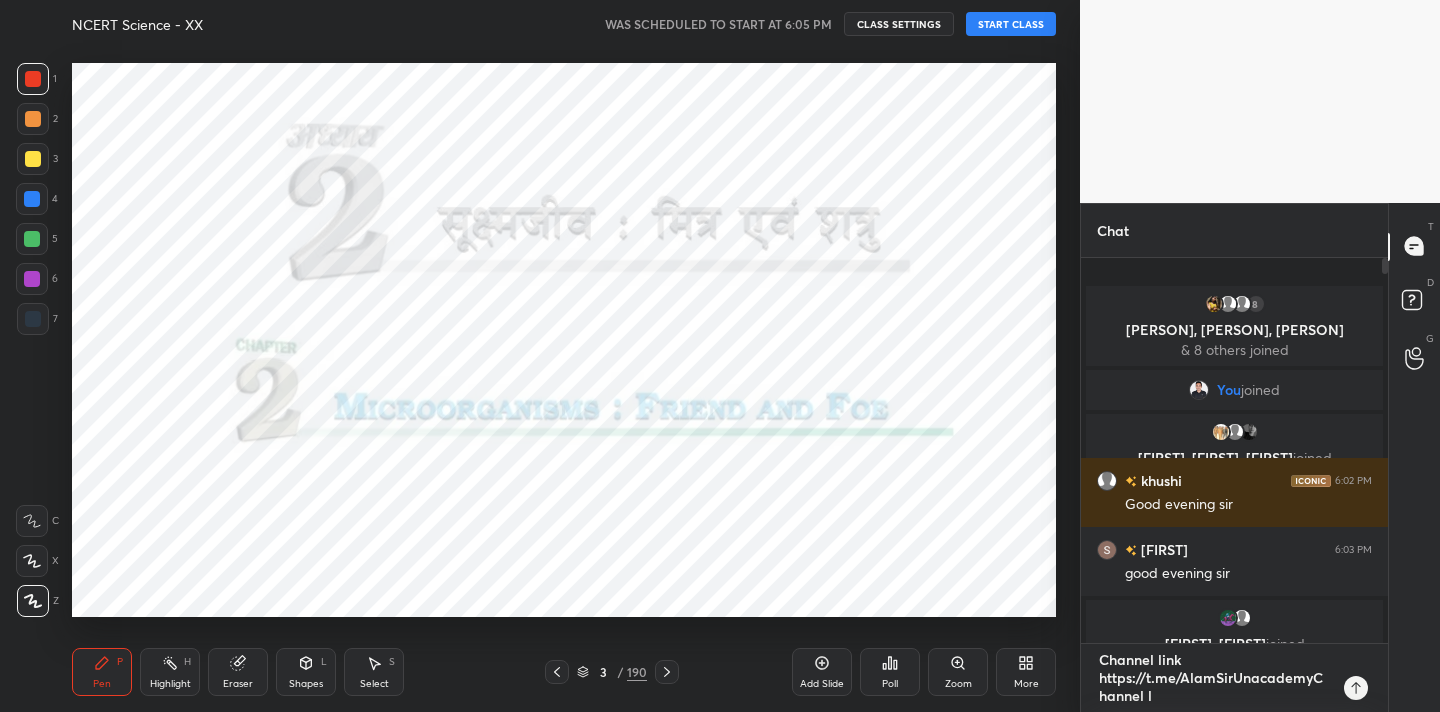 type on "Channel link
https://t.me/AlamSirUnacademyChannel" 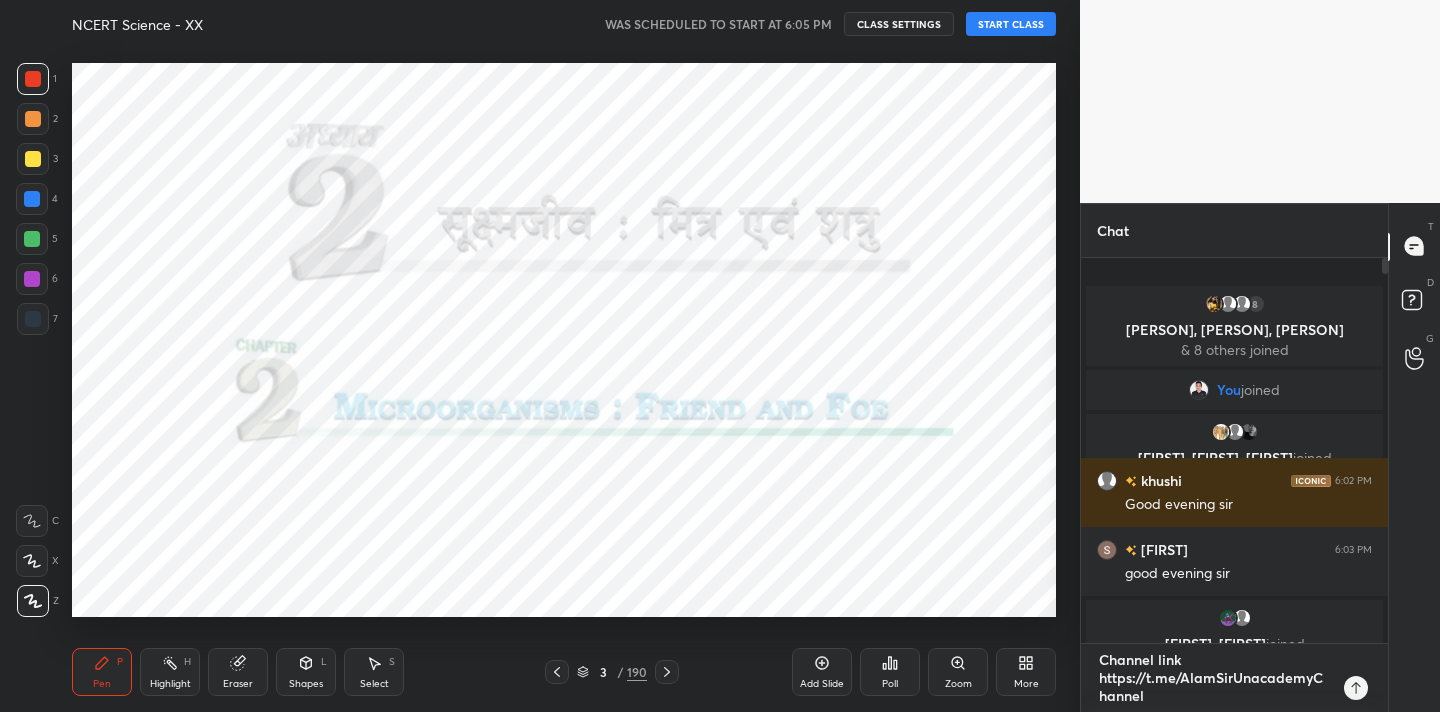 type on "Channel link
https://t.me/AlamSirUnacademyChannel" 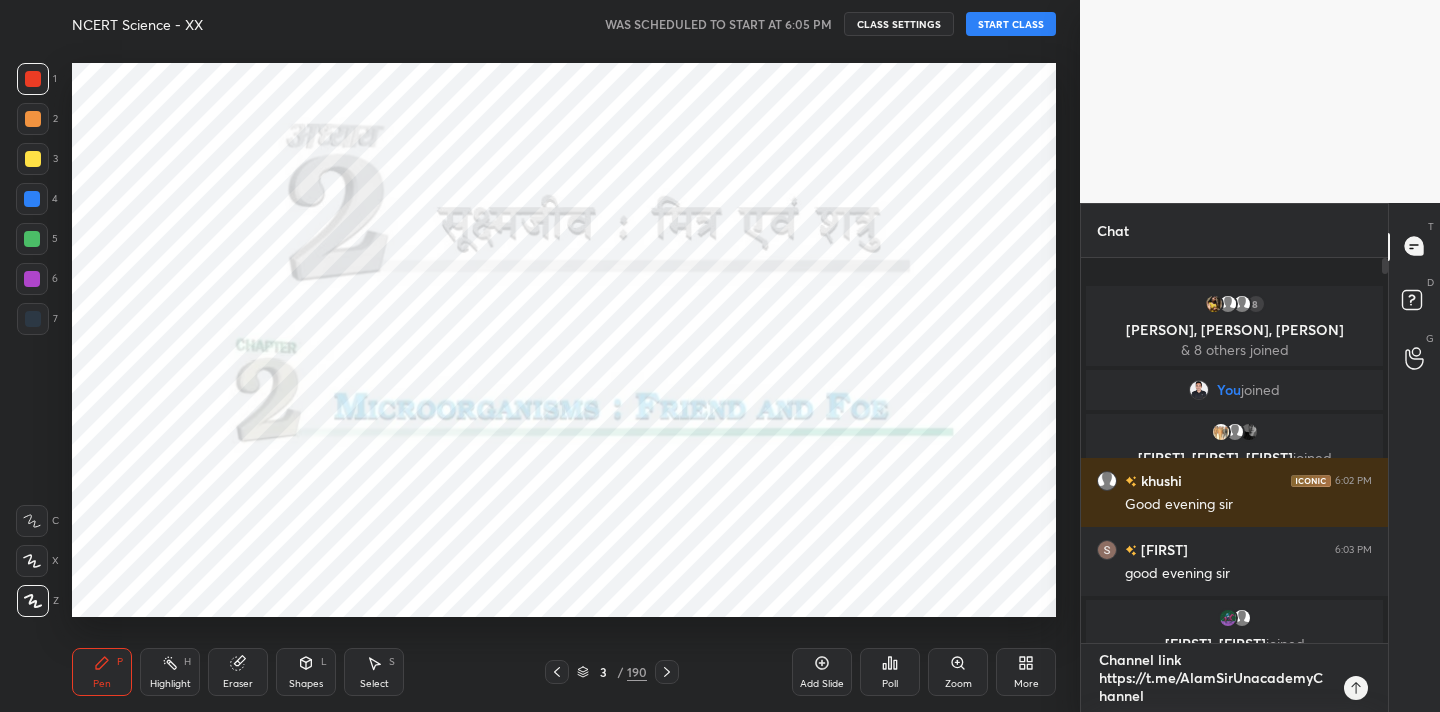 type on "x" 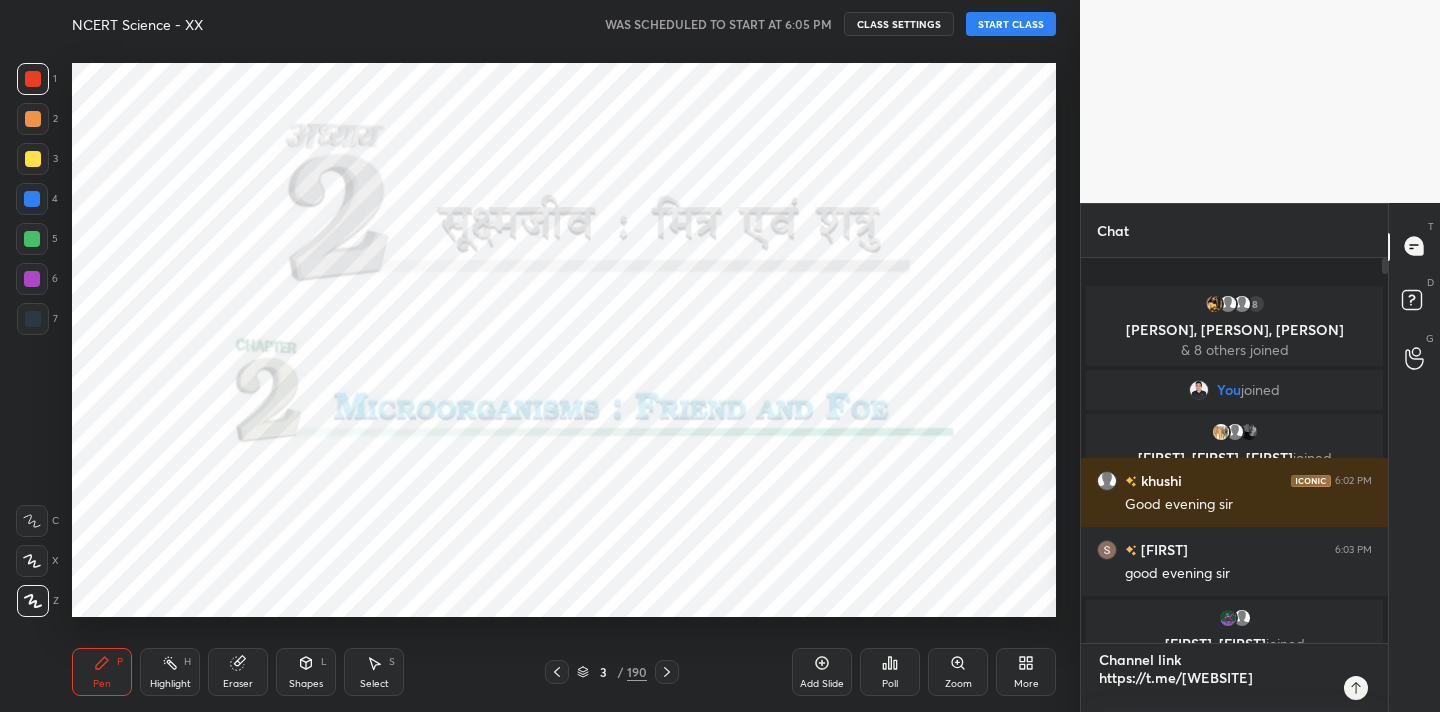 type on "Channel link
https://t.me/[NAME]Chann" 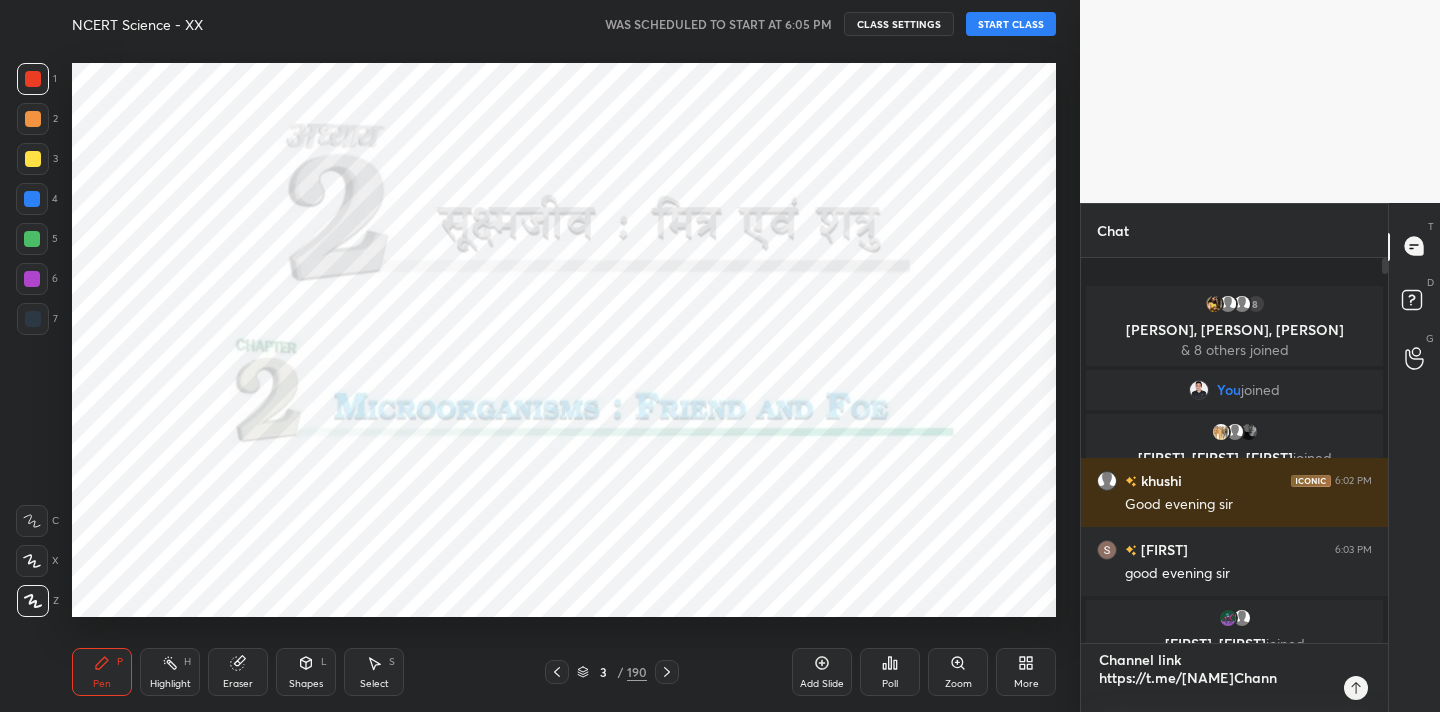 type on "Channel link
https://t.me/AlamSirUnacademyChan" 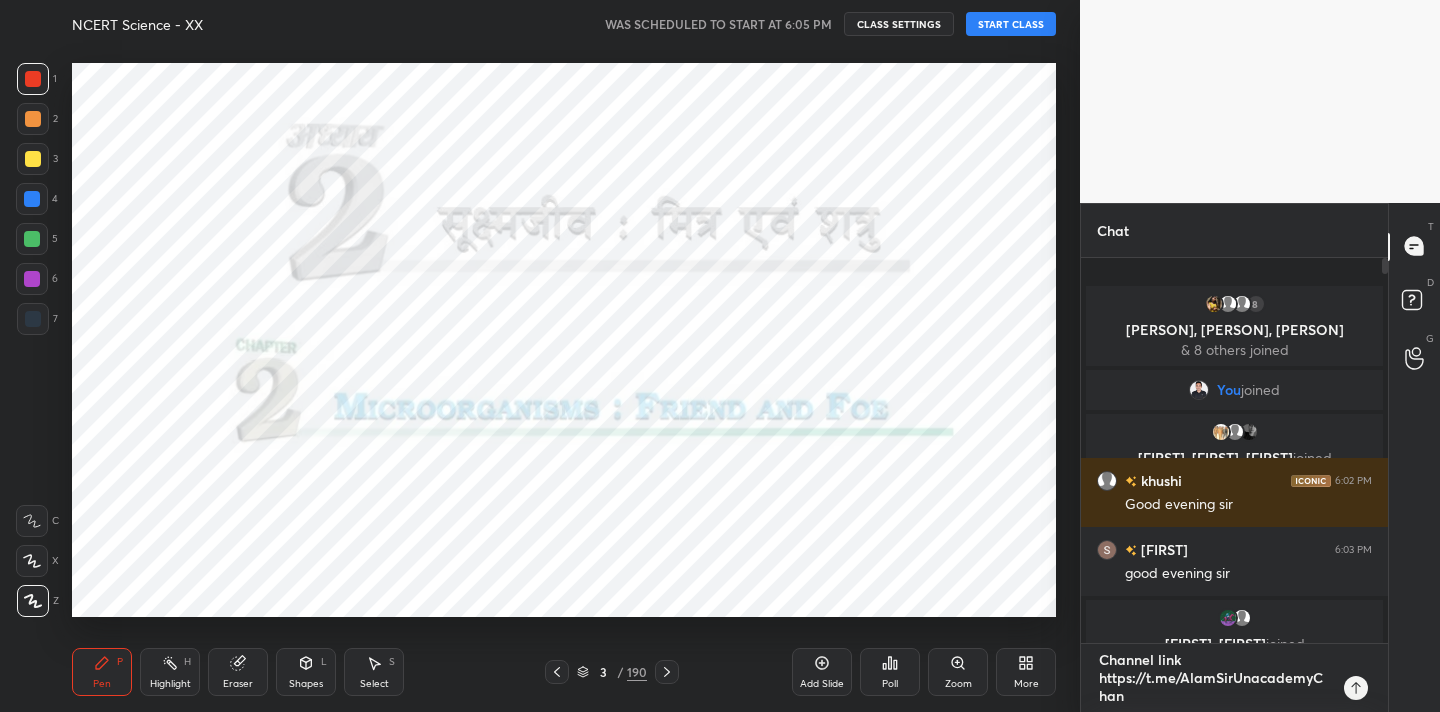 type on "Channel link
https://t.me/[WEBSITE]Cha" 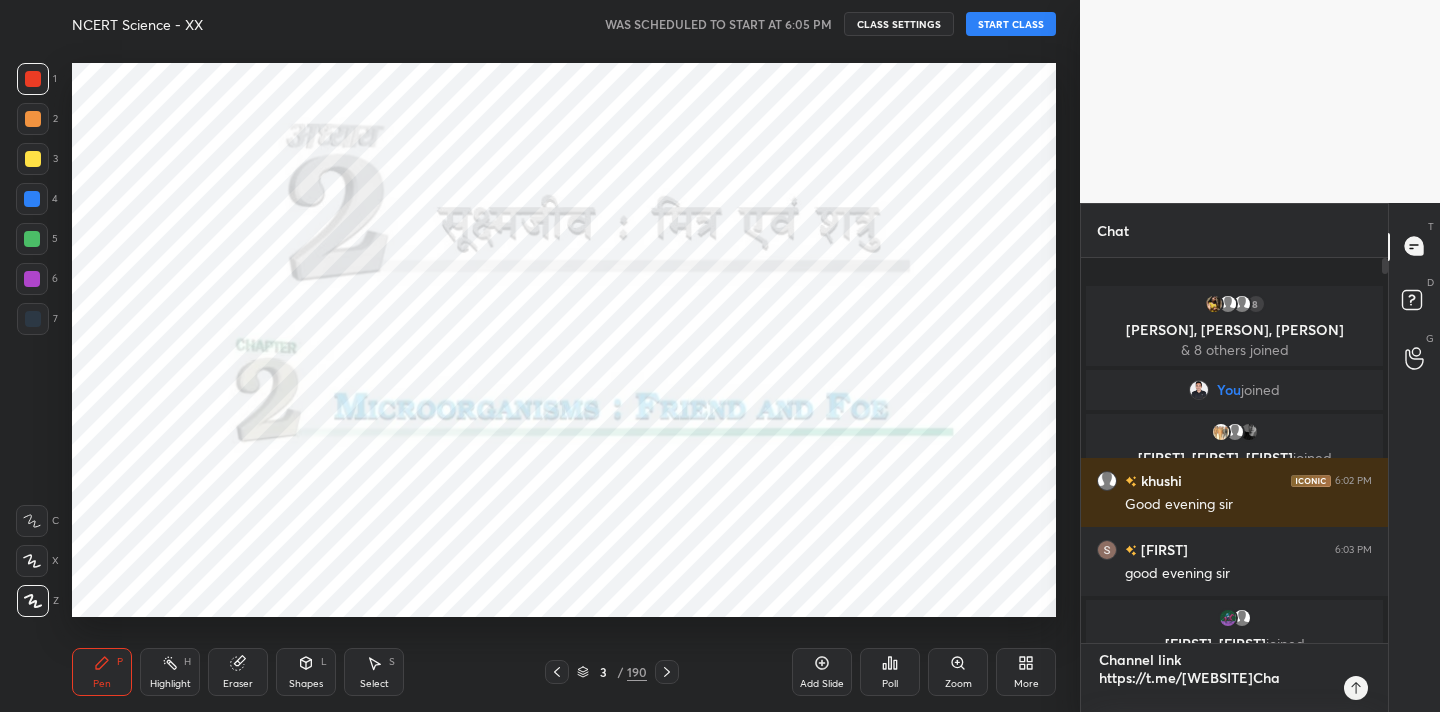 type on "Channel link
https://t.me/[NAME]Ch" 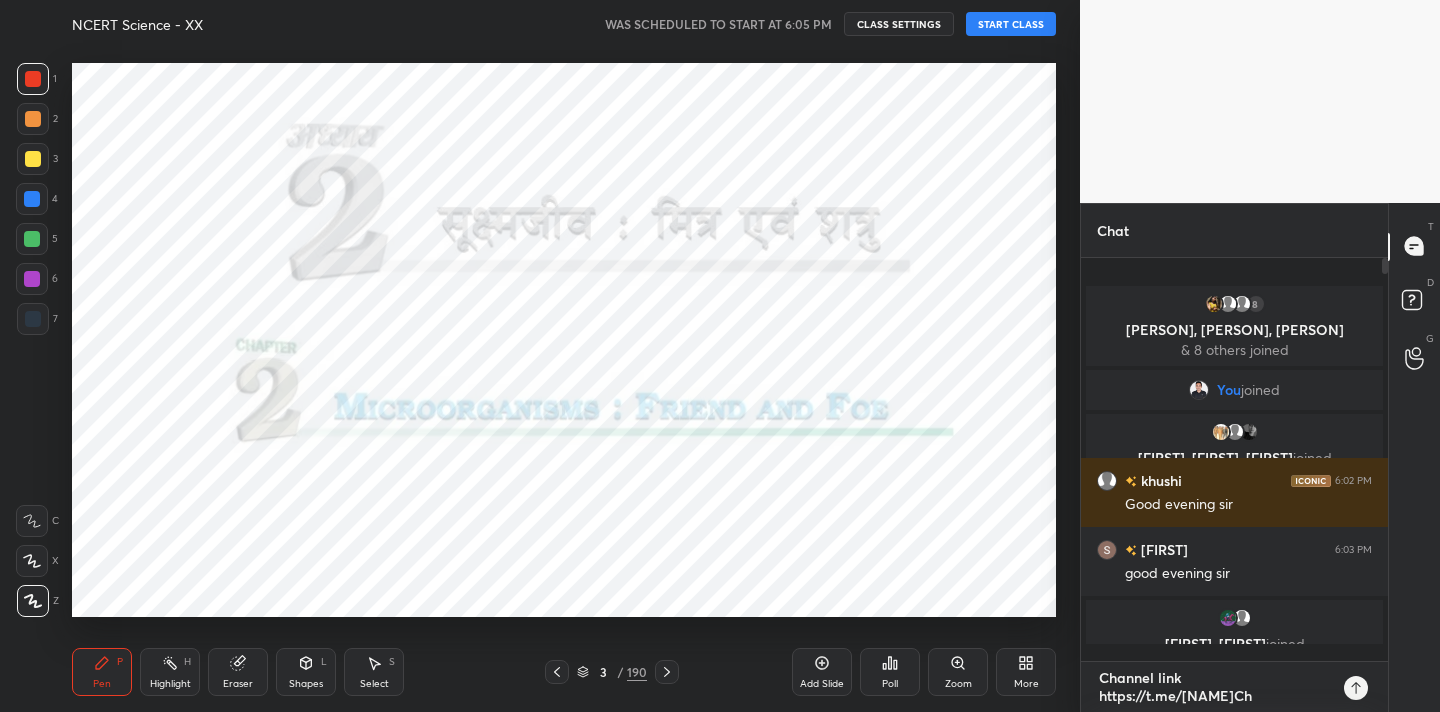 scroll, scrollTop: 7, scrollLeft: 7, axis: both 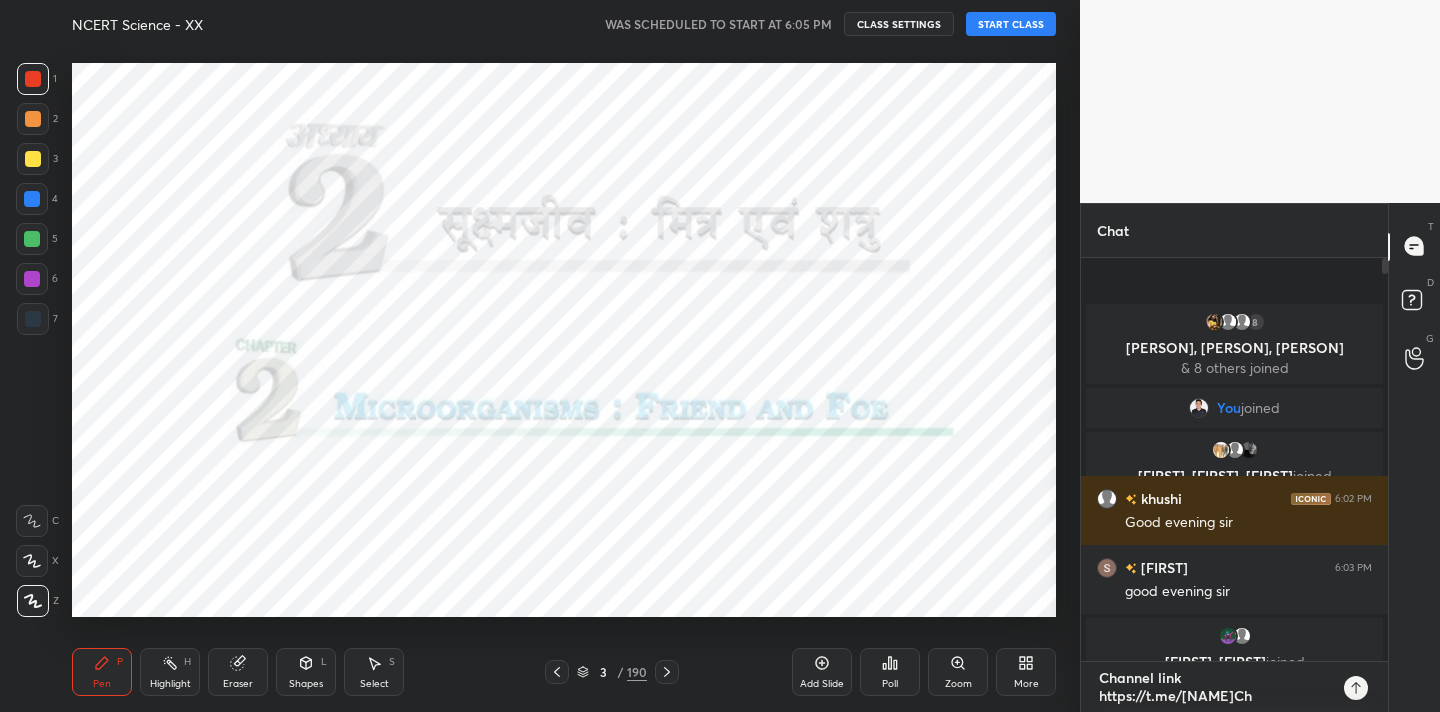 type on "Channel link
https://t.me/[NAME]C" 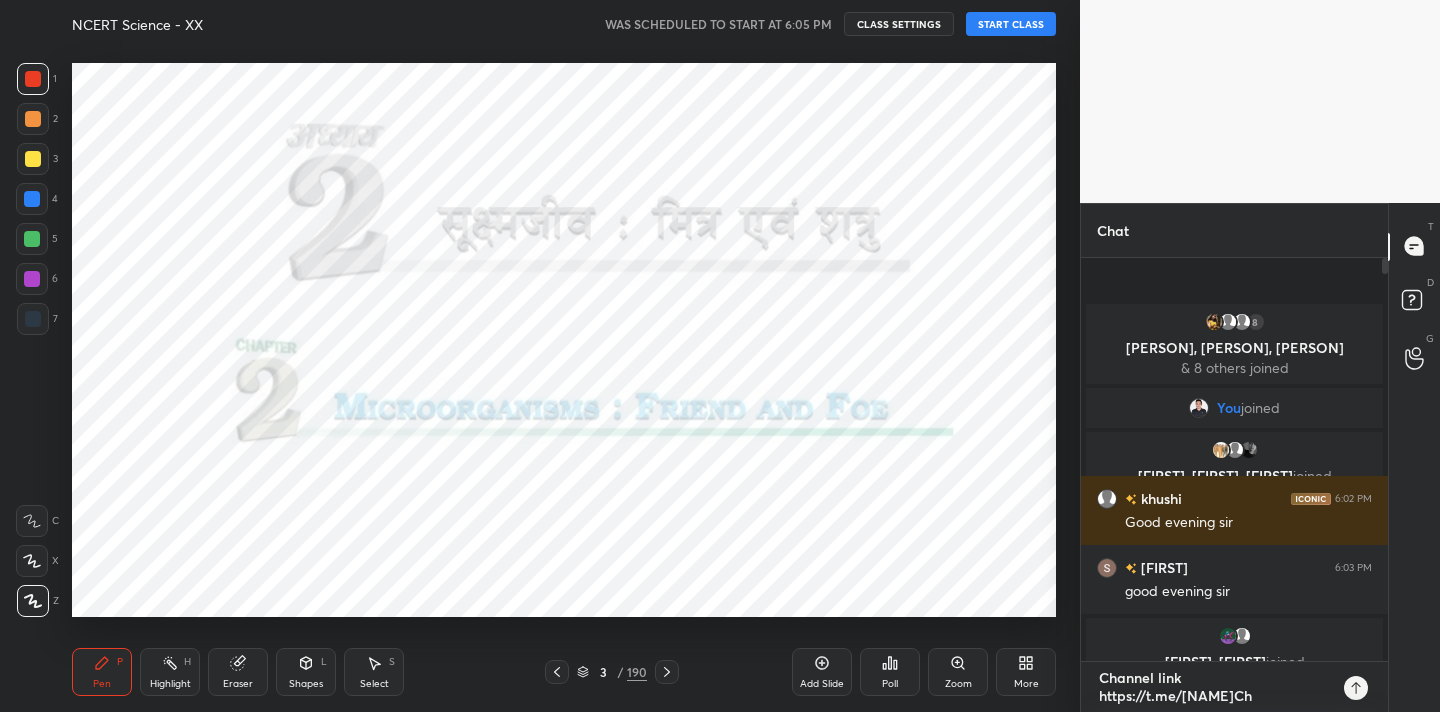 type on "x" 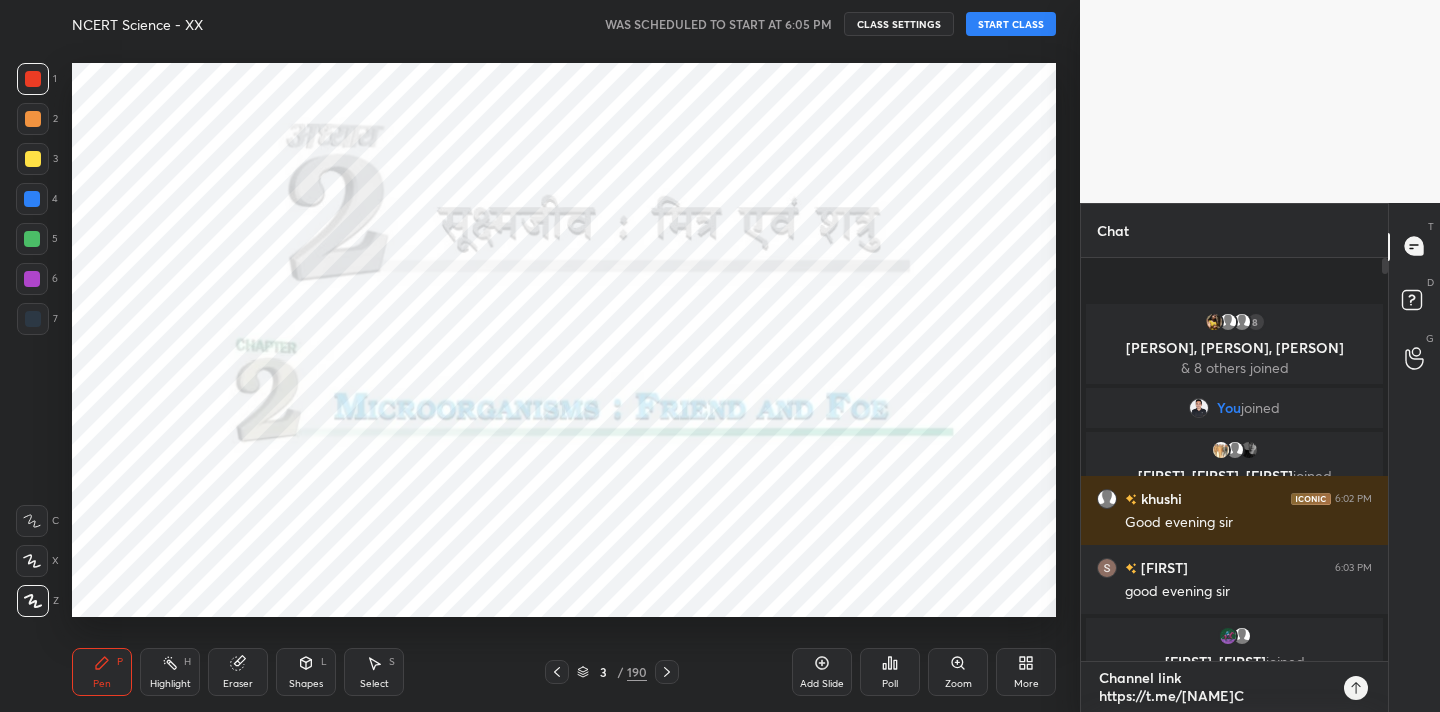 type on "Channel link
https://t.me/AlamSirUnacademy" 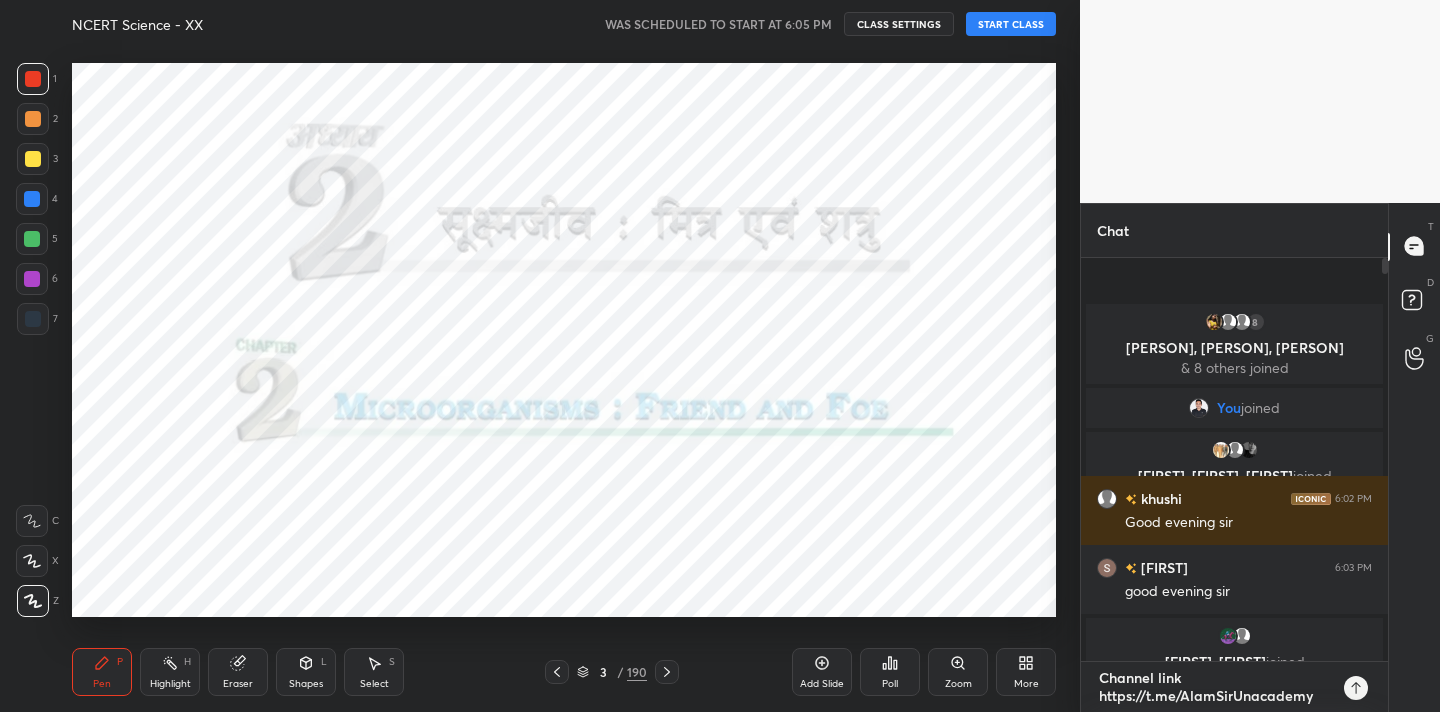 type on "x" 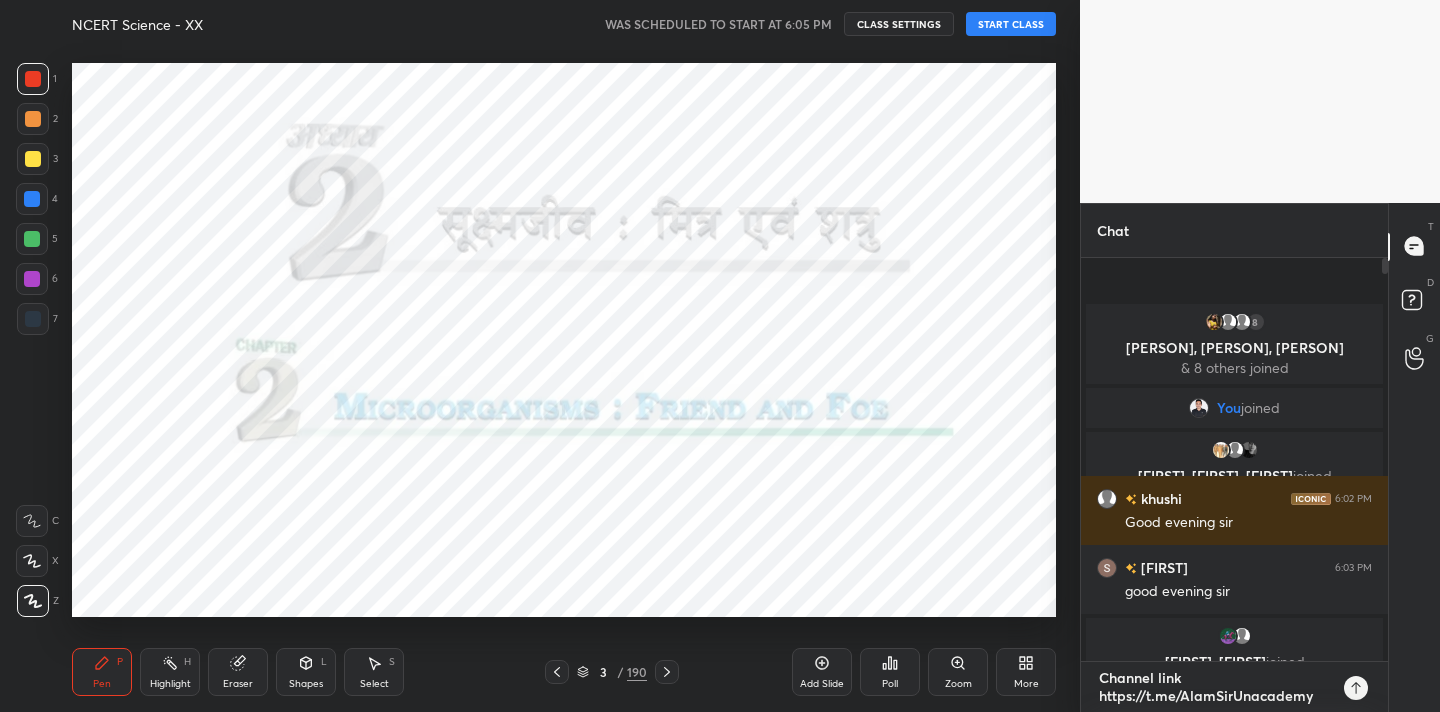 type 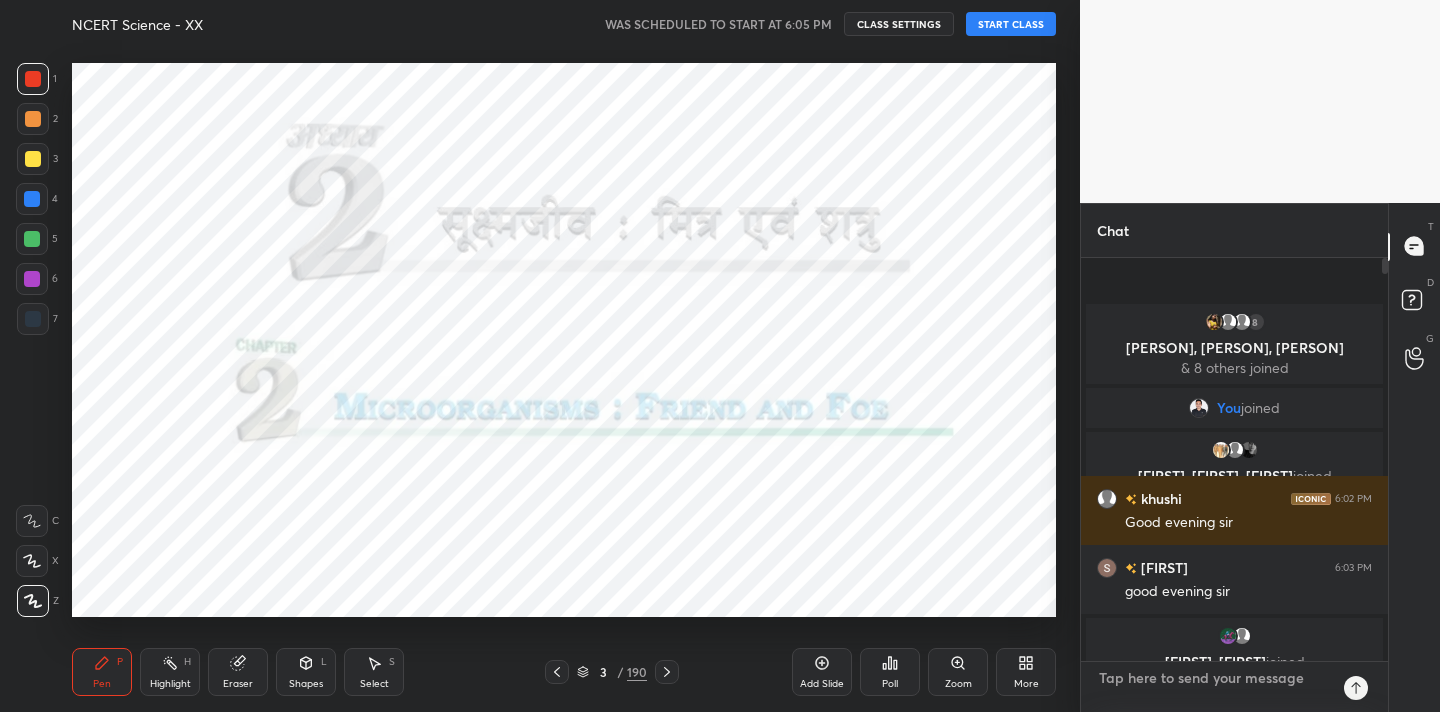 scroll, scrollTop: 7, scrollLeft: 7, axis: both 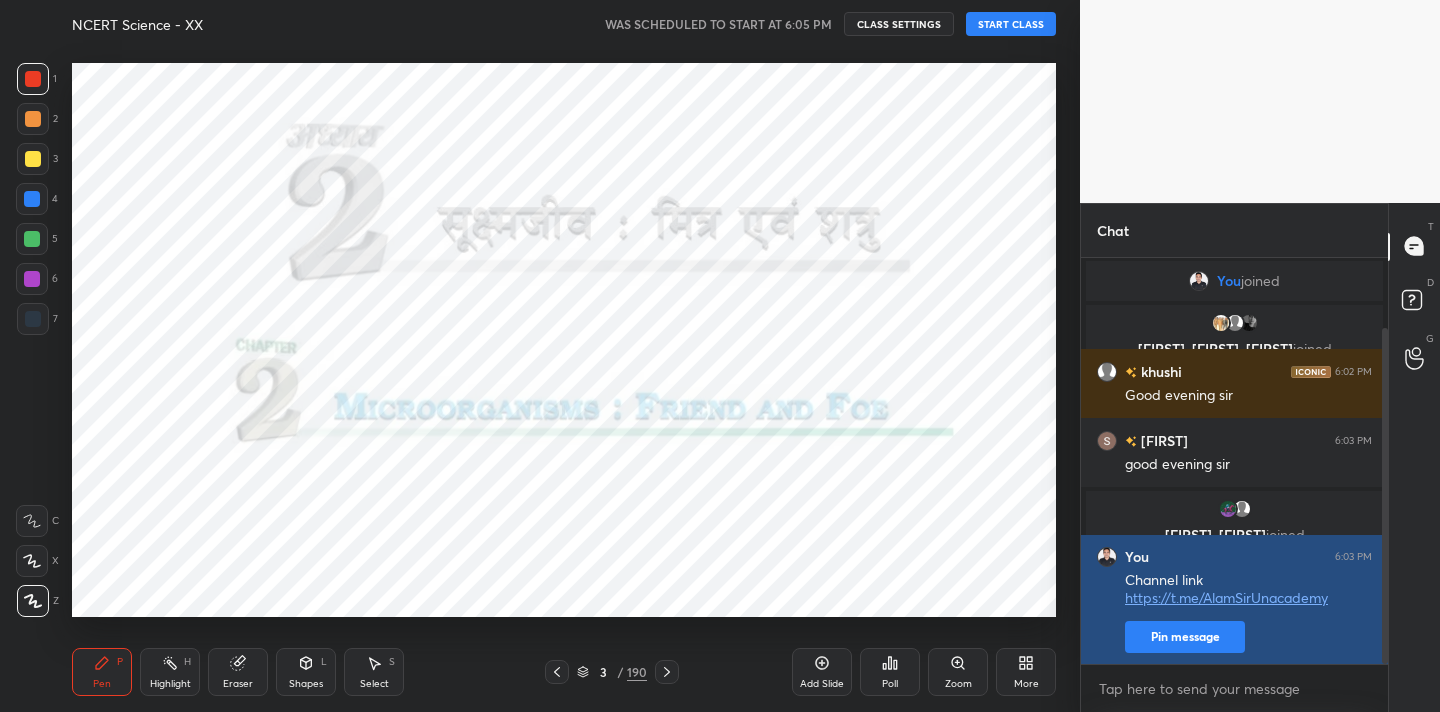 click on "Pin message" at bounding box center (1185, 637) 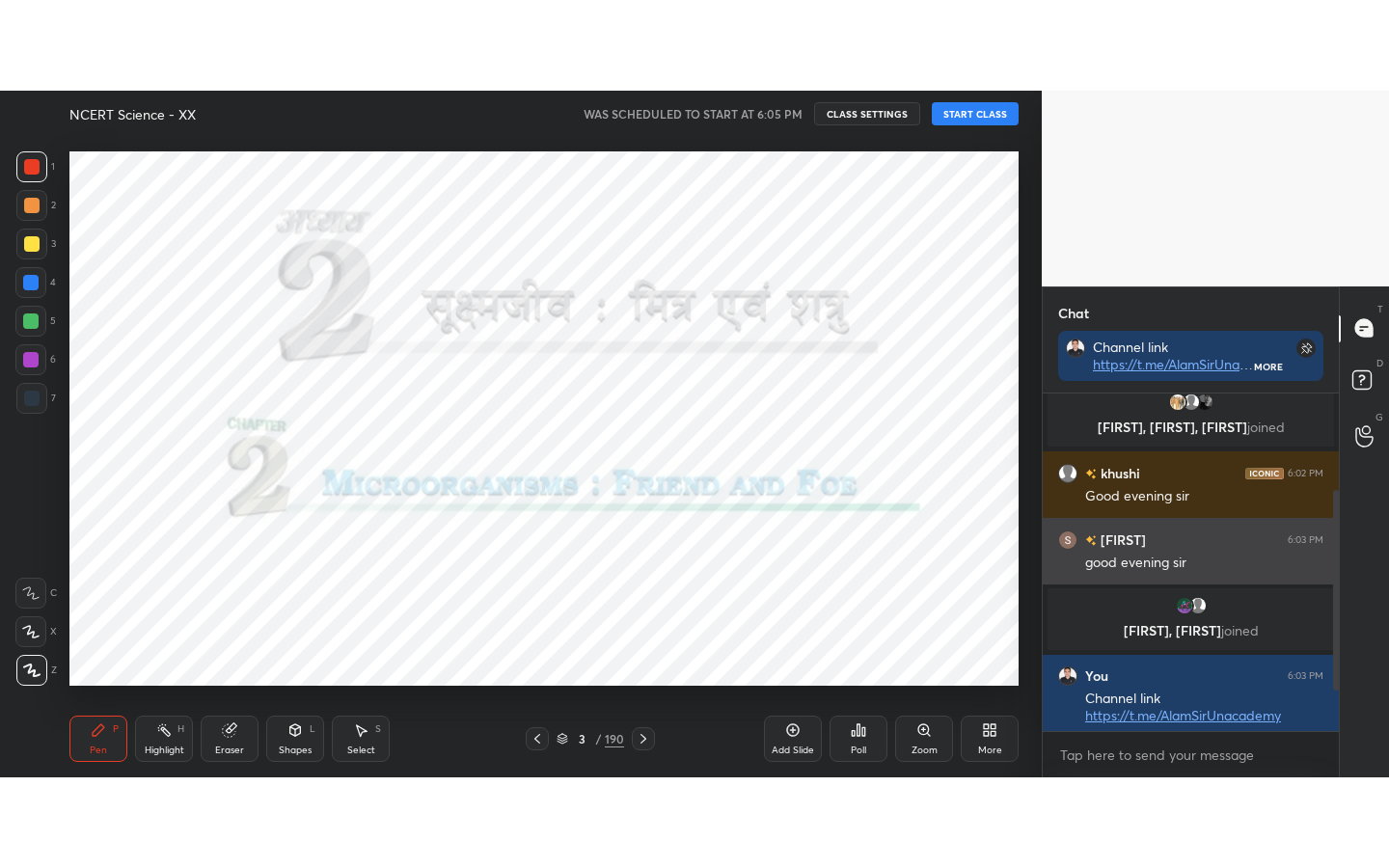 scroll, scrollTop: 231, scrollLeft: 0, axis: vertical 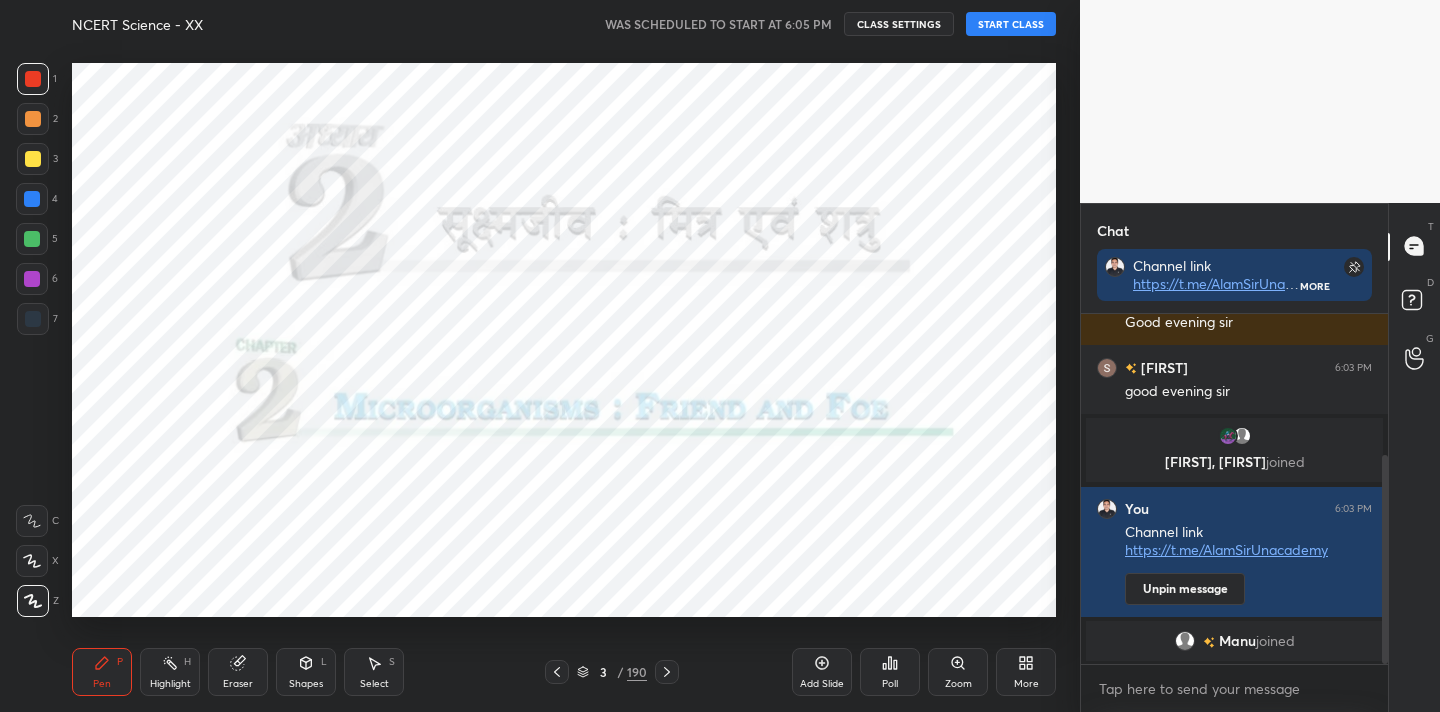 click 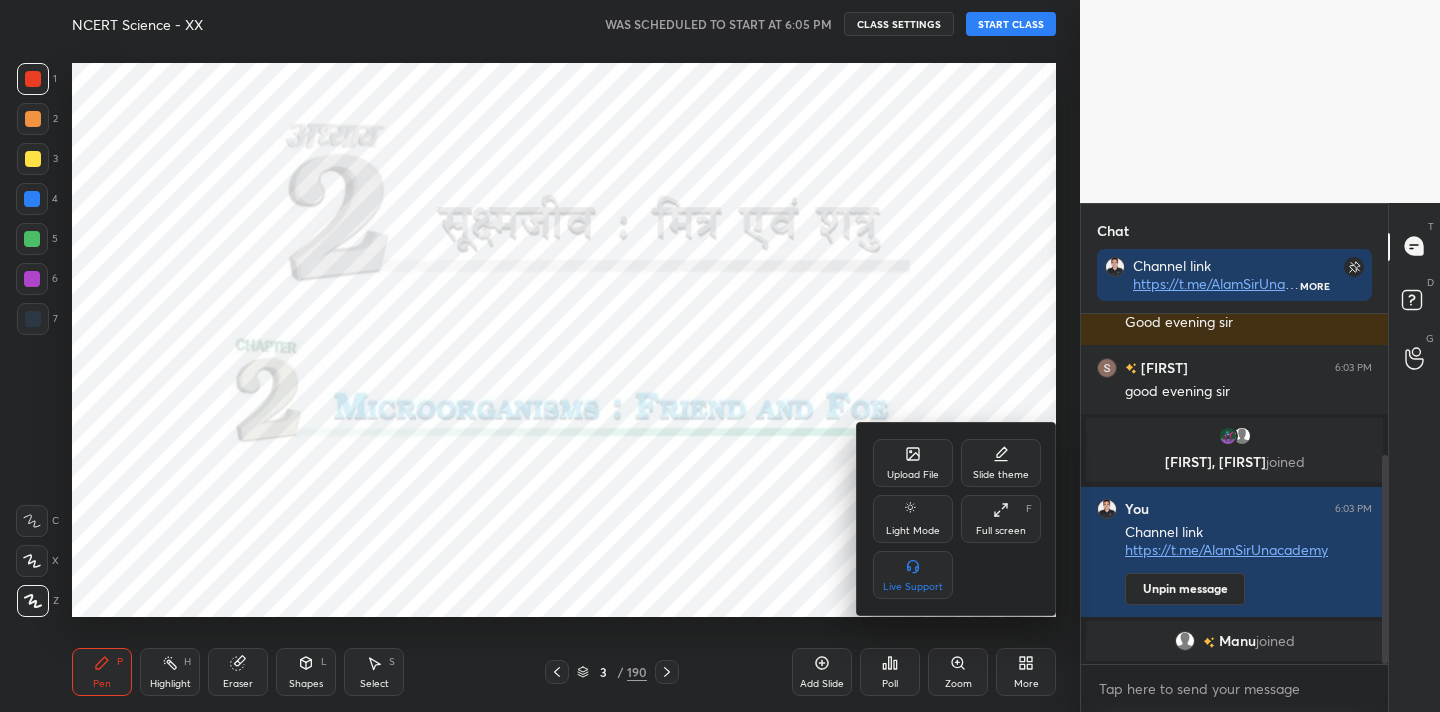 click 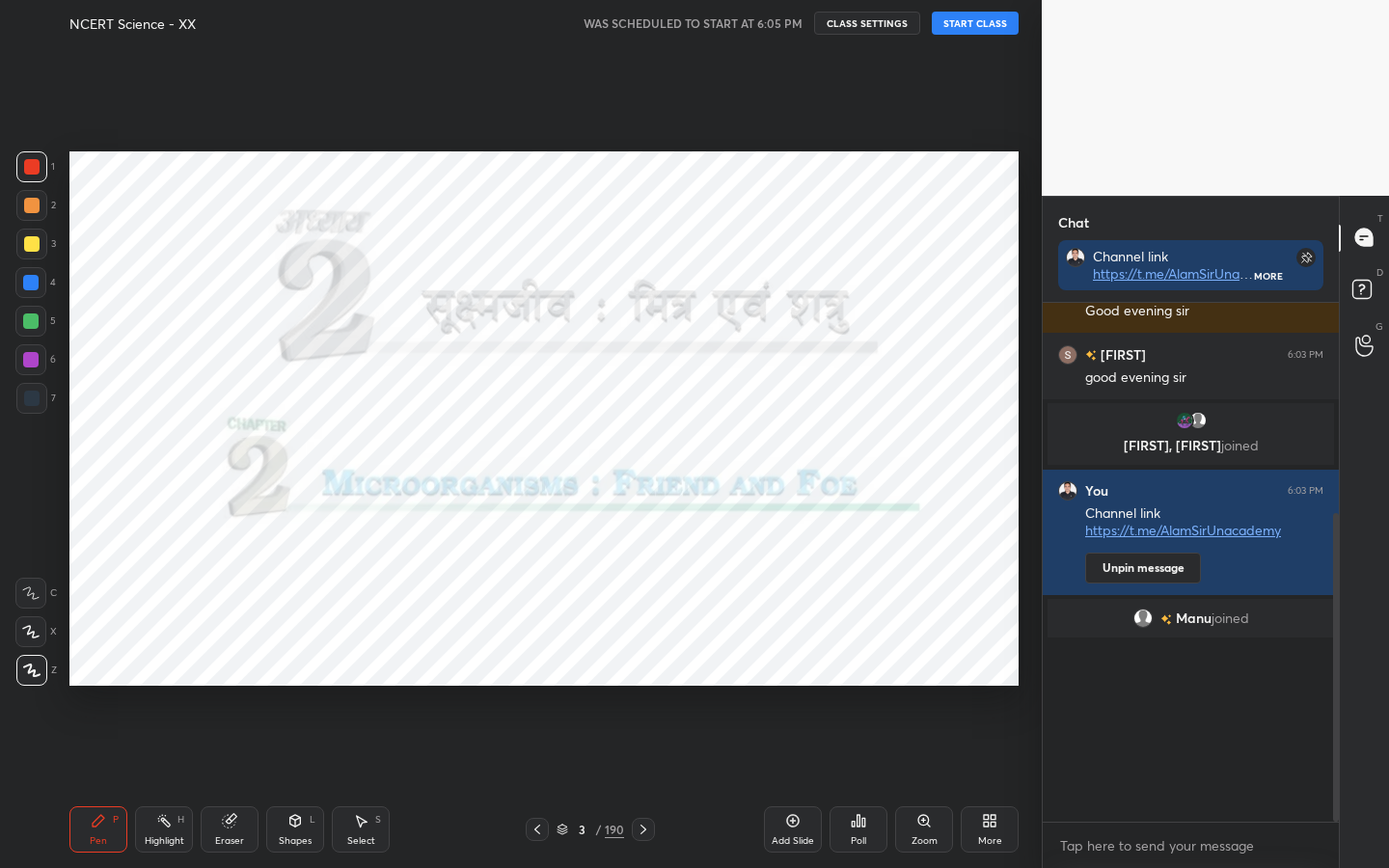 scroll, scrollTop: 95700, scrollLeft: 95494, axis: both 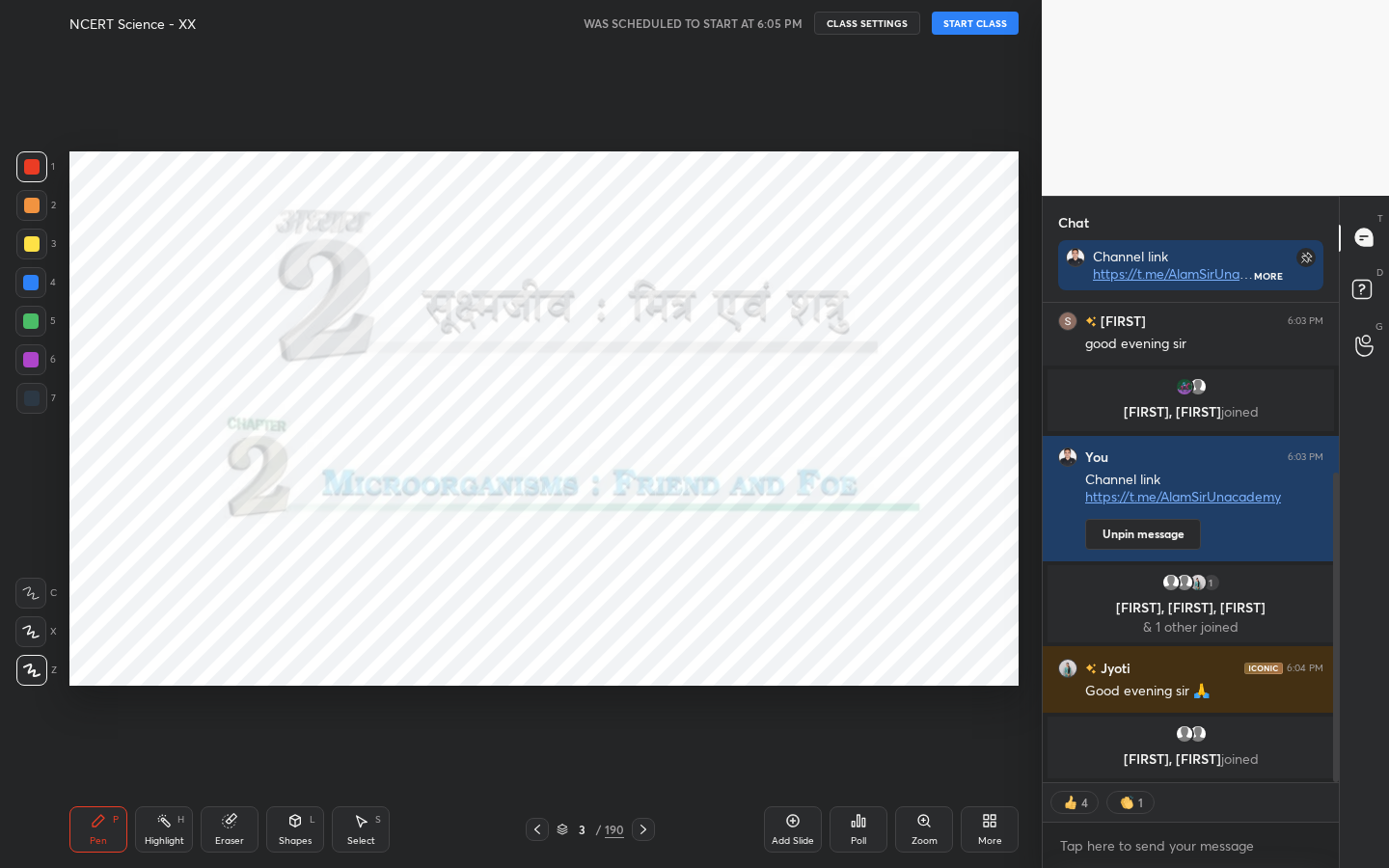 click on "START CLASS" at bounding box center (975, 23) 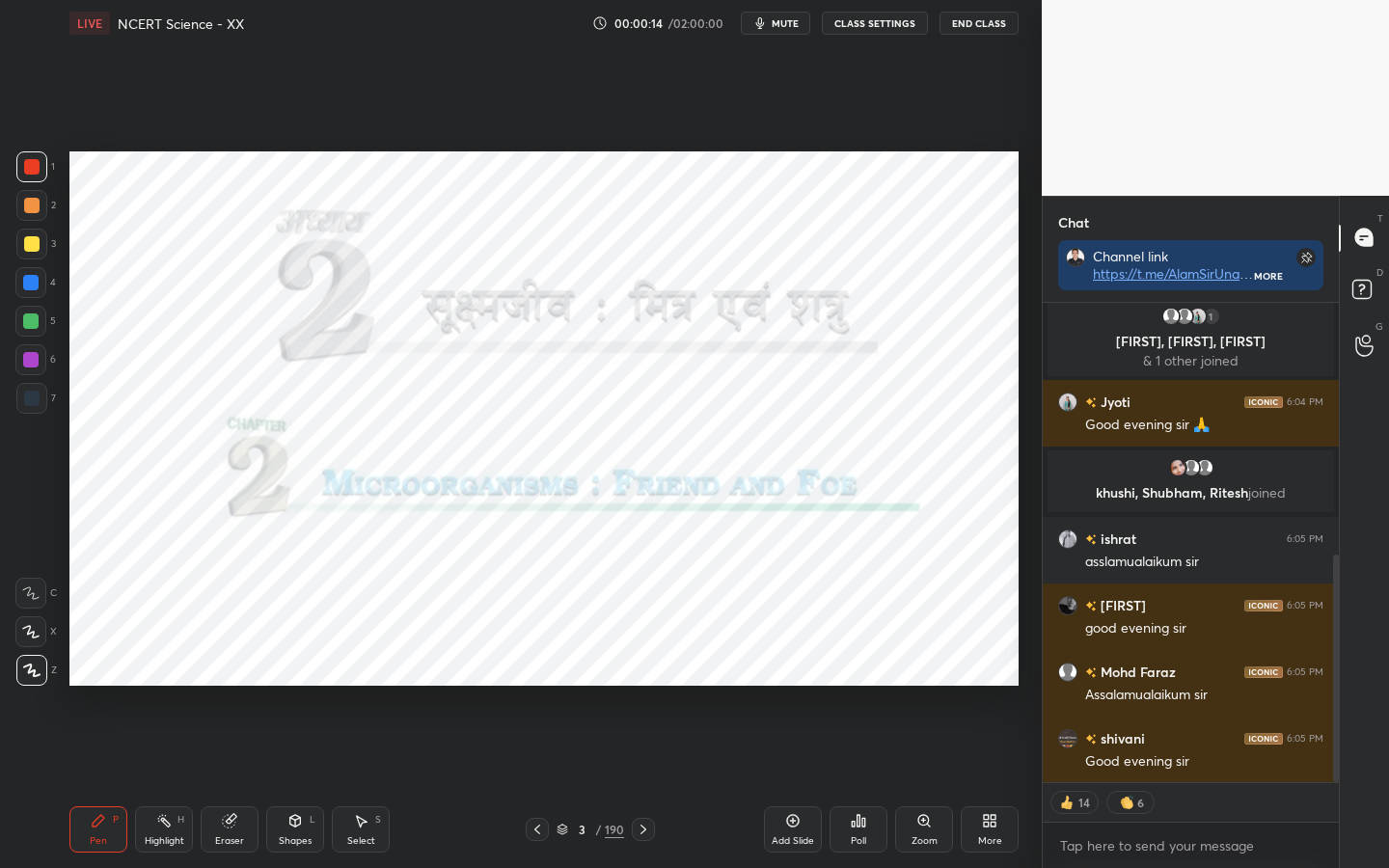 scroll, scrollTop: 548, scrollLeft: 0, axis: vertical 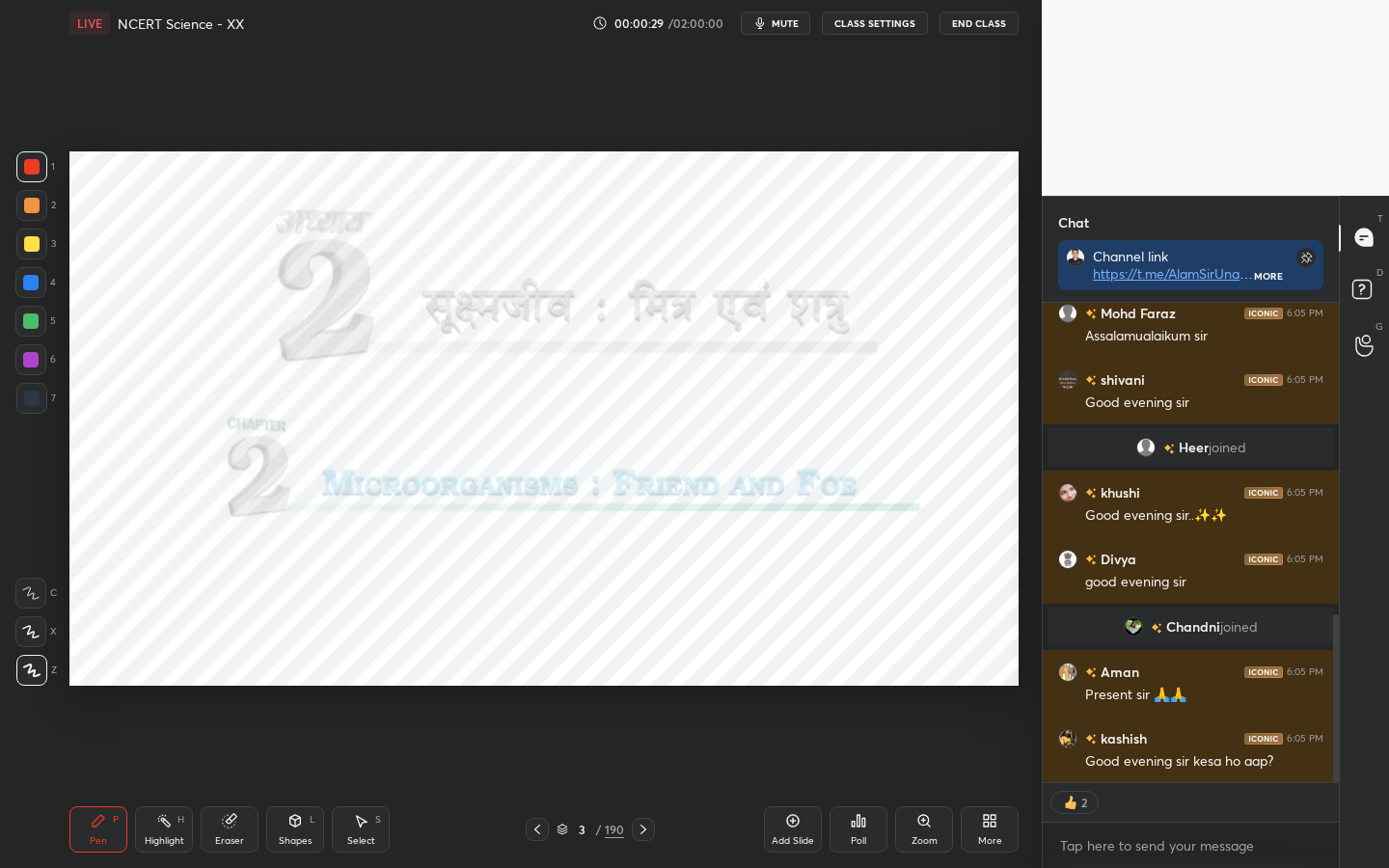 click on "Chandni" at bounding box center (1193, 627) 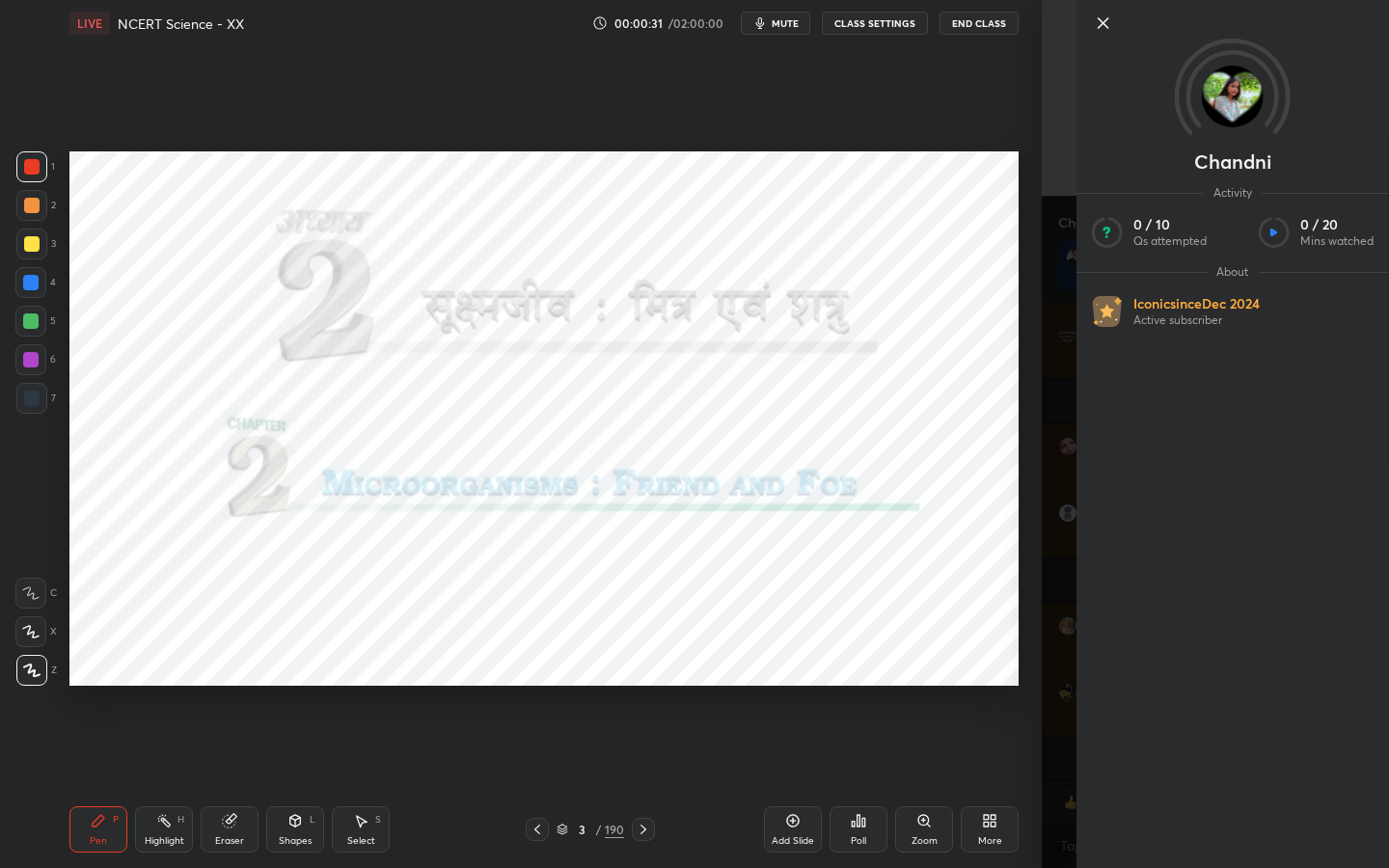 scroll, scrollTop: 1002, scrollLeft: 0, axis: vertical 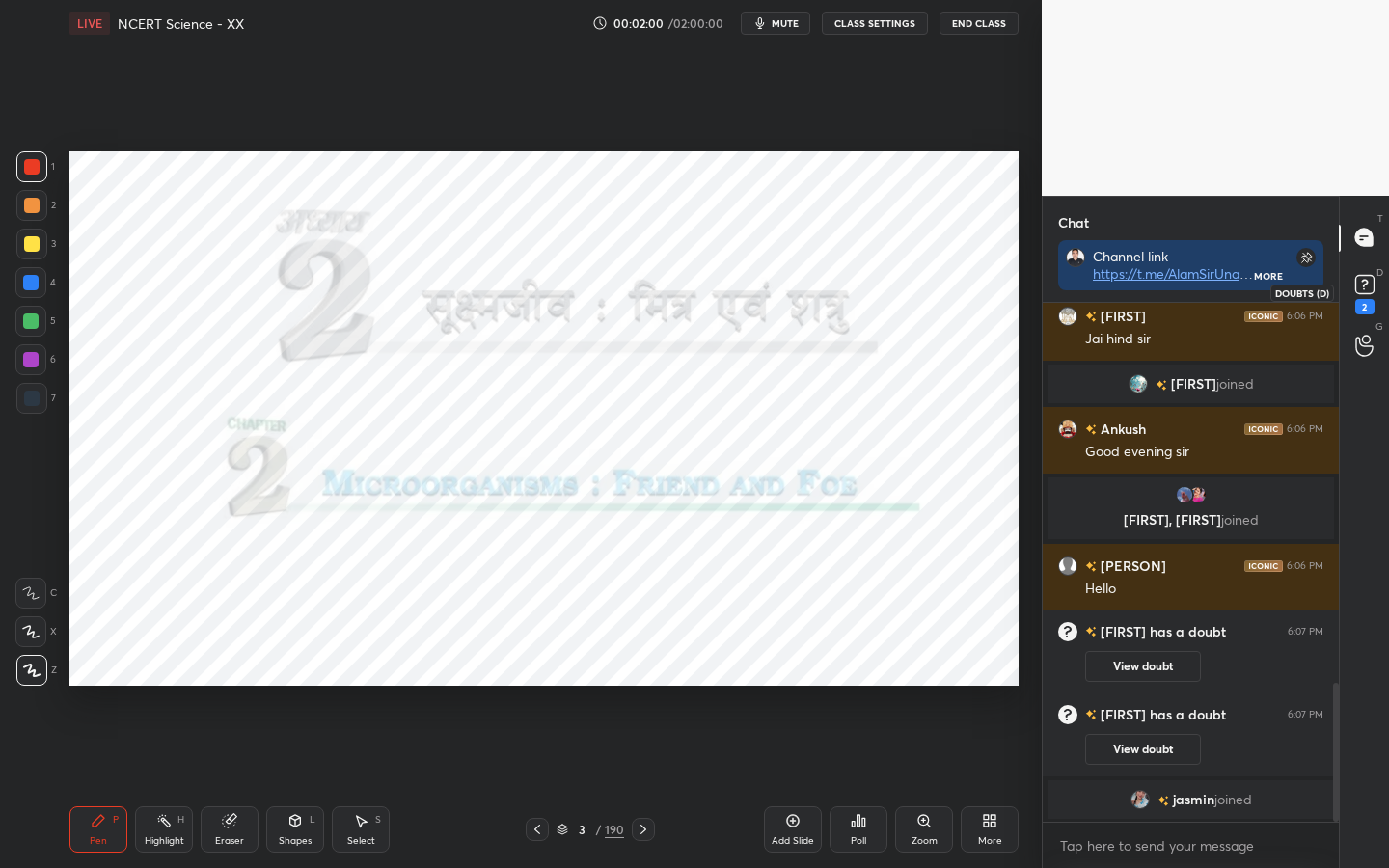 click 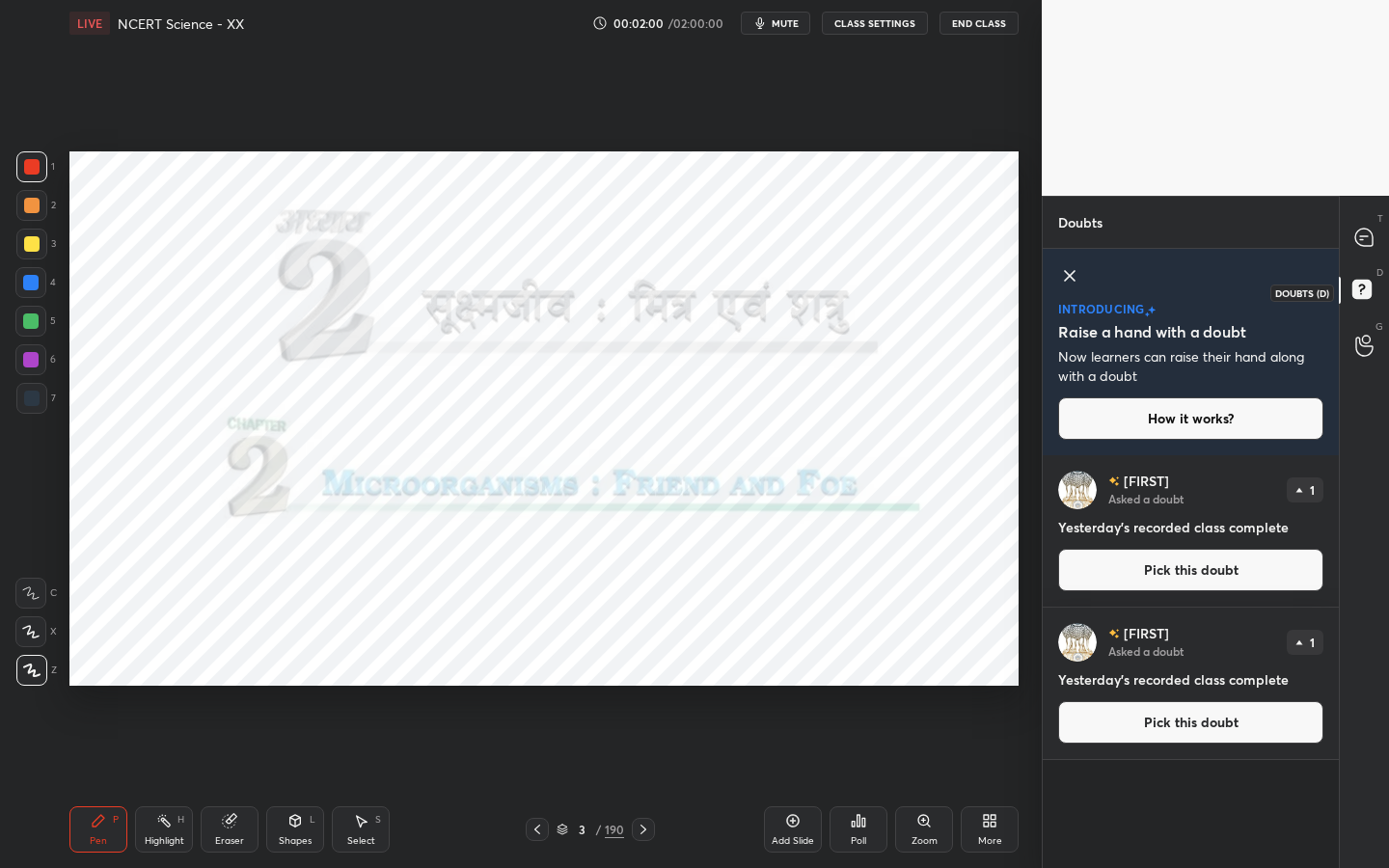 scroll, scrollTop: 7, scrollLeft: 7, axis: both 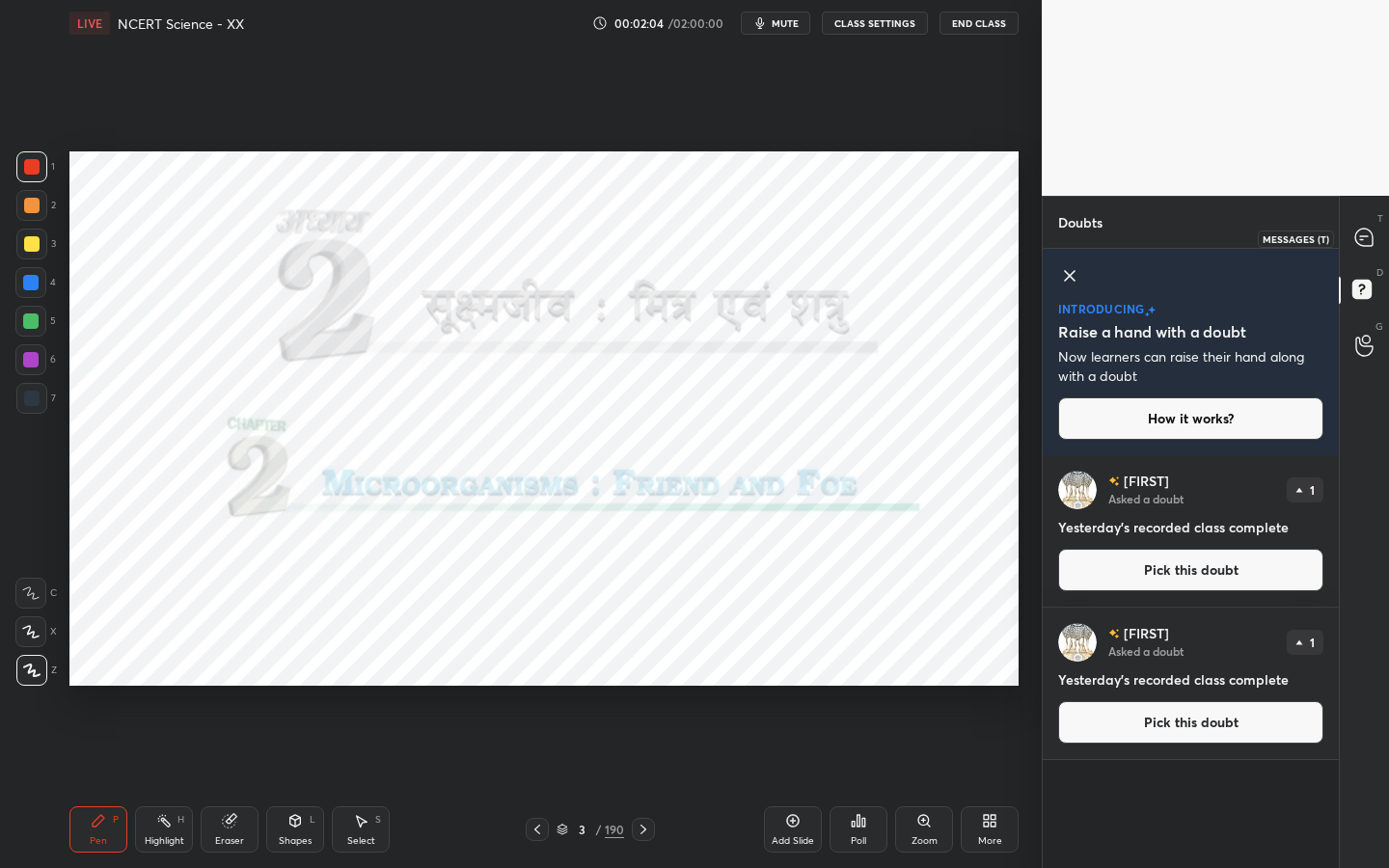 click 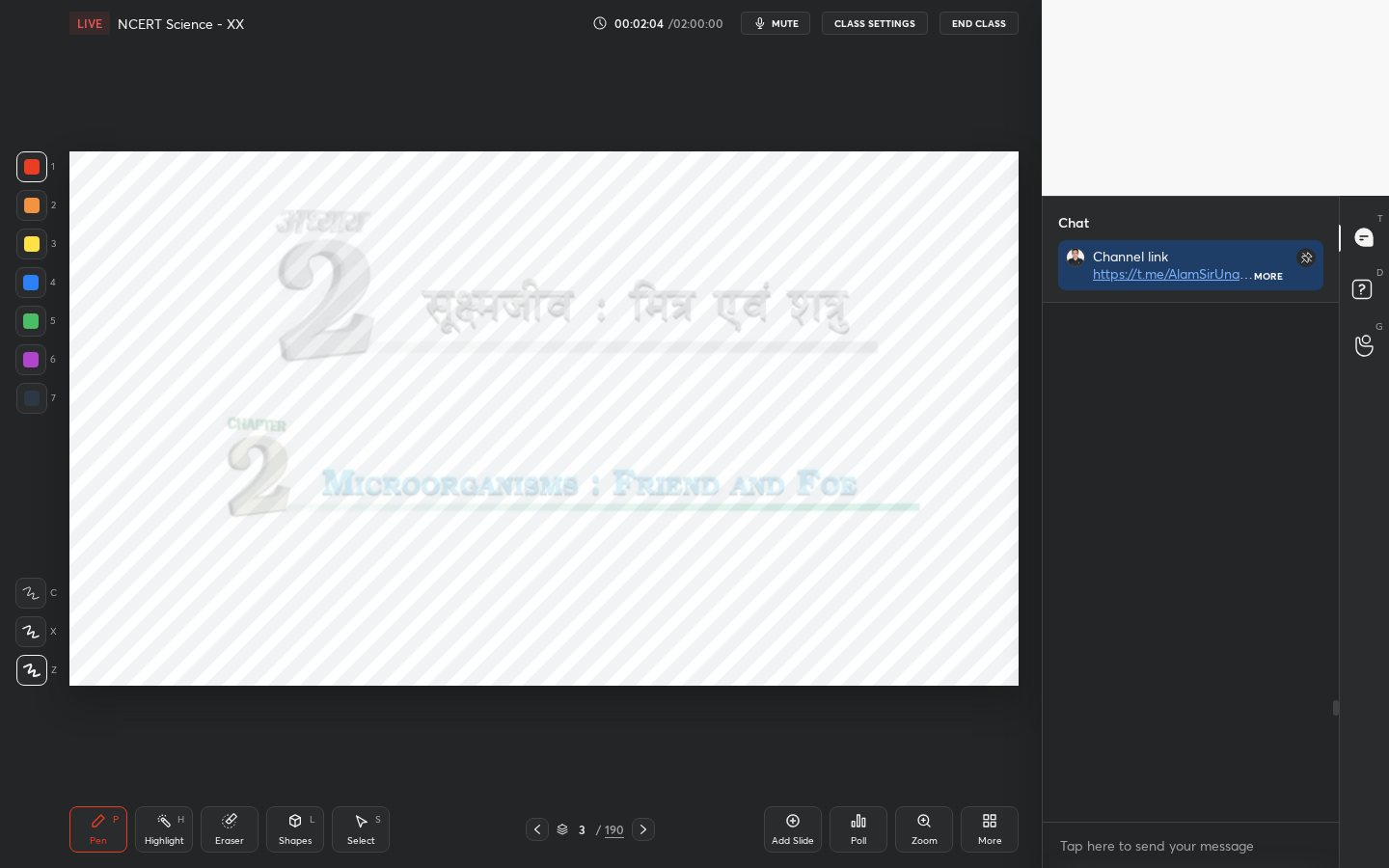 scroll, scrollTop: 1706, scrollLeft: 0, axis: vertical 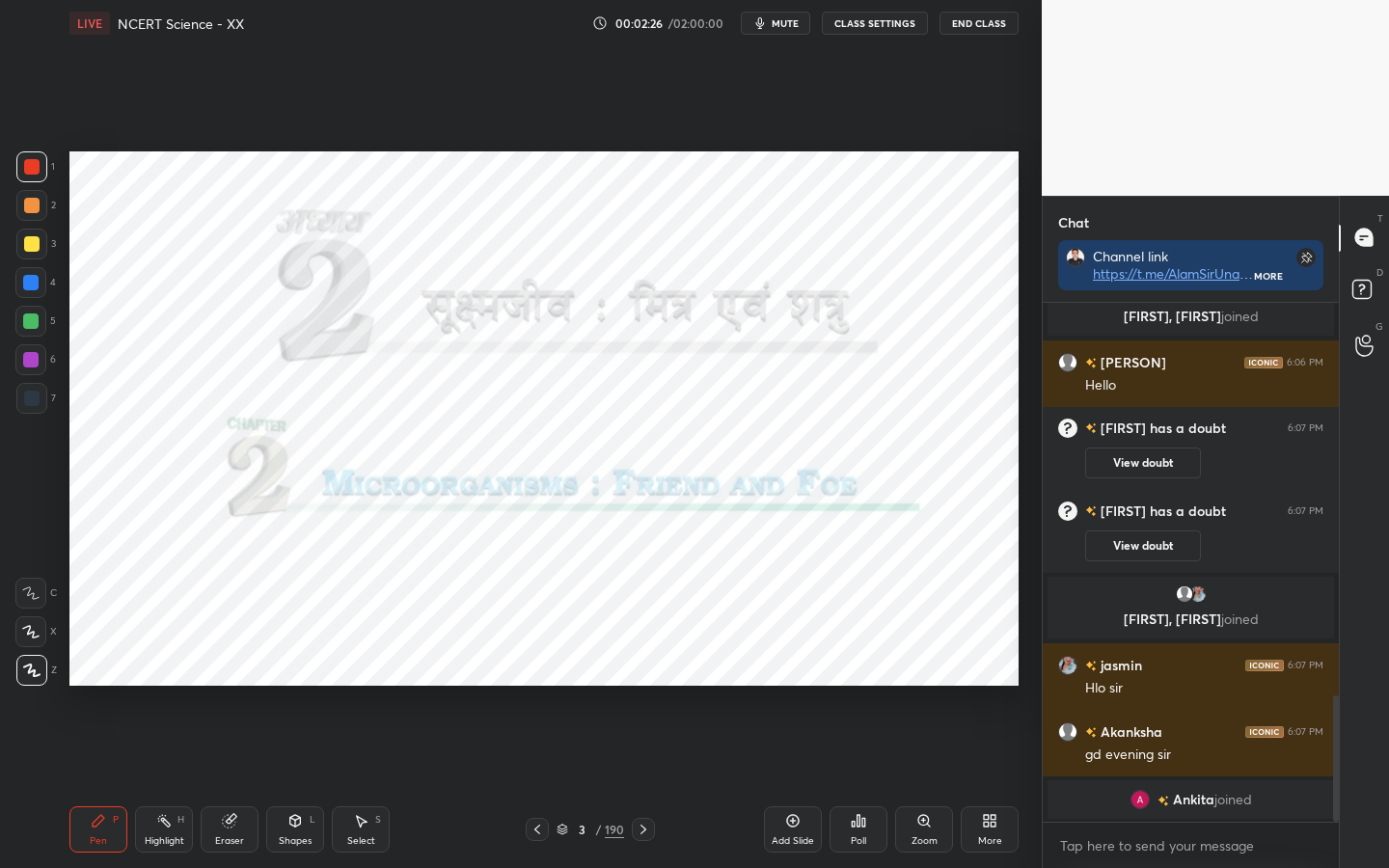 click on "Poll" at bounding box center (858, 841) 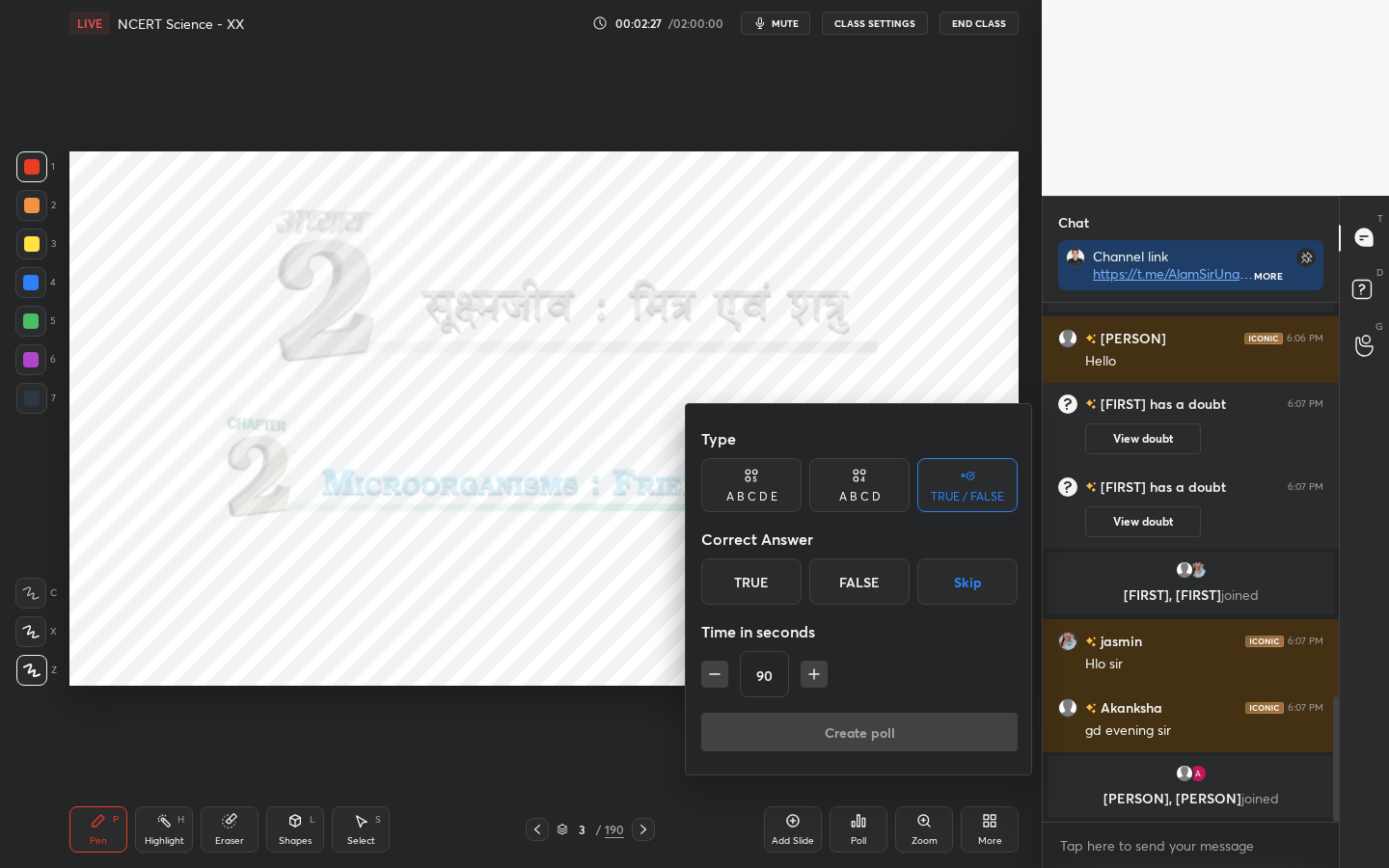 click on "True" at bounding box center [751, 582] 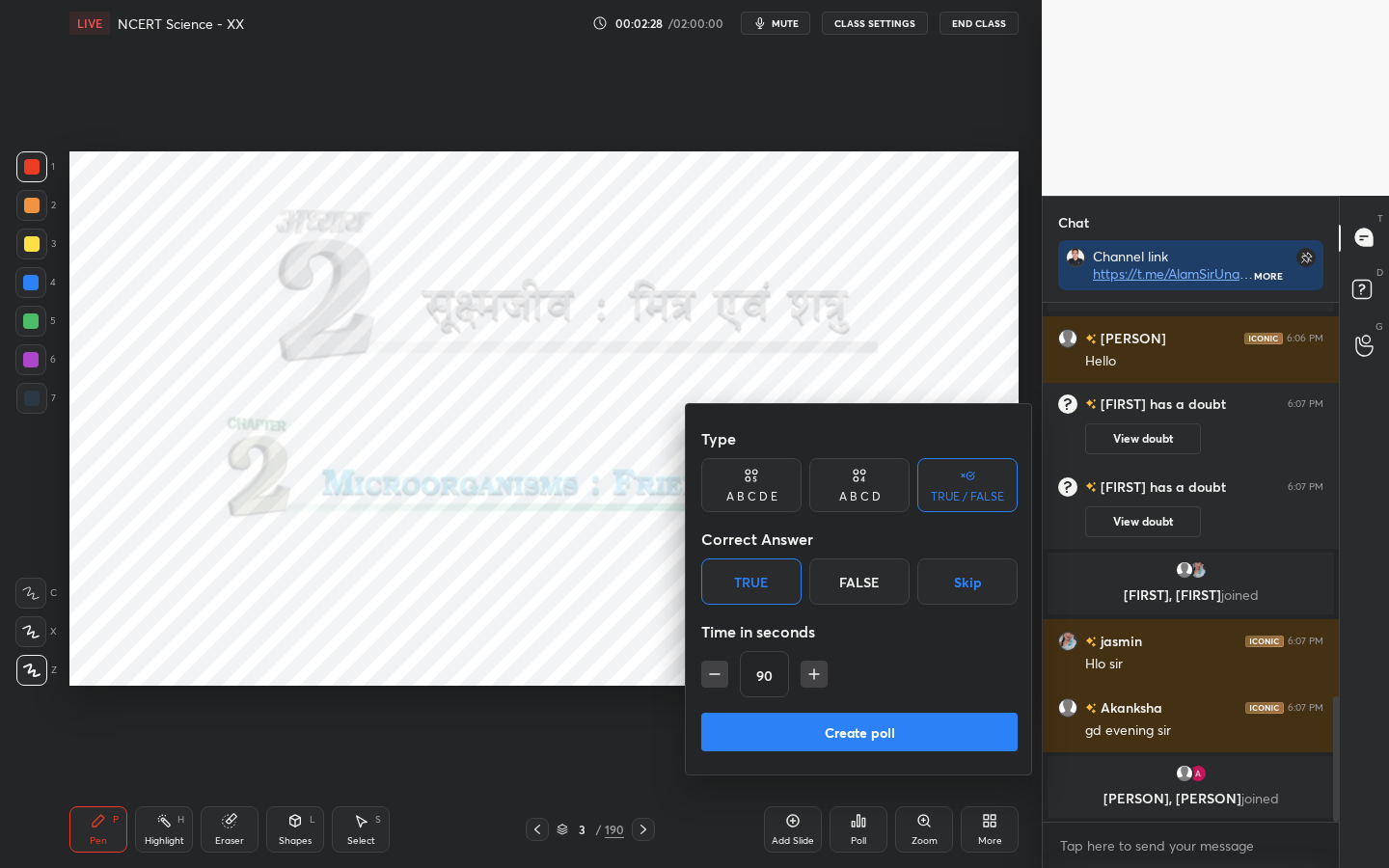 scroll, scrollTop: 1687, scrollLeft: 0, axis: vertical 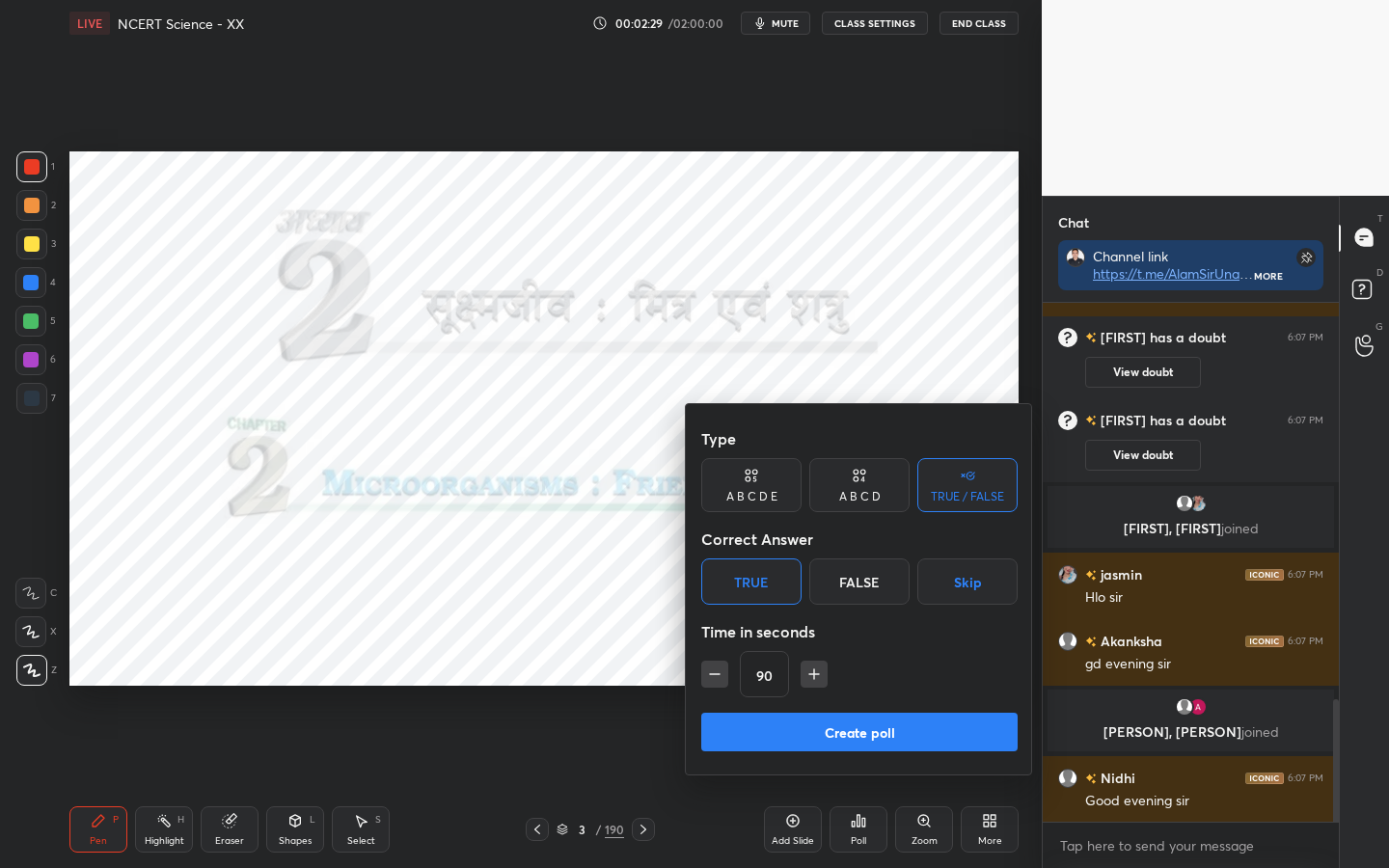 click on "Create poll" at bounding box center (859, 732) 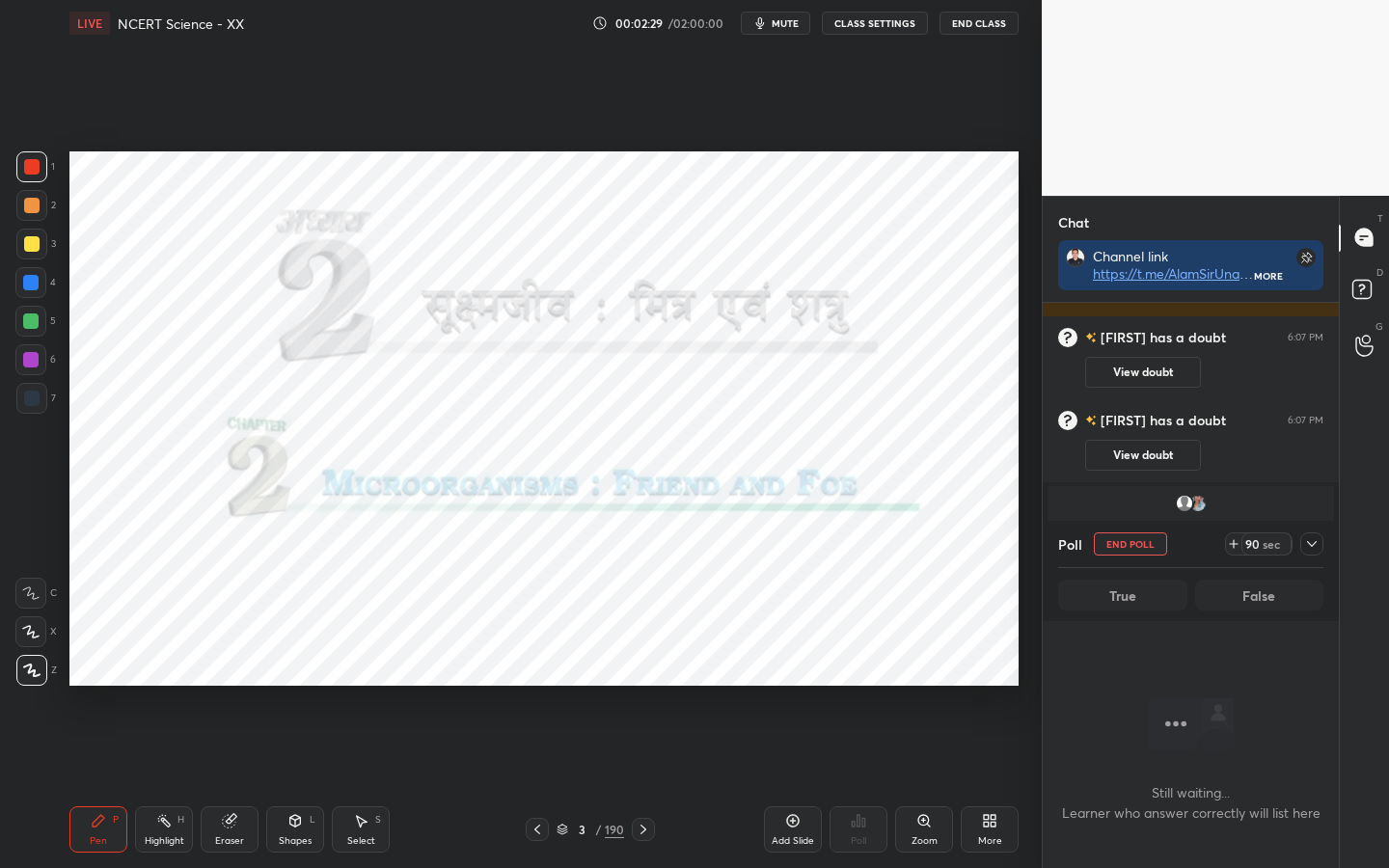 scroll, scrollTop: 1733, scrollLeft: 0, axis: vertical 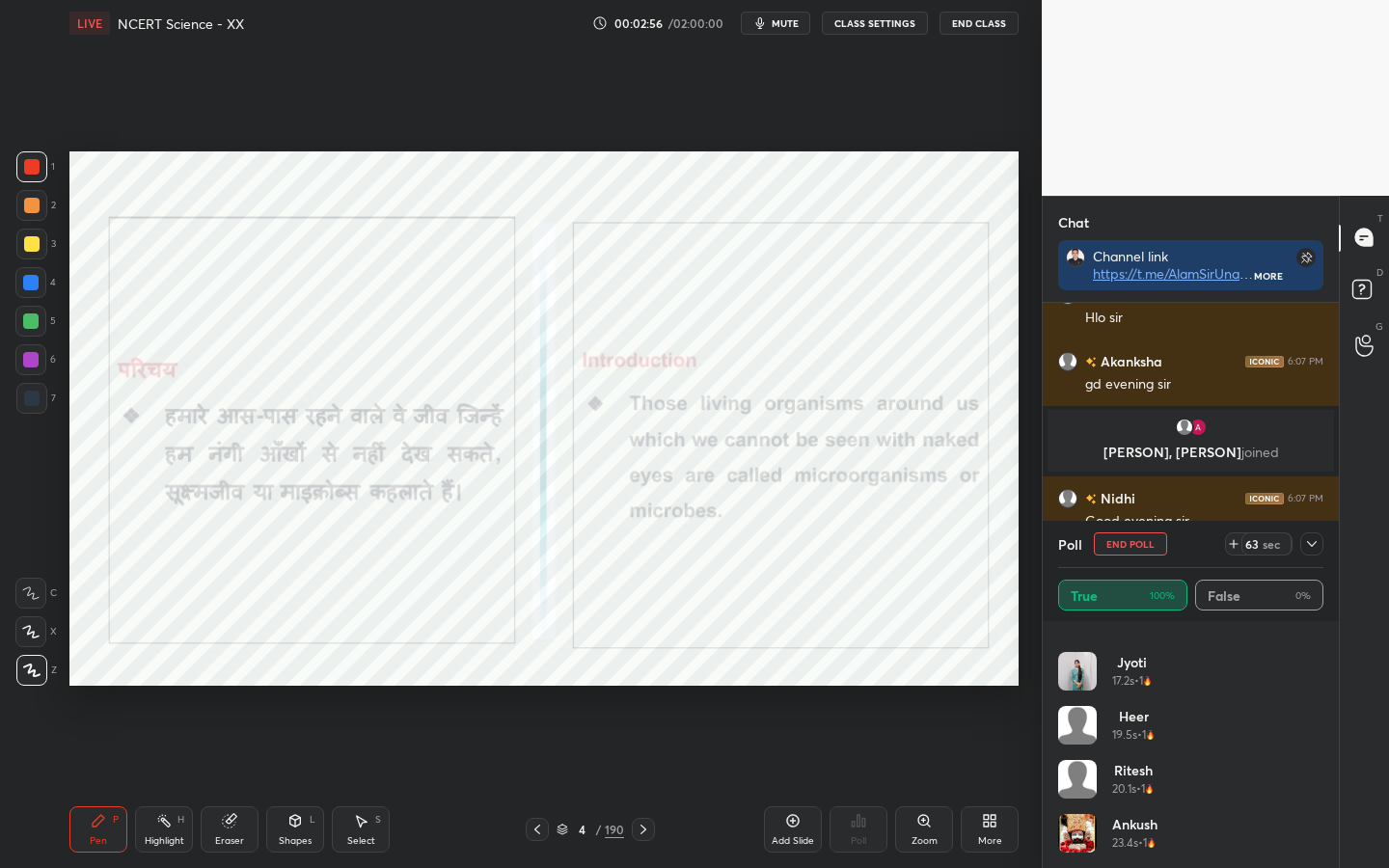 click at bounding box center [1312, 544] 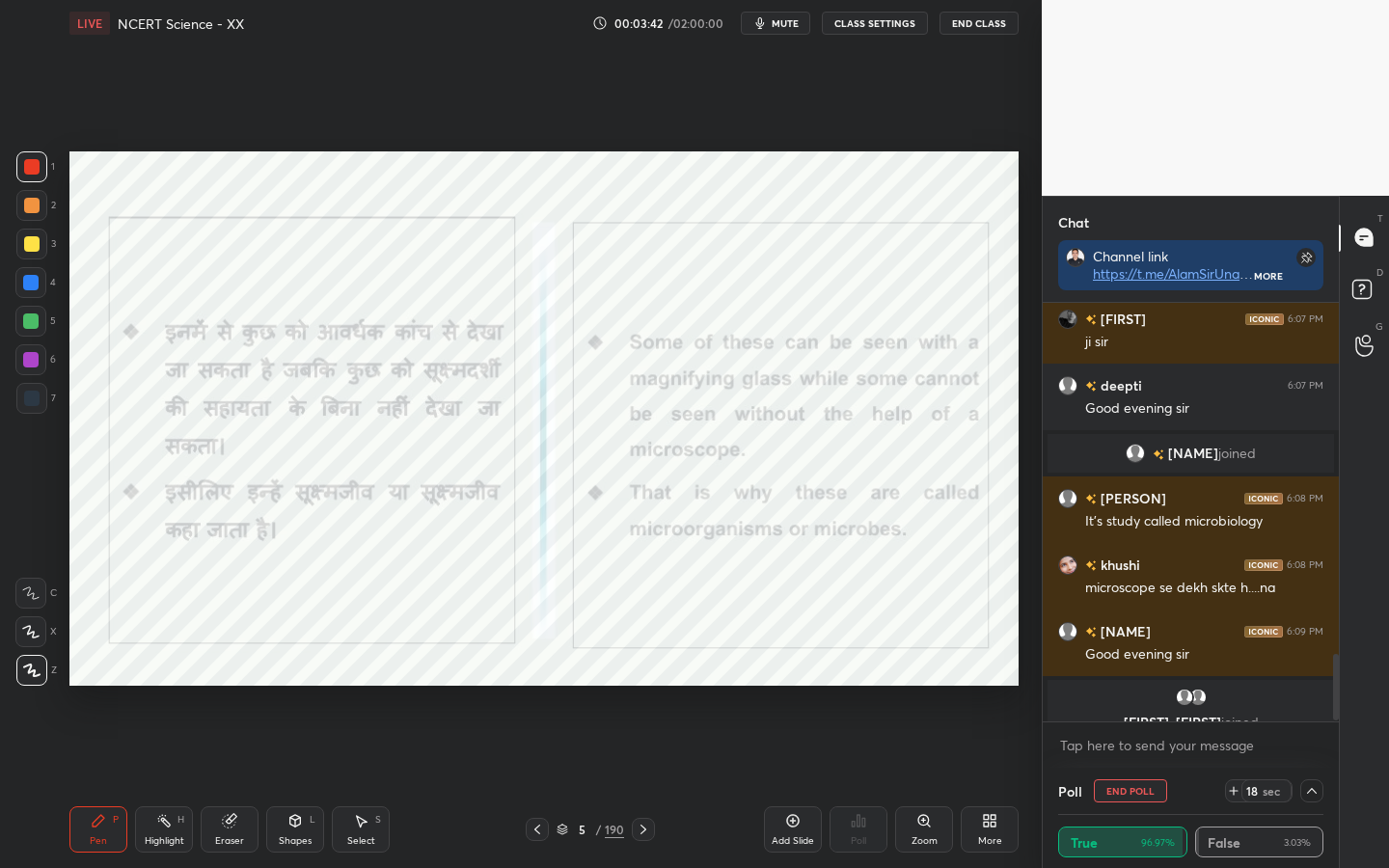 scroll, scrollTop: 2193, scrollLeft: 0, axis: vertical 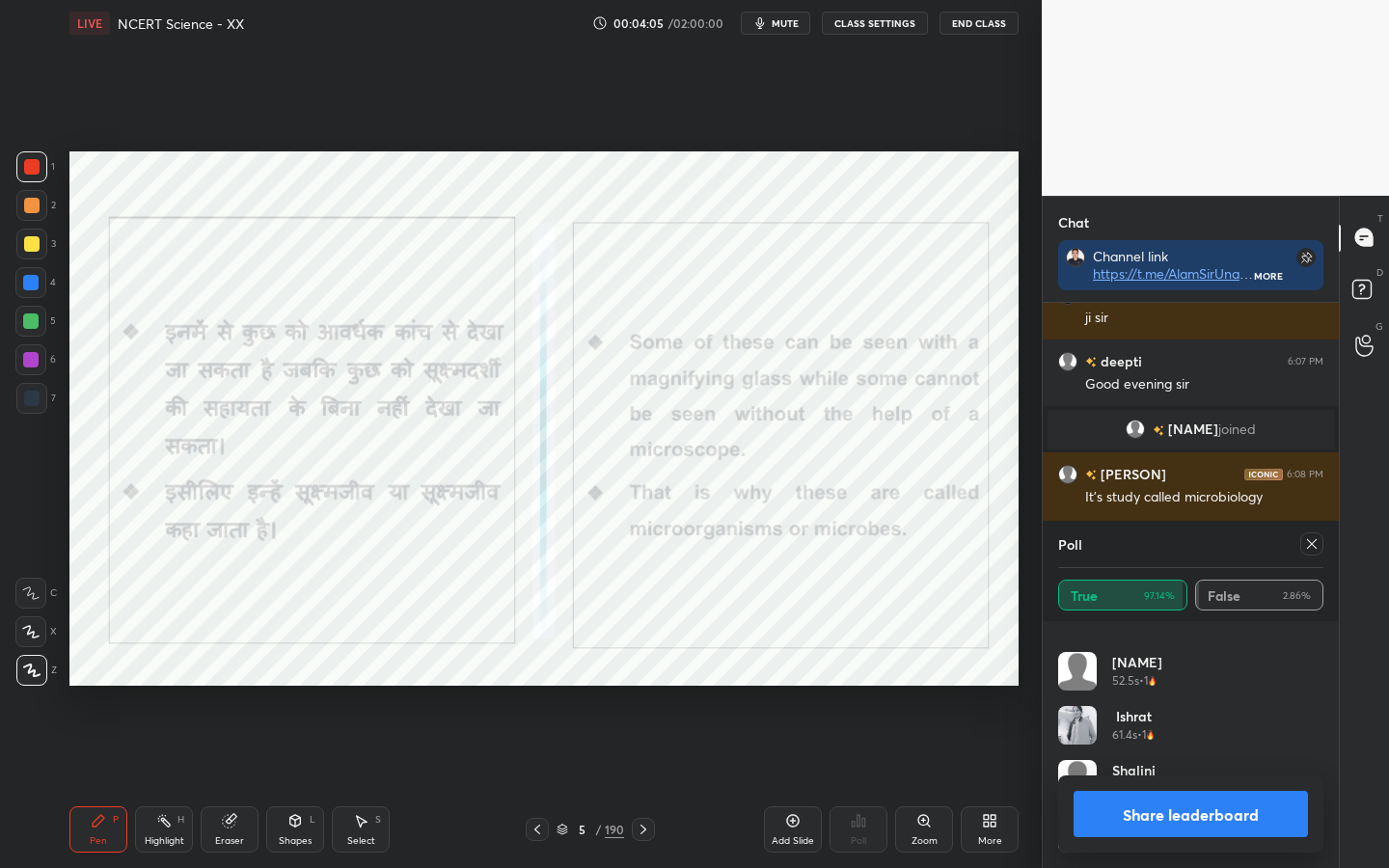 click 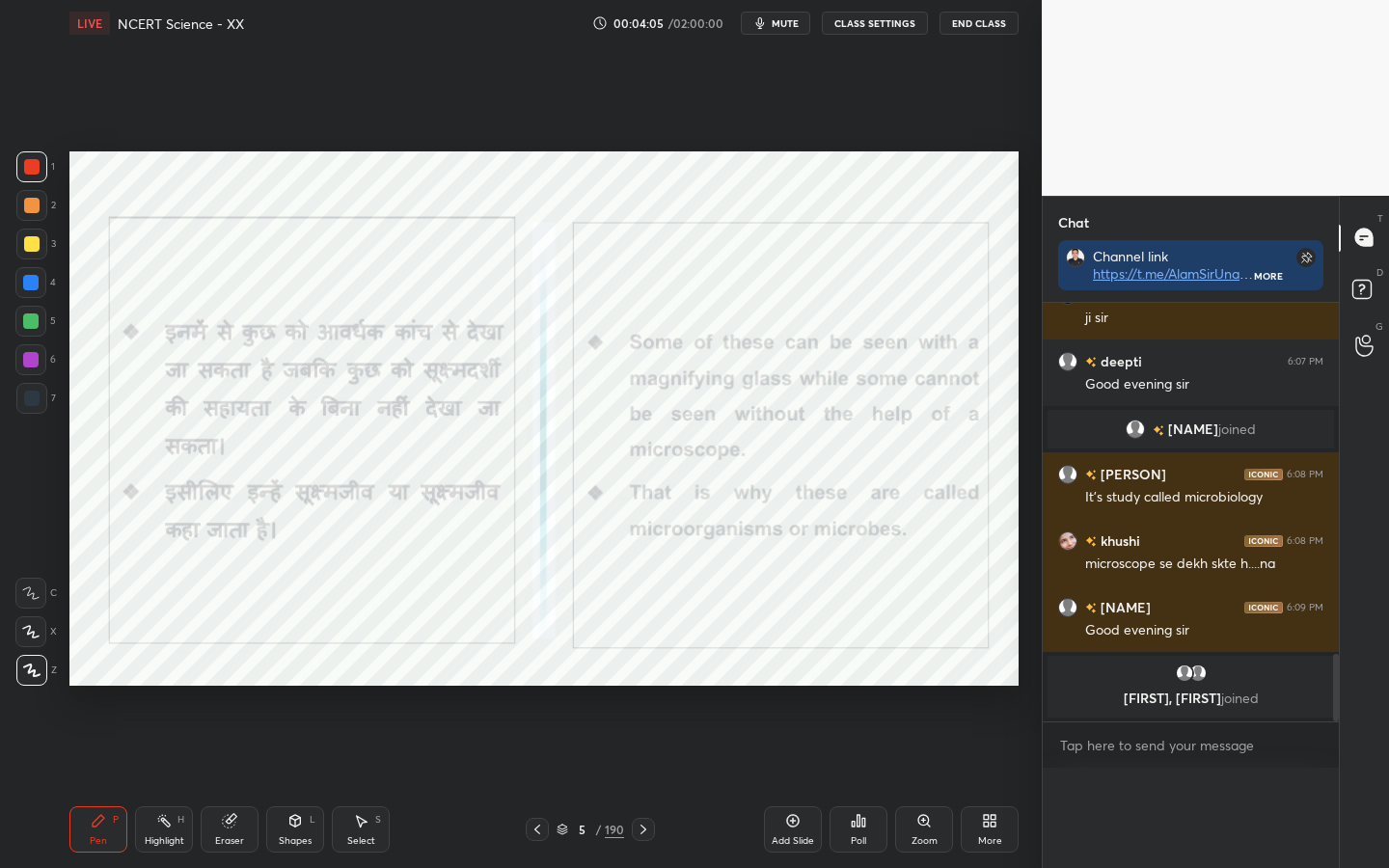 scroll, scrollTop: 0, scrollLeft: 0, axis: both 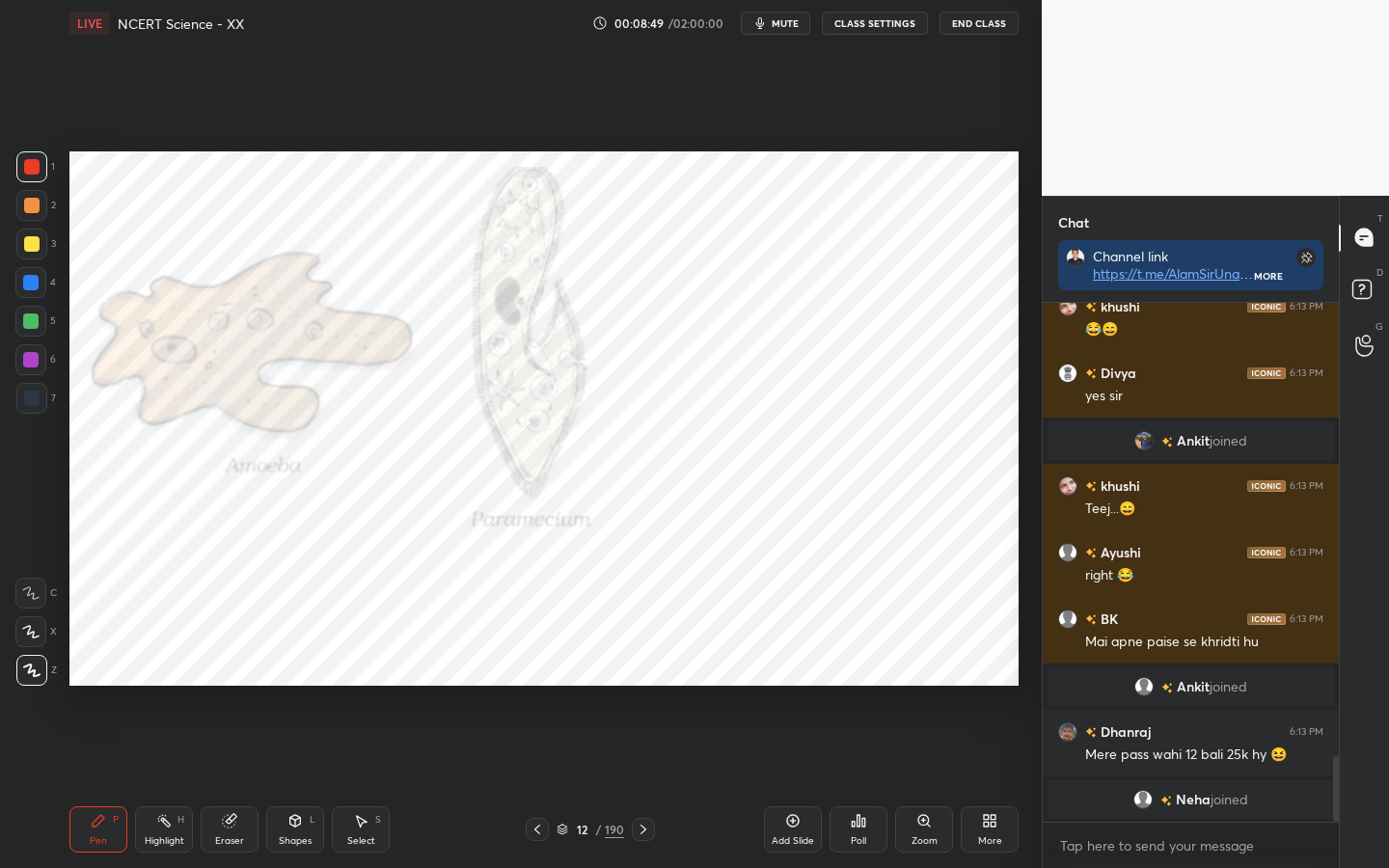 click on "Eraser" at bounding box center (230, 841) 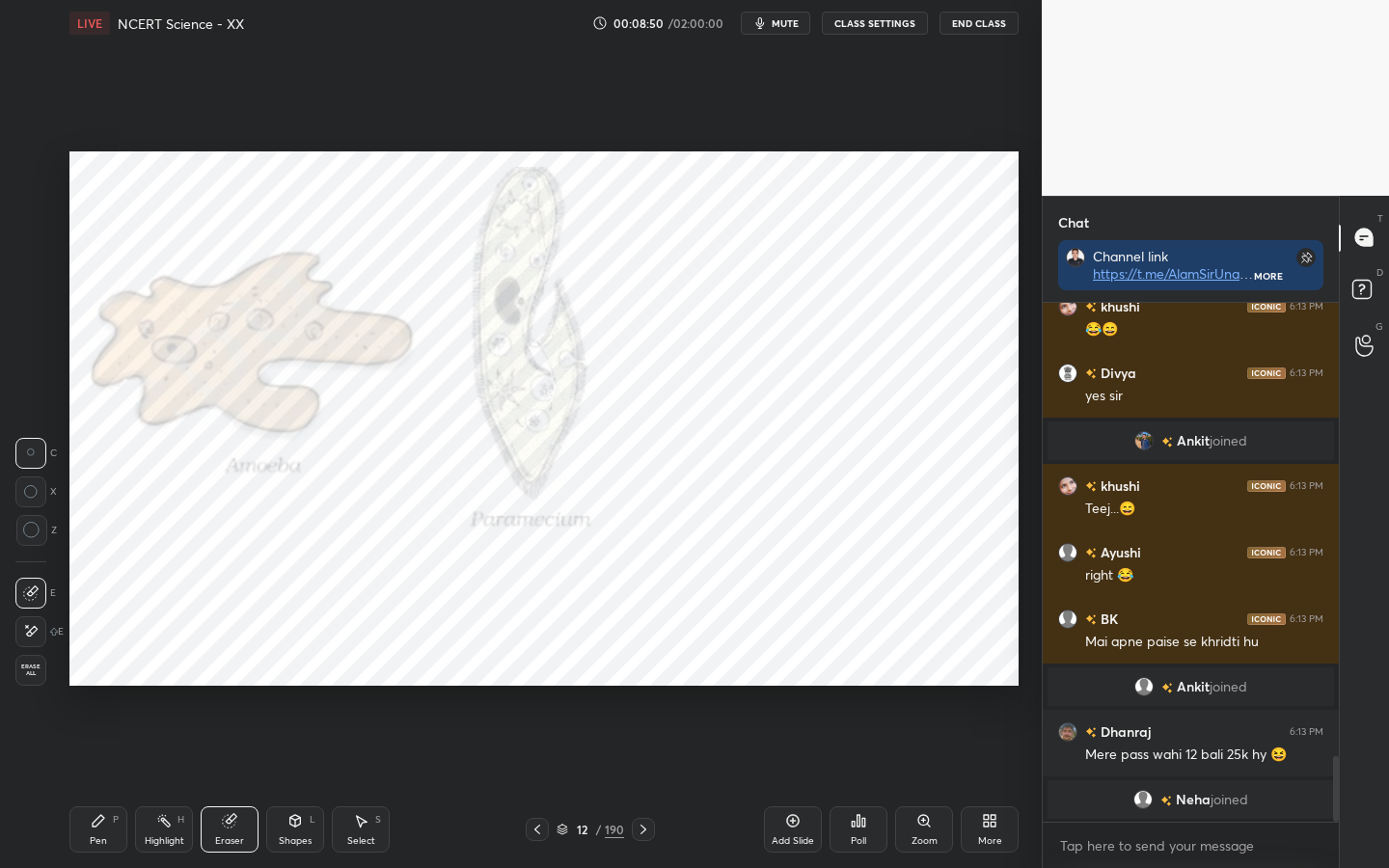 click on "Erase all" at bounding box center [31, 670] 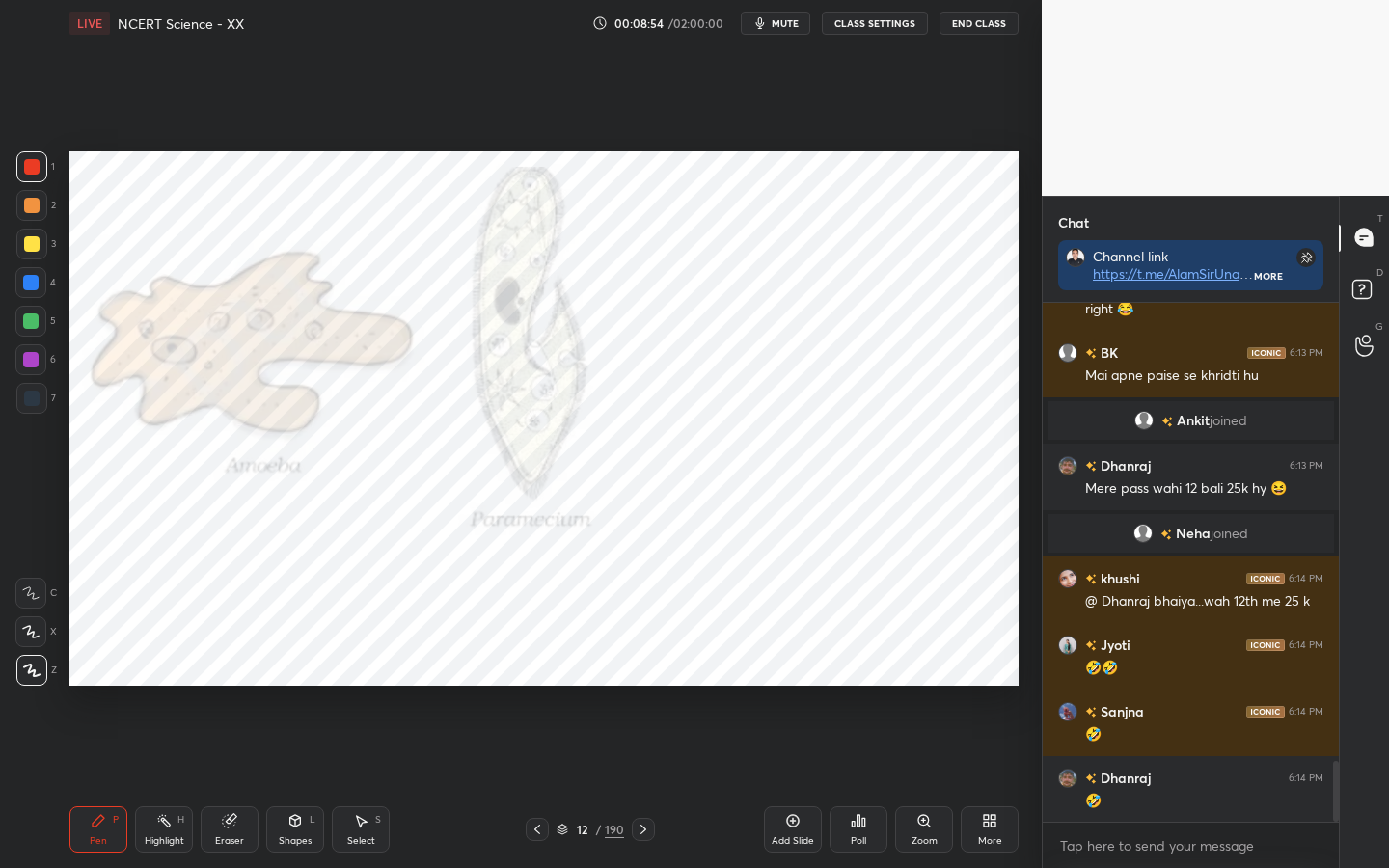 scroll, scrollTop: 3947, scrollLeft: 0, axis: vertical 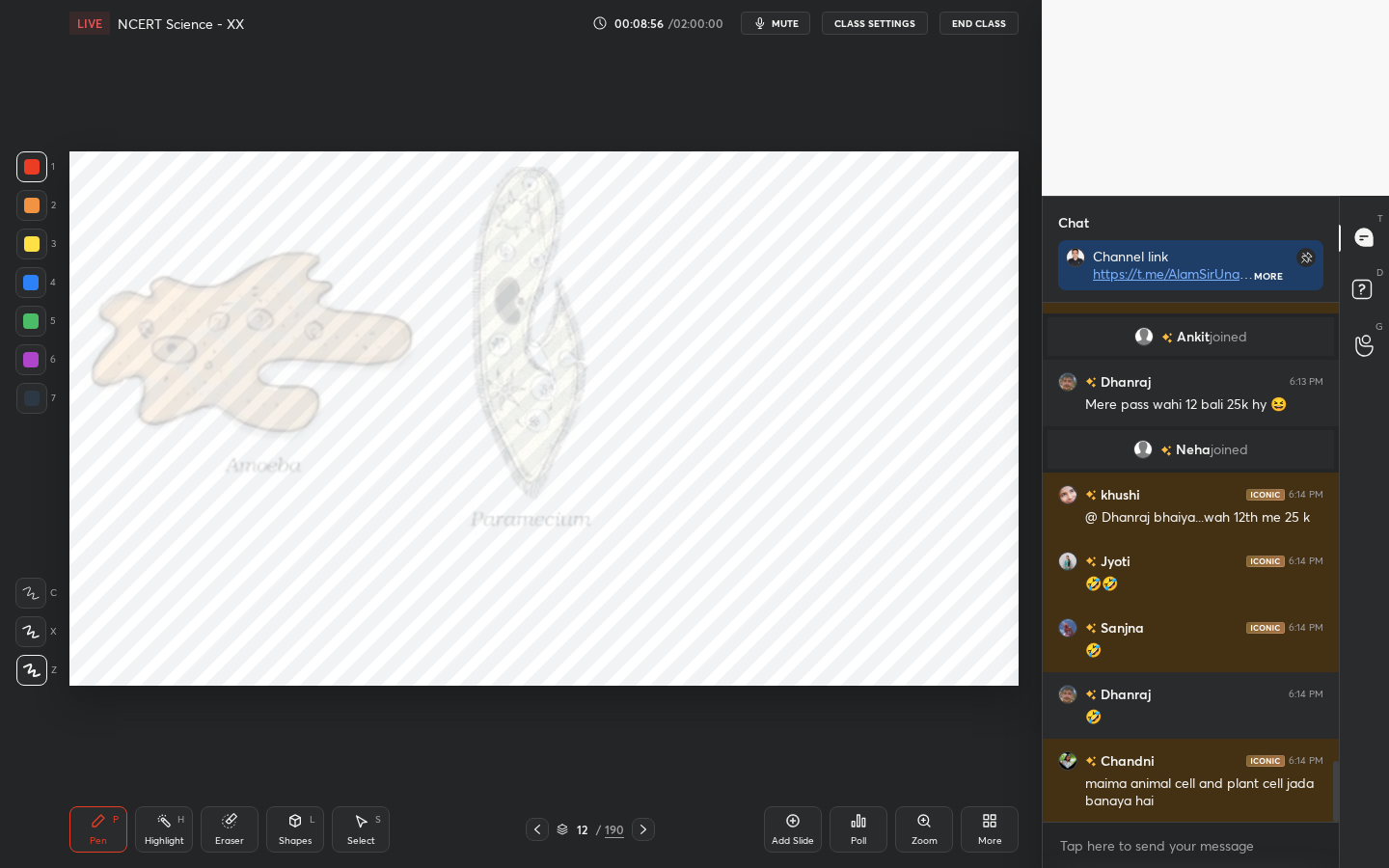 click on "Eraser" at bounding box center (230, 841) 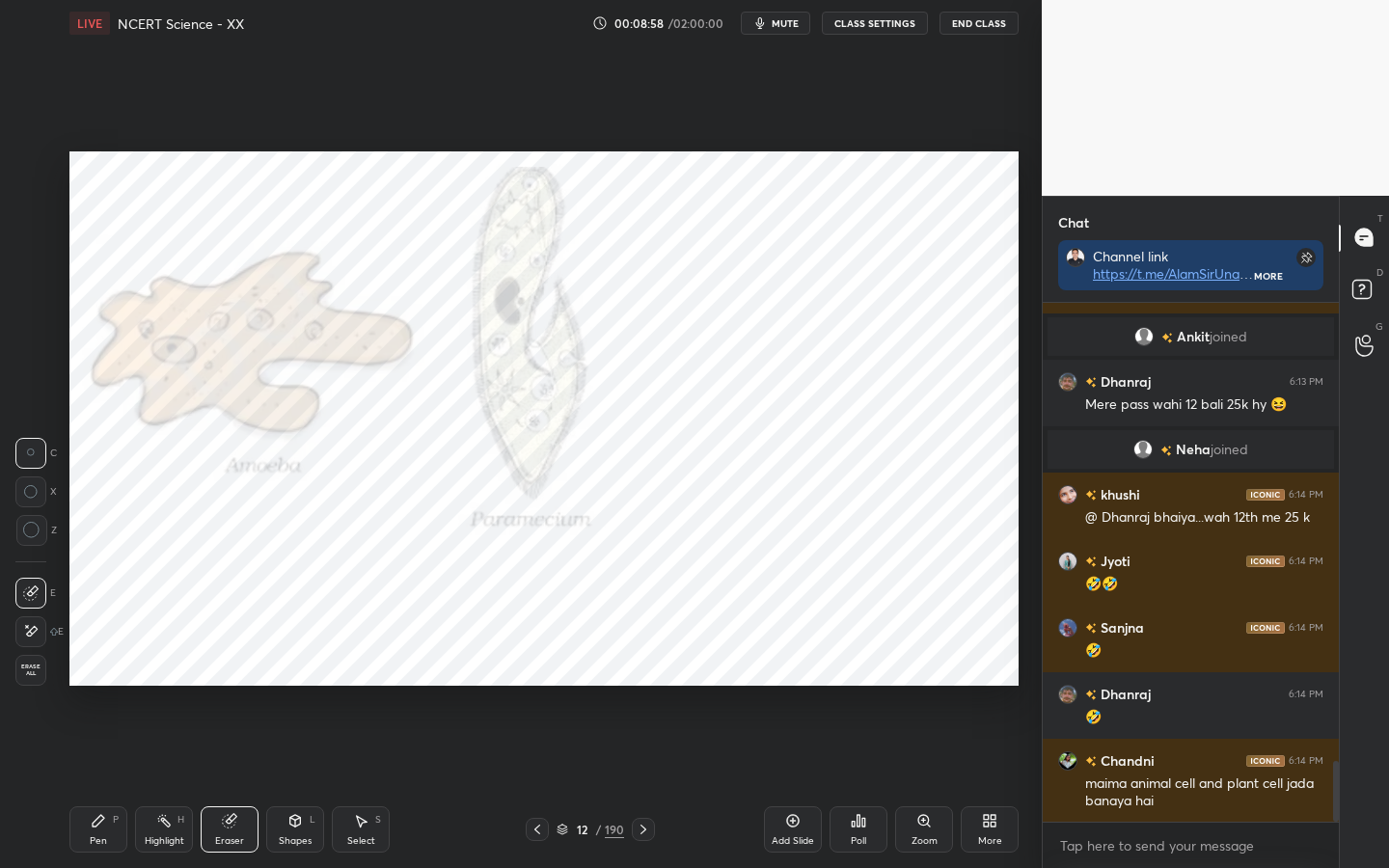 click on "Erase all" at bounding box center (31, 670) 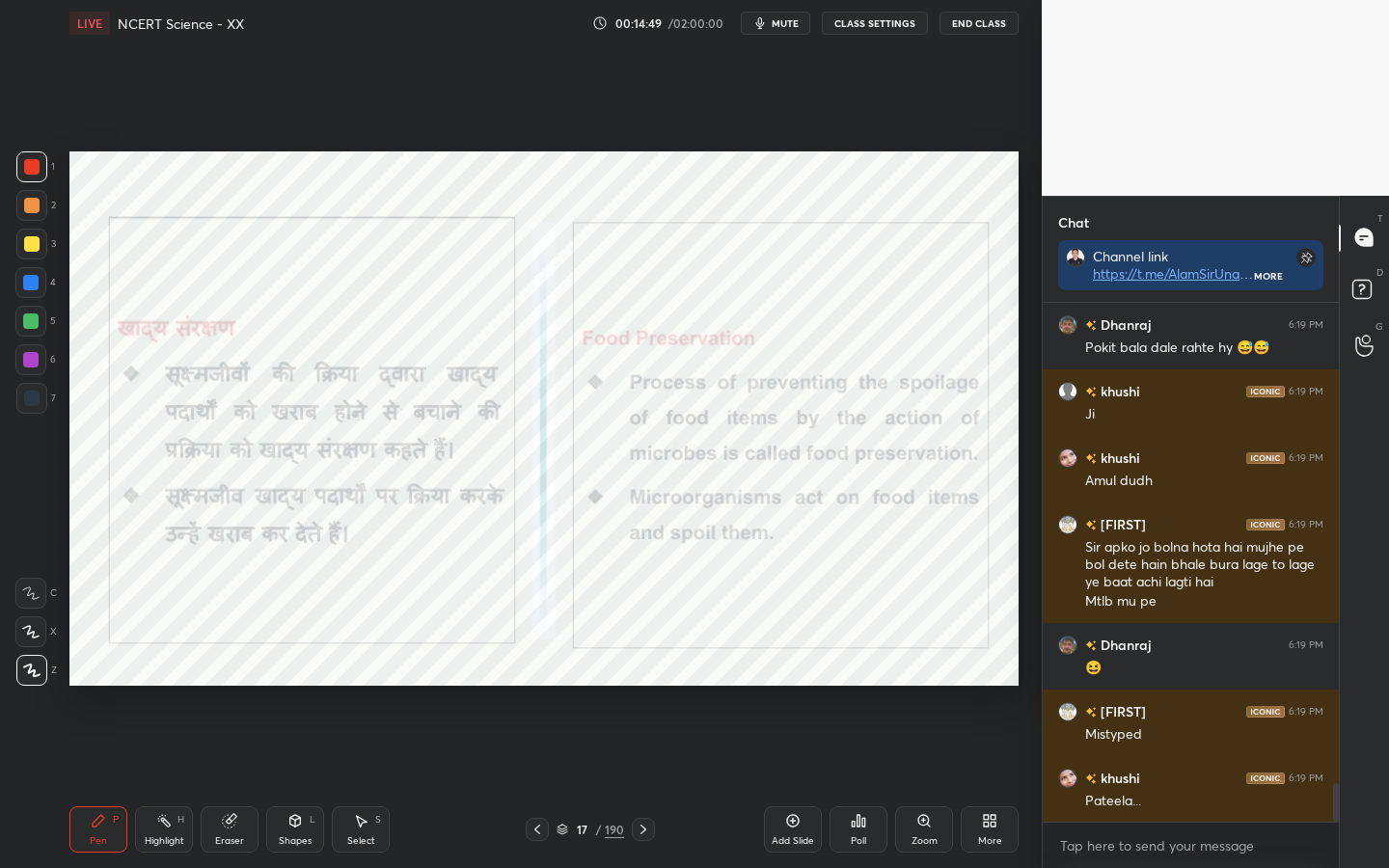 scroll, scrollTop: 6602, scrollLeft: 0, axis: vertical 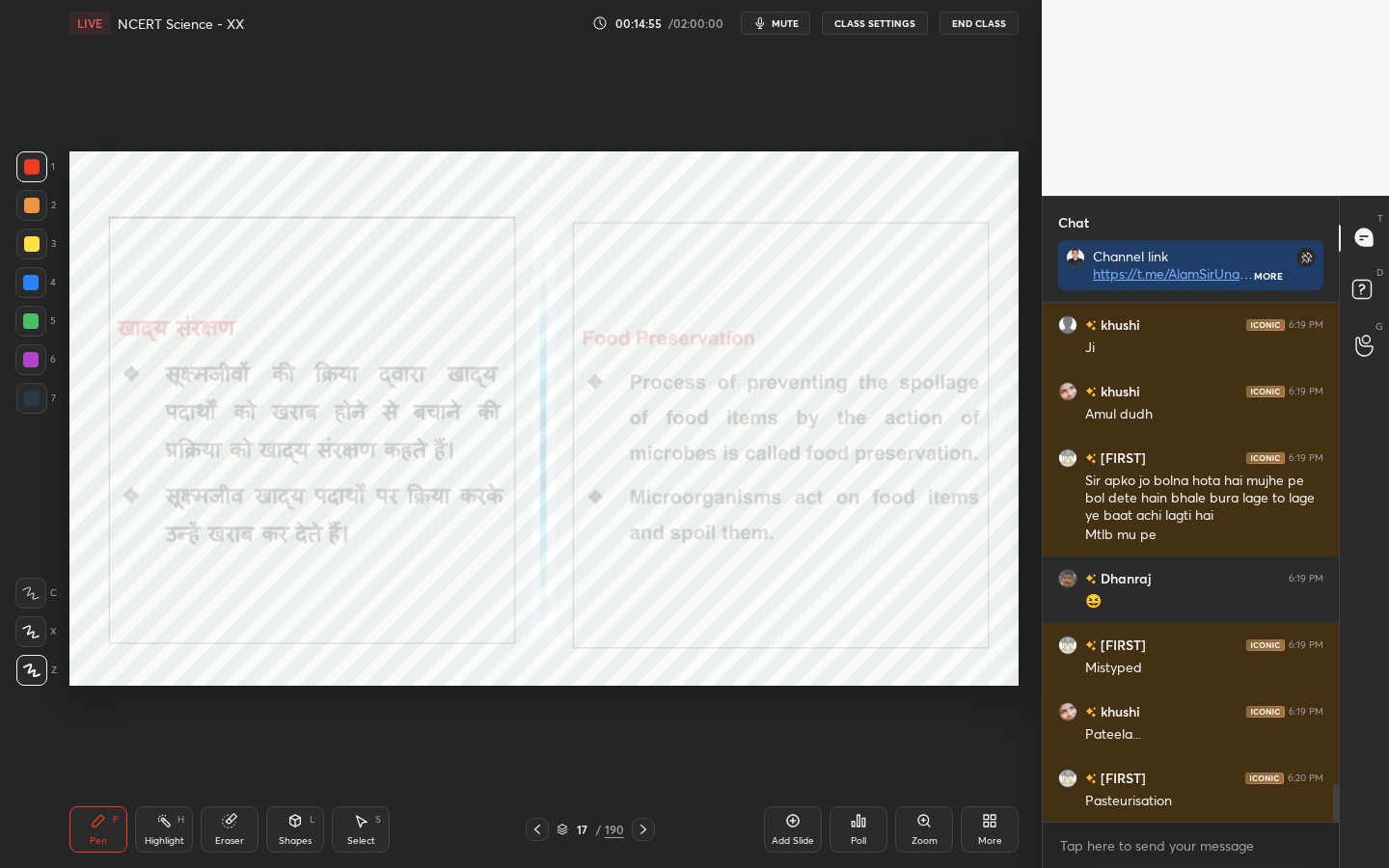 click on "Eraser" at bounding box center [230, 841] 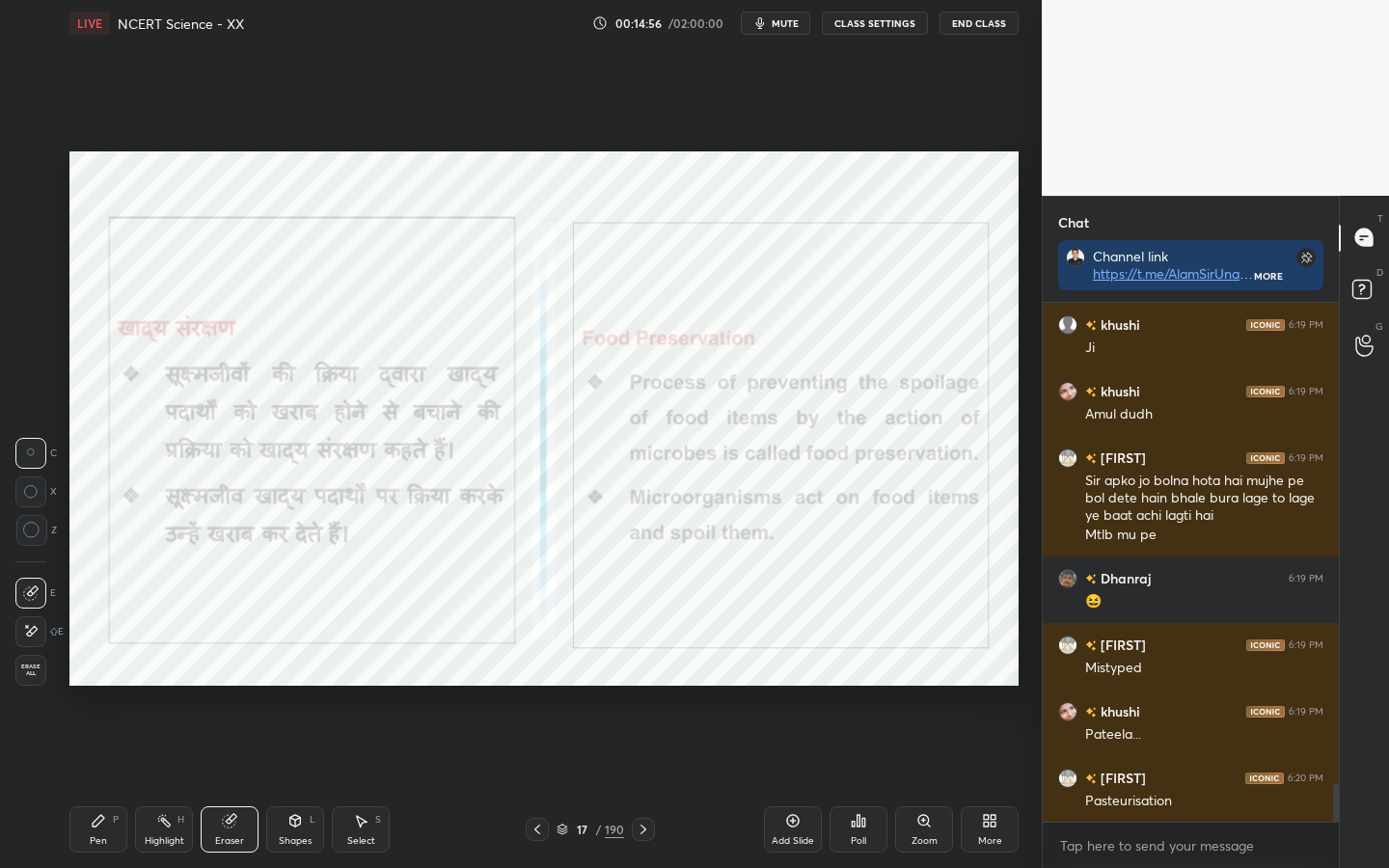 click on "Erase all" at bounding box center (31, 670) 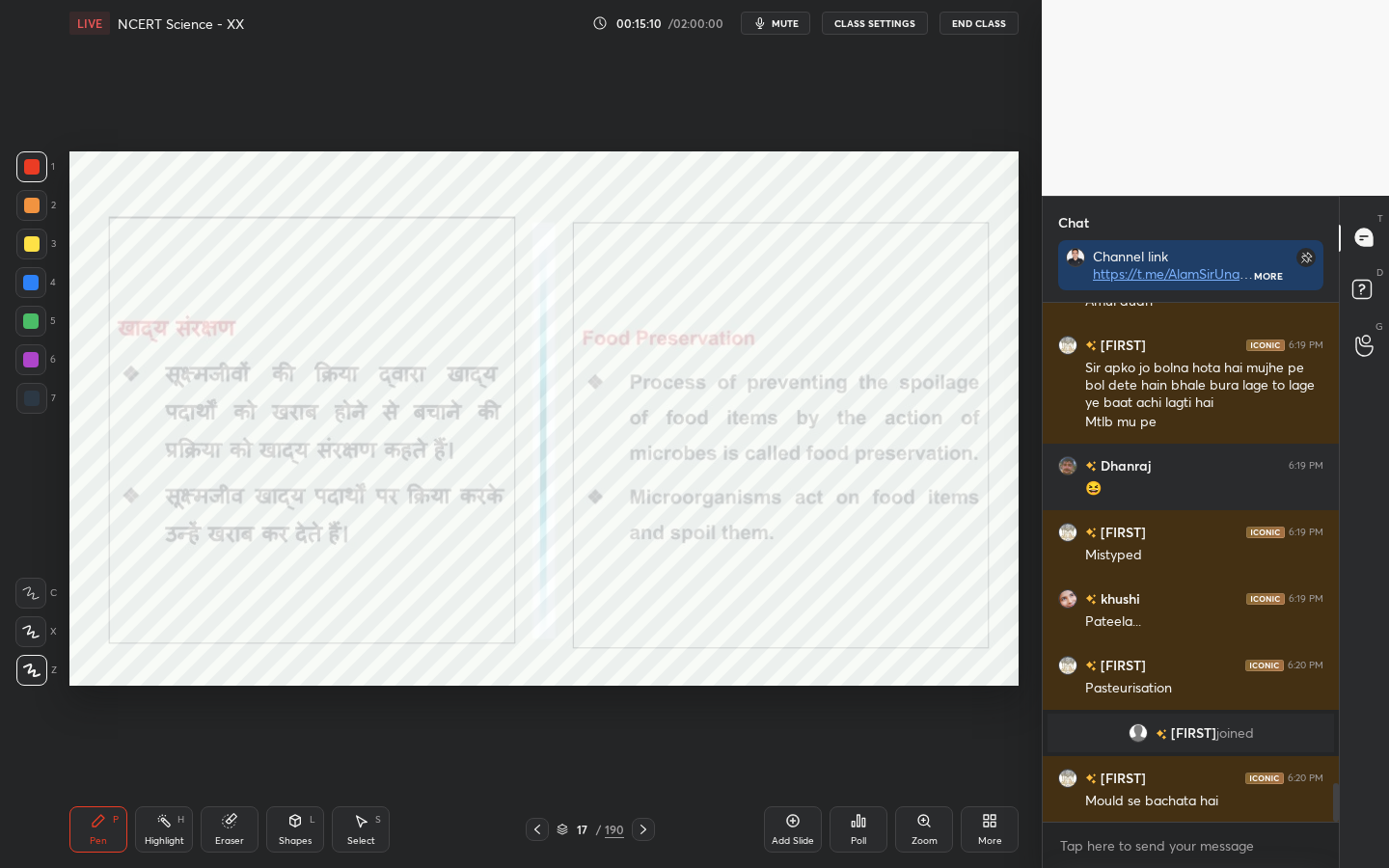 scroll, scrollTop: 6617, scrollLeft: 0, axis: vertical 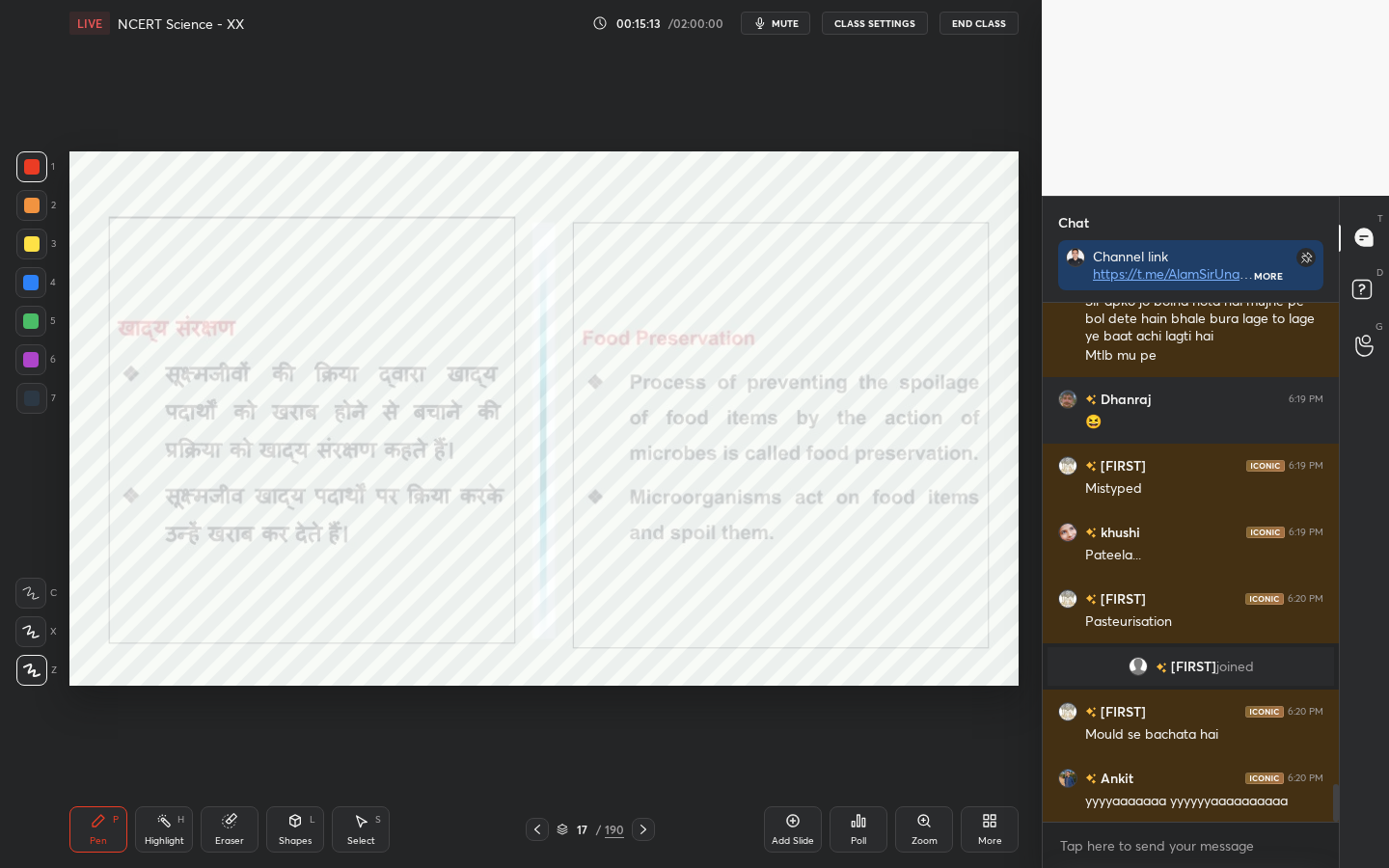 click on "Setting up your live class Poll for   secs No correct answer Start poll" at bounding box center (544, 419) 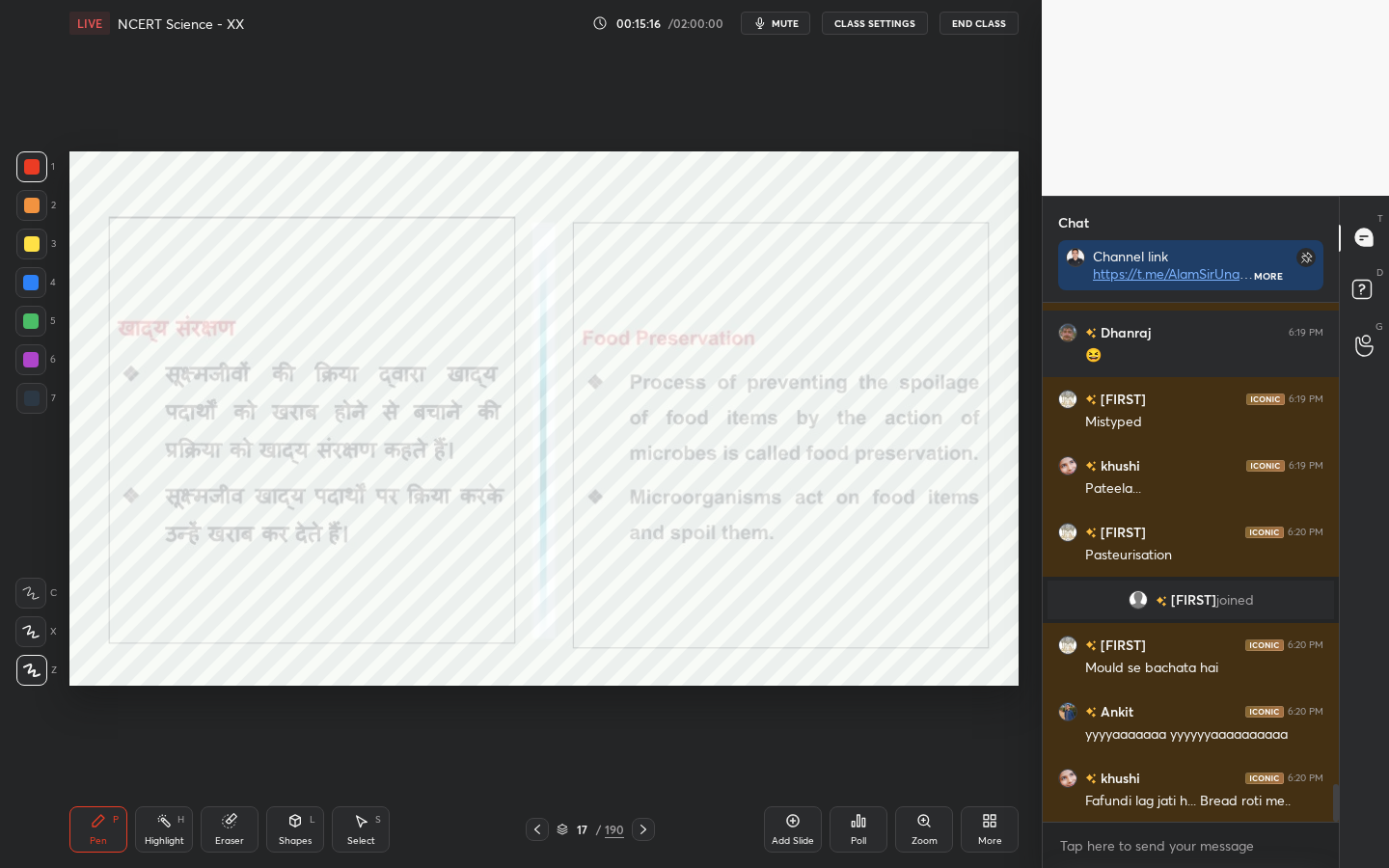 scroll, scrollTop: 6750, scrollLeft: 0, axis: vertical 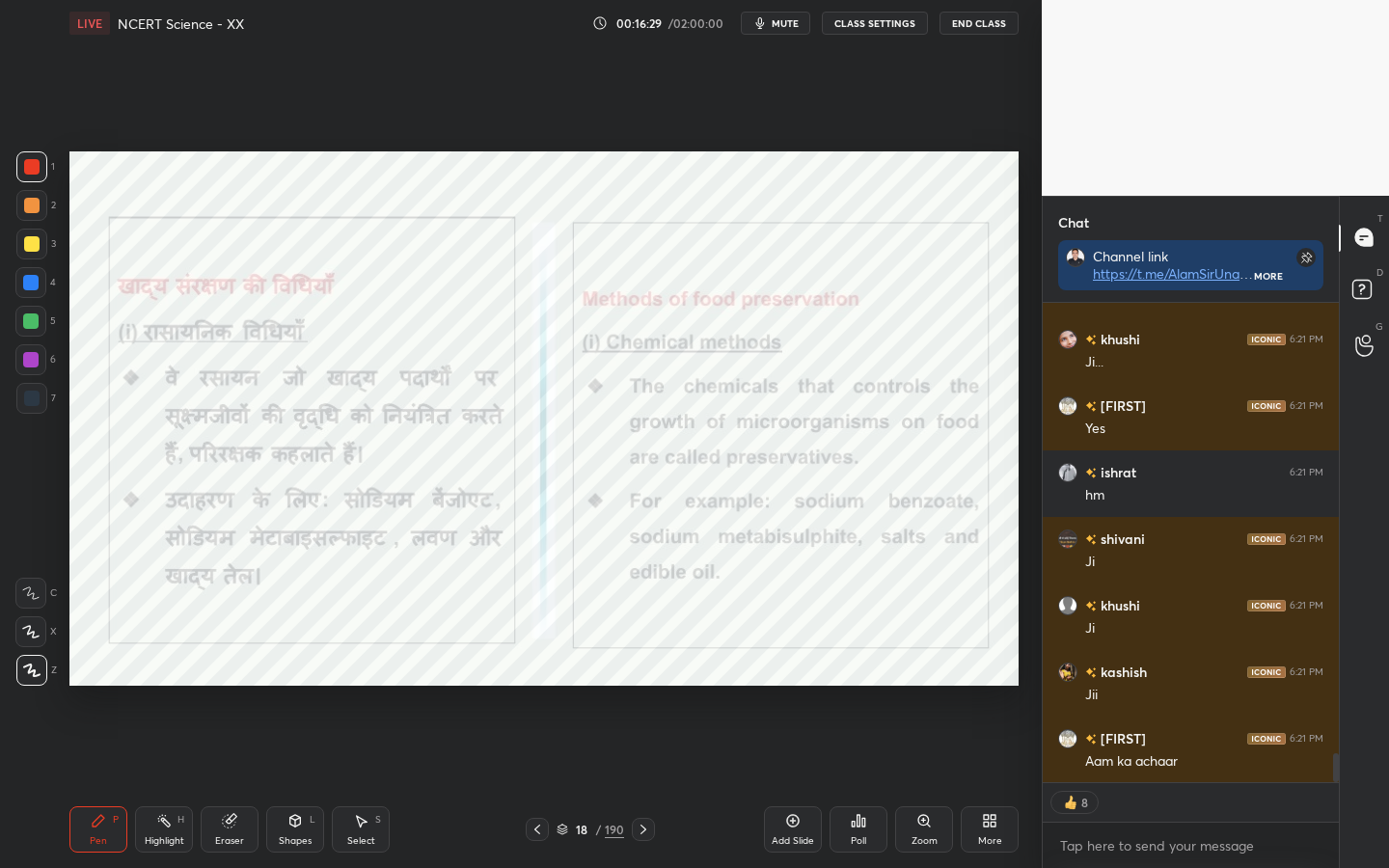 click on "Eraser" at bounding box center [230, 841] 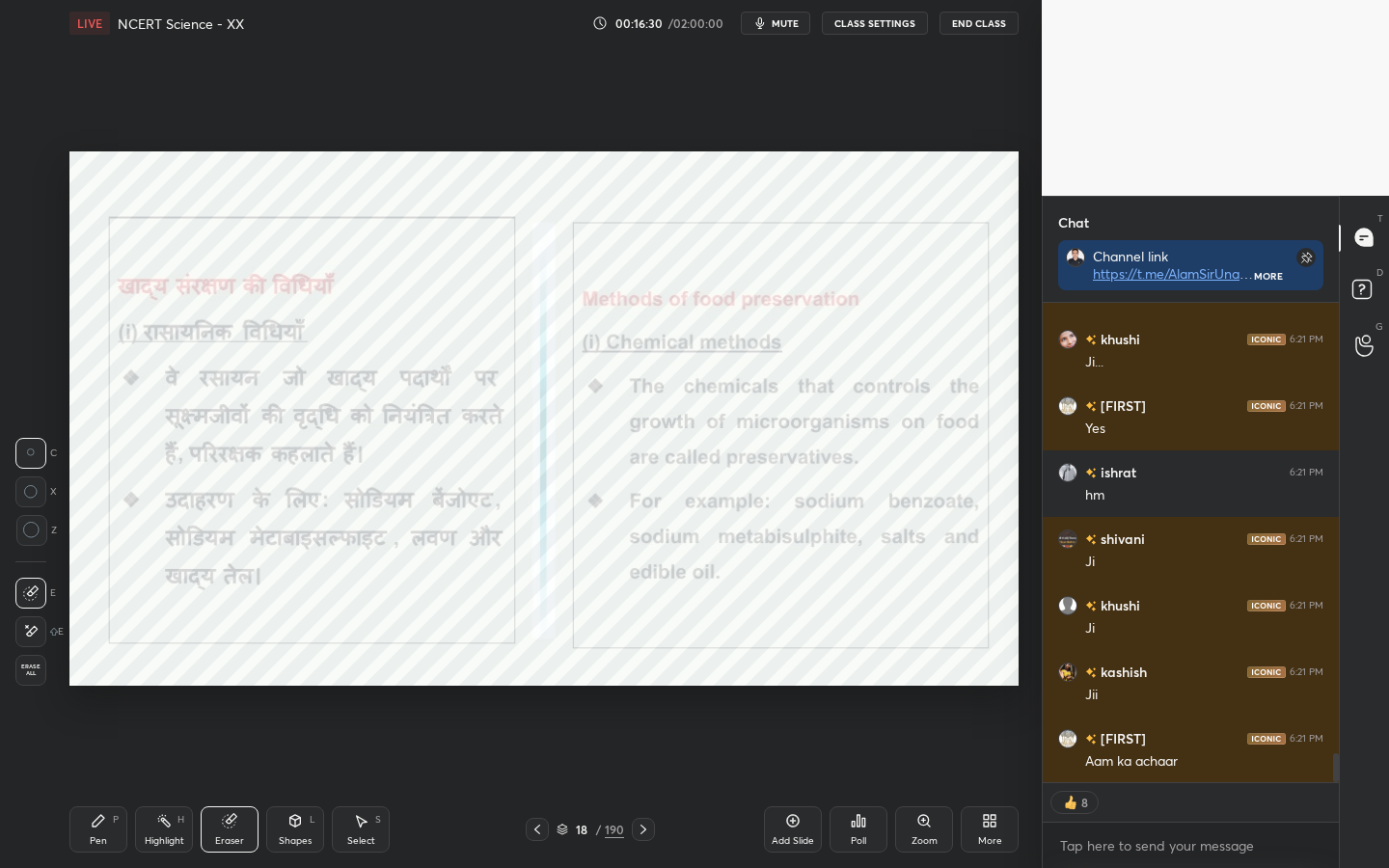 click on "Erase all" at bounding box center (31, 670) 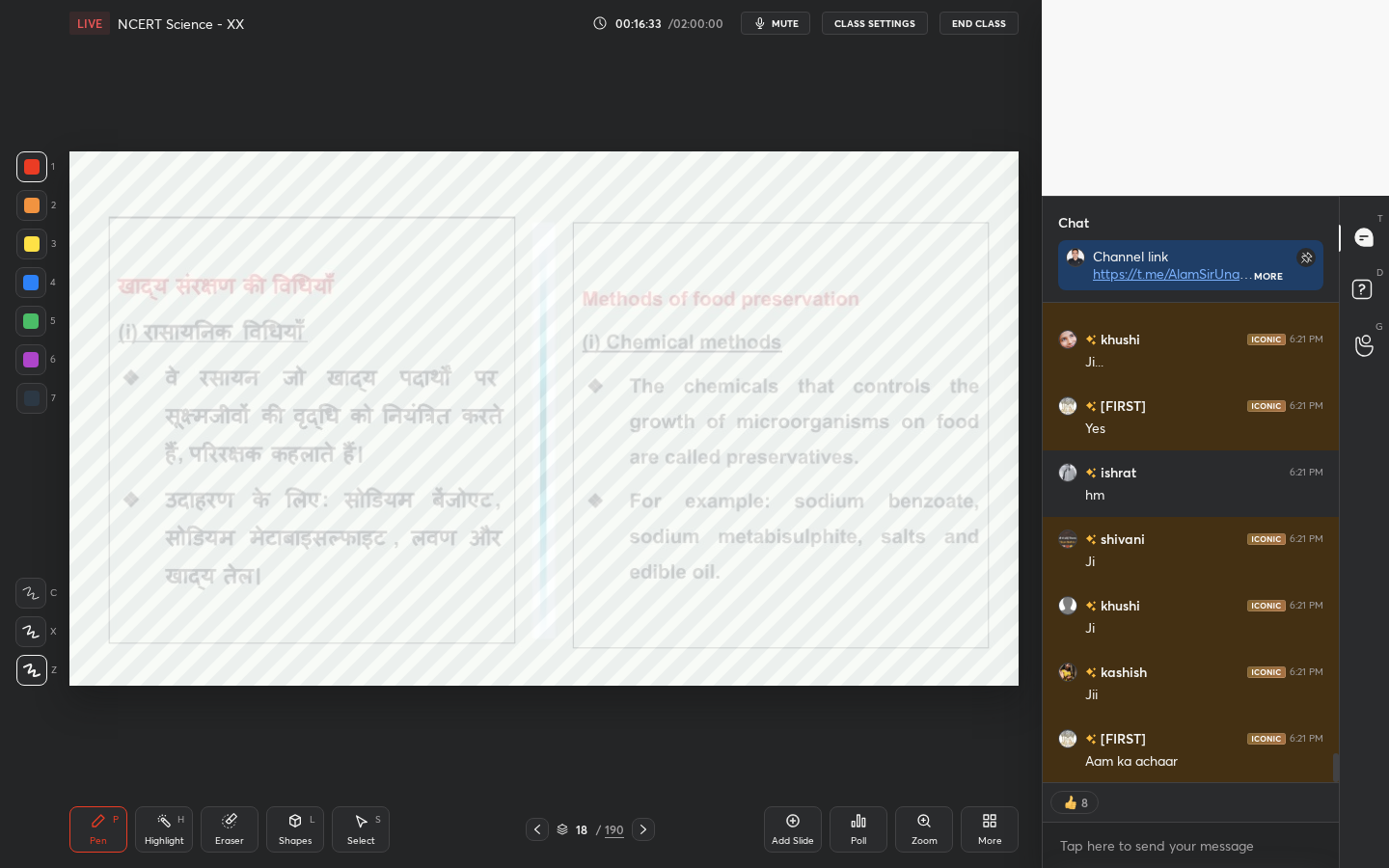 scroll, scrollTop: 7539, scrollLeft: 0, axis: vertical 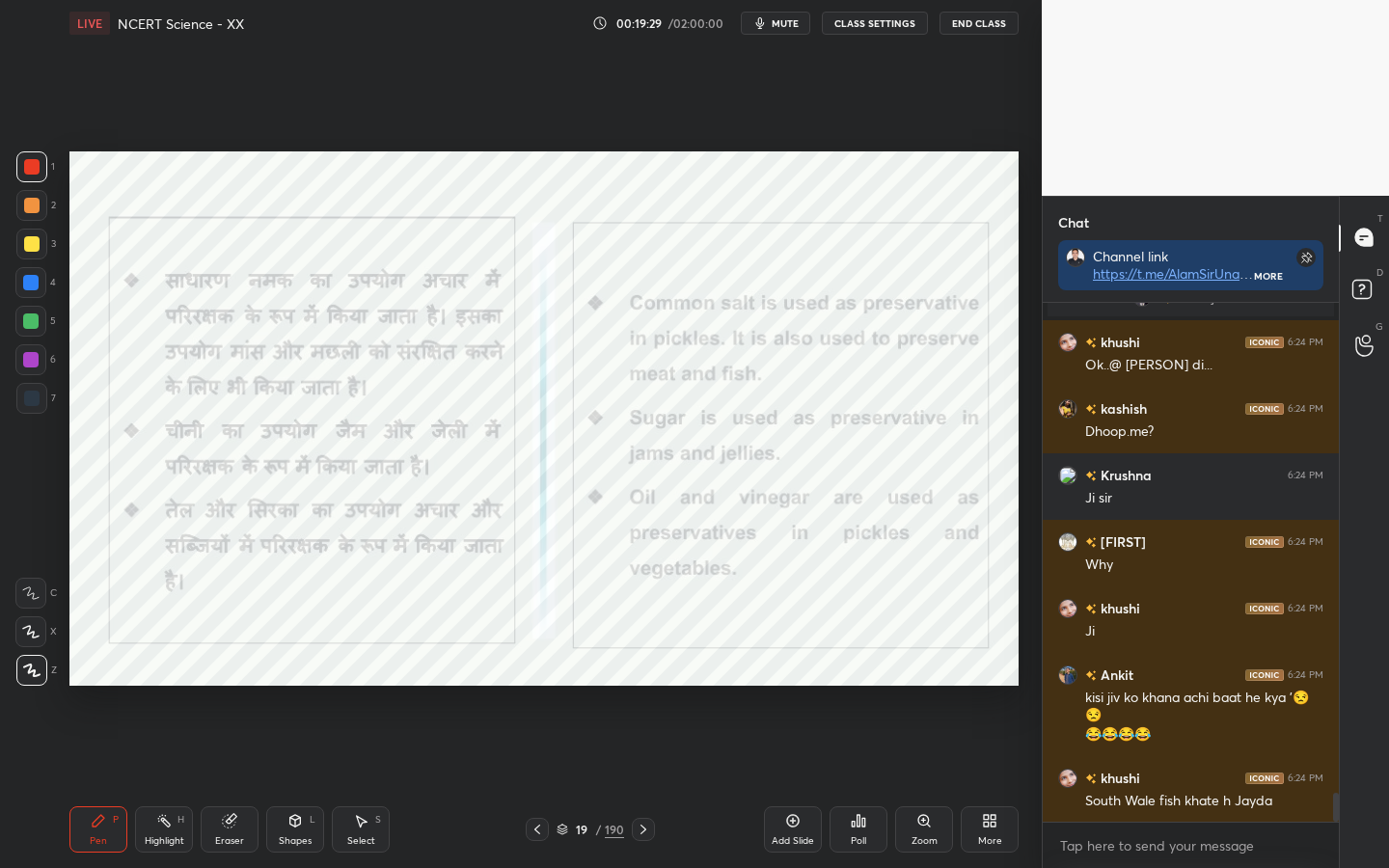click on "Eraser" at bounding box center [230, 841] 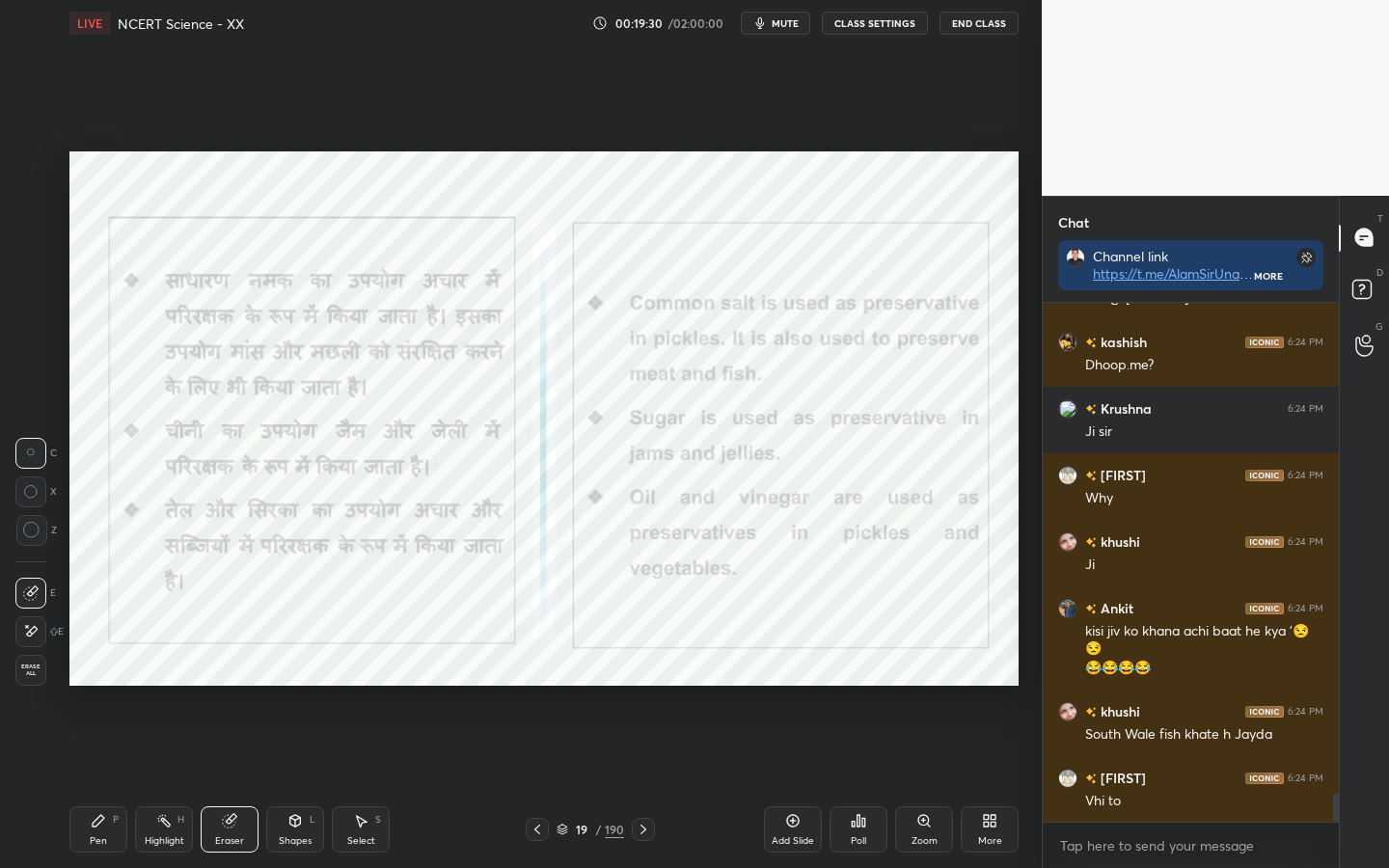 click on "Erase all" at bounding box center (31, 670) 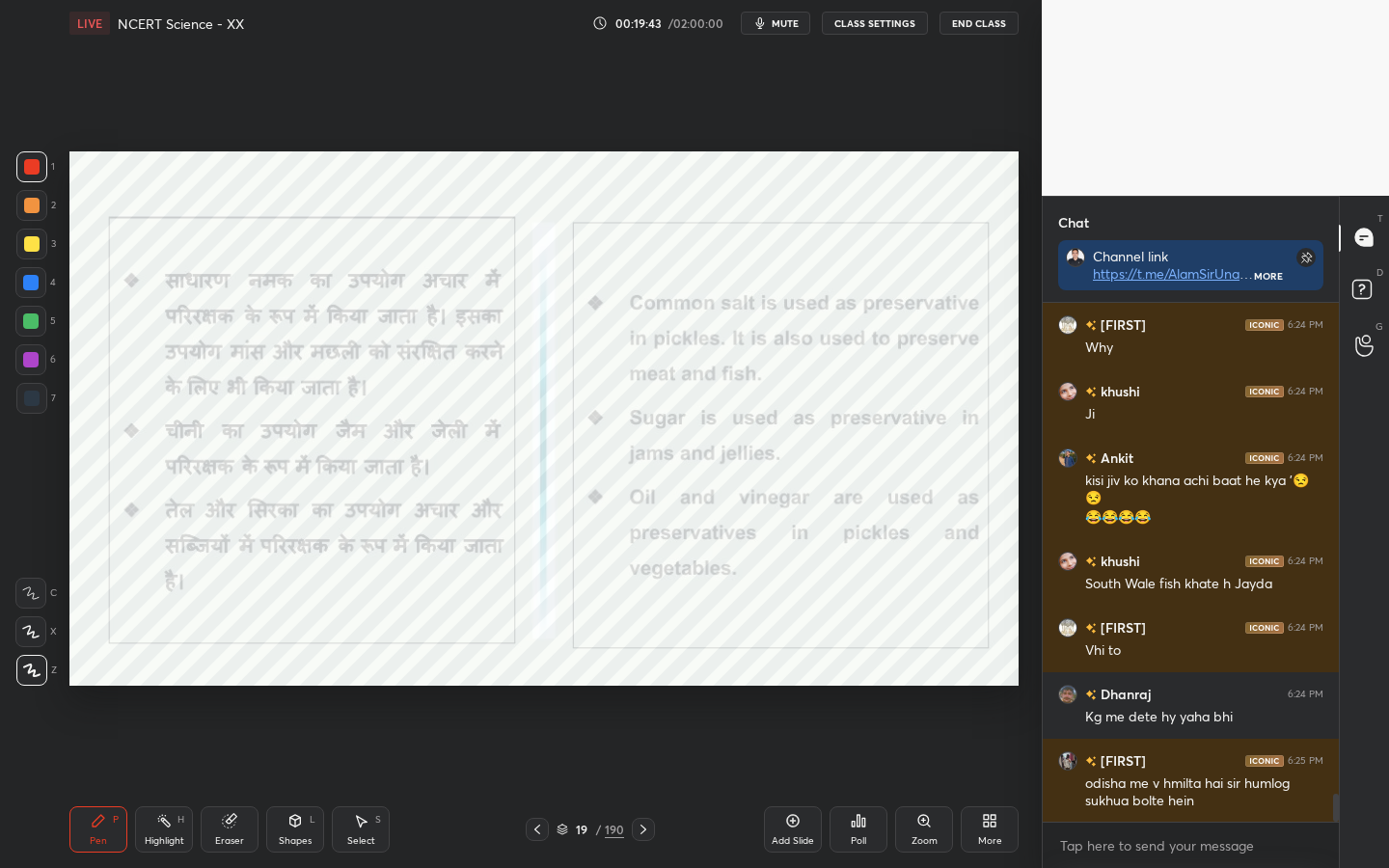 scroll, scrollTop: 9105, scrollLeft: 0, axis: vertical 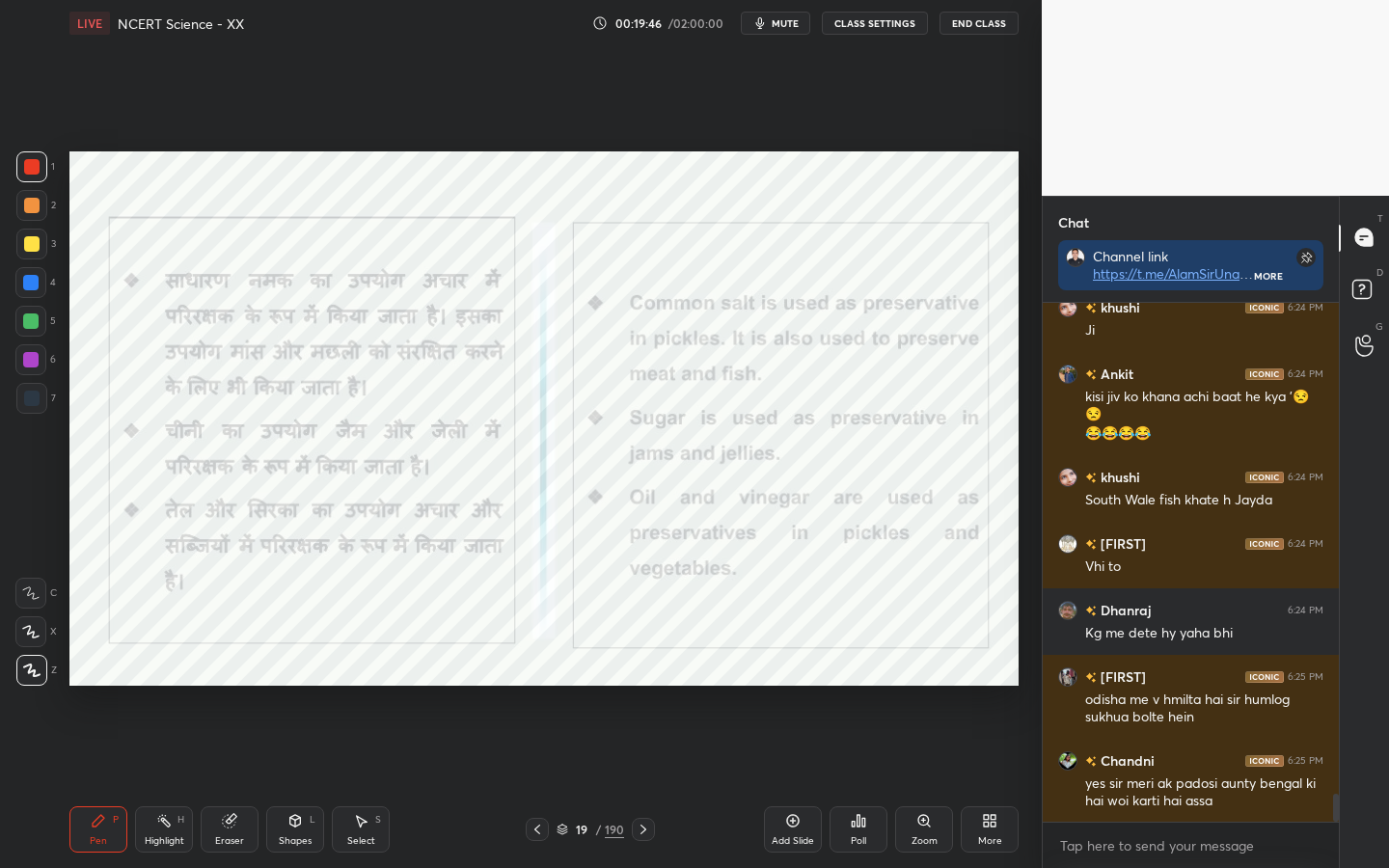 click on "Eraser" at bounding box center [230, 841] 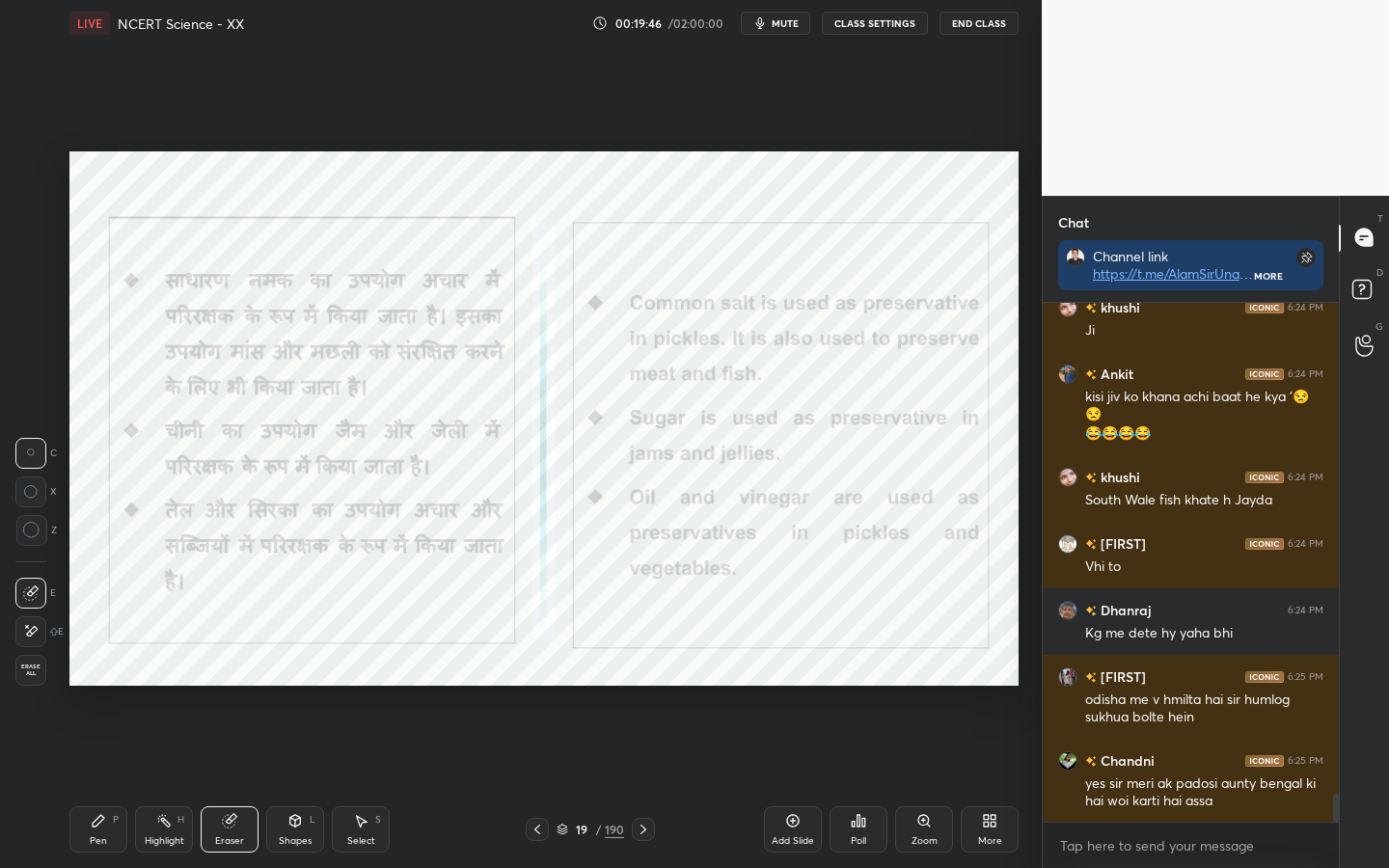 scroll, scrollTop: 9172, scrollLeft: 0, axis: vertical 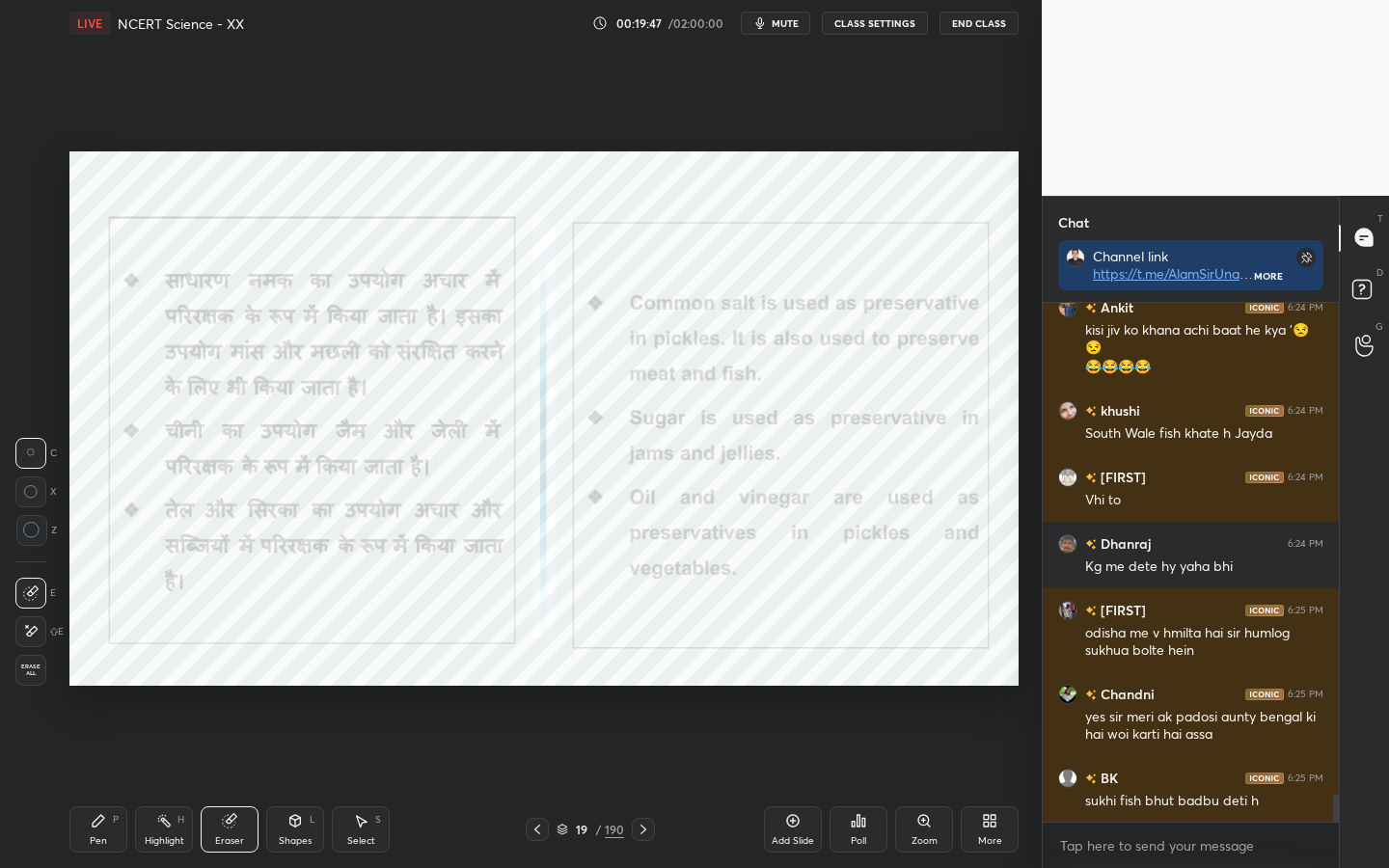 click on "Erase all" at bounding box center [31, 670] 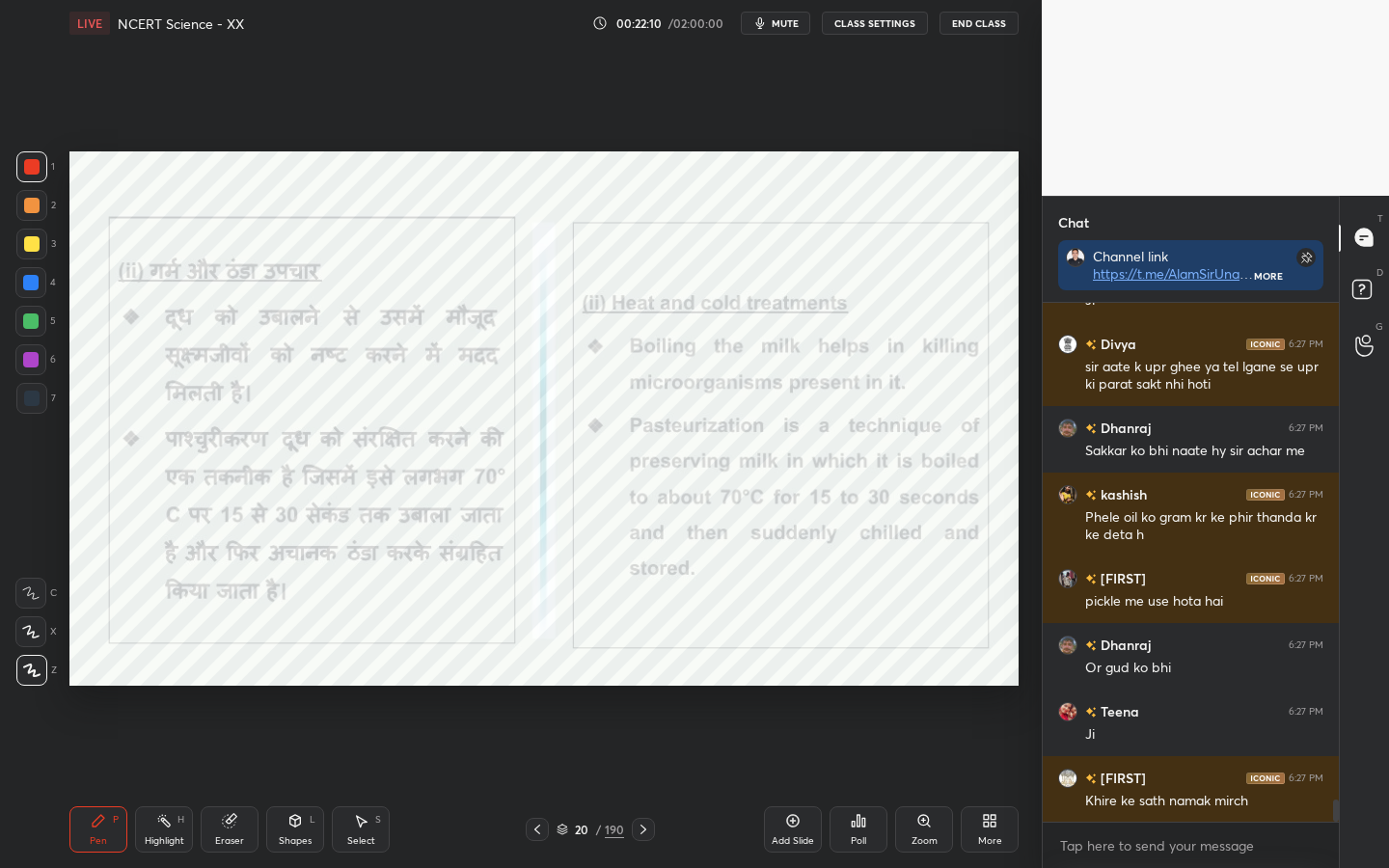 scroll, scrollTop: 11677, scrollLeft: 0, axis: vertical 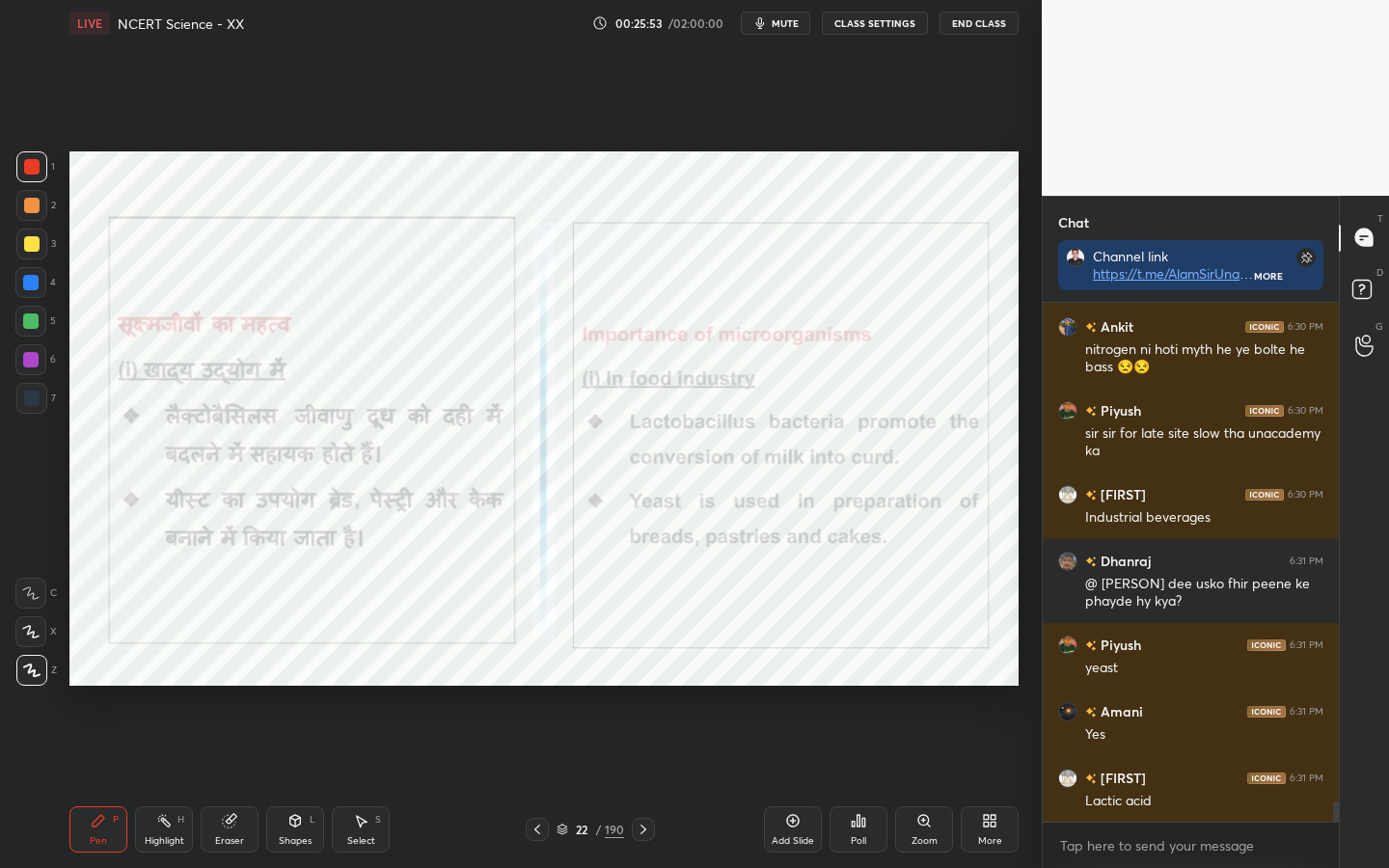 click on "mute" at bounding box center [785, 23] 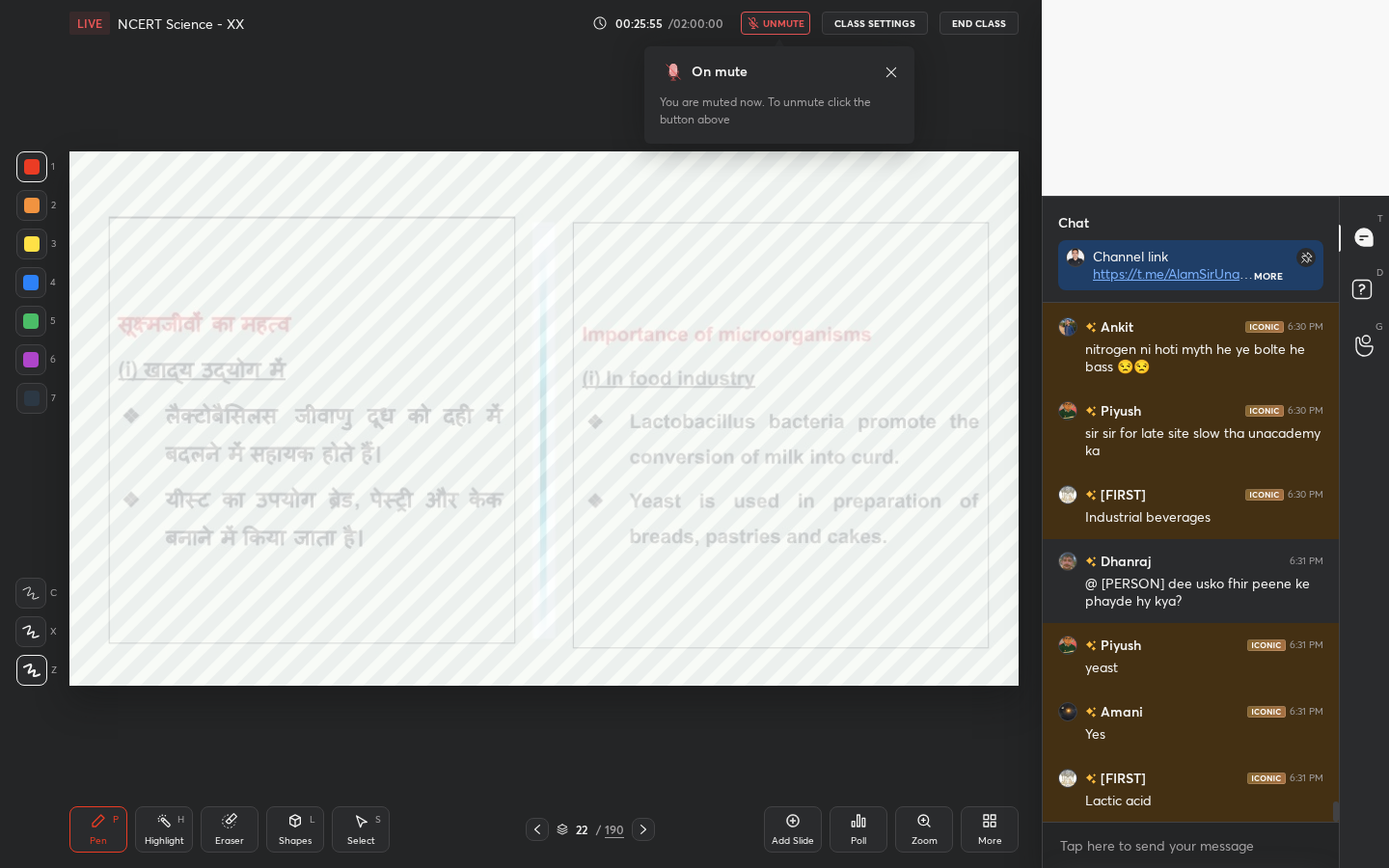 scroll, scrollTop: 12636, scrollLeft: 0, axis: vertical 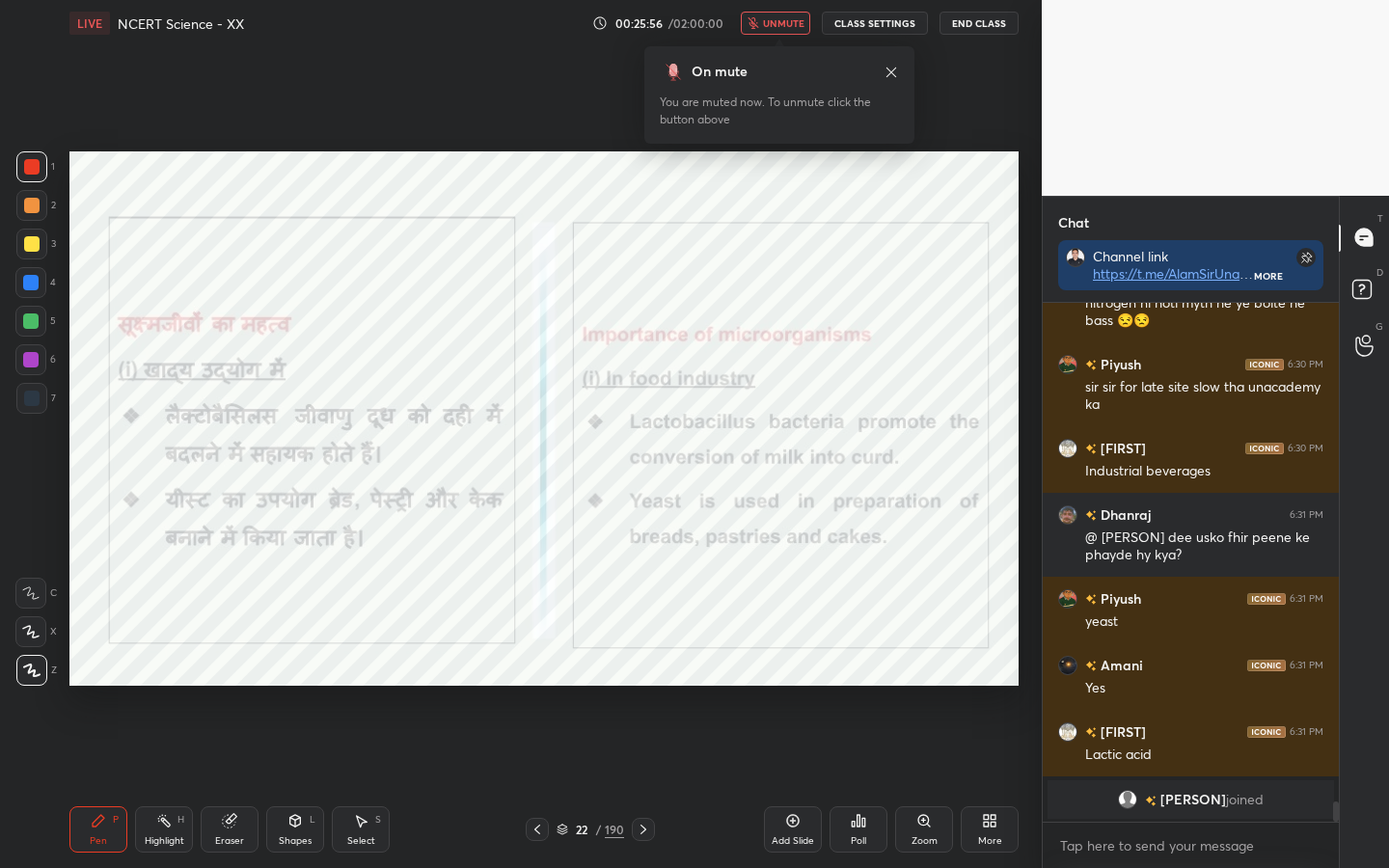 click on "unmute" at bounding box center [783, 23] 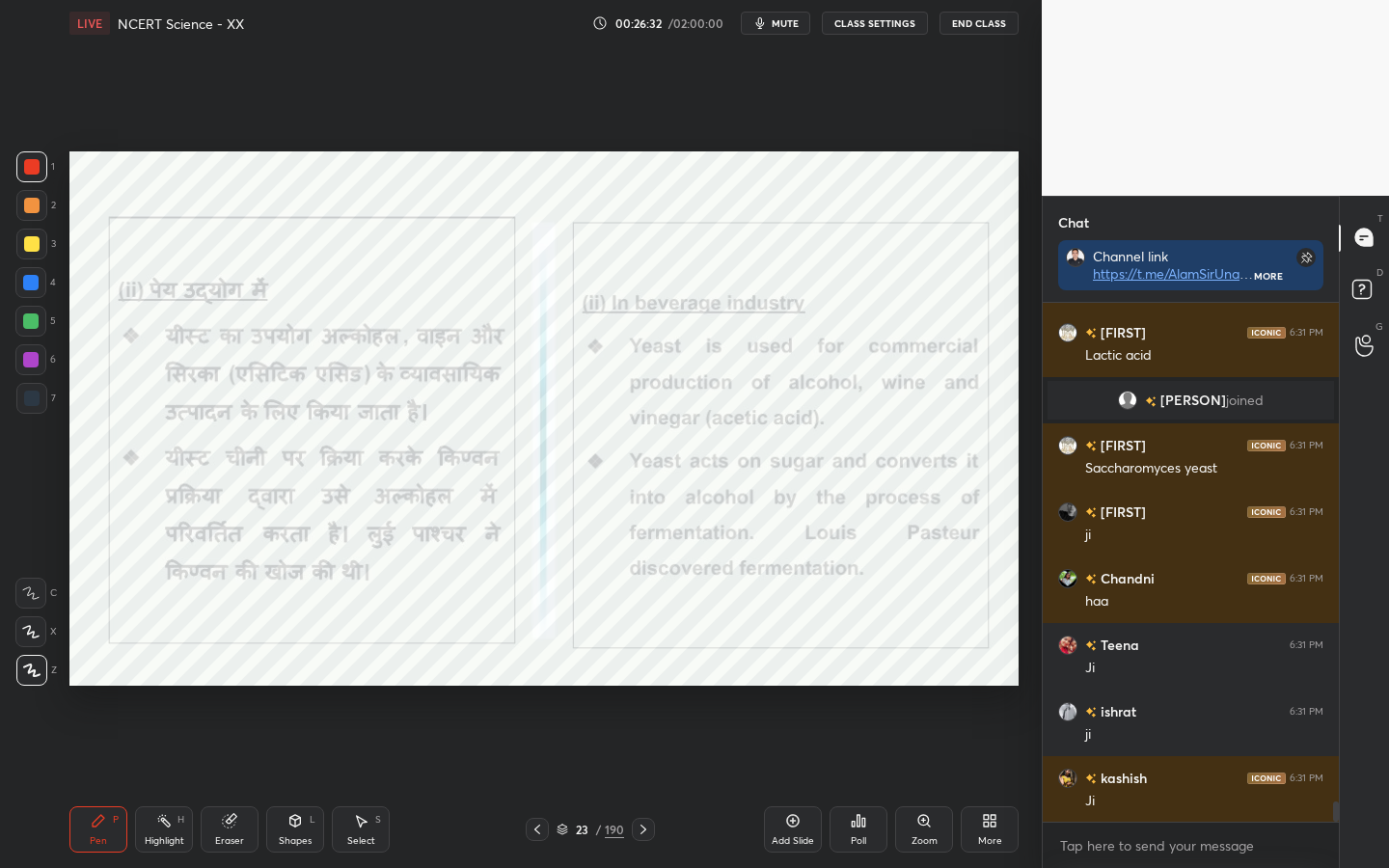 scroll, scrollTop: 12690, scrollLeft: 0, axis: vertical 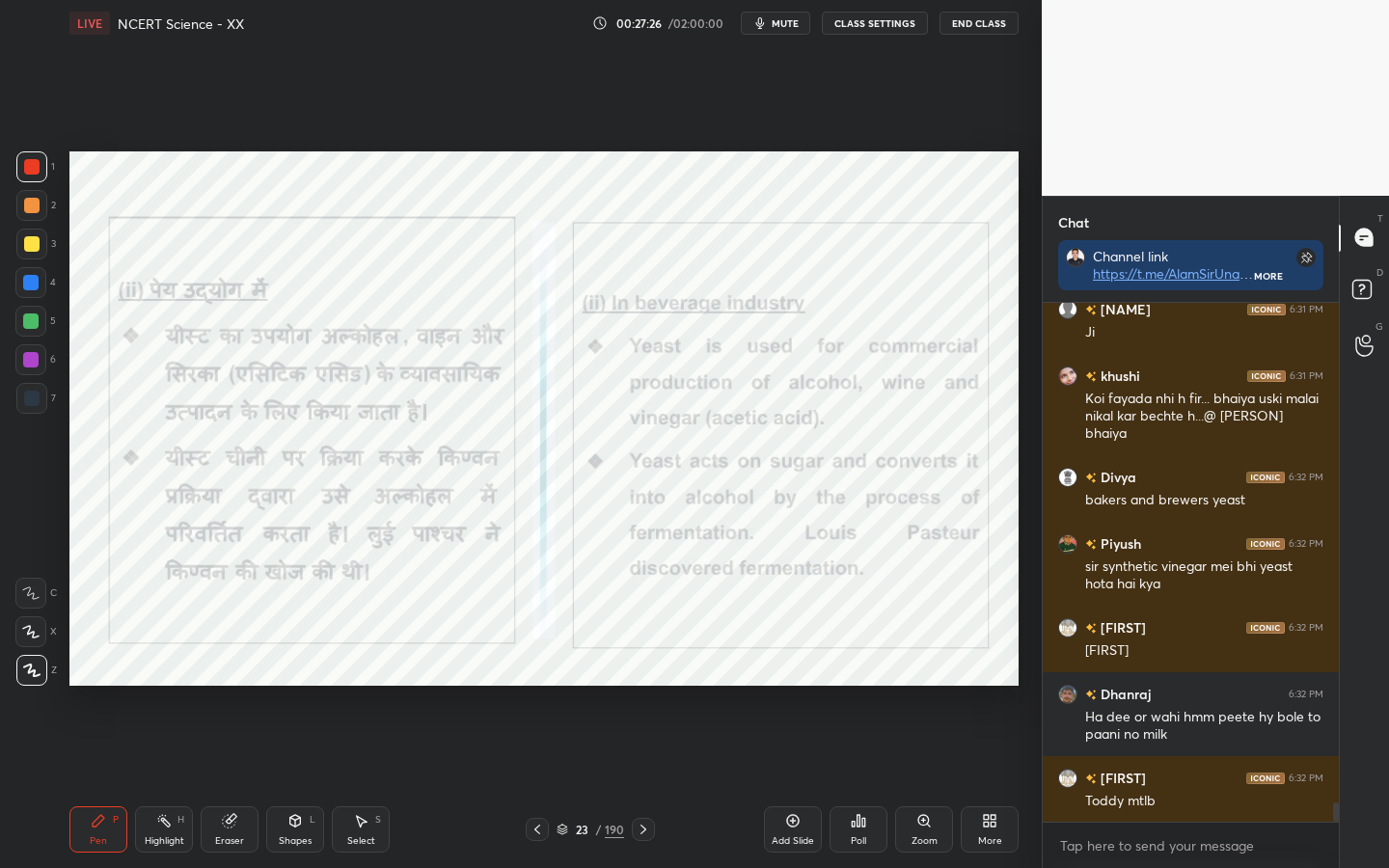 click on "Eraser" at bounding box center (230, 841) 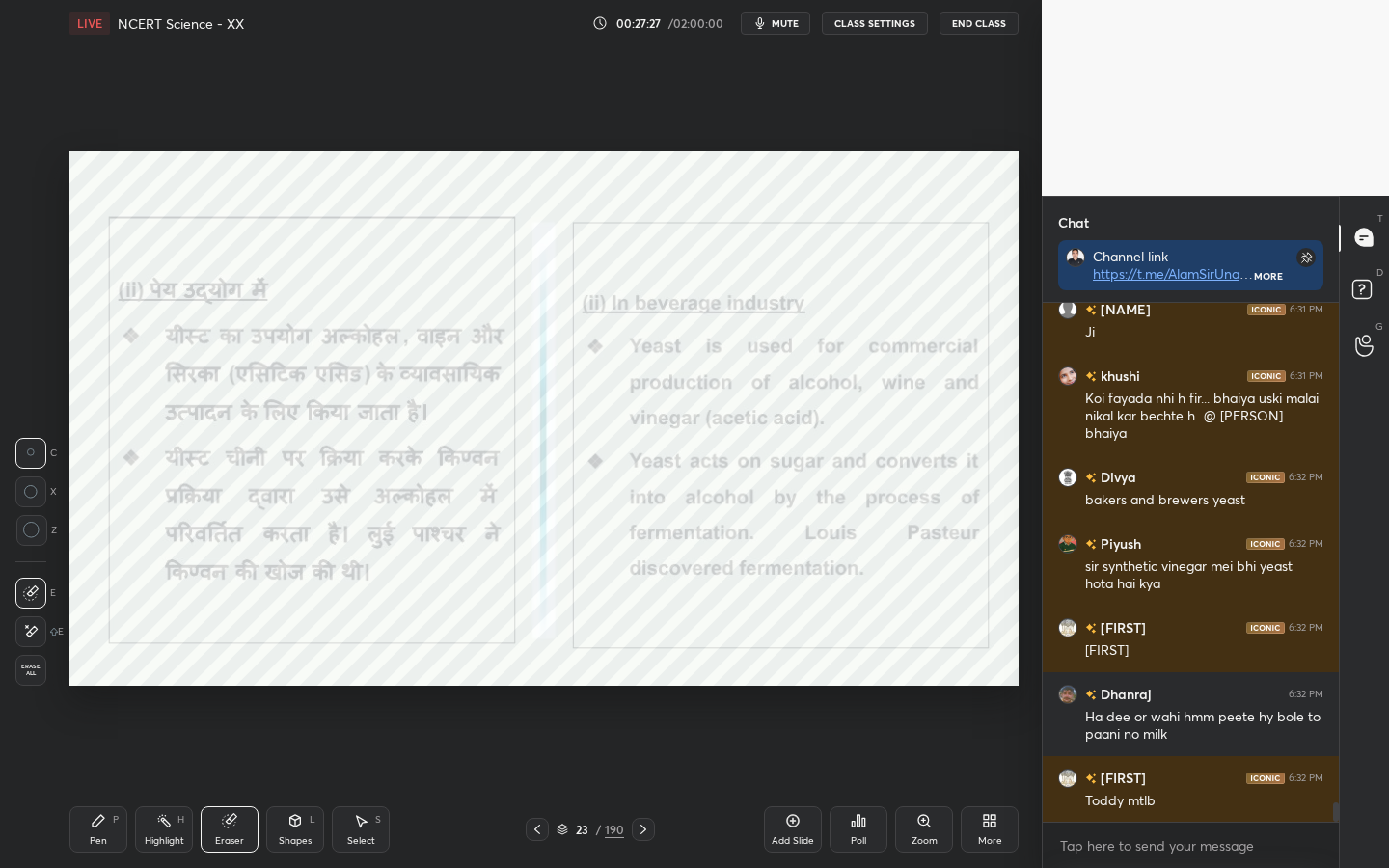 click on "Erase all" at bounding box center (31, 670) 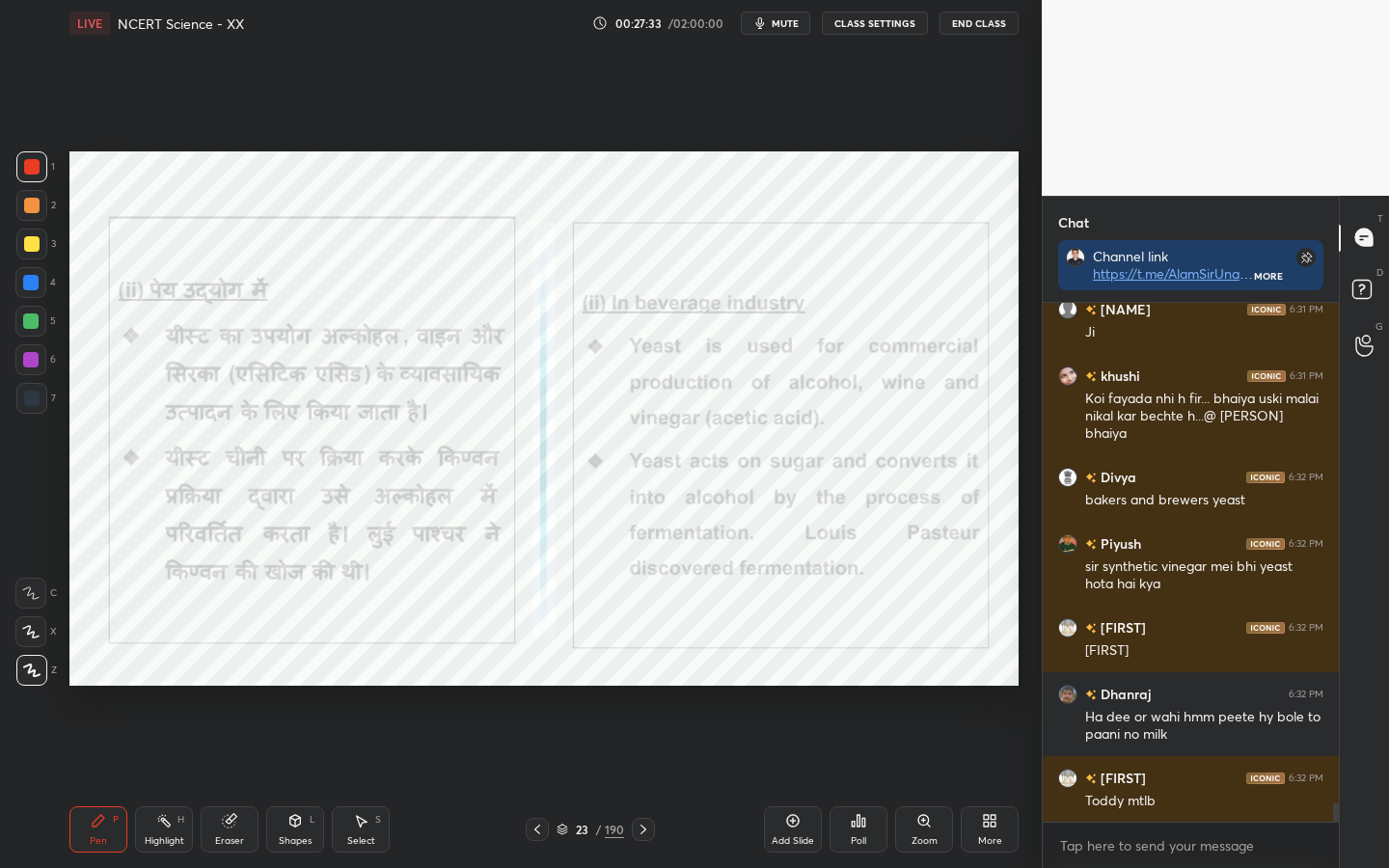 click on "Eraser" at bounding box center (230, 841) 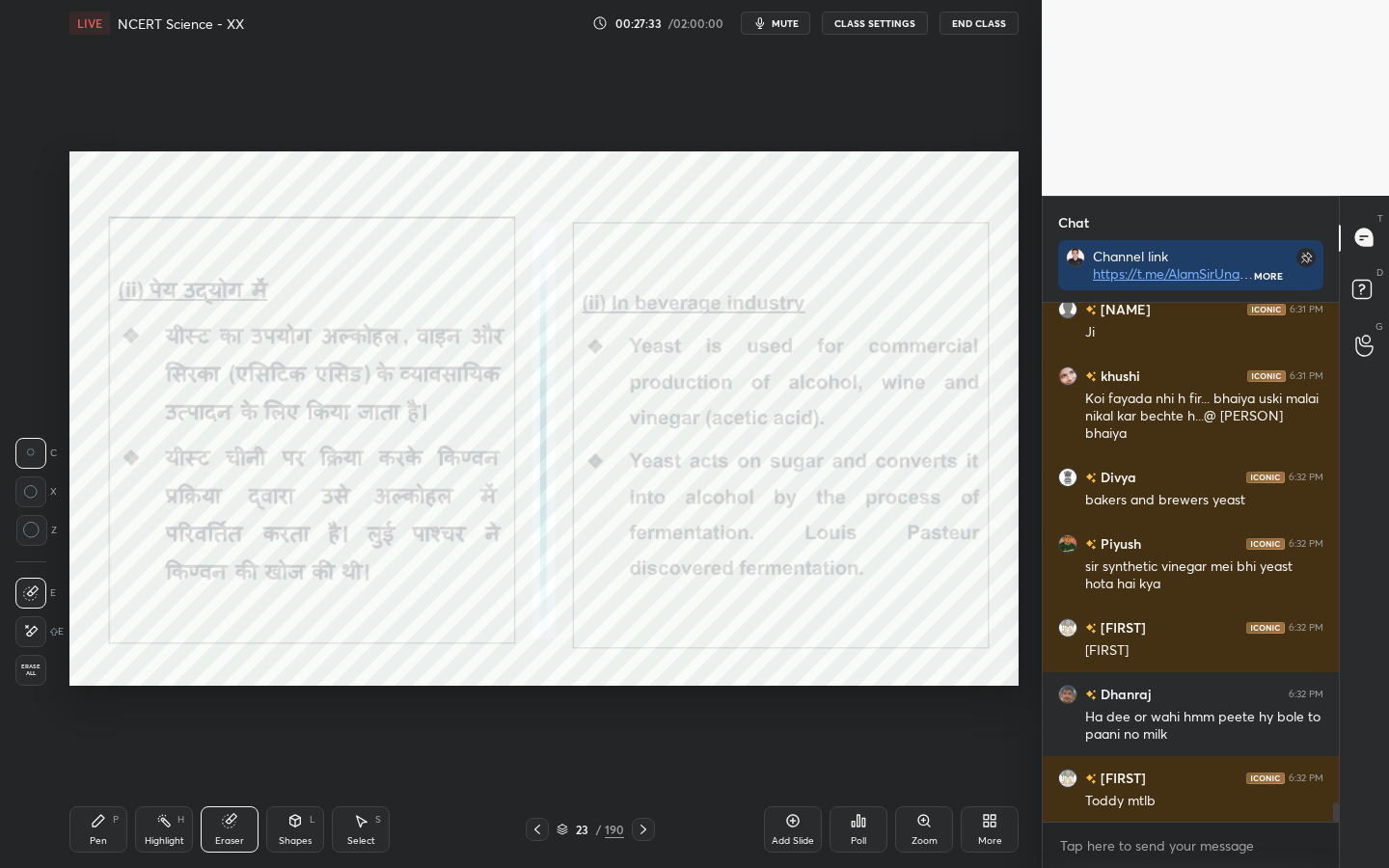 click on "Erase all" at bounding box center [31, 670] 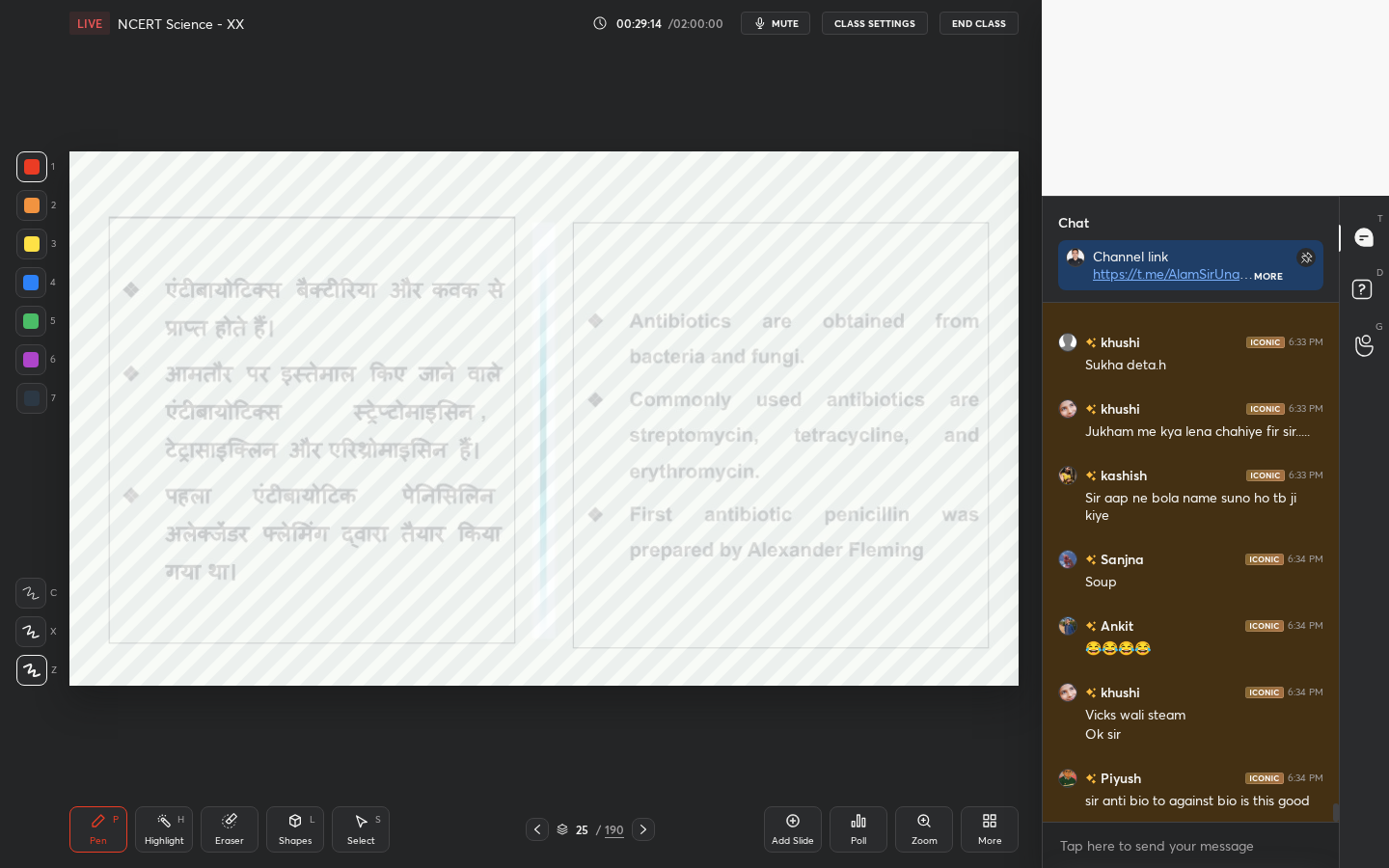 scroll, scrollTop: 14230, scrollLeft: 0, axis: vertical 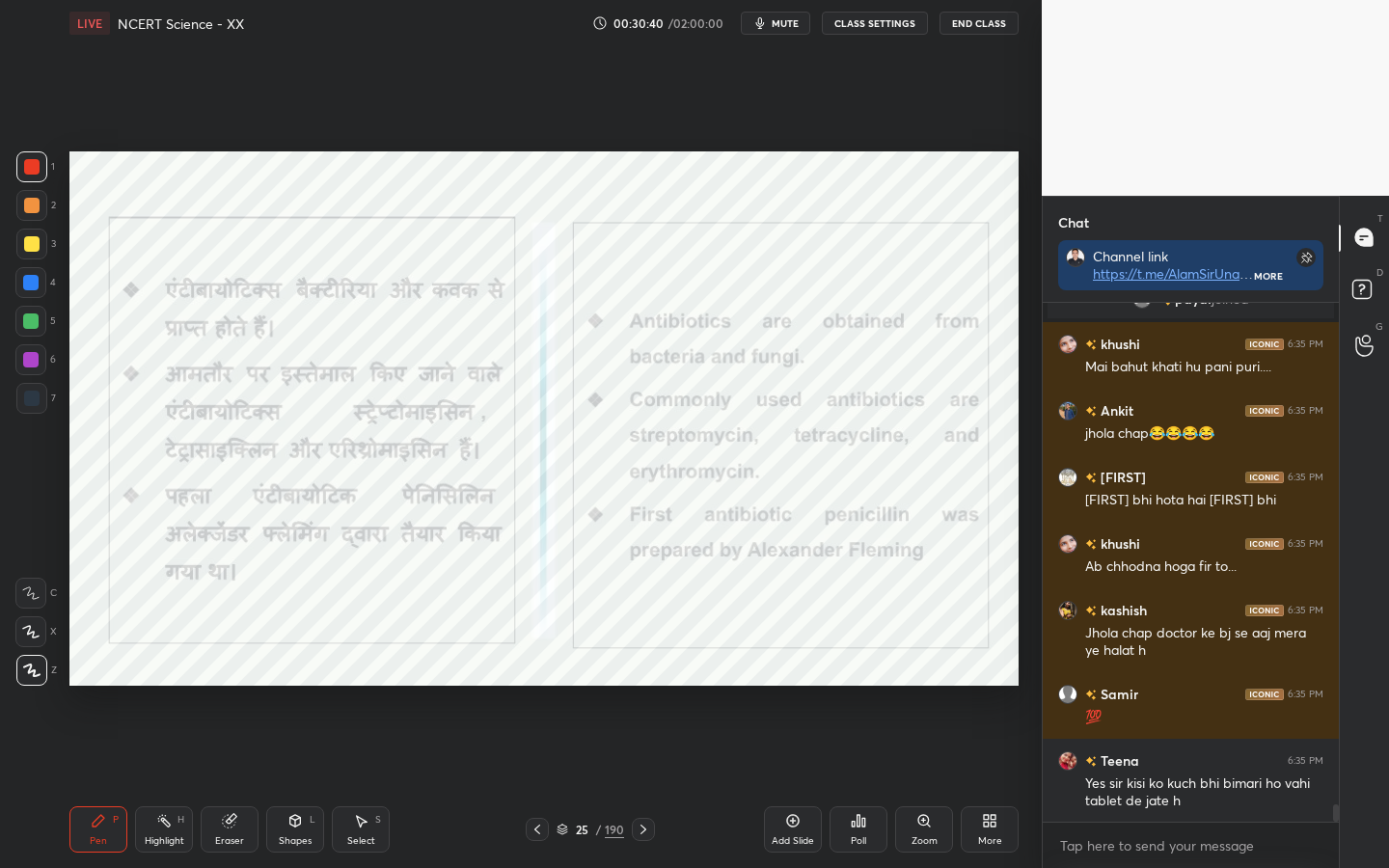 click on "1 2 3 4 5 6 7 C X Z C X Z E E Erase all   H H LIVE NCERT Science - XX 00:30:40 /  02:00:00 mute CLASS SETTINGS End Class Setting up your live class Poll for   secs No correct answer Start poll Back NCERT Science - XX • L20 of NCERT - Science & Technology Parvej Alam Pen P Highlight H Eraser Shapes L Select S 25 / 190 Add Slide Poll Zoom More" at bounding box center [513, 434] 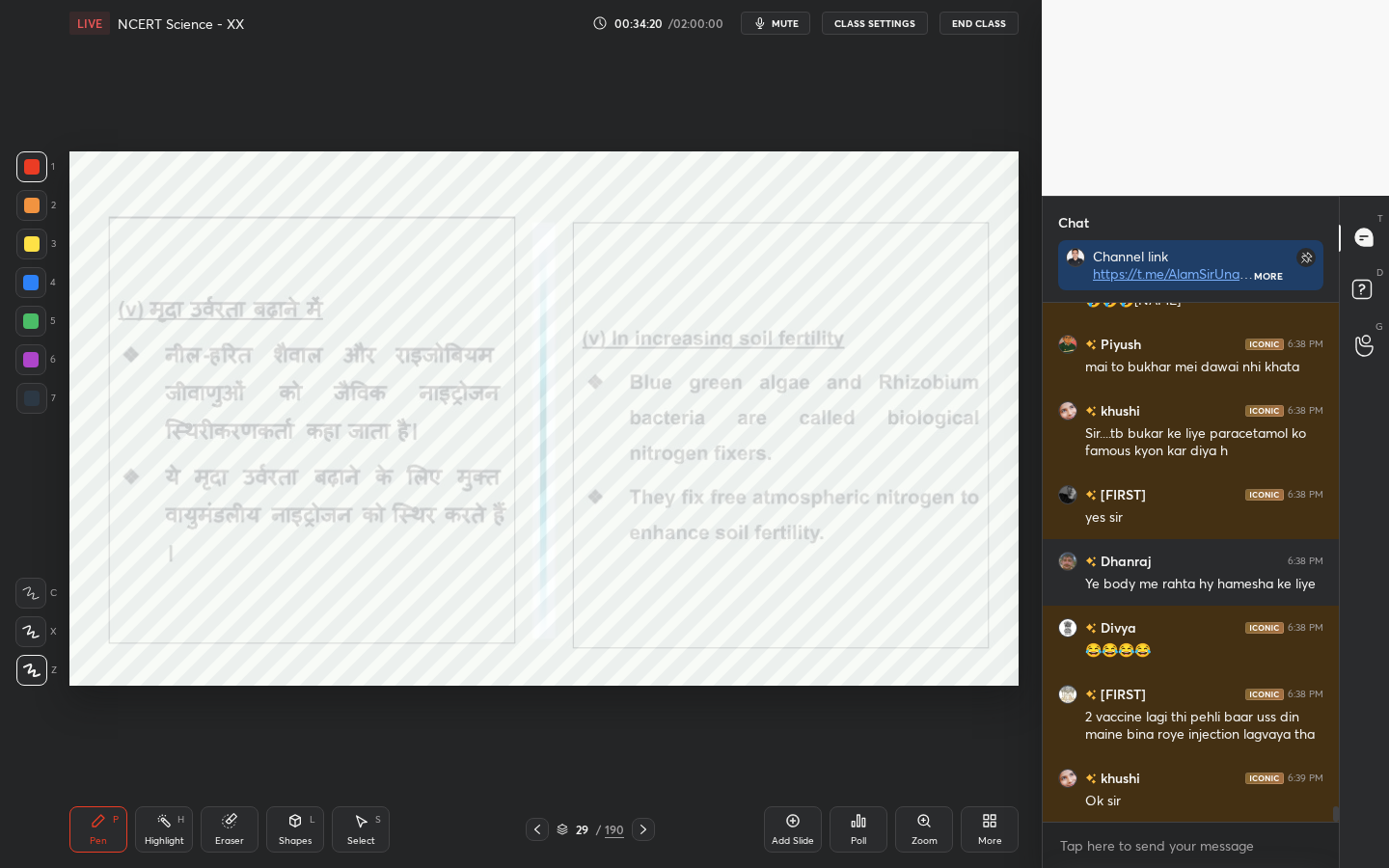 scroll, scrollTop: 17093, scrollLeft: 0, axis: vertical 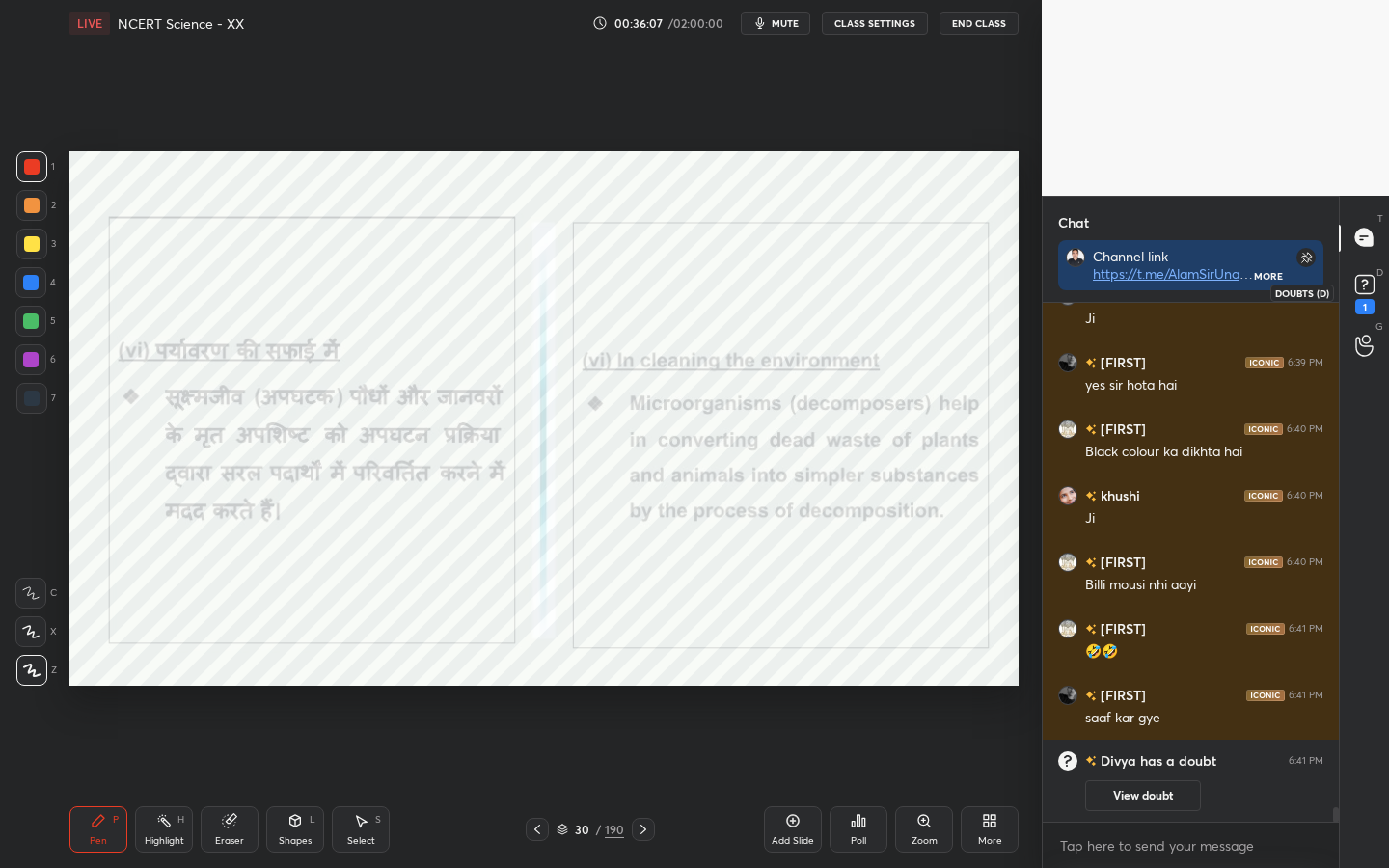 click 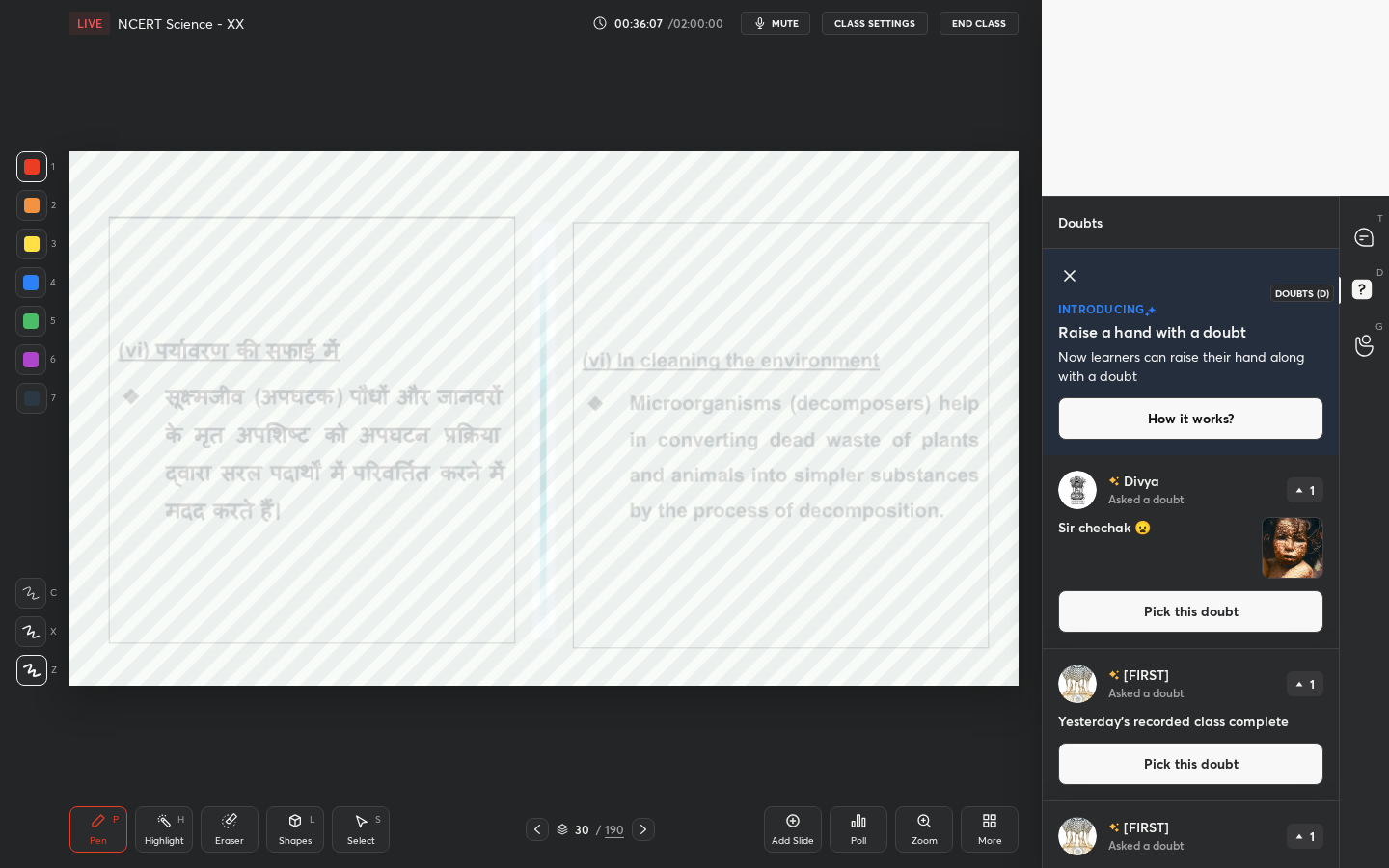 scroll, scrollTop: 7, scrollLeft: 7, axis: both 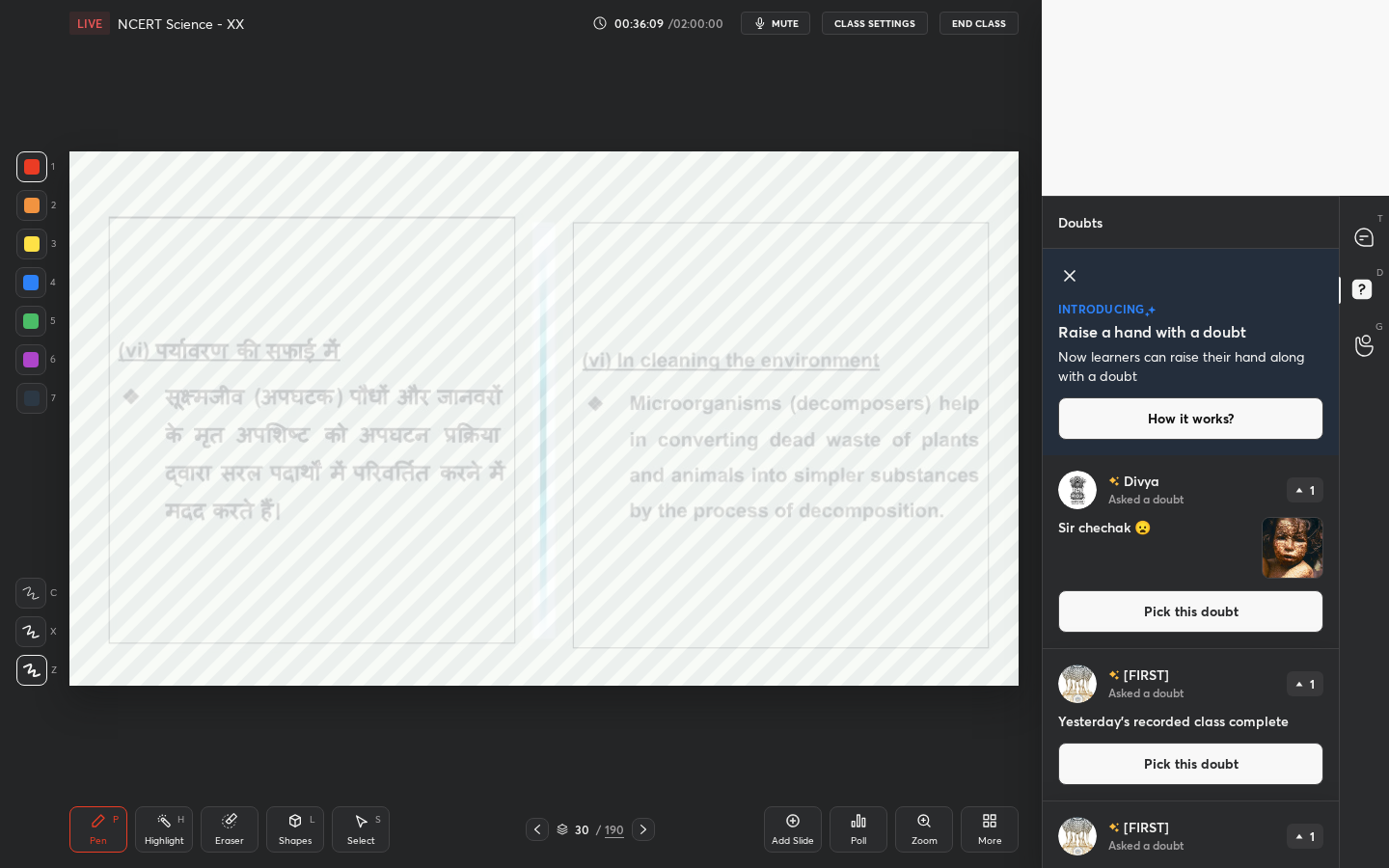 click on "Pick this doubt" at bounding box center [1190, 611] 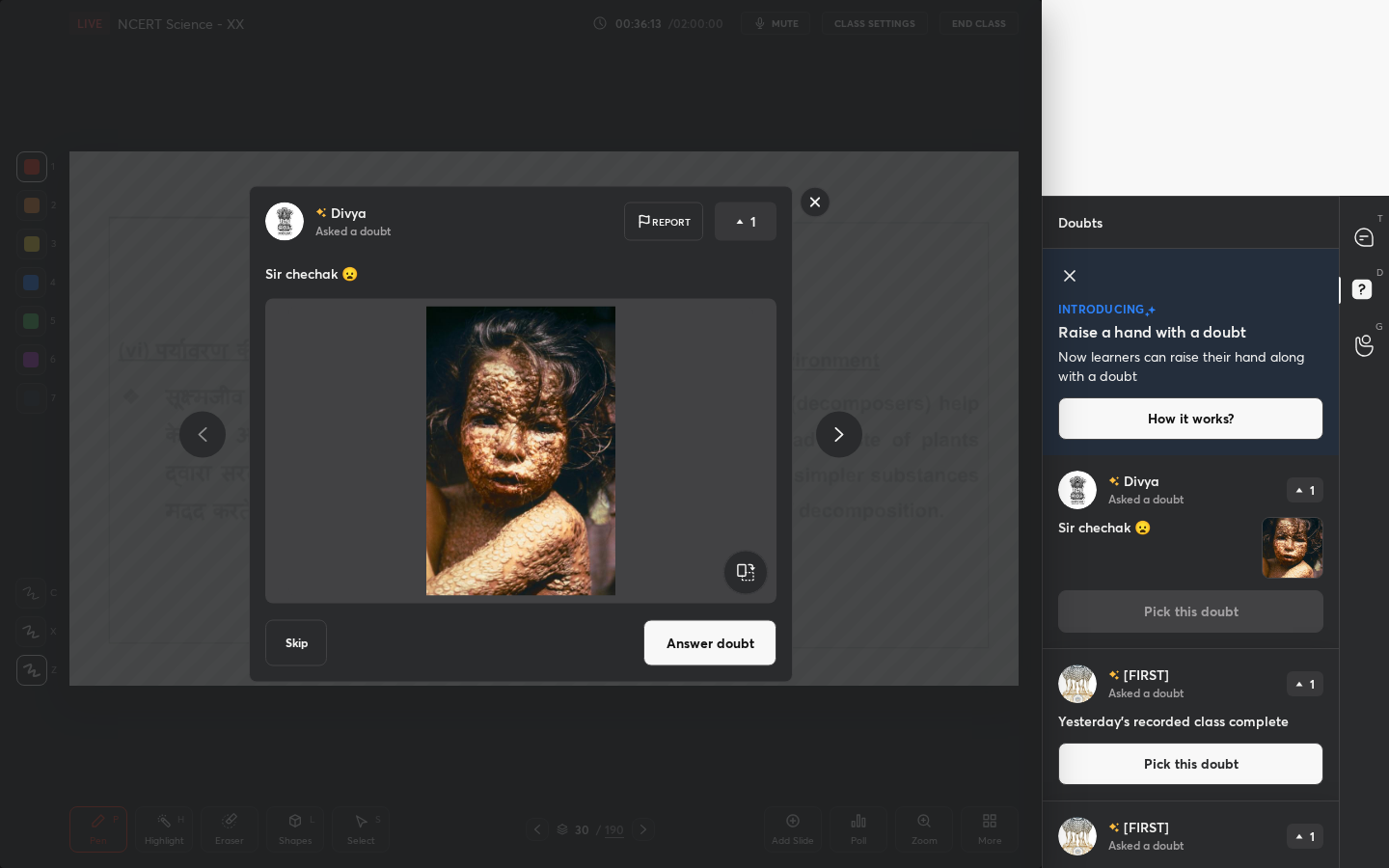 click 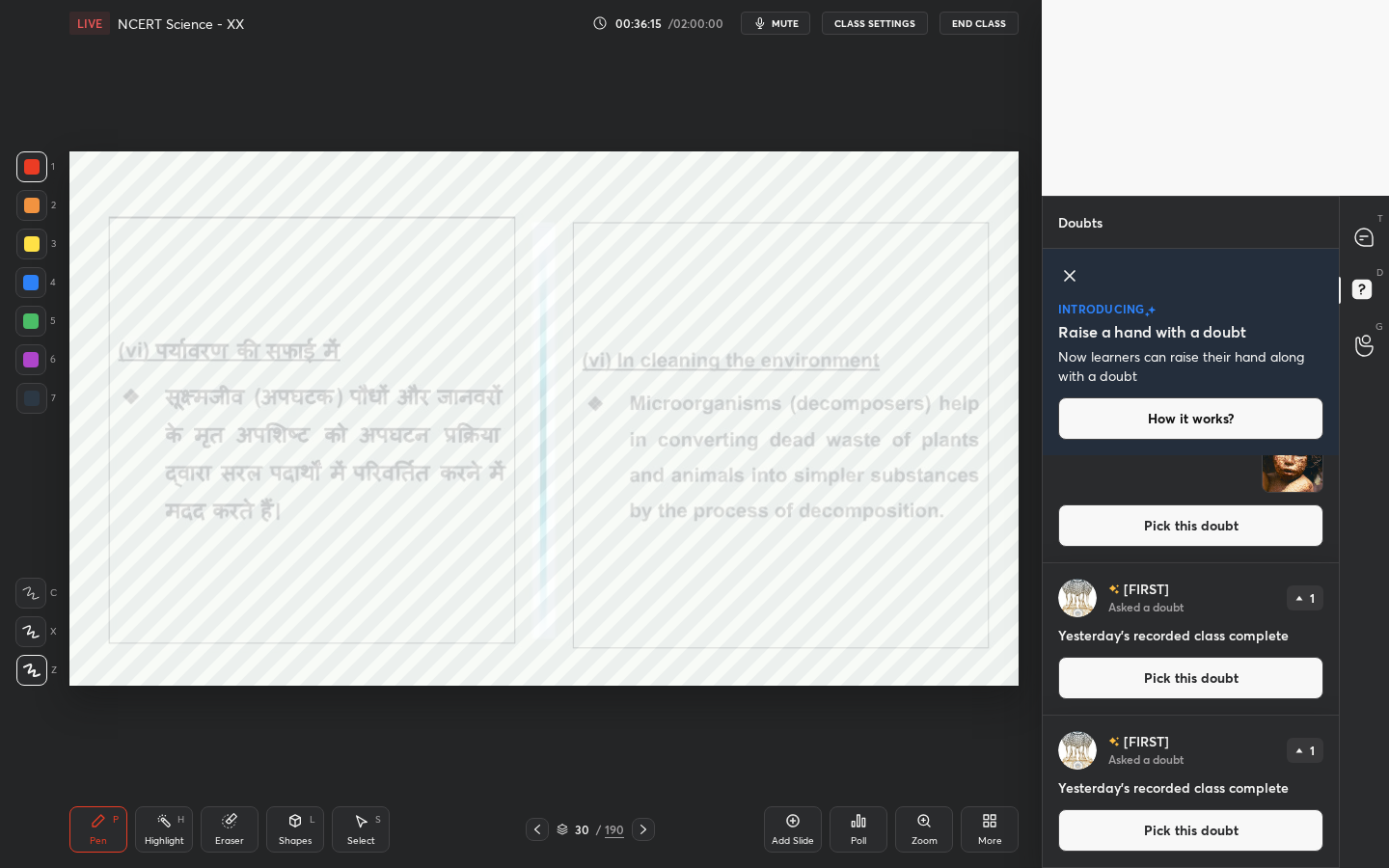 scroll, scrollTop: 0, scrollLeft: 0, axis: both 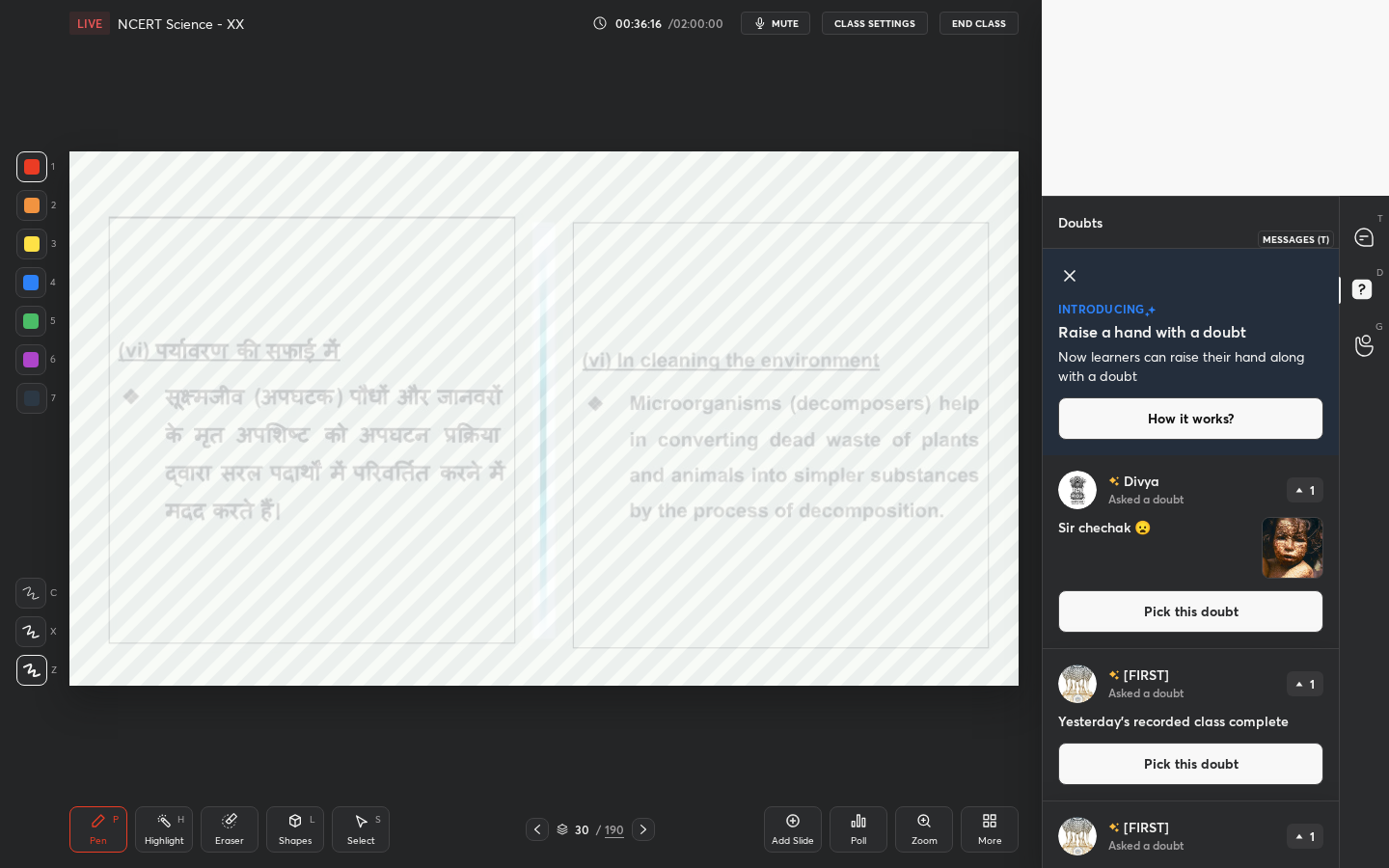 click 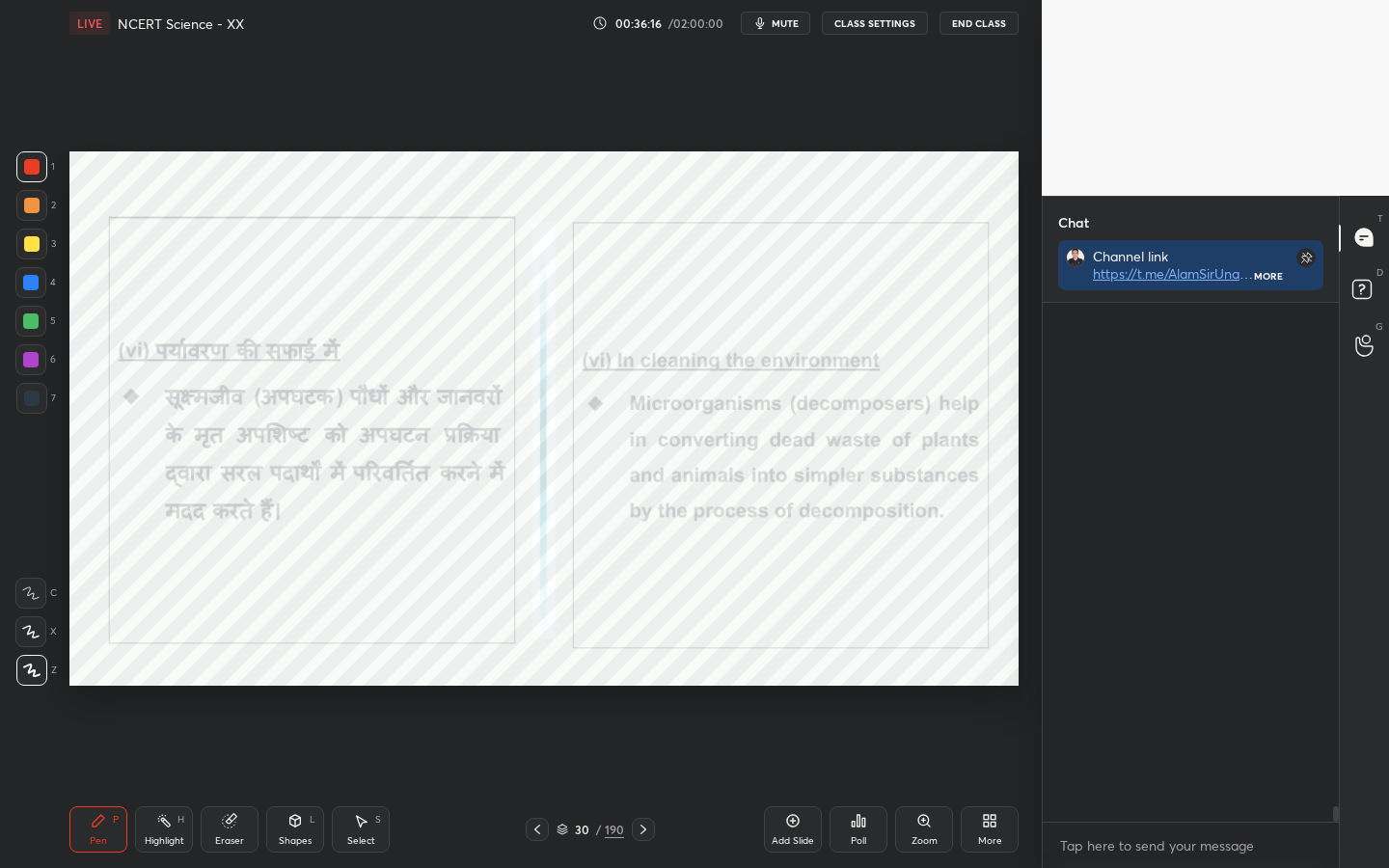 scroll, scrollTop: 16912, scrollLeft: 0, axis: vertical 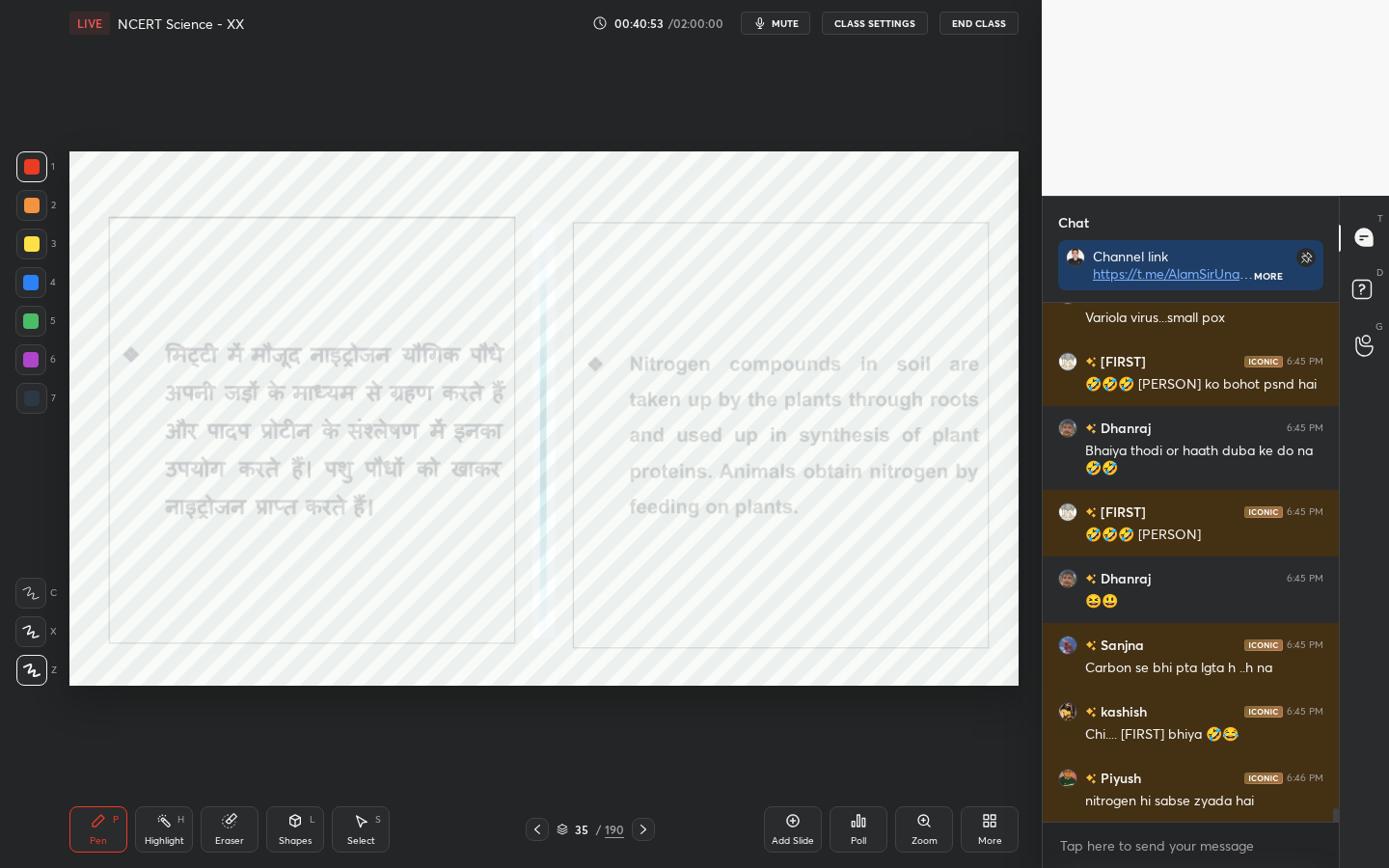 click 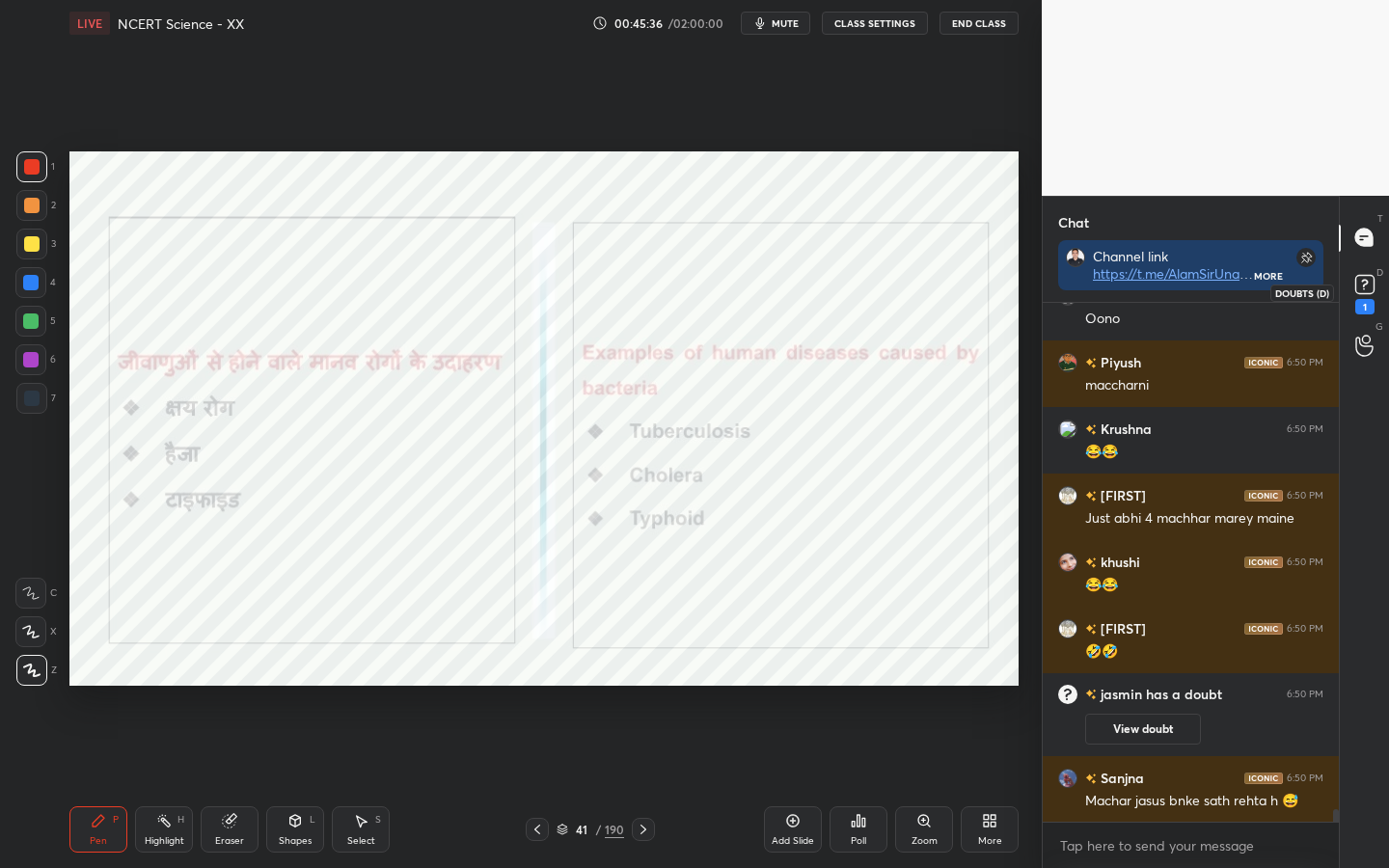 scroll, scrollTop: 21310, scrollLeft: 0, axis: vertical 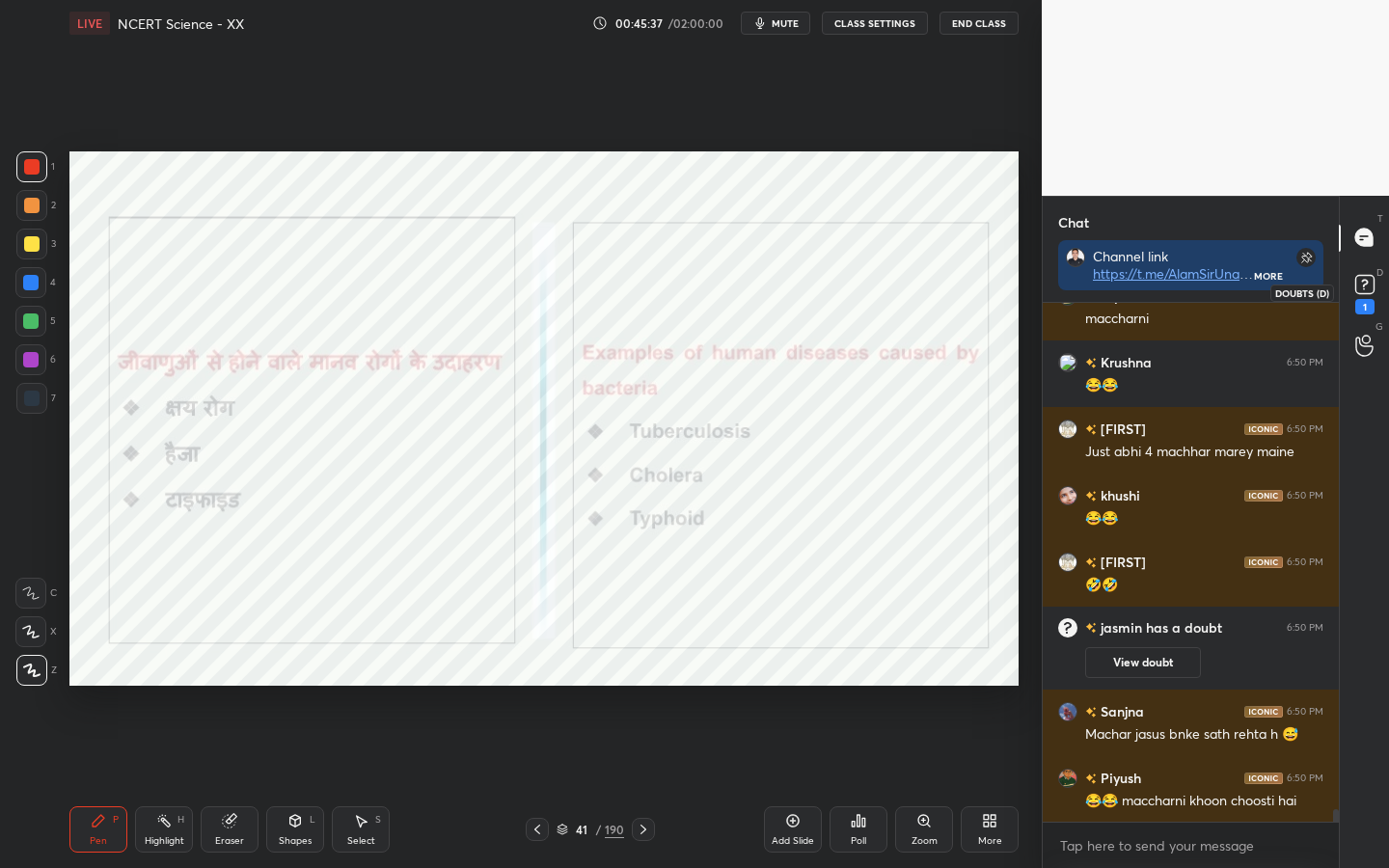 click 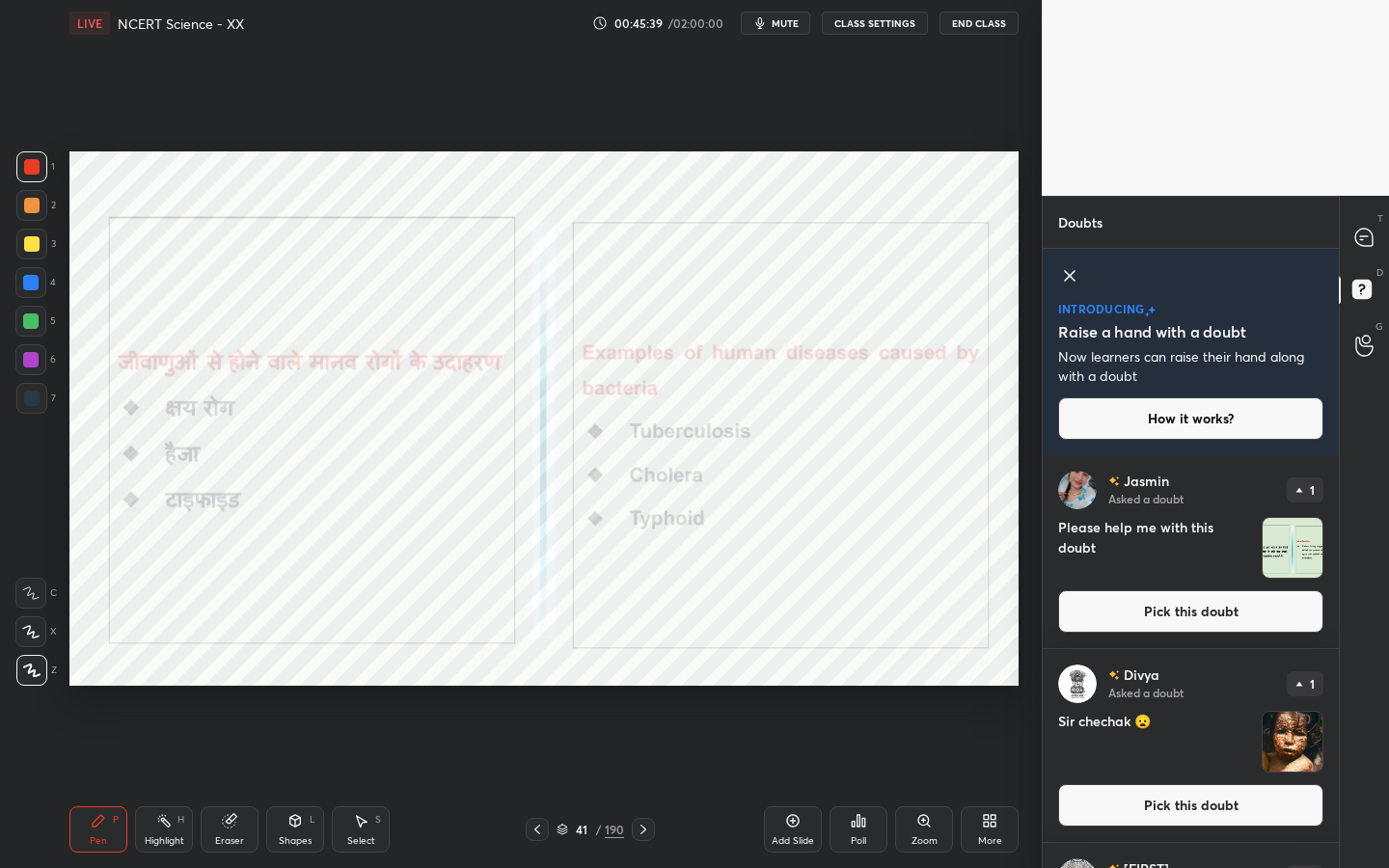 click on "Pick this doubt" at bounding box center [1190, 611] 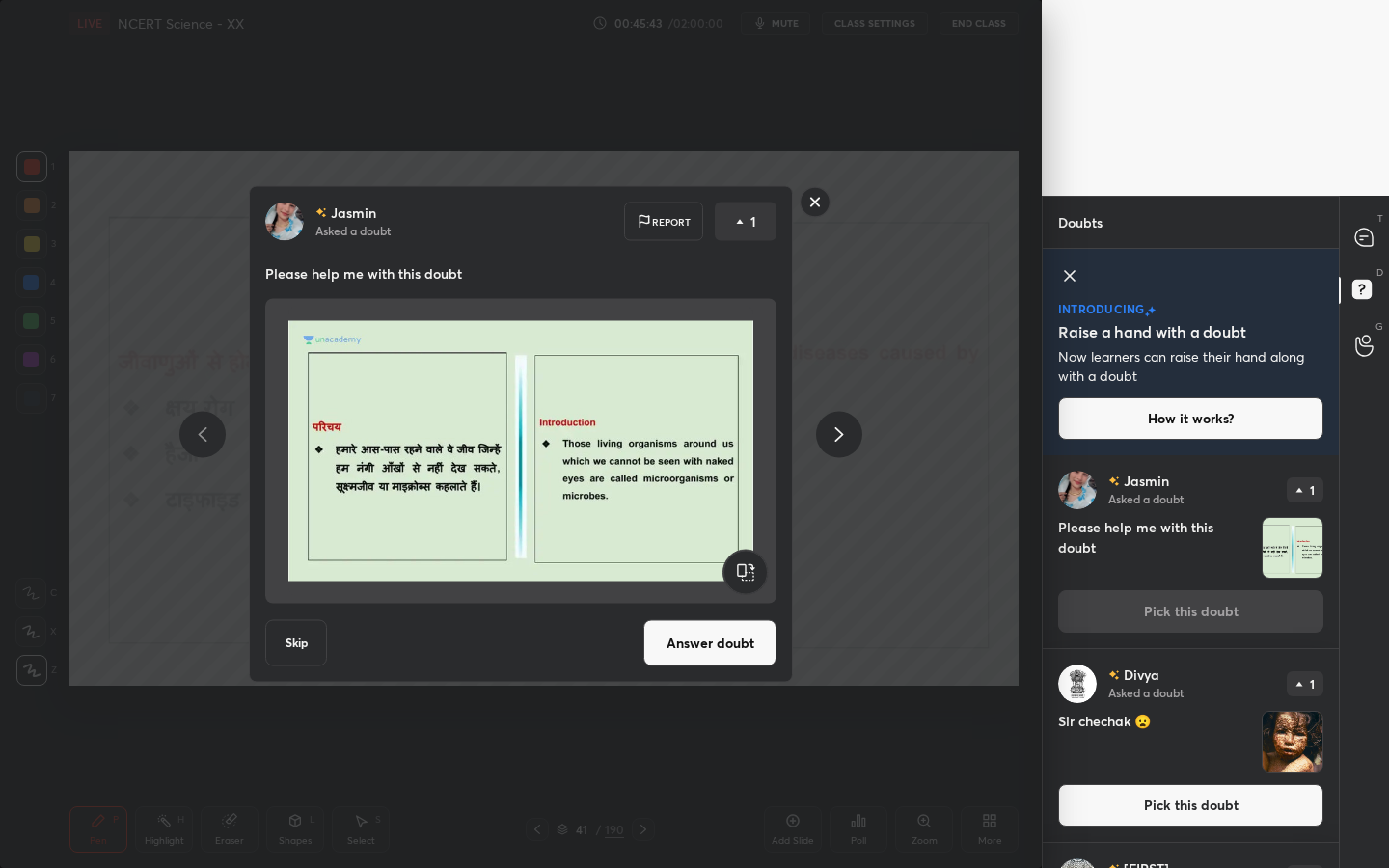 click 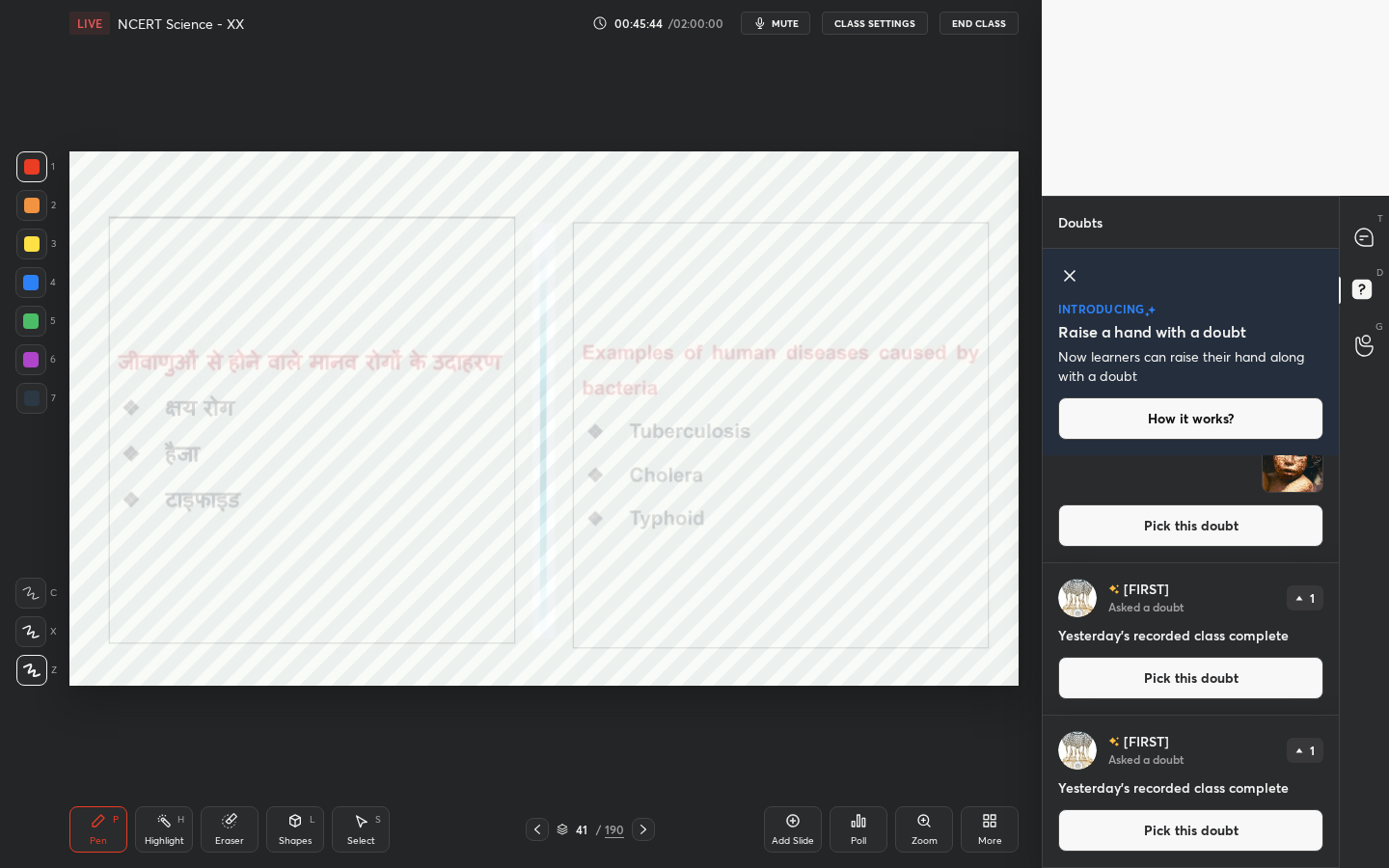 scroll, scrollTop: 0, scrollLeft: 0, axis: both 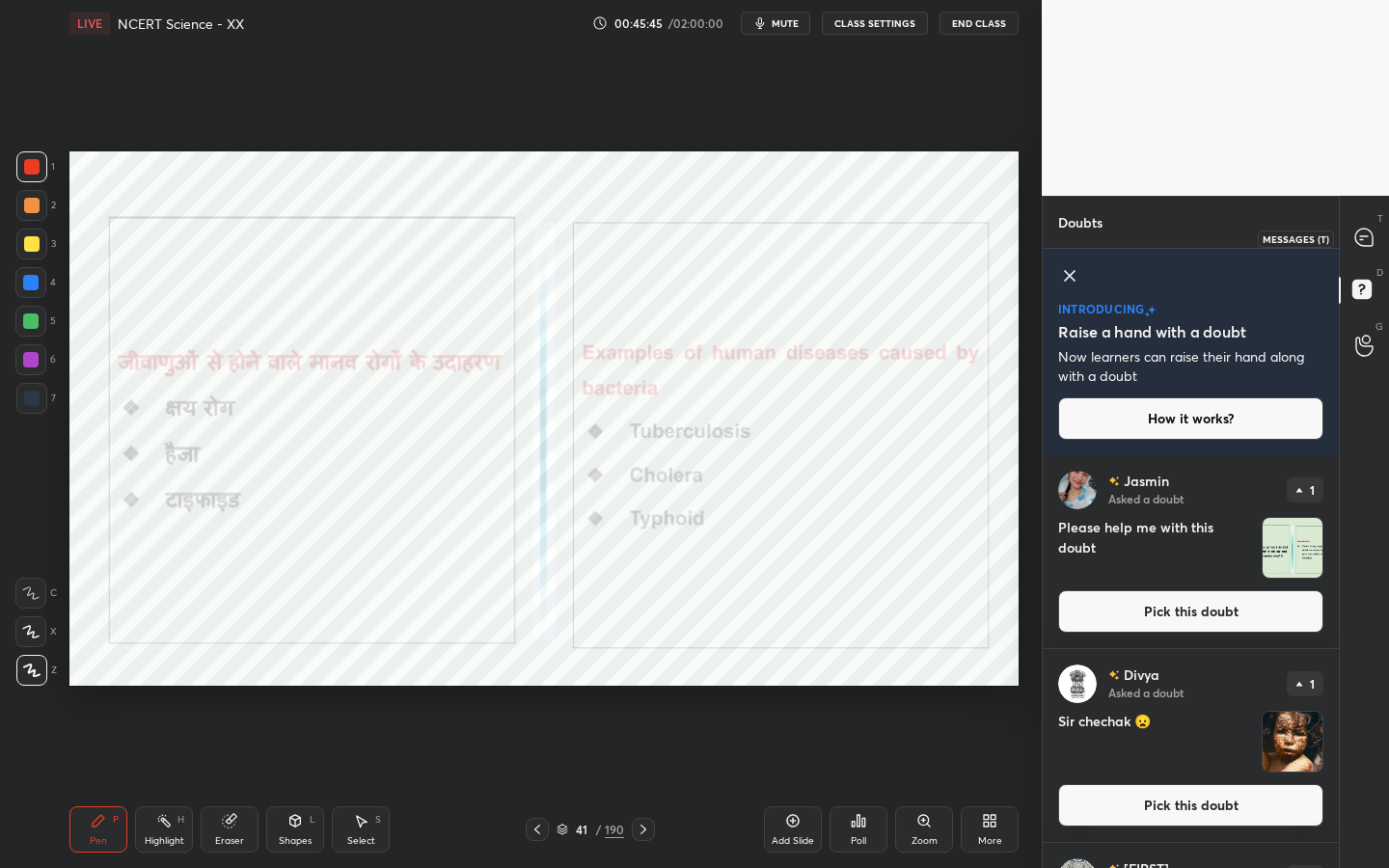click 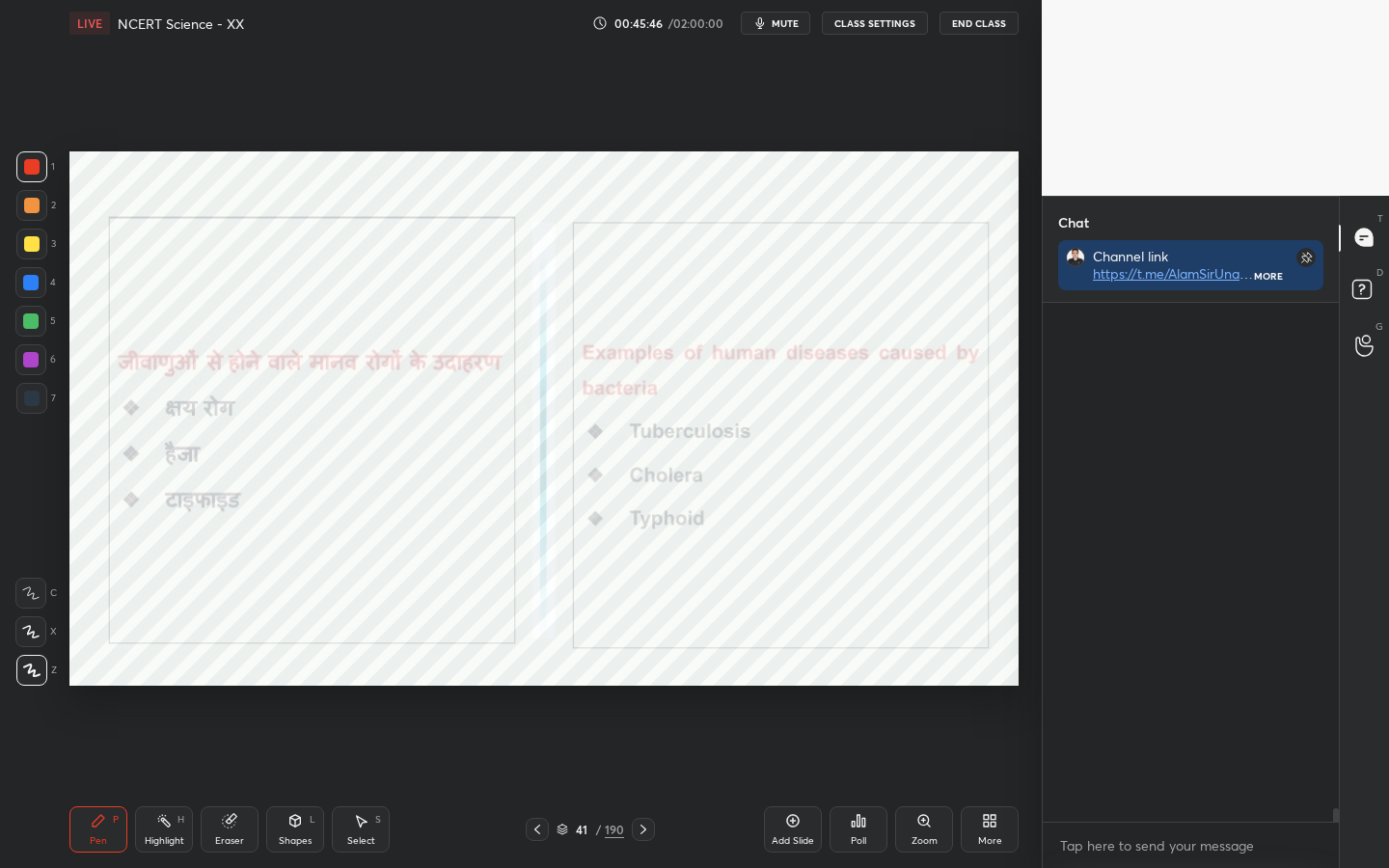 scroll, scrollTop: 352, scrollLeft: 290, axis: both 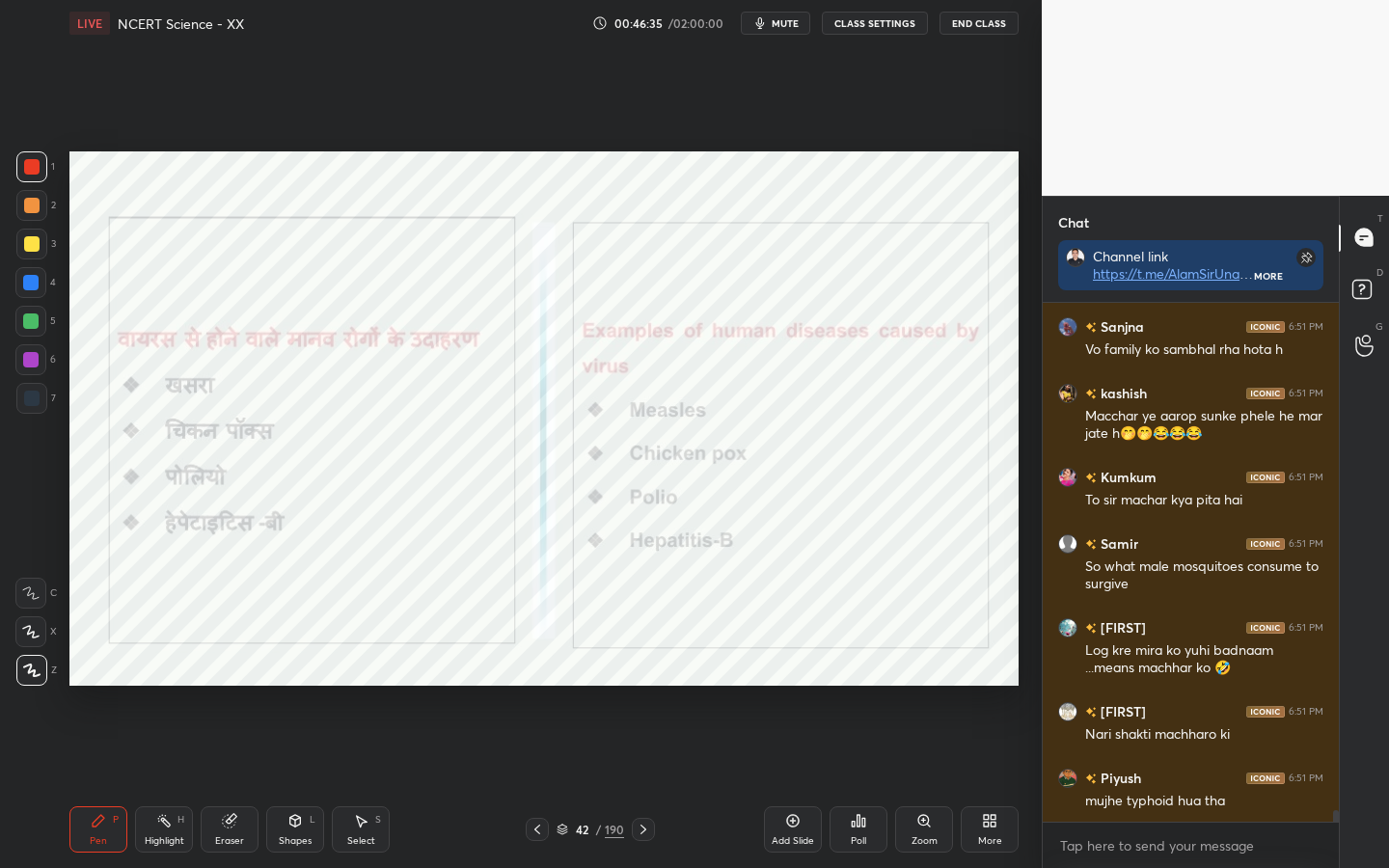 click on "mute" at bounding box center (785, 23) 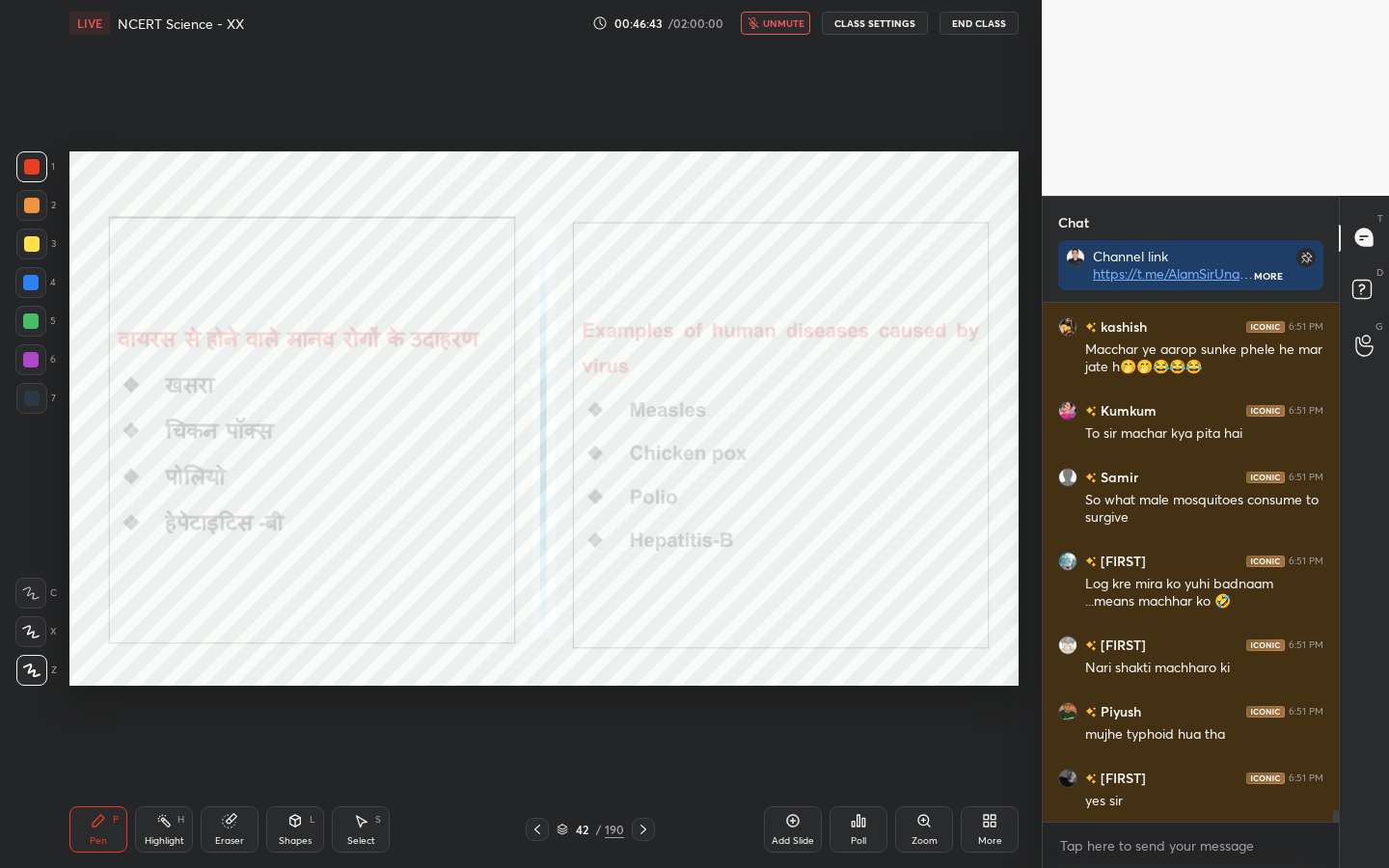 scroll, scrollTop: 22515, scrollLeft: 0, axis: vertical 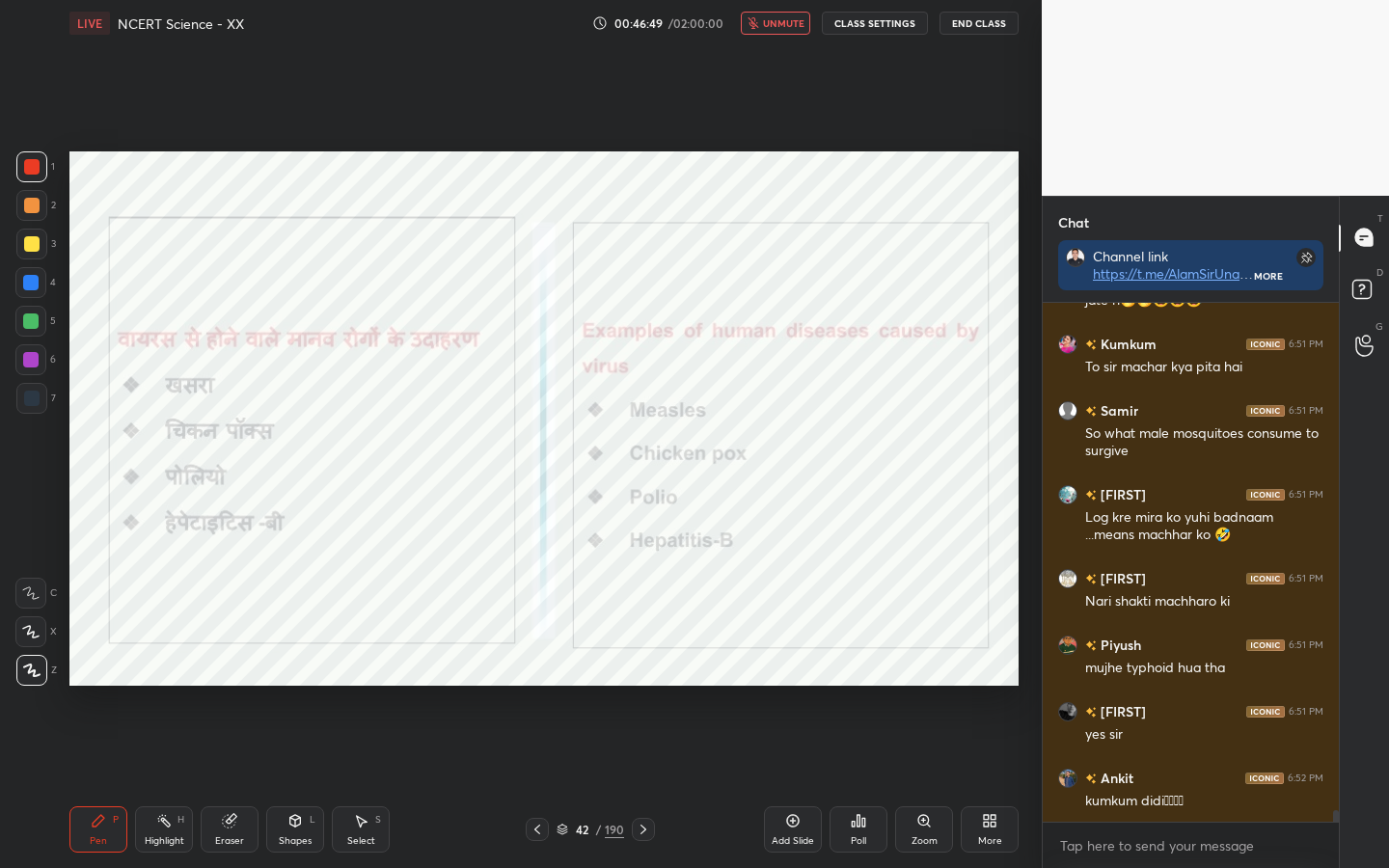 click 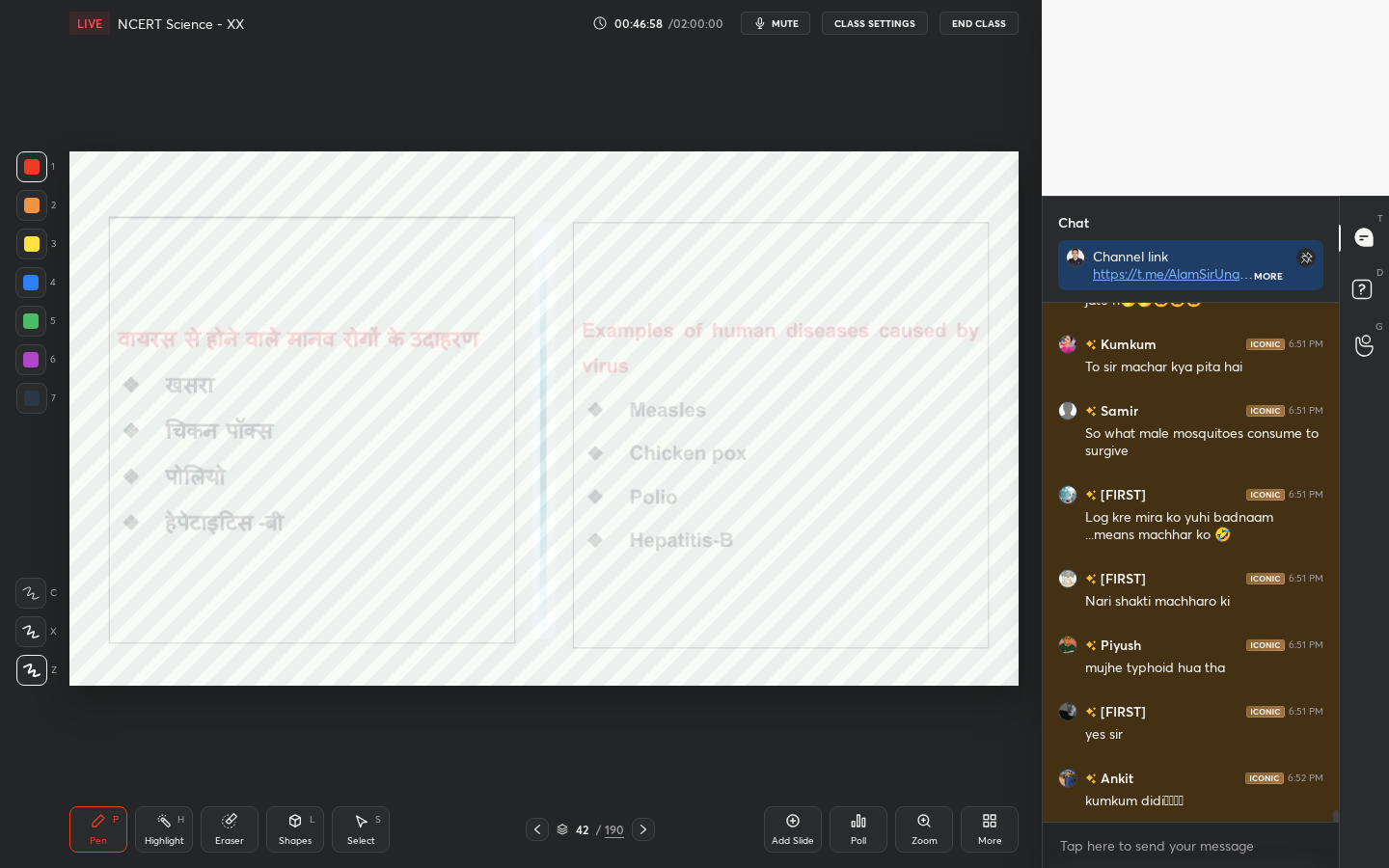 click on "mute" at bounding box center (785, 23) 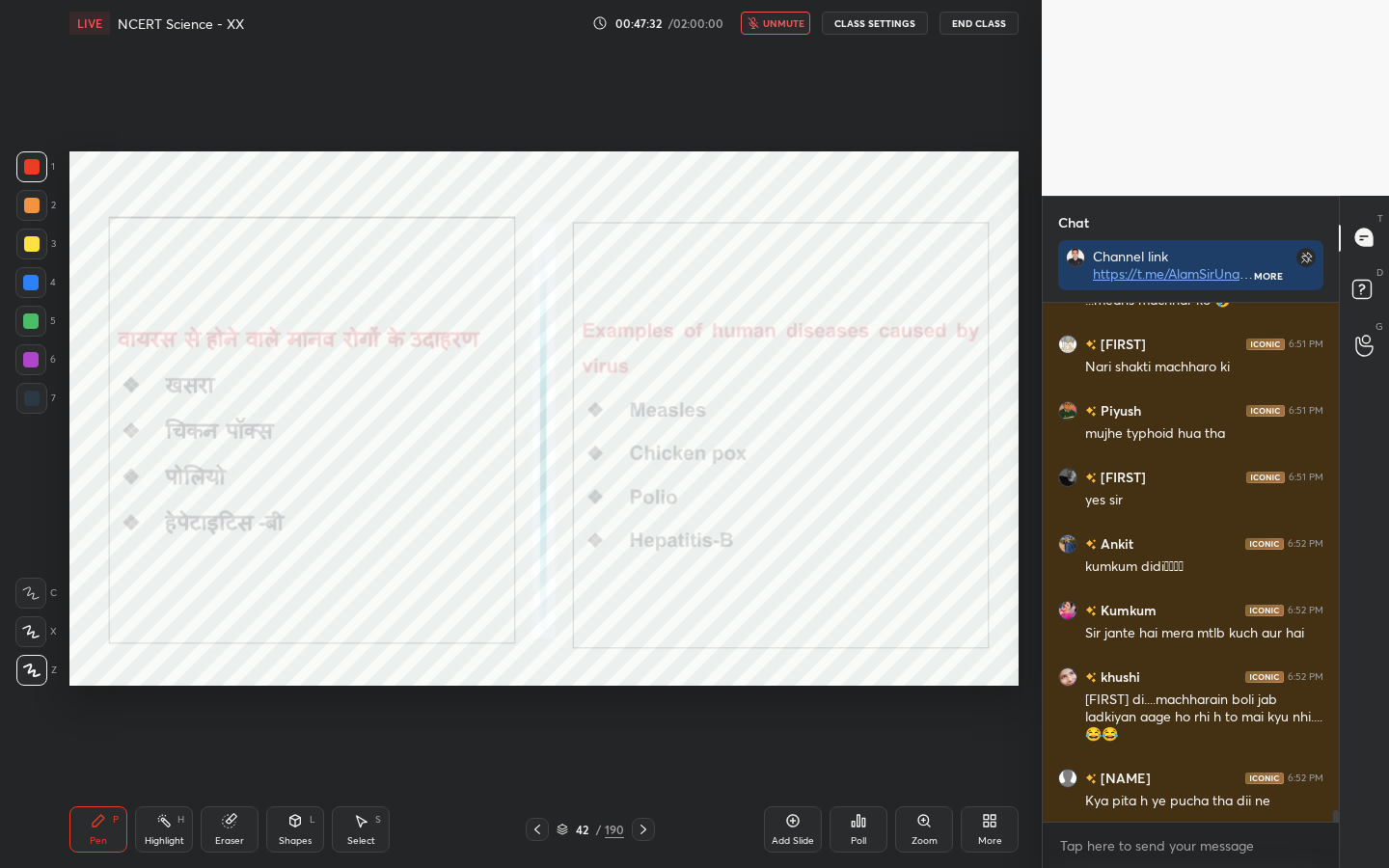 scroll, scrollTop: 22816, scrollLeft: 0, axis: vertical 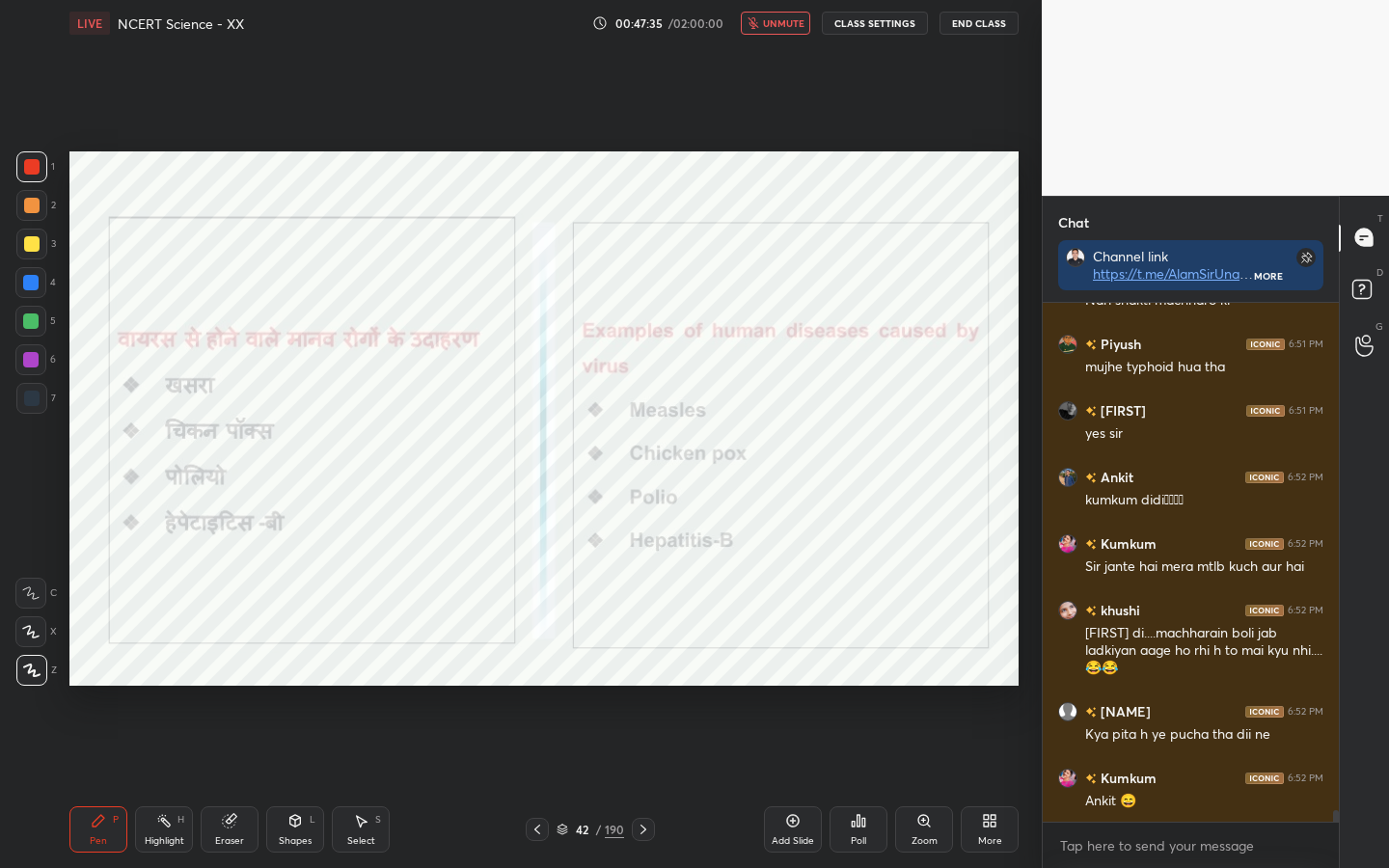 click on "Setting up your live class Poll for   secs No correct answer Start poll" at bounding box center (544, 419) 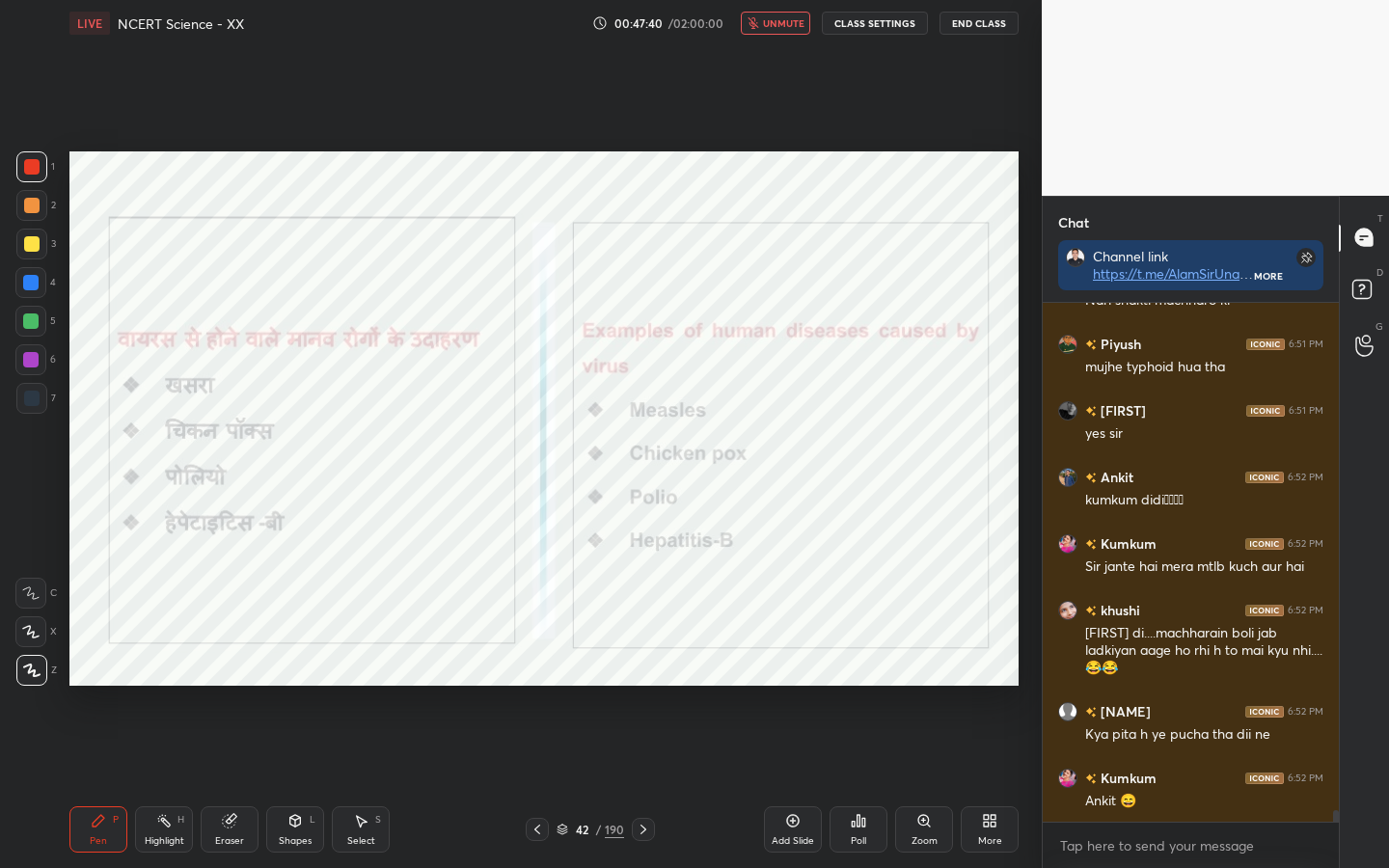scroll, scrollTop: 474, scrollLeft: 290, axis: both 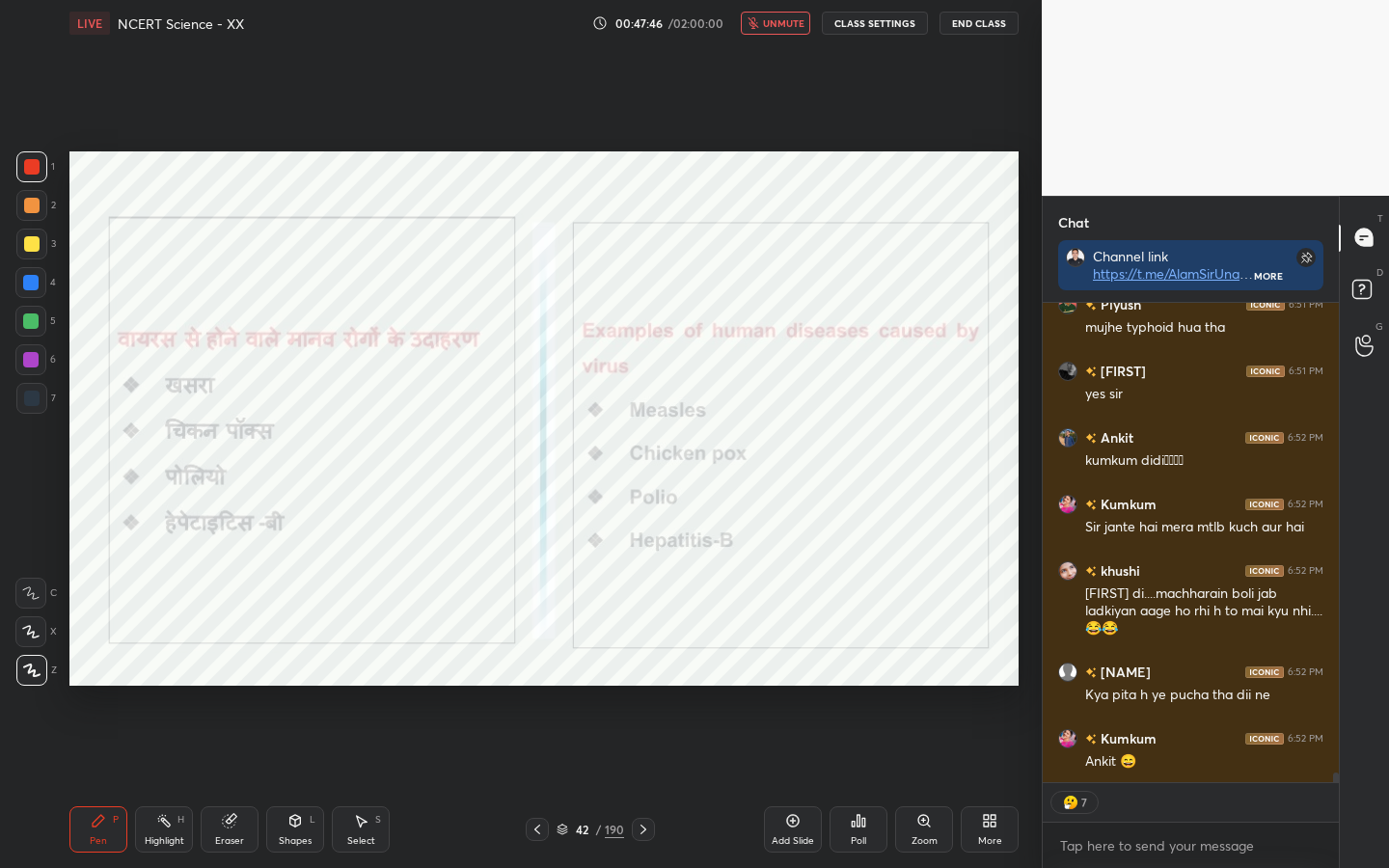 click on "Setting up your live class Poll for   secs No correct answer Start poll" at bounding box center (544, 419) 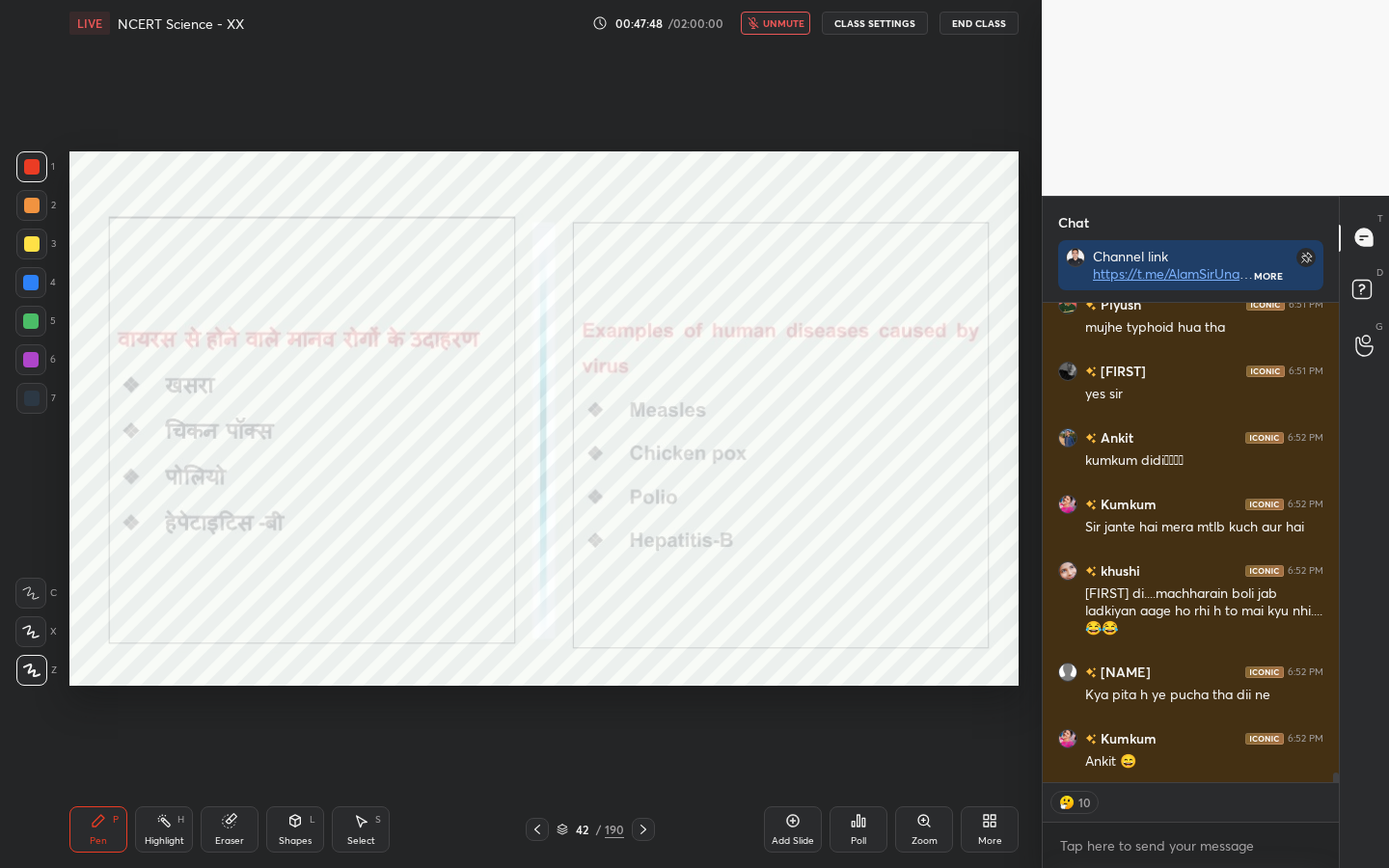 click on "Setting up your live class Poll for   secs No correct answer Start poll" at bounding box center (544, 419) 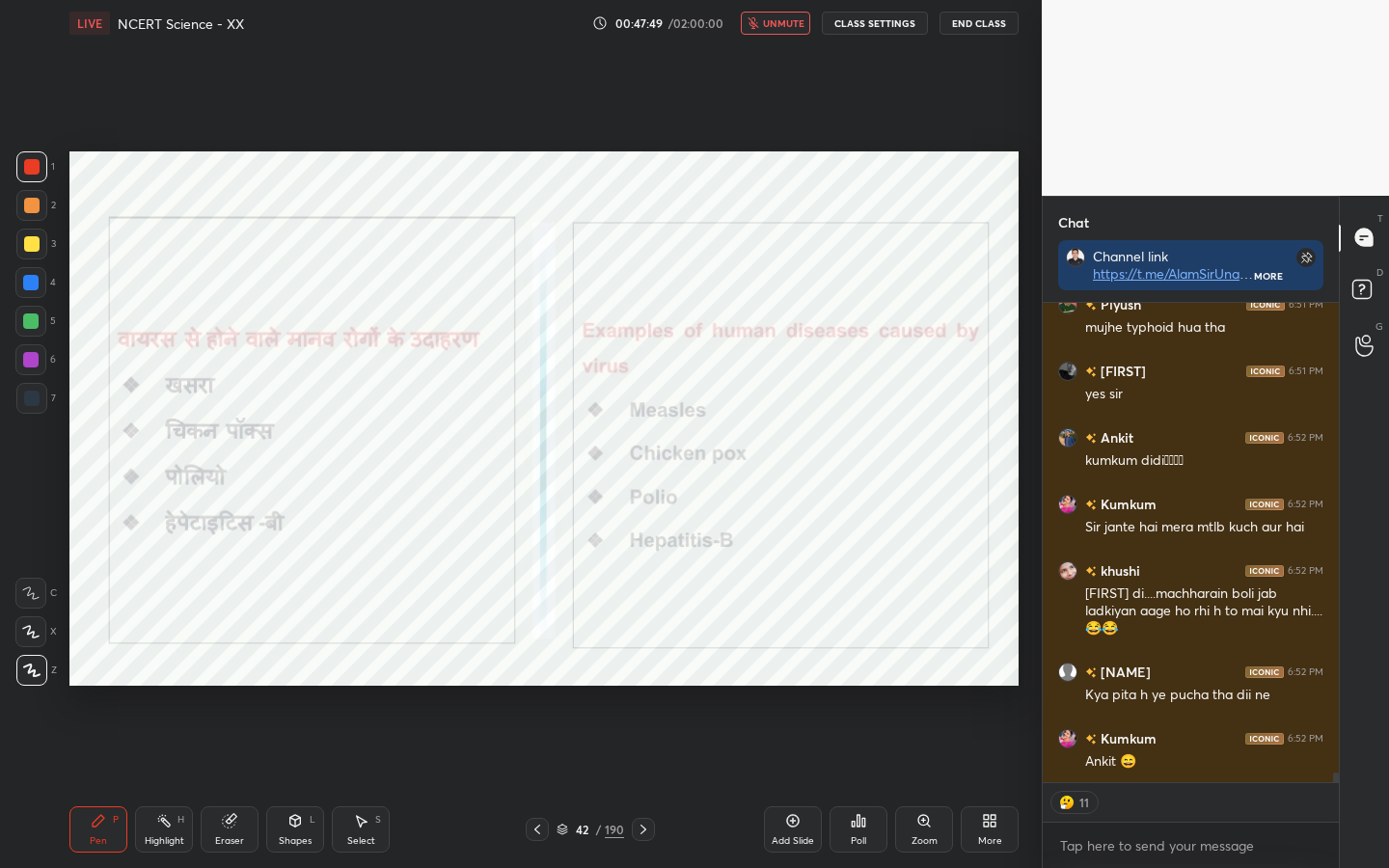 scroll, scrollTop: 22922, scrollLeft: 0, axis: vertical 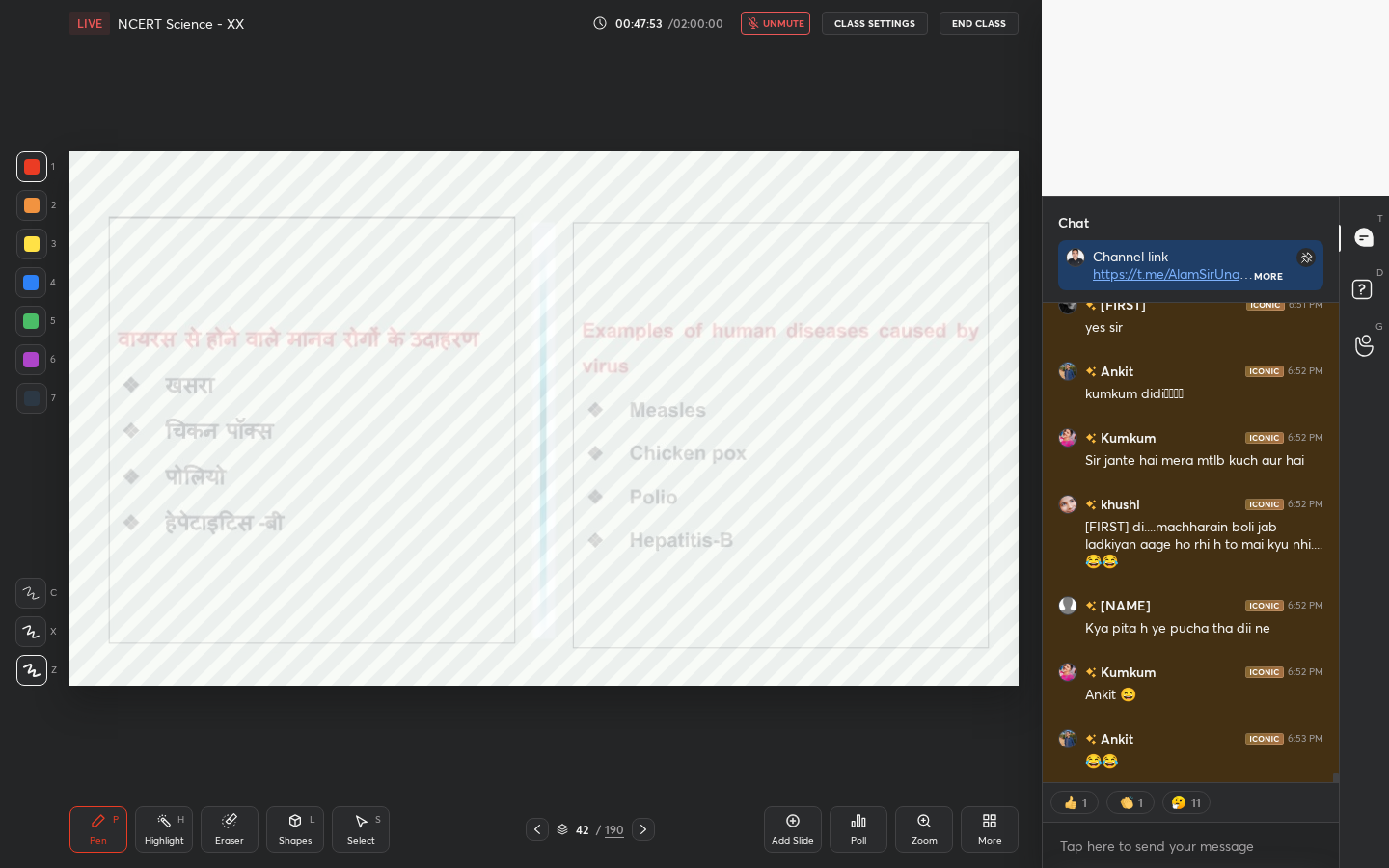 click on "unmute" at bounding box center [776, 23] 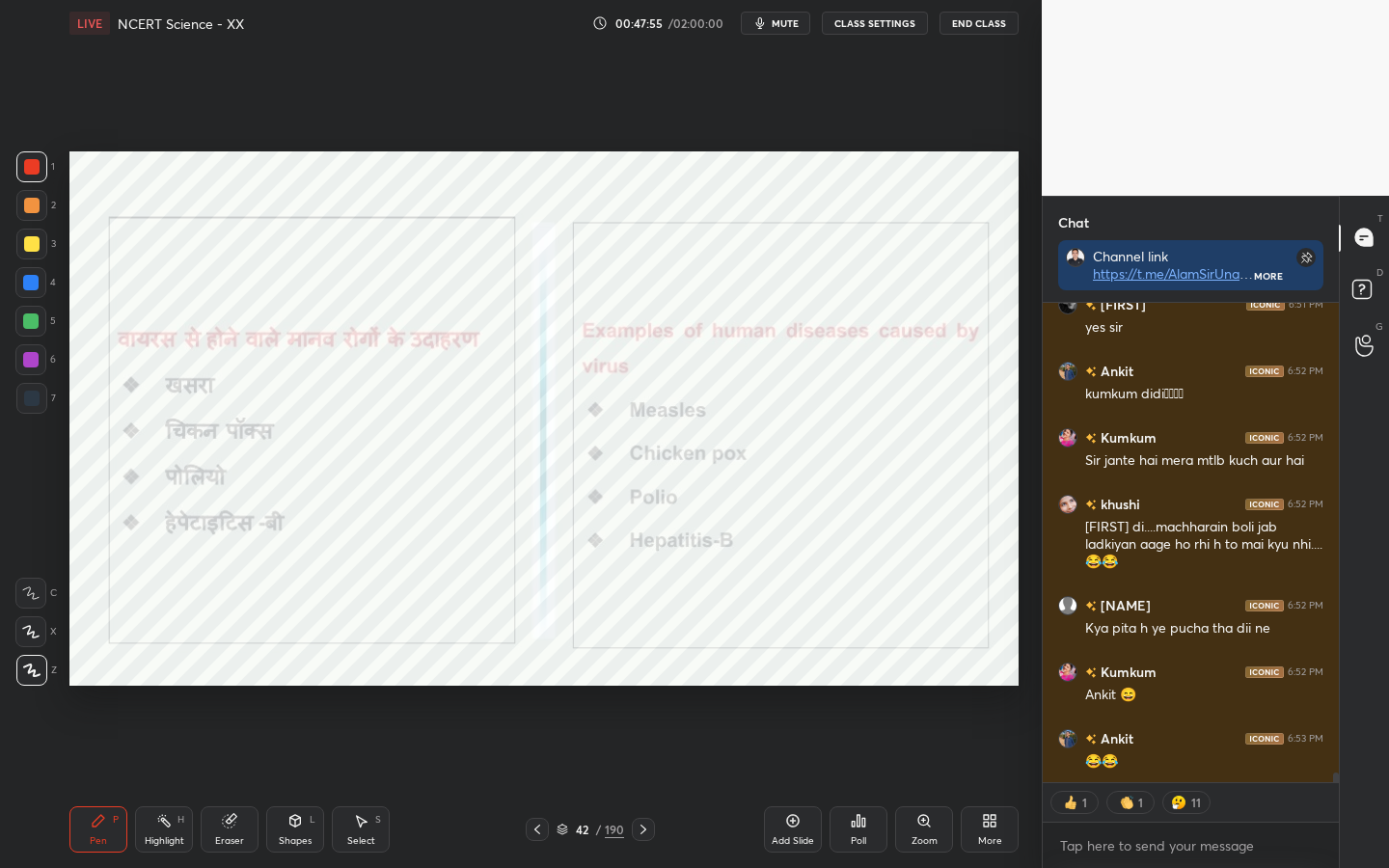 scroll, scrollTop: 23006, scrollLeft: 0, axis: vertical 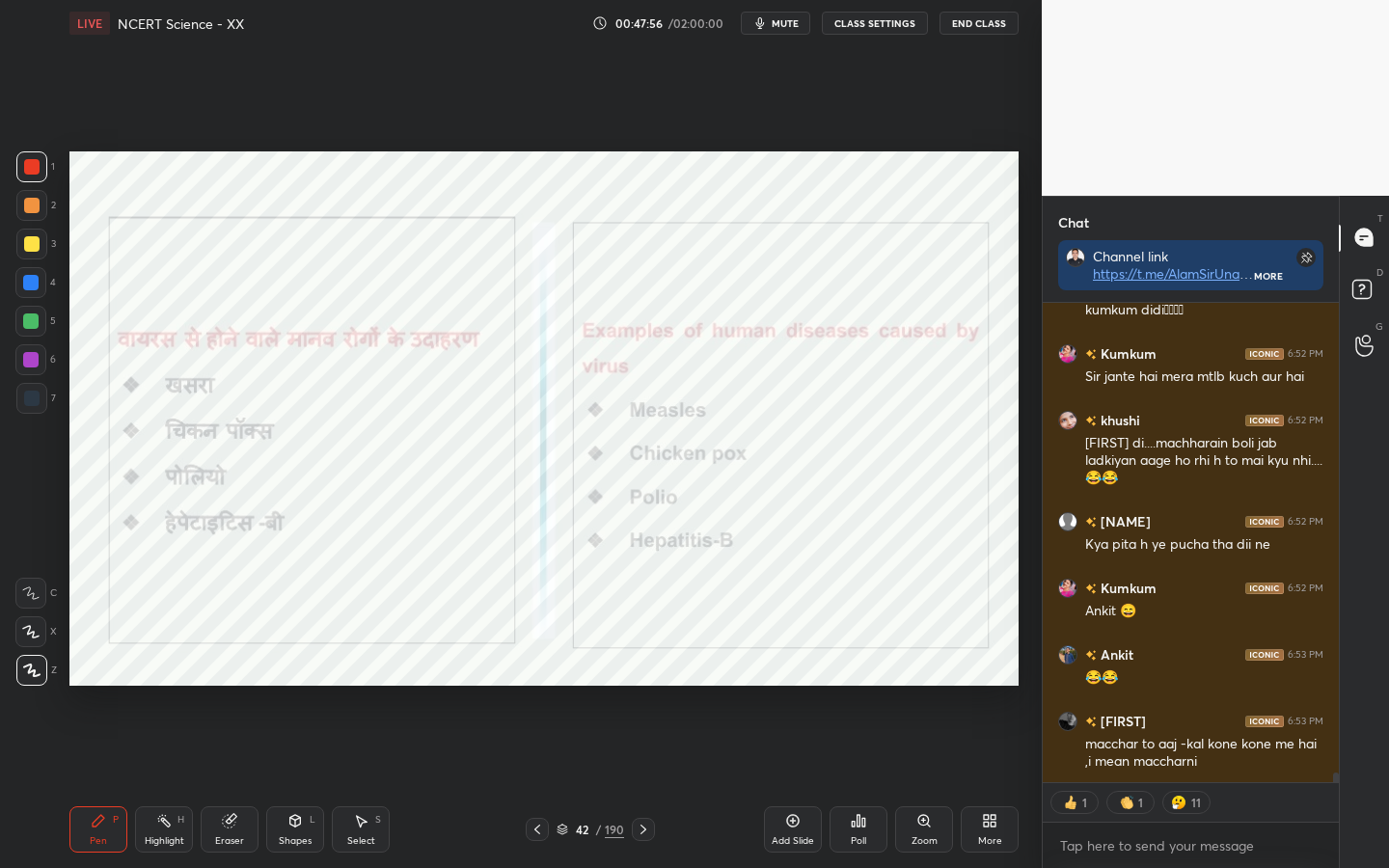 type on "x" 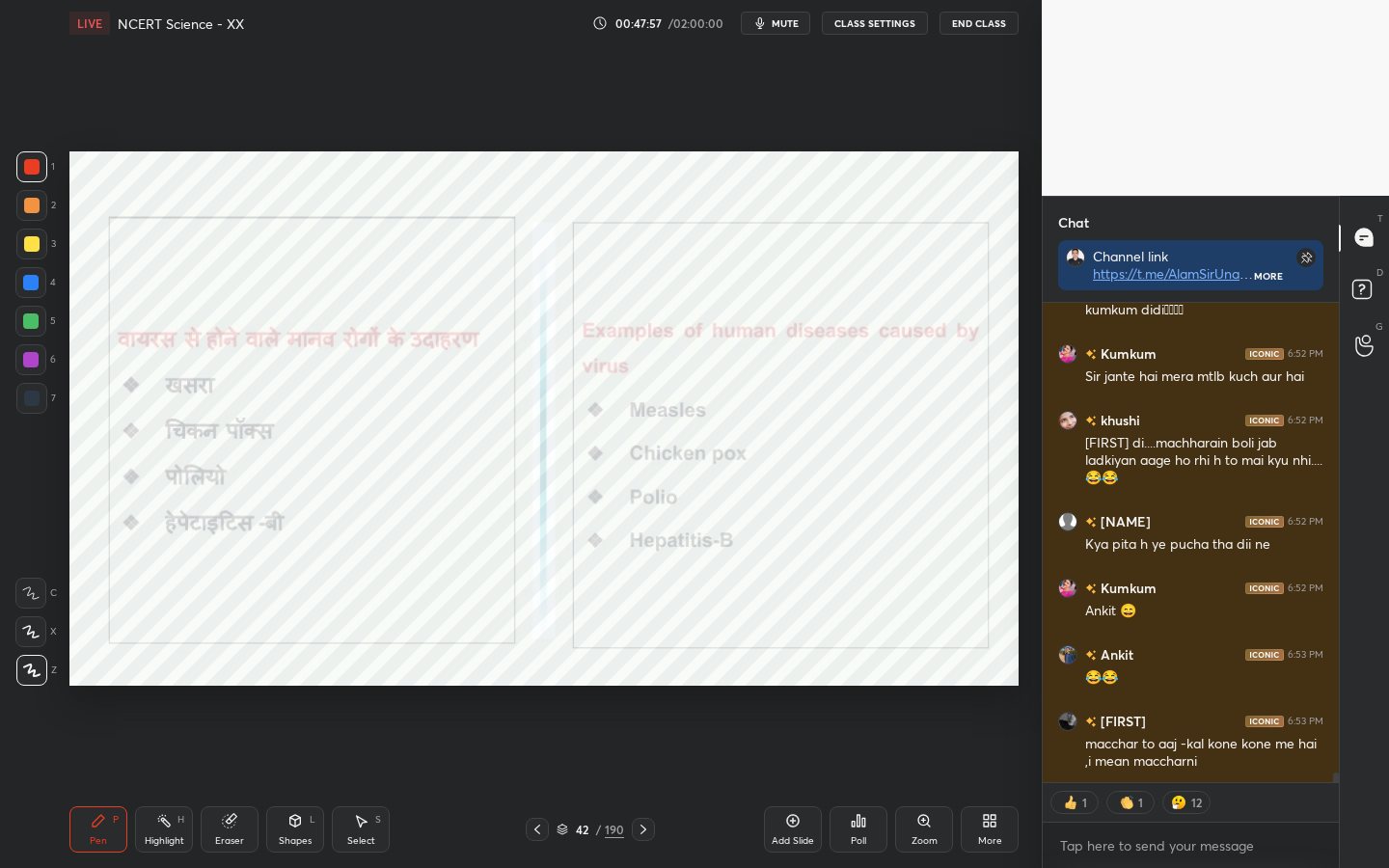 type 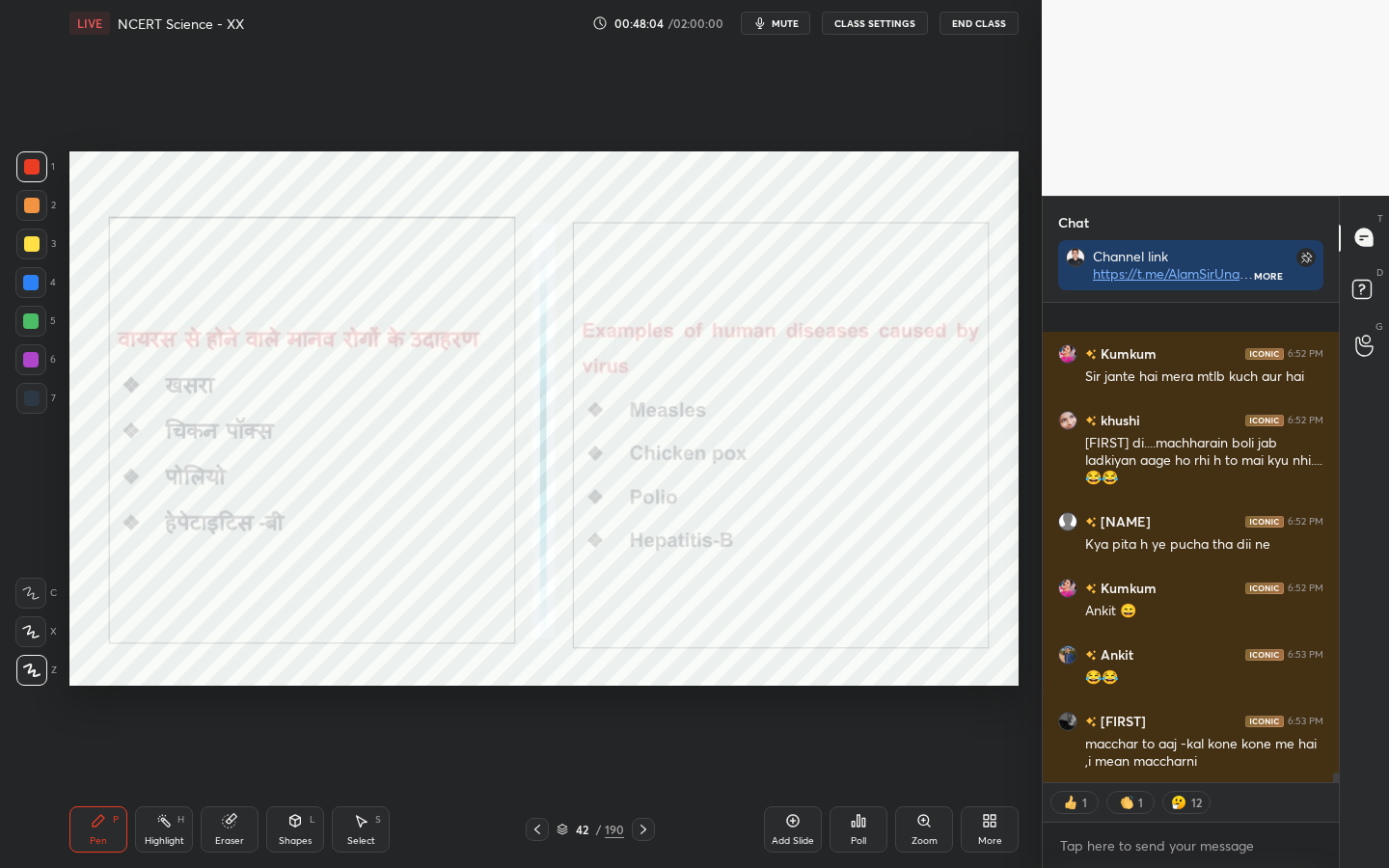 scroll, scrollTop: 23124, scrollLeft: 0, axis: vertical 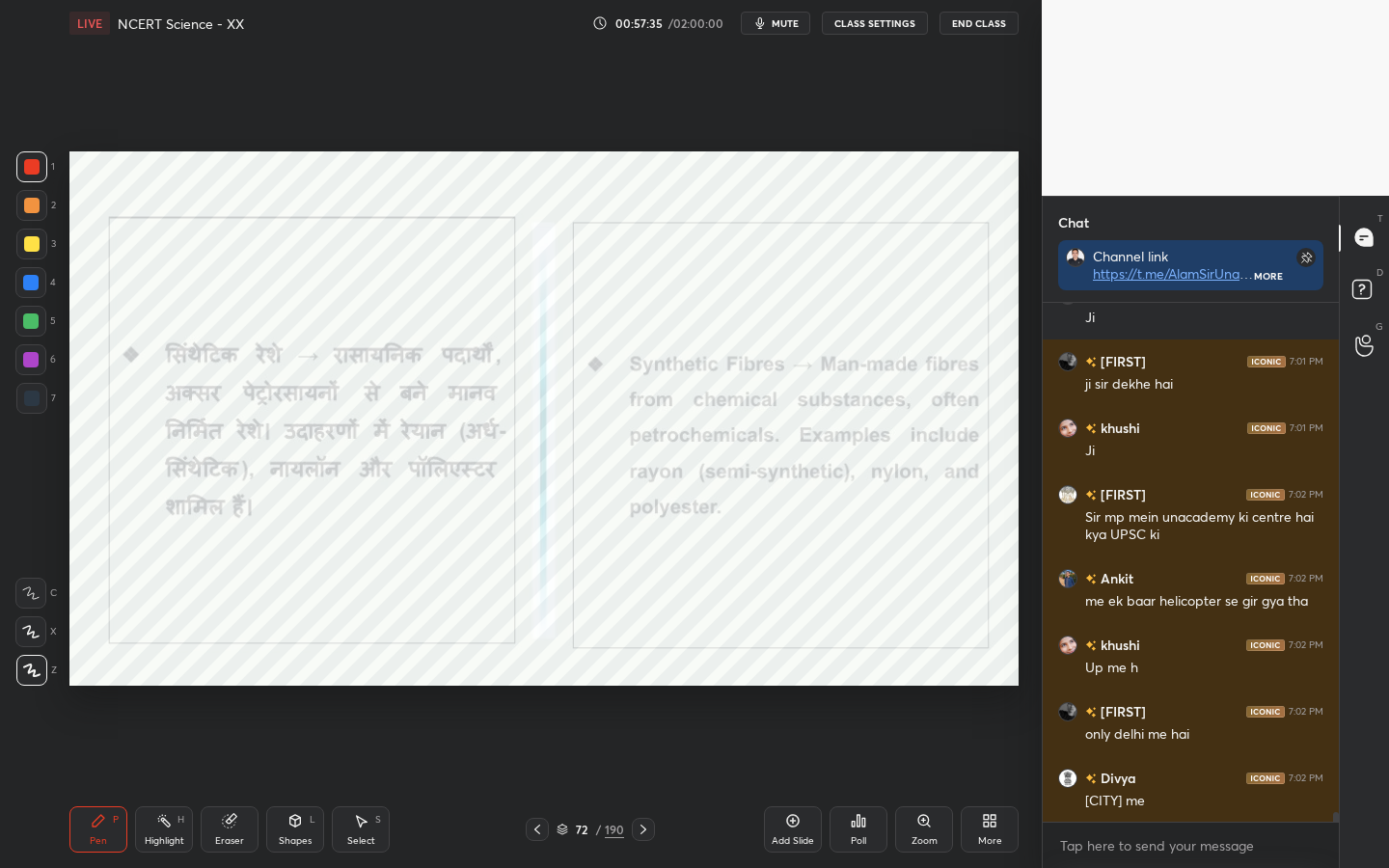 click on "Eraser" at bounding box center (230, 841) 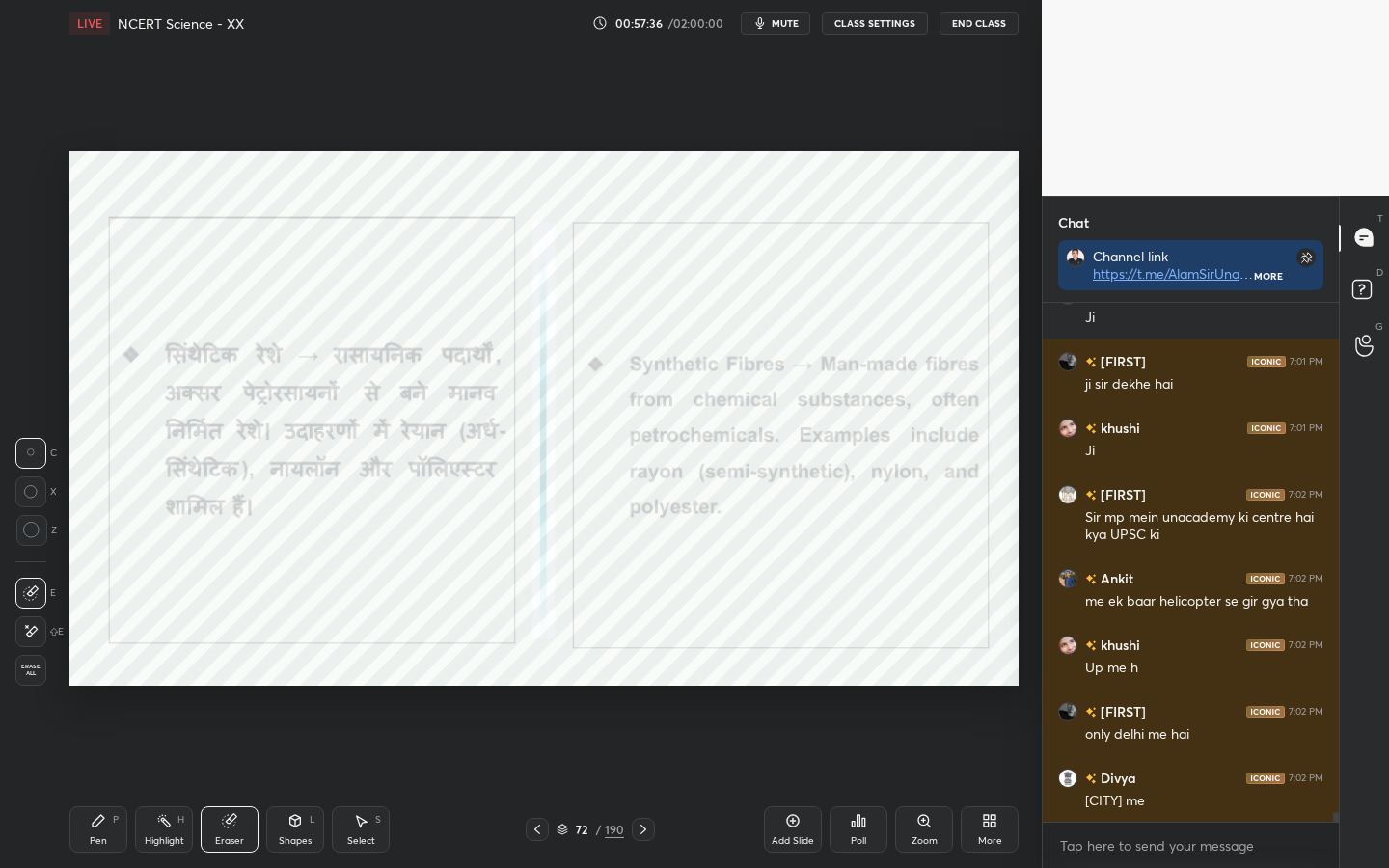 click on "Erase all" at bounding box center [31, 670] 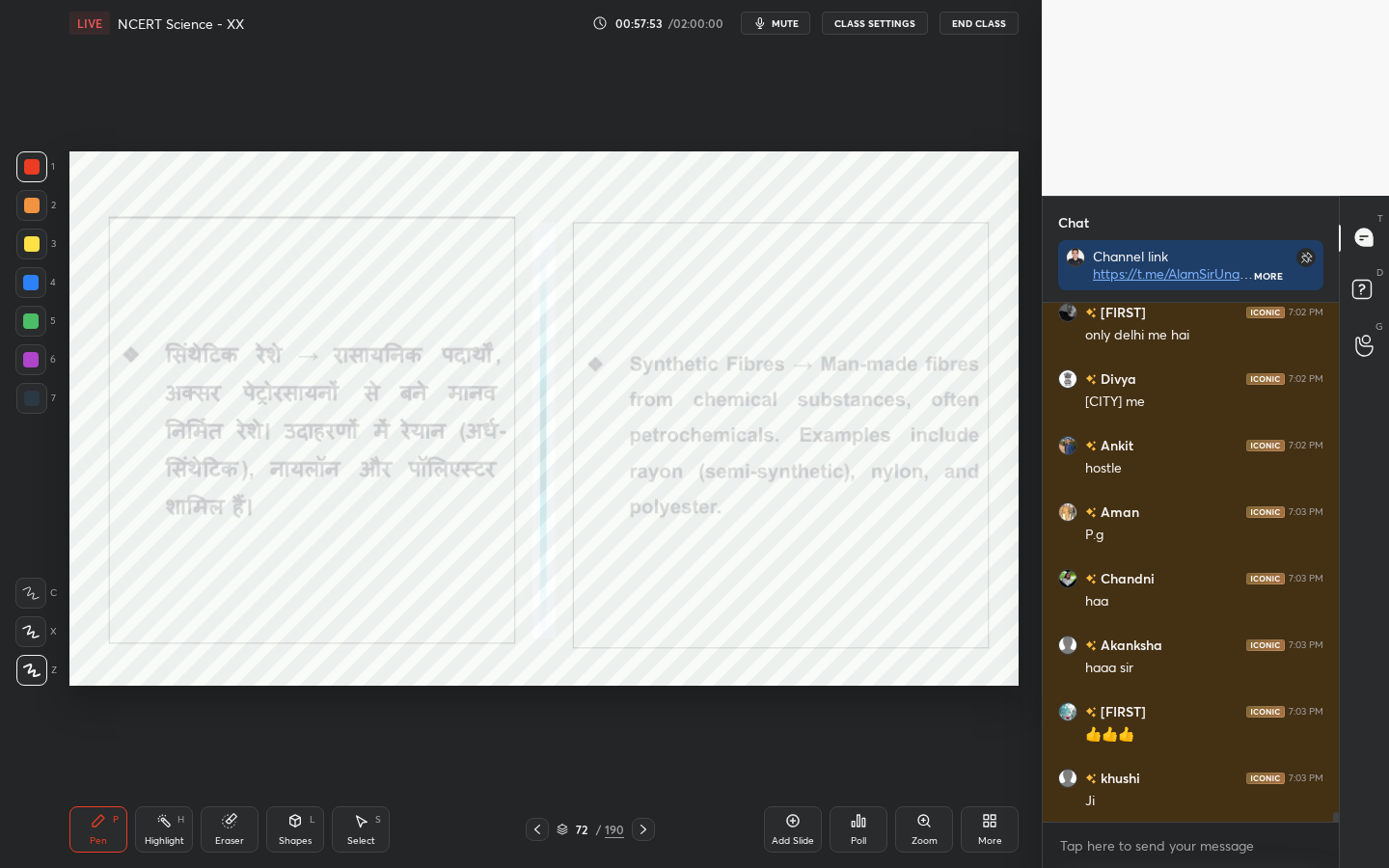 scroll, scrollTop: 27528, scrollLeft: 0, axis: vertical 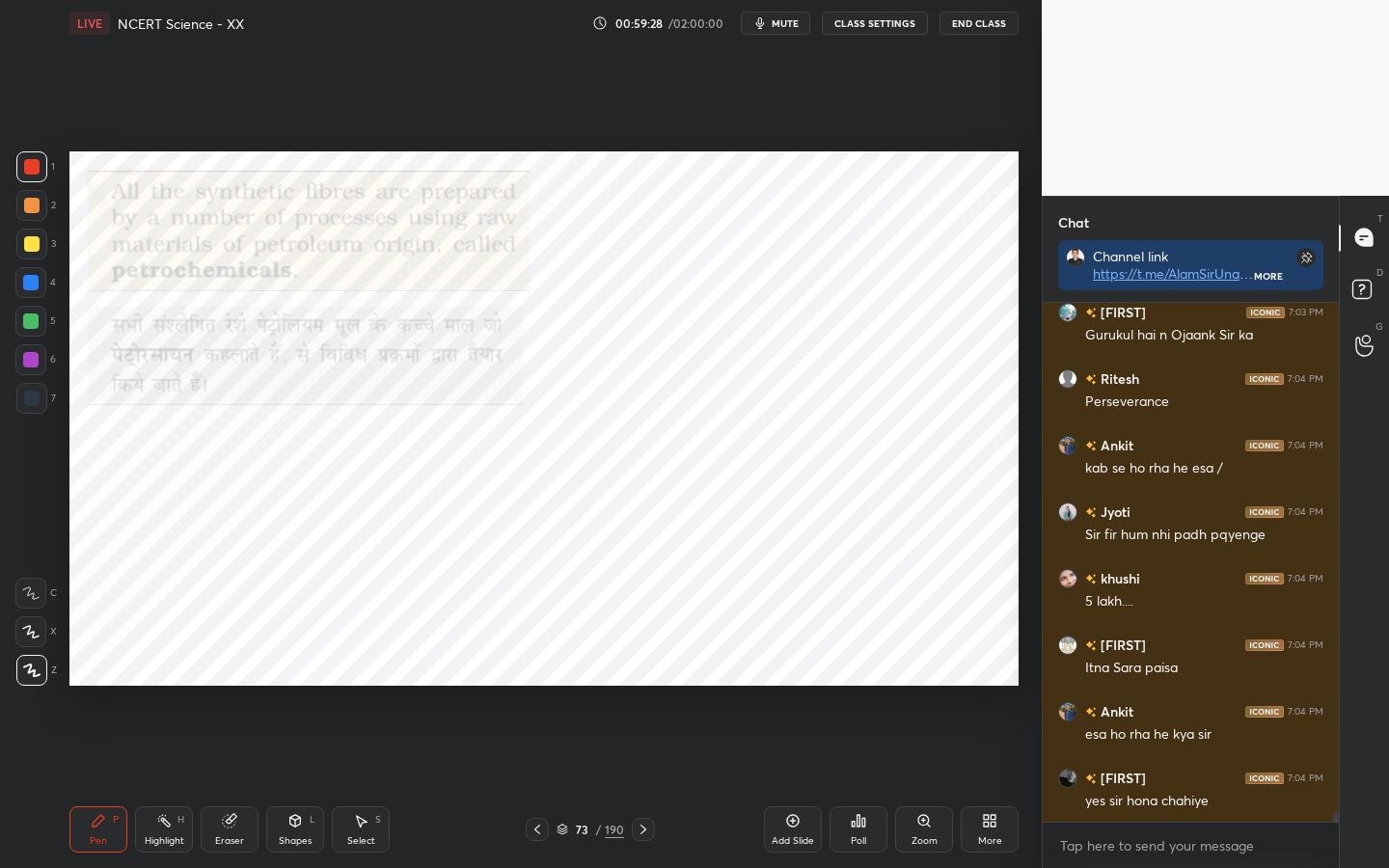 click 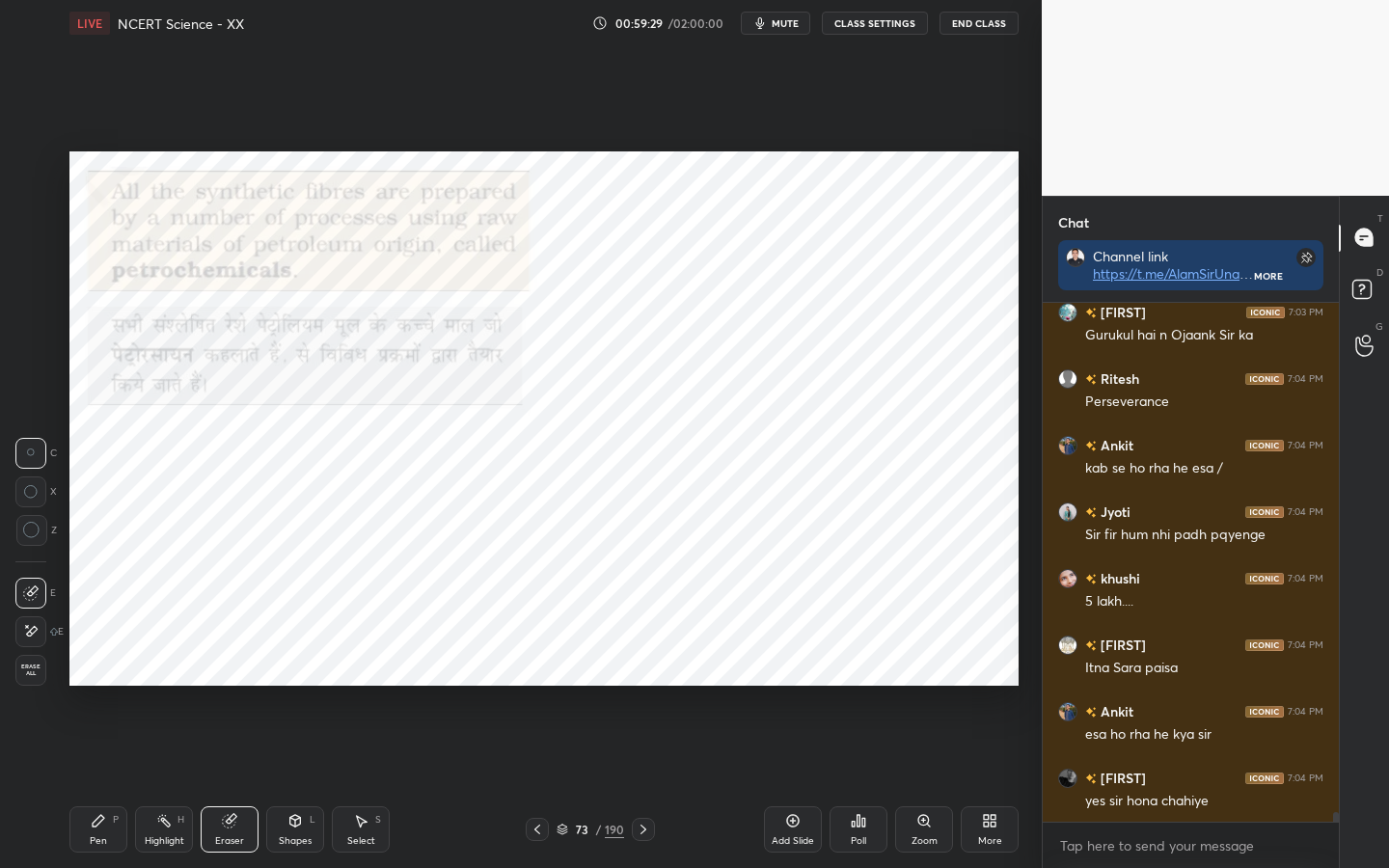 click on "Erase all" at bounding box center [31, 670] 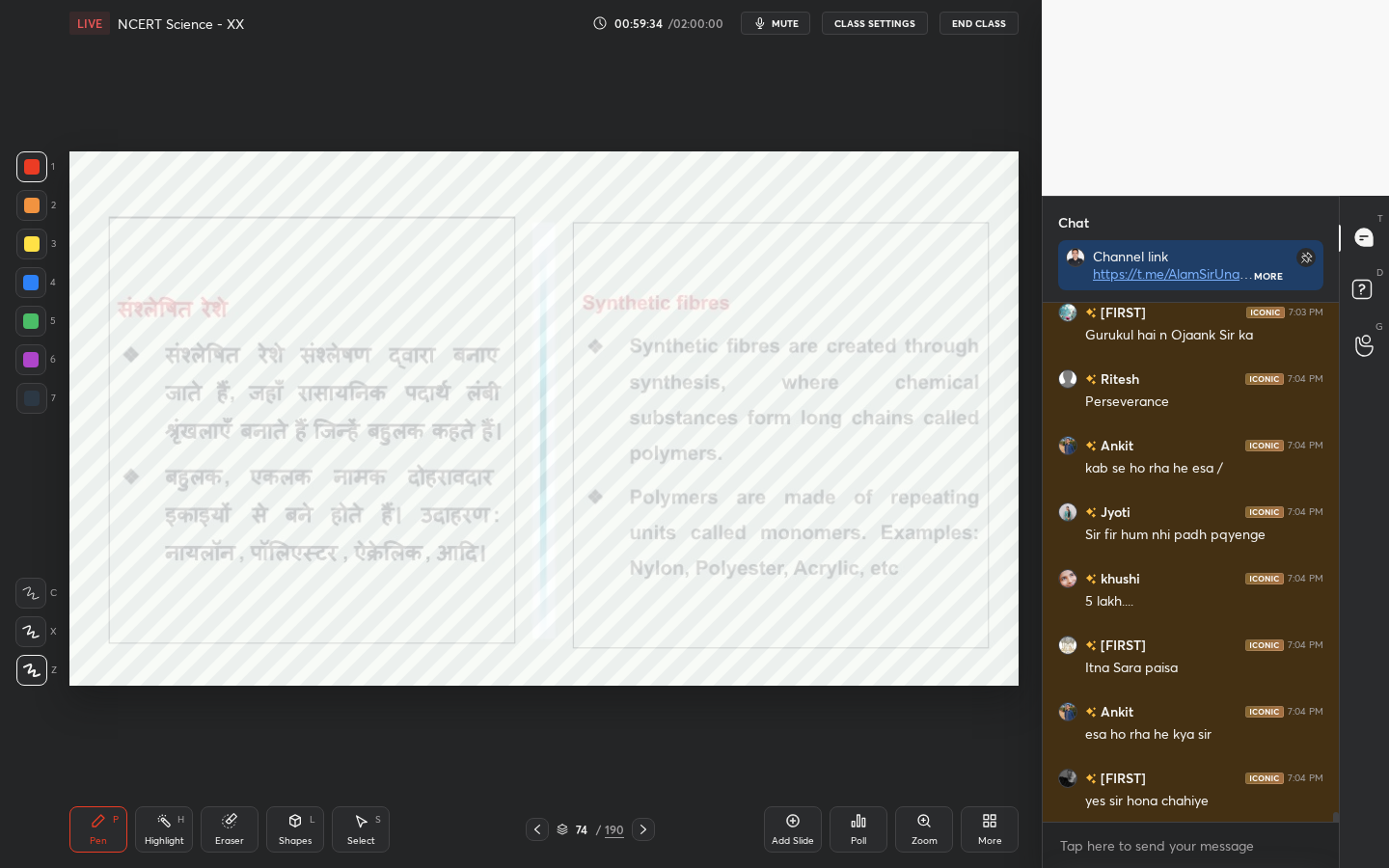 scroll, scrollTop: 28894, scrollLeft: 0, axis: vertical 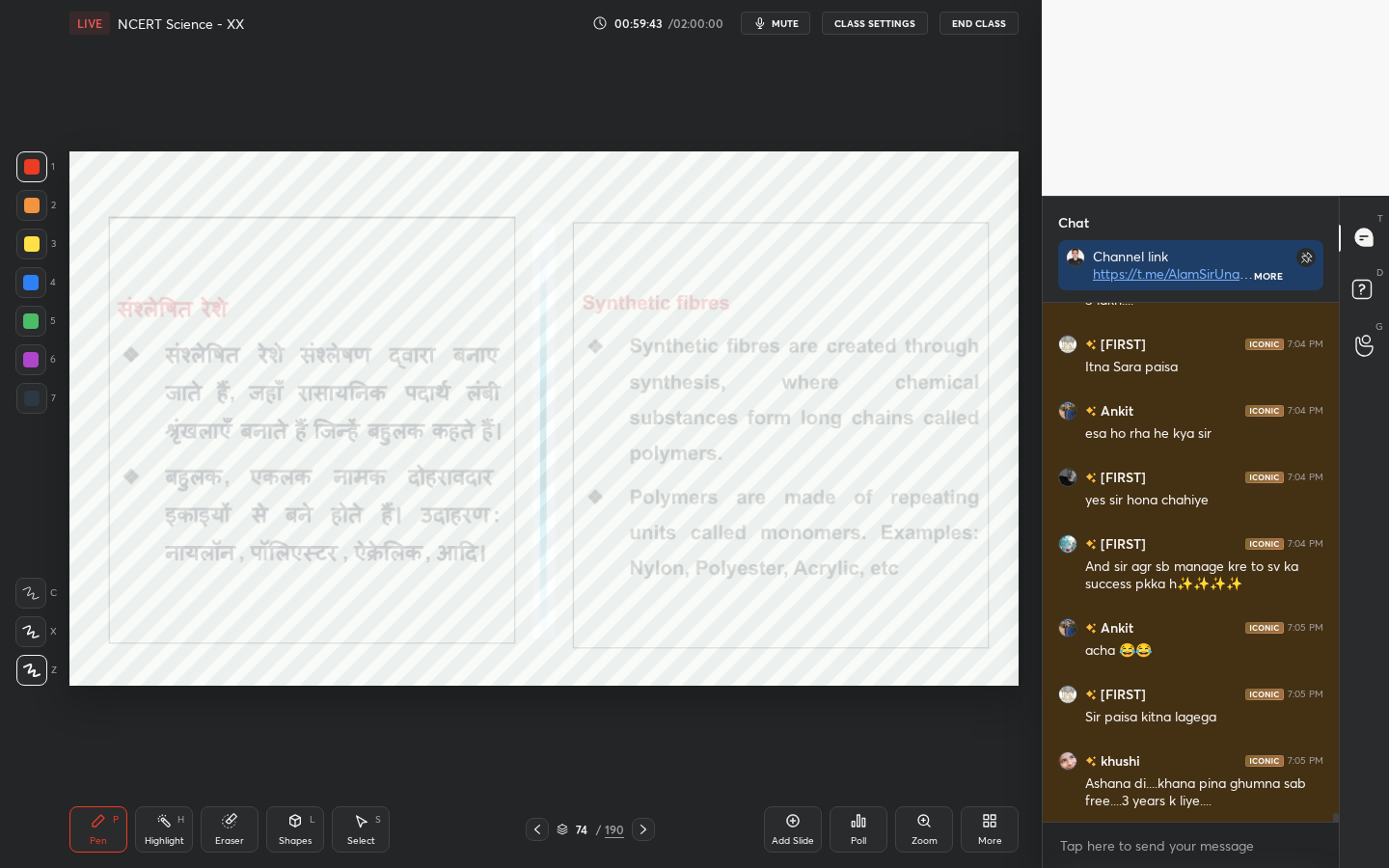 click on "Eraser" at bounding box center (230, 841) 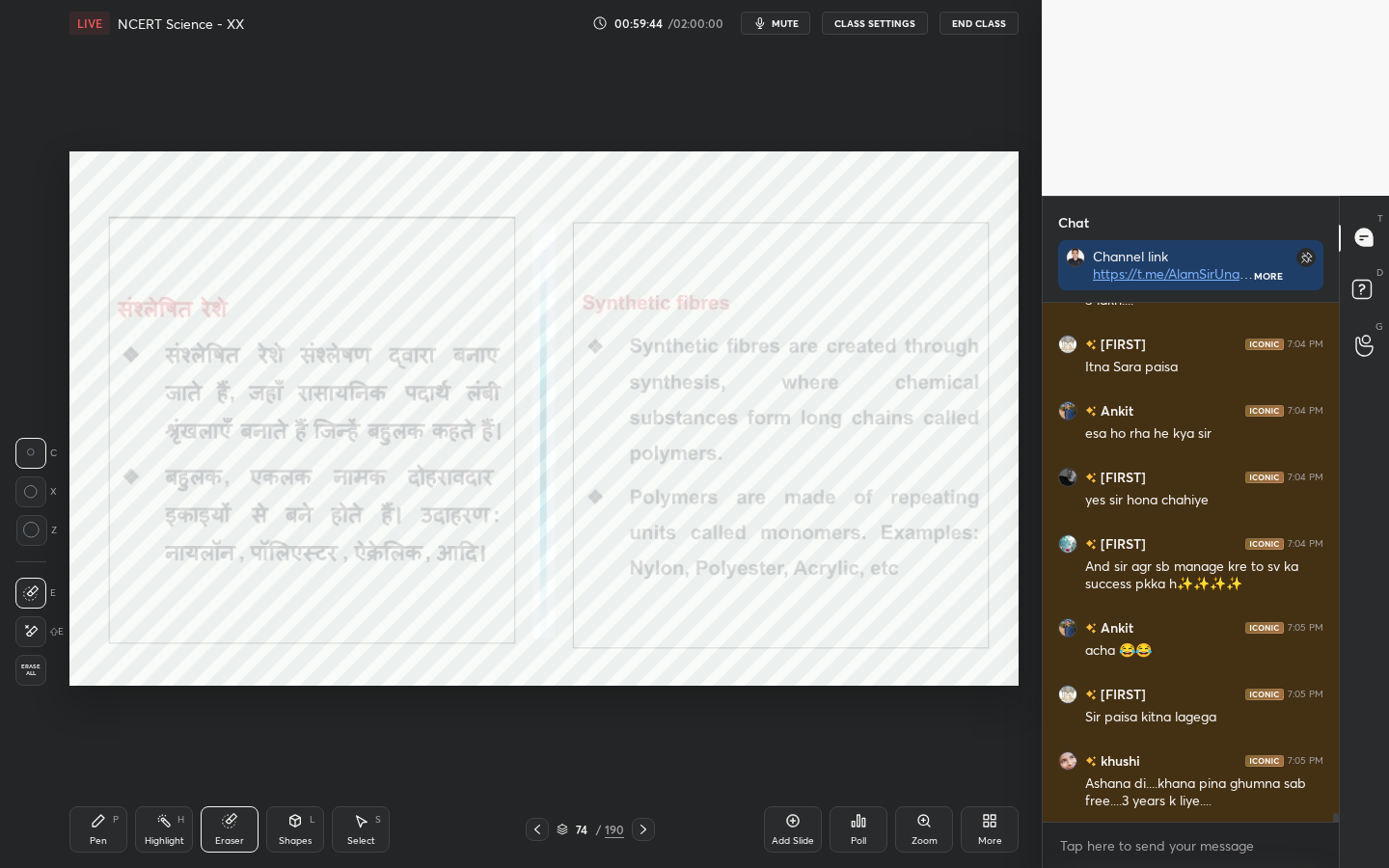 click on "Erase all" at bounding box center [31, 670] 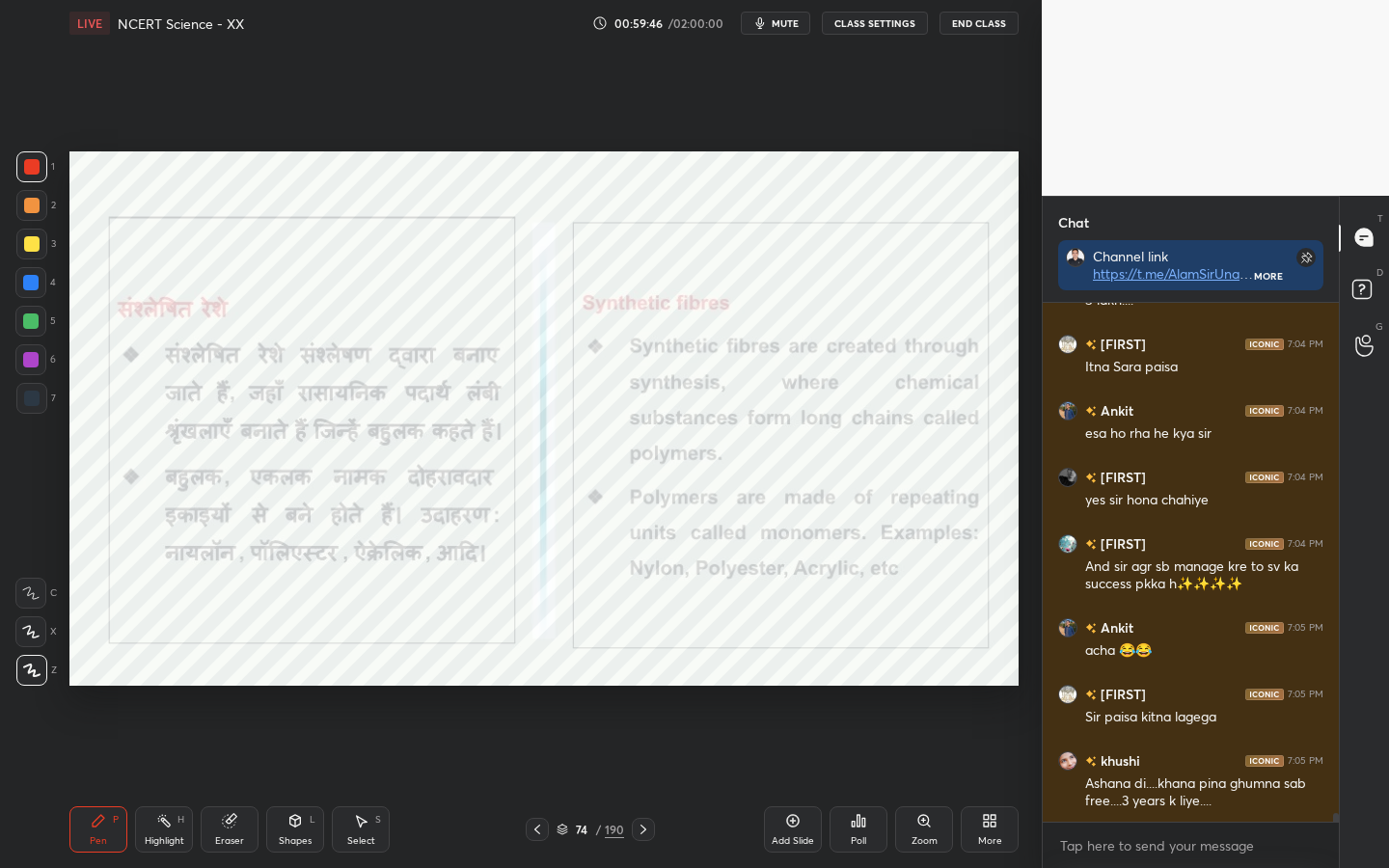 scroll, scrollTop: 29177, scrollLeft: 0, axis: vertical 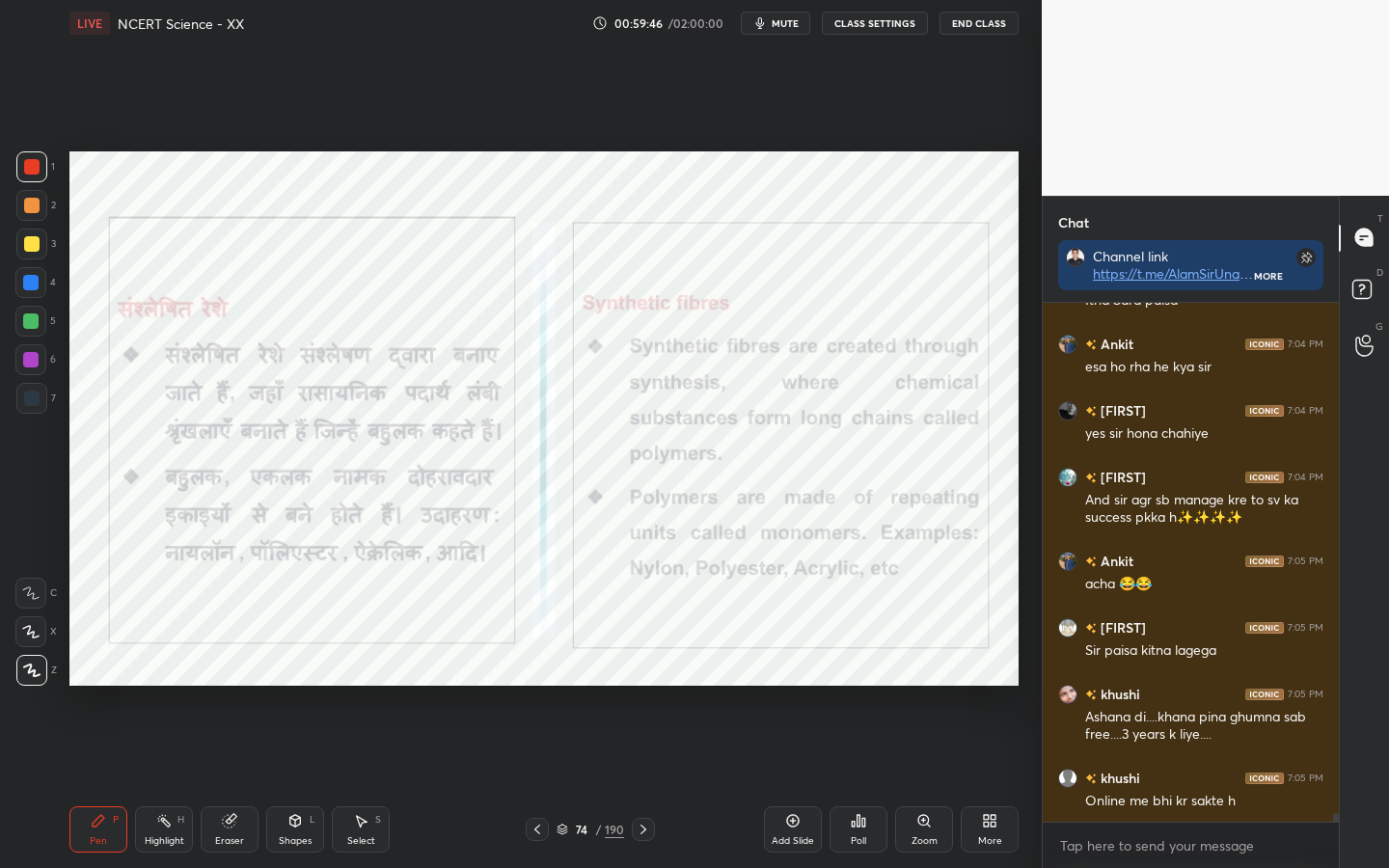 drag, startPoint x: 363, startPoint y: 717, endPoint x: 330, endPoint y: 719, distance: 33.060551 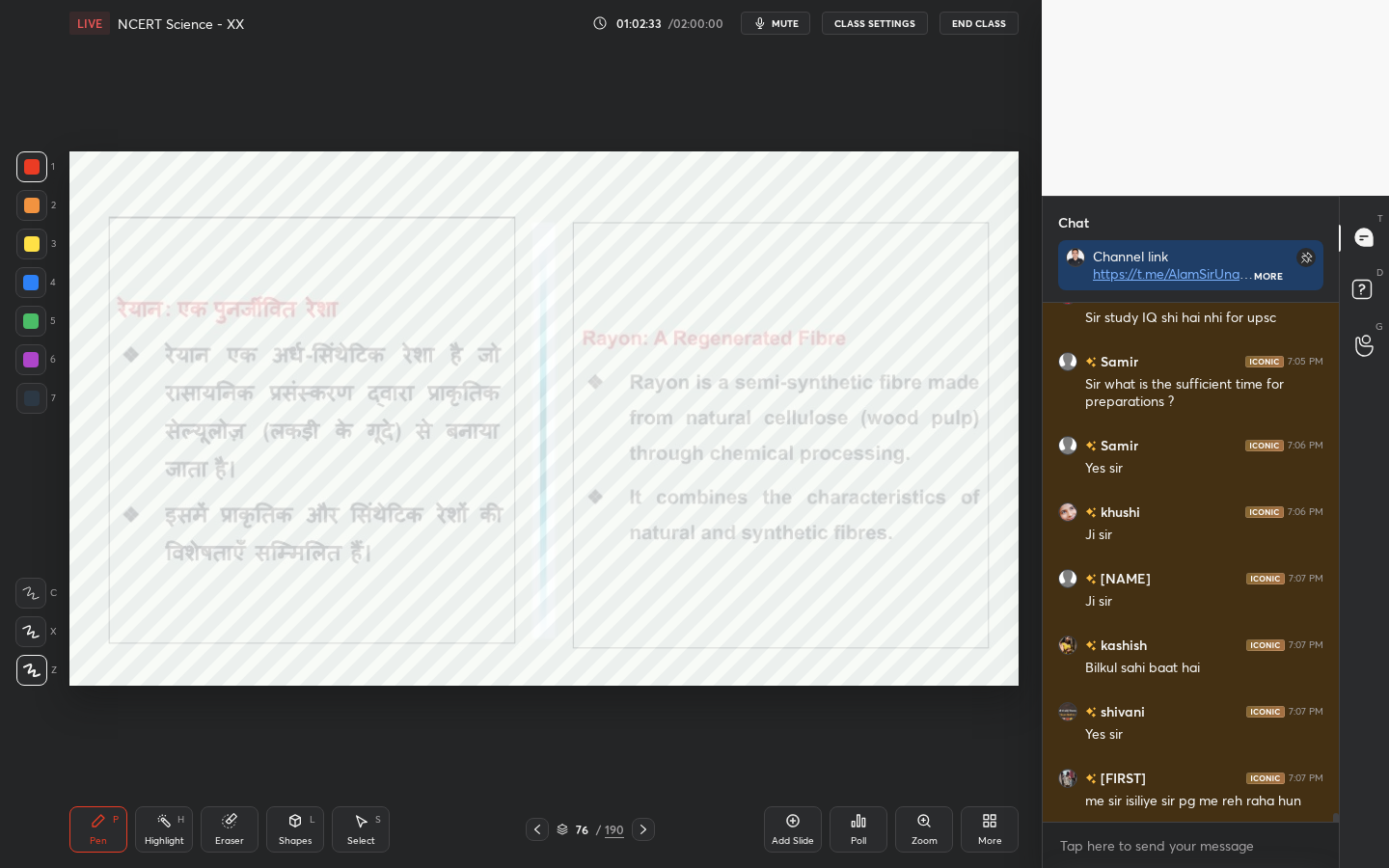 scroll, scrollTop: 30161, scrollLeft: 0, axis: vertical 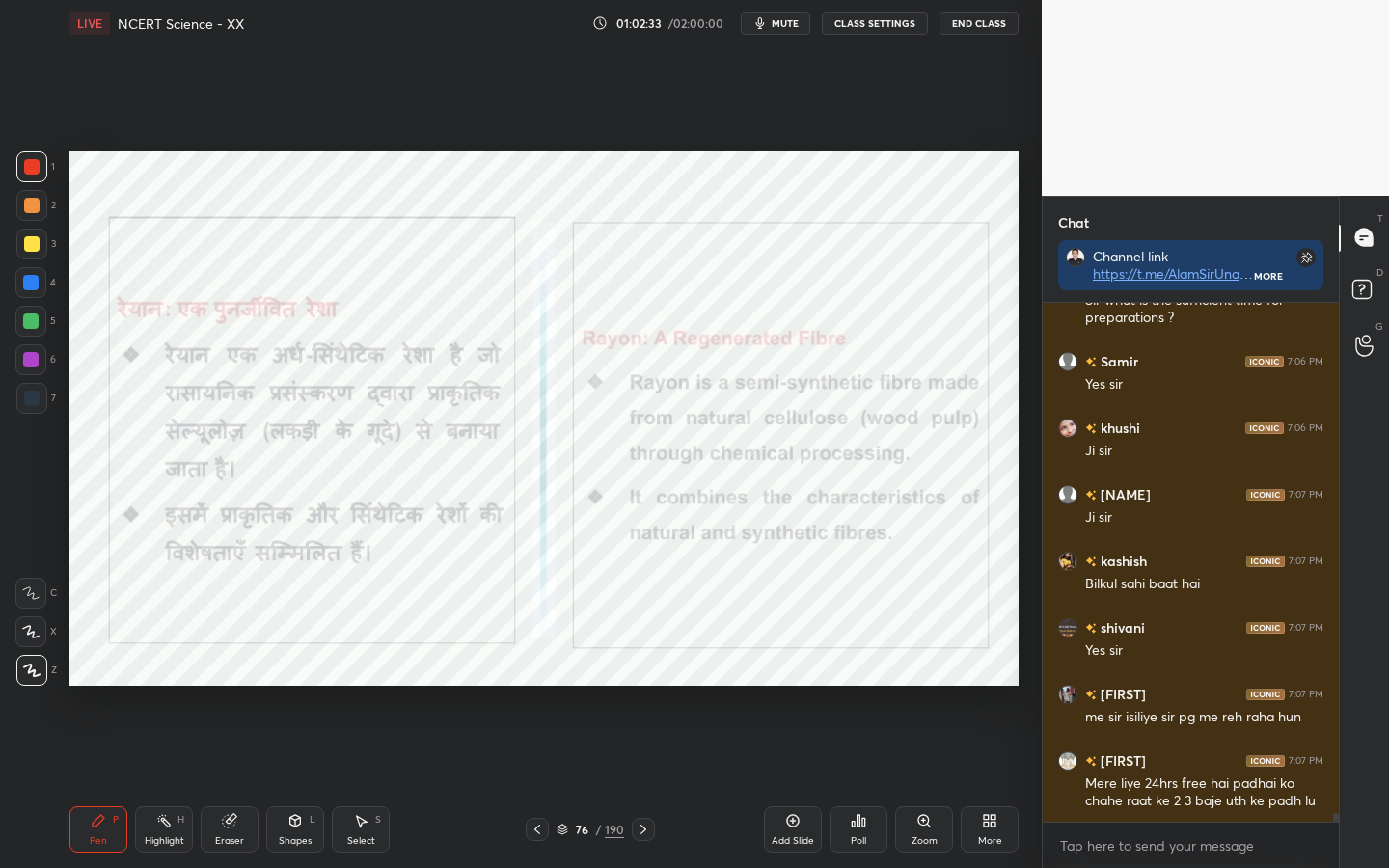 click on "Eraser" at bounding box center (230, 841) 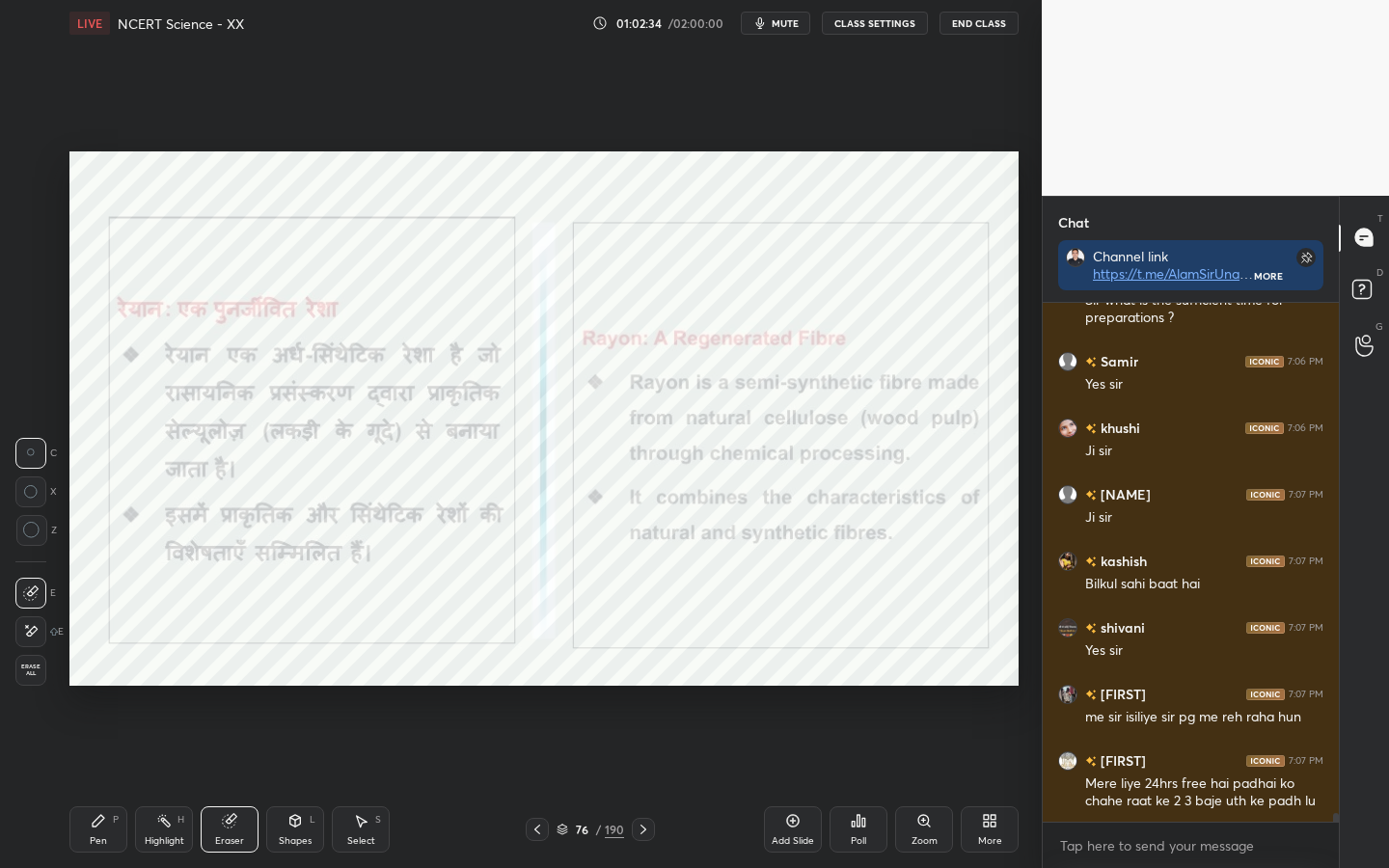 click on "Erase all" at bounding box center (31, 670) 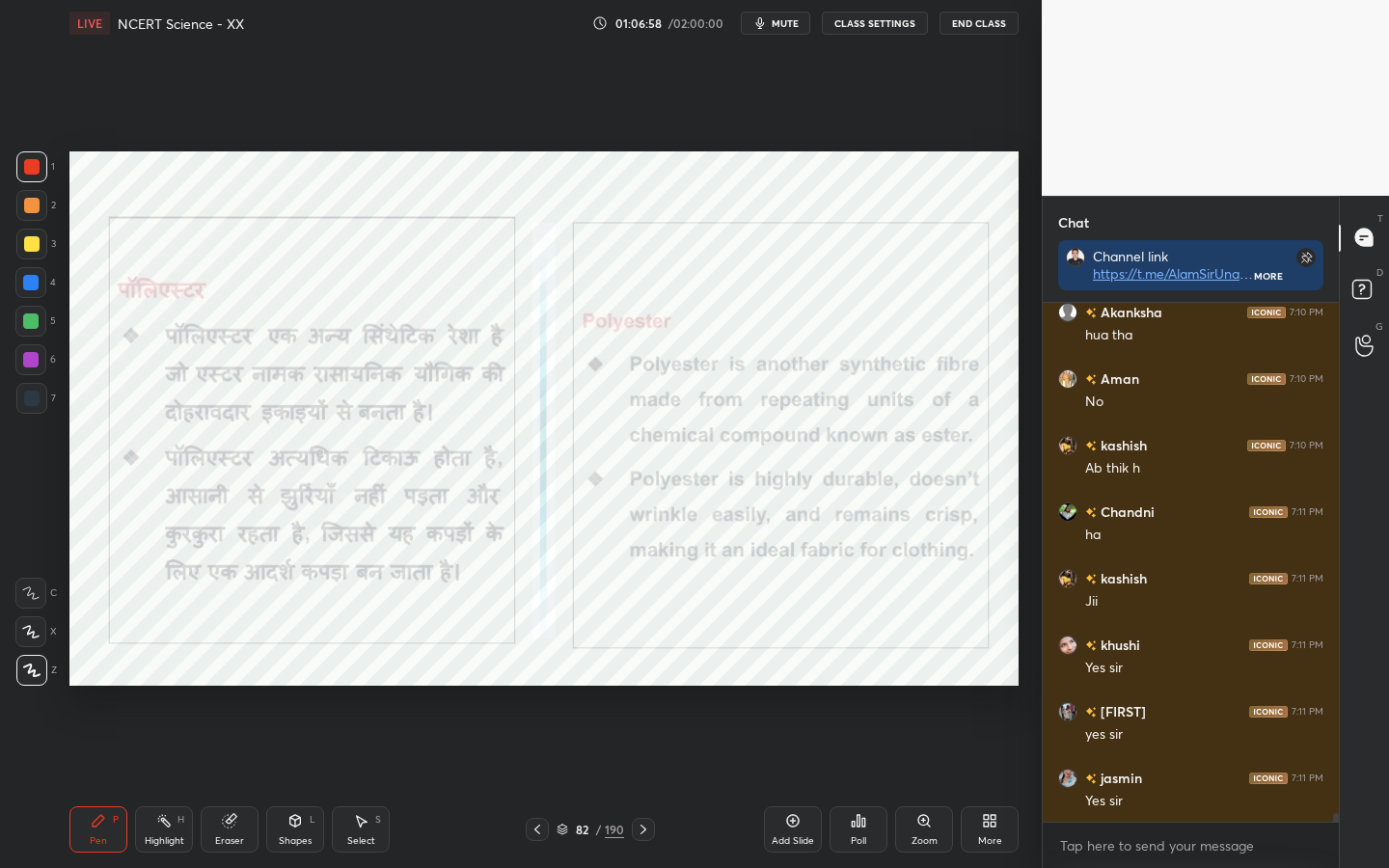 scroll, scrollTop: 29982, scrollLeft: 0, axis: vertical 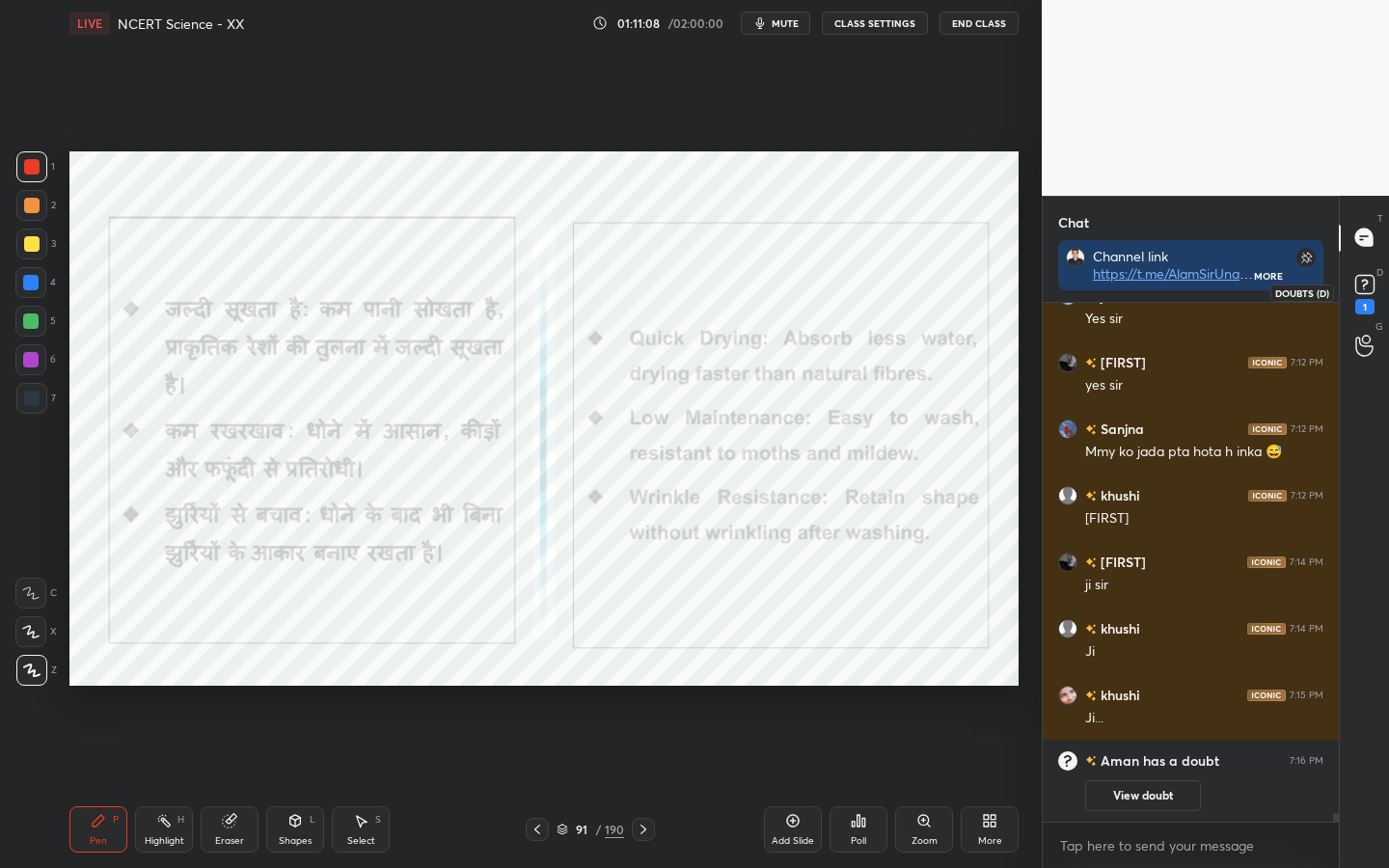 click 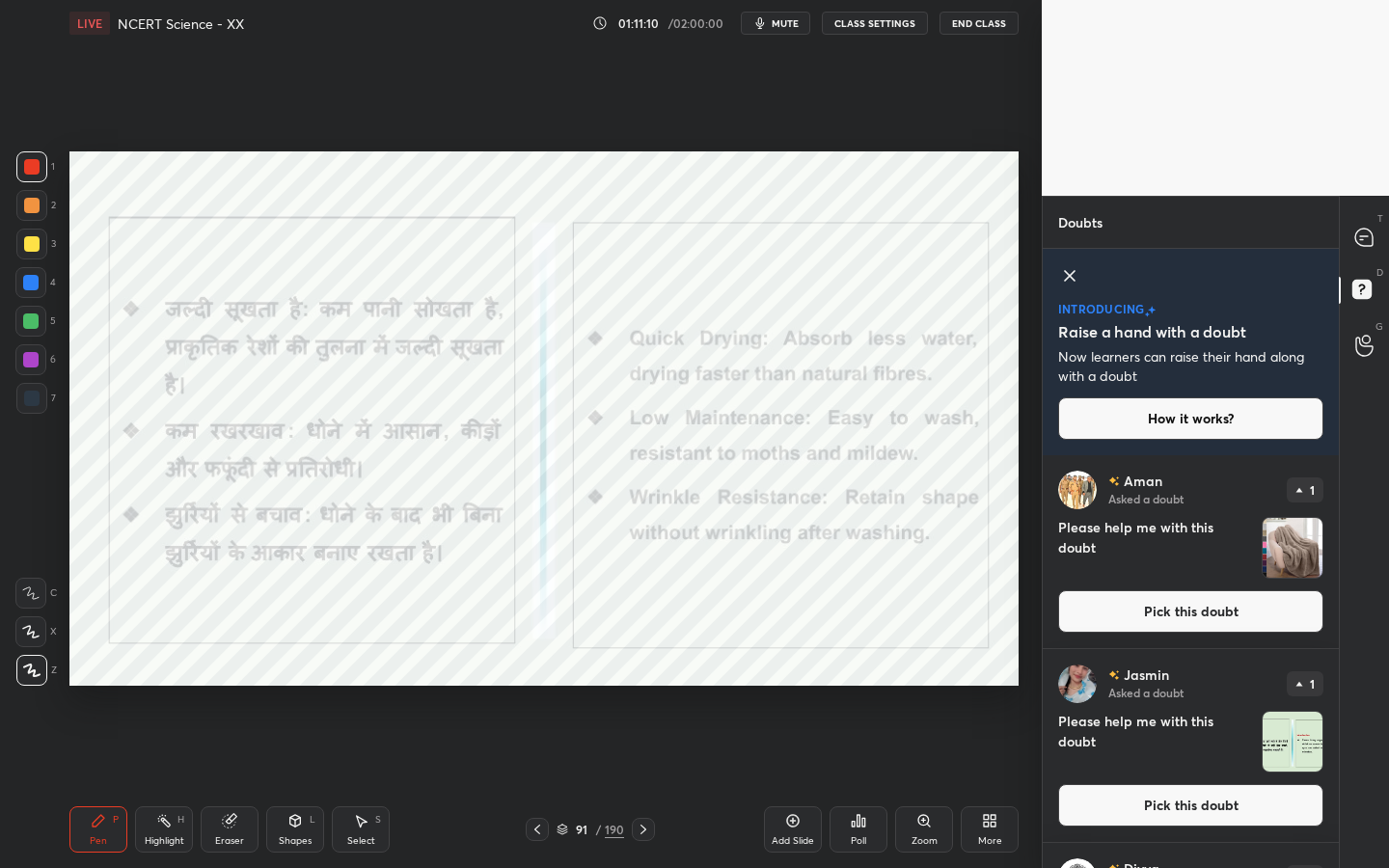 click on "Pick this doubt" at bounding box center [1190, 611] 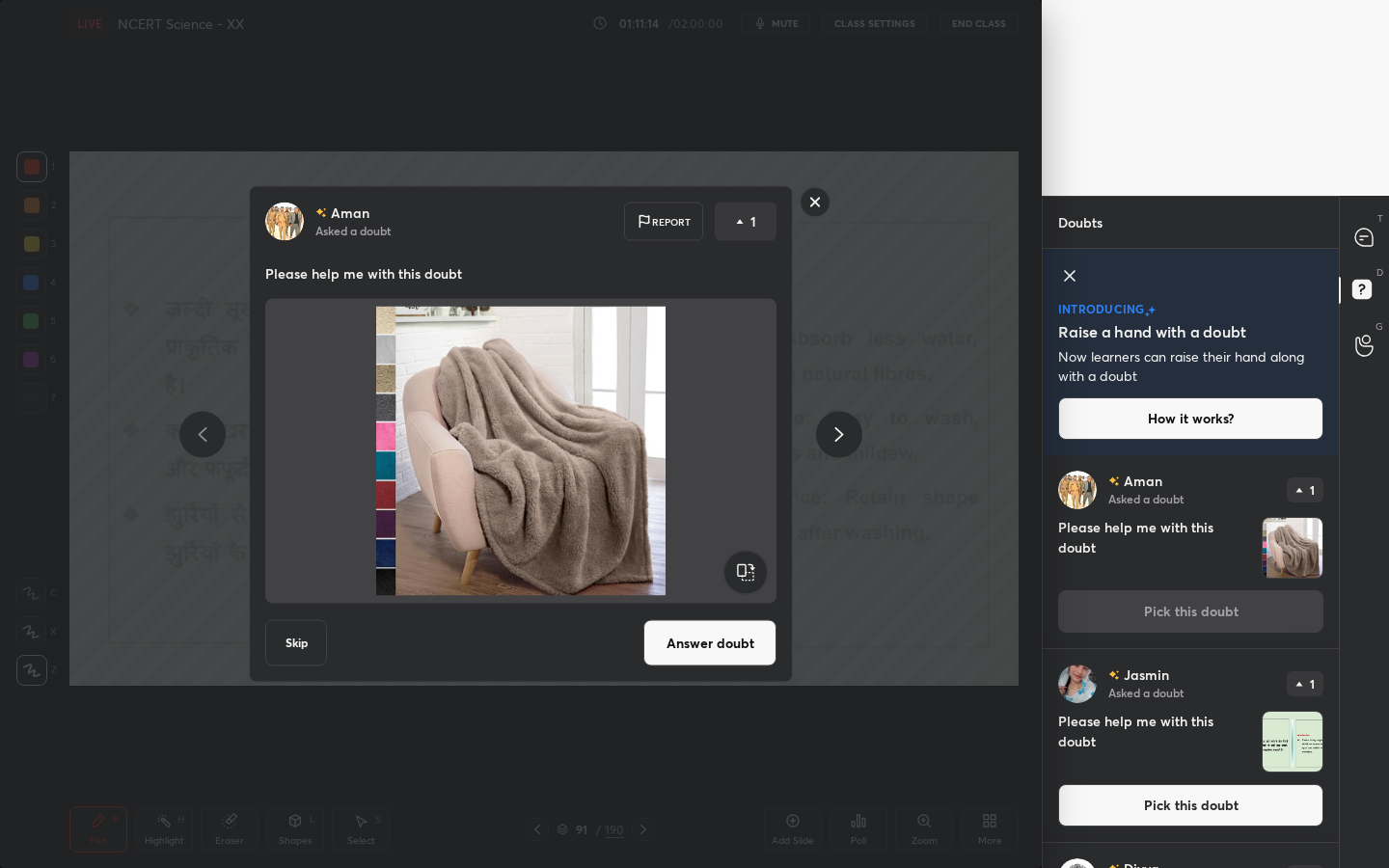 click 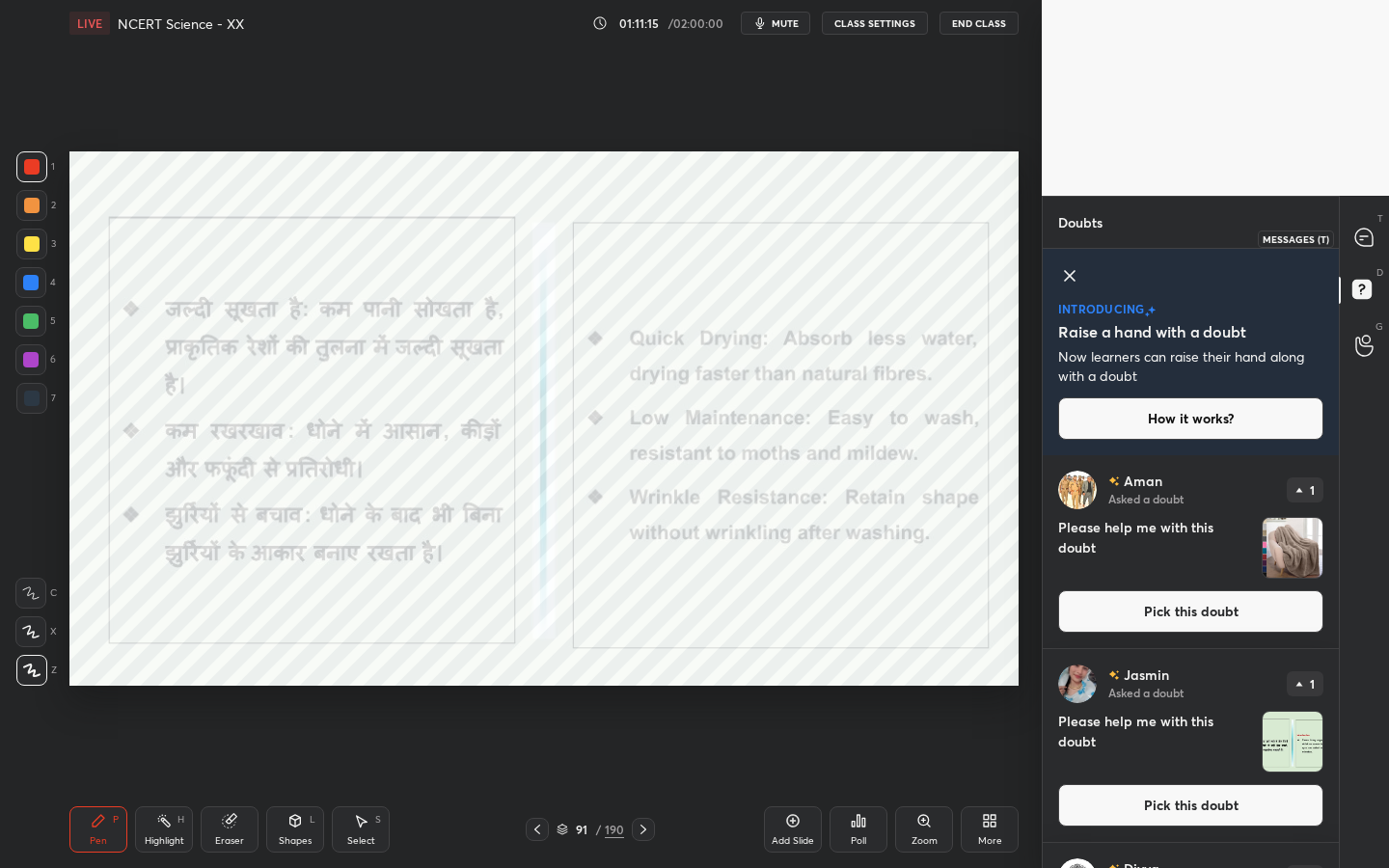 click 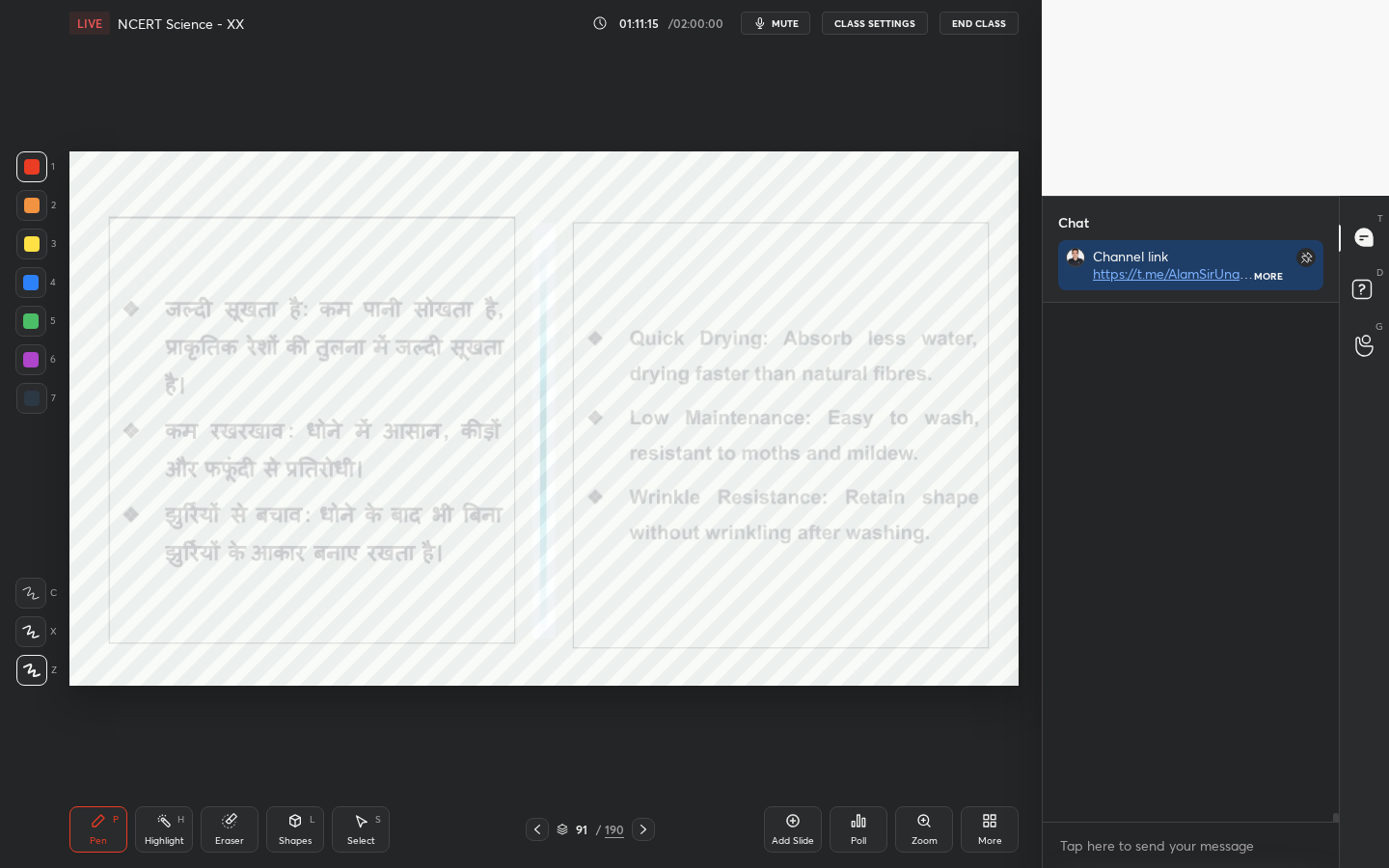scroll, scrollTop: 30029, scrollLeft: 0, axis: vertical 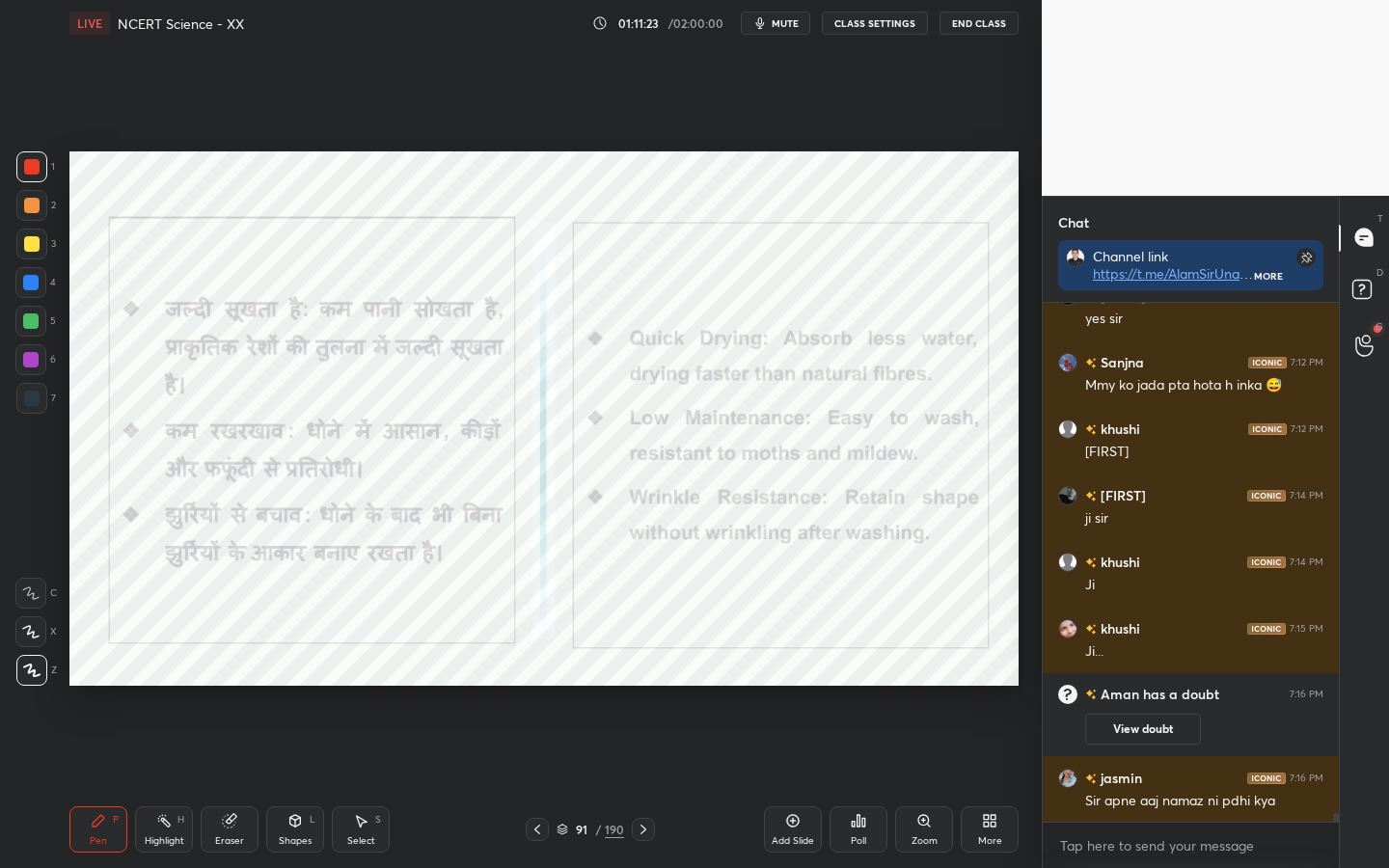 click on "190" at bounding box center [614, 829] 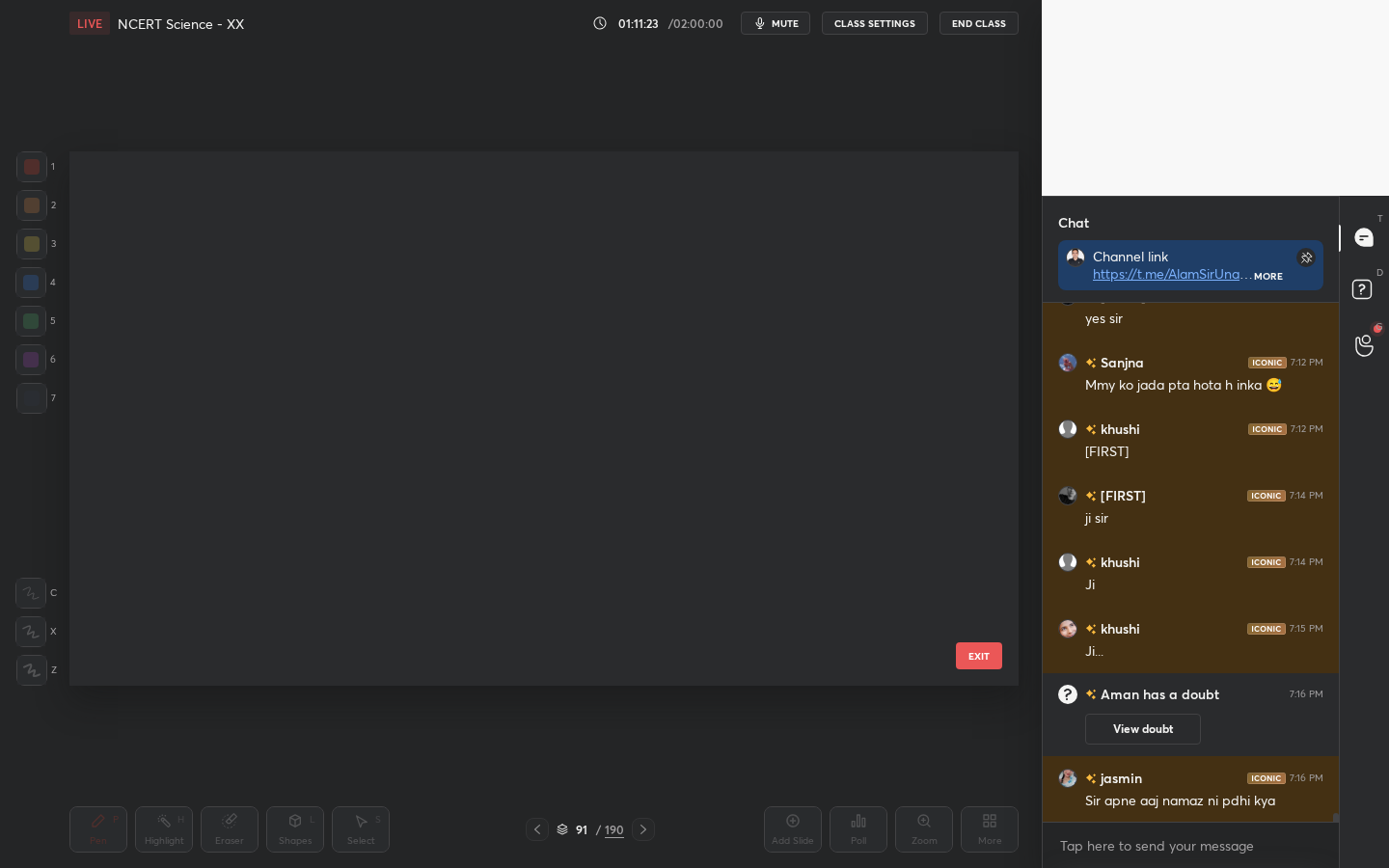 scroll, scrollTop: 4533, scrollLeft: 0, axis: vertical 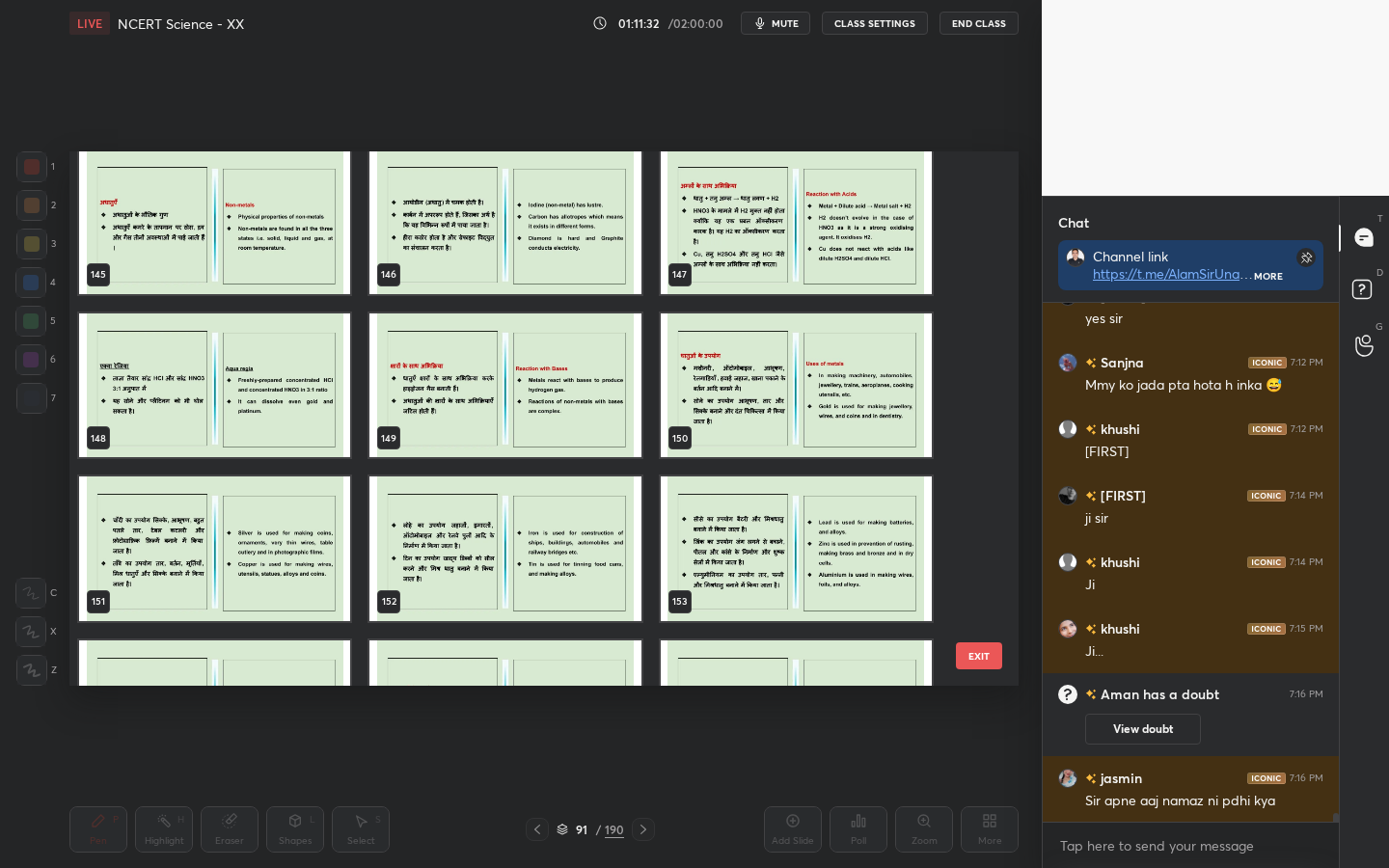 click on "EXIT" at bounding box center (979, 656) 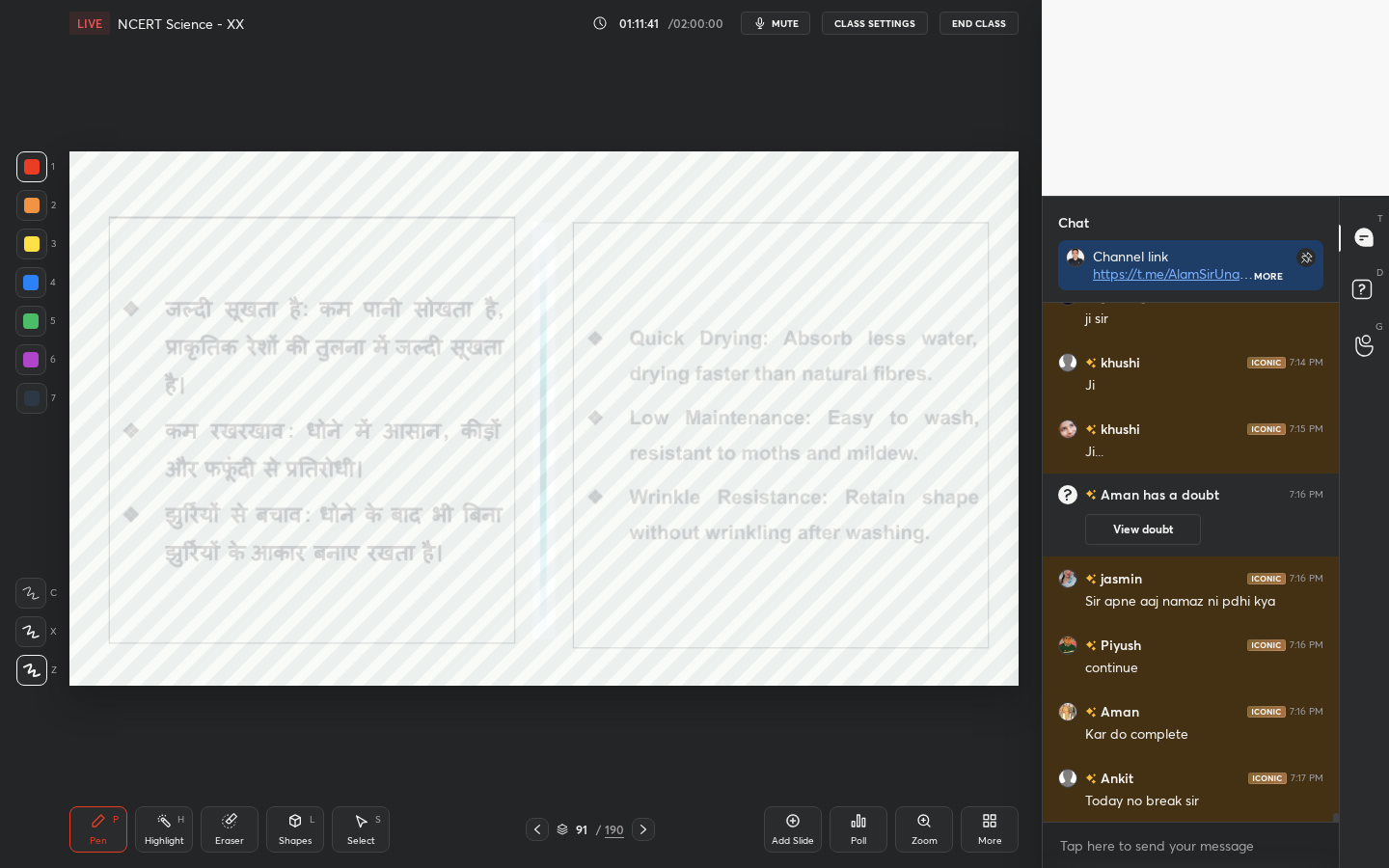 scroll, scrollTop: 30075, scrollLeft: 0, axis: vertical 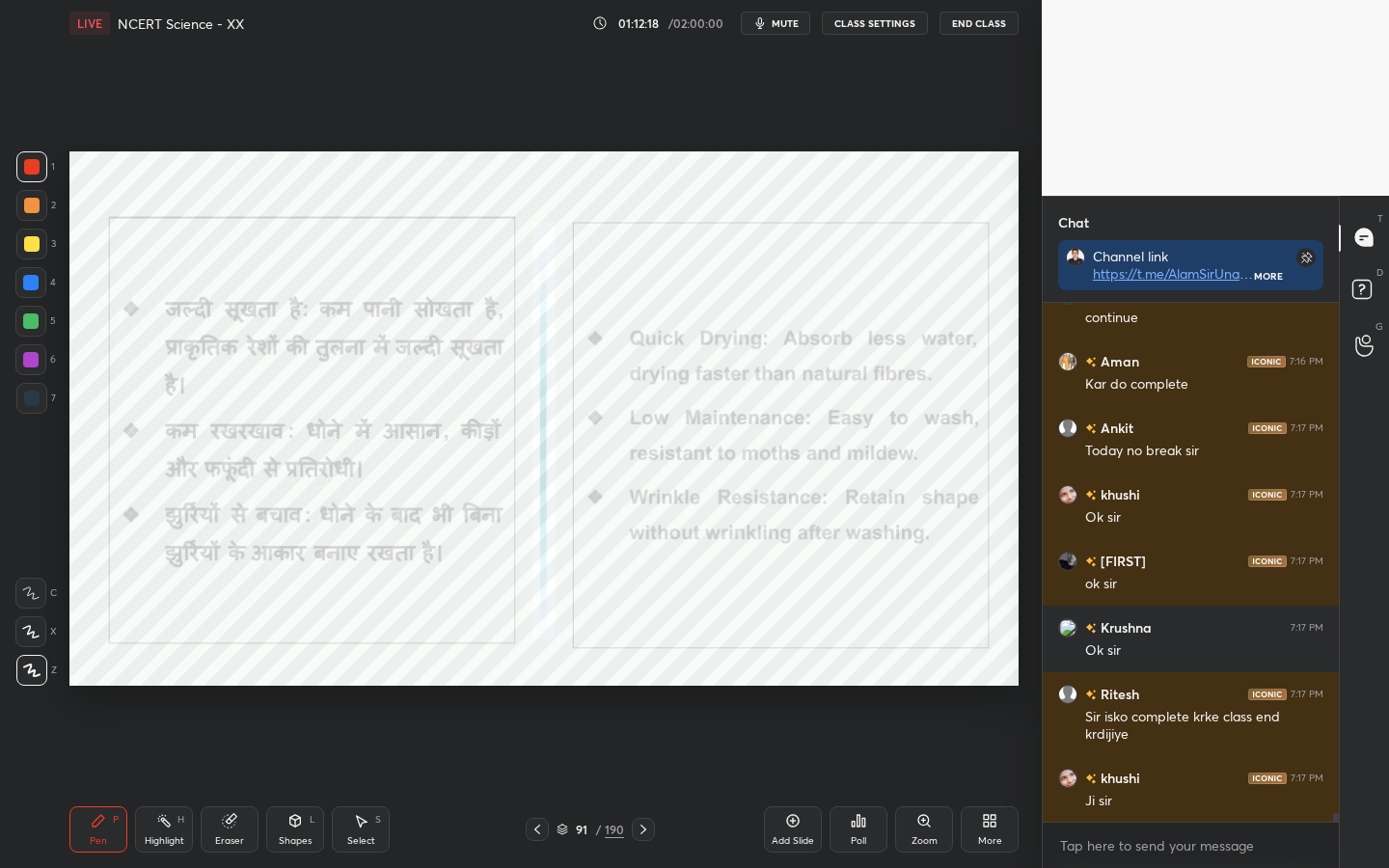 click on "mute" at bounding box center (785, 23) 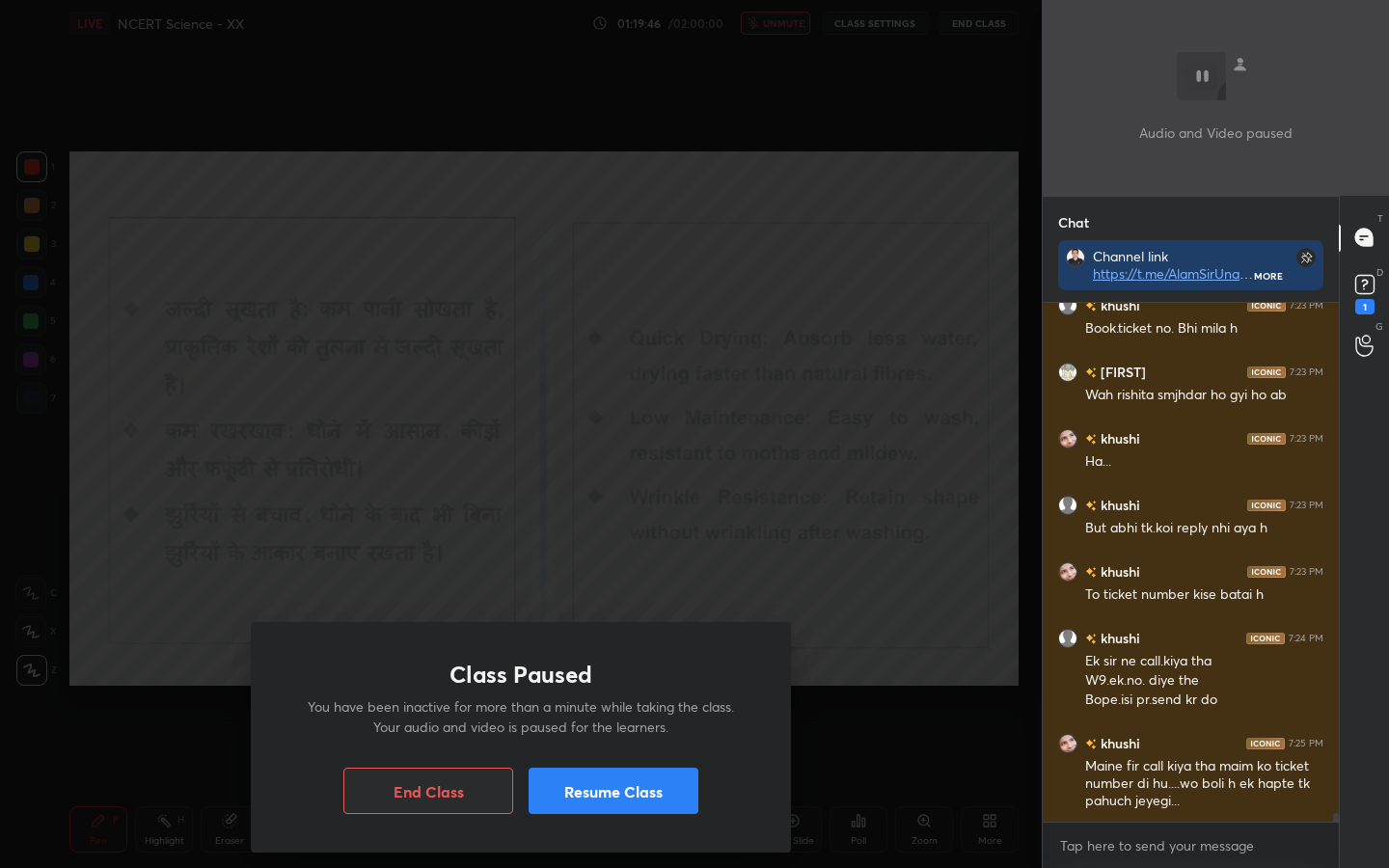 scroll, scrollTop: 31733, scrollLeft: 0, axis: vertical 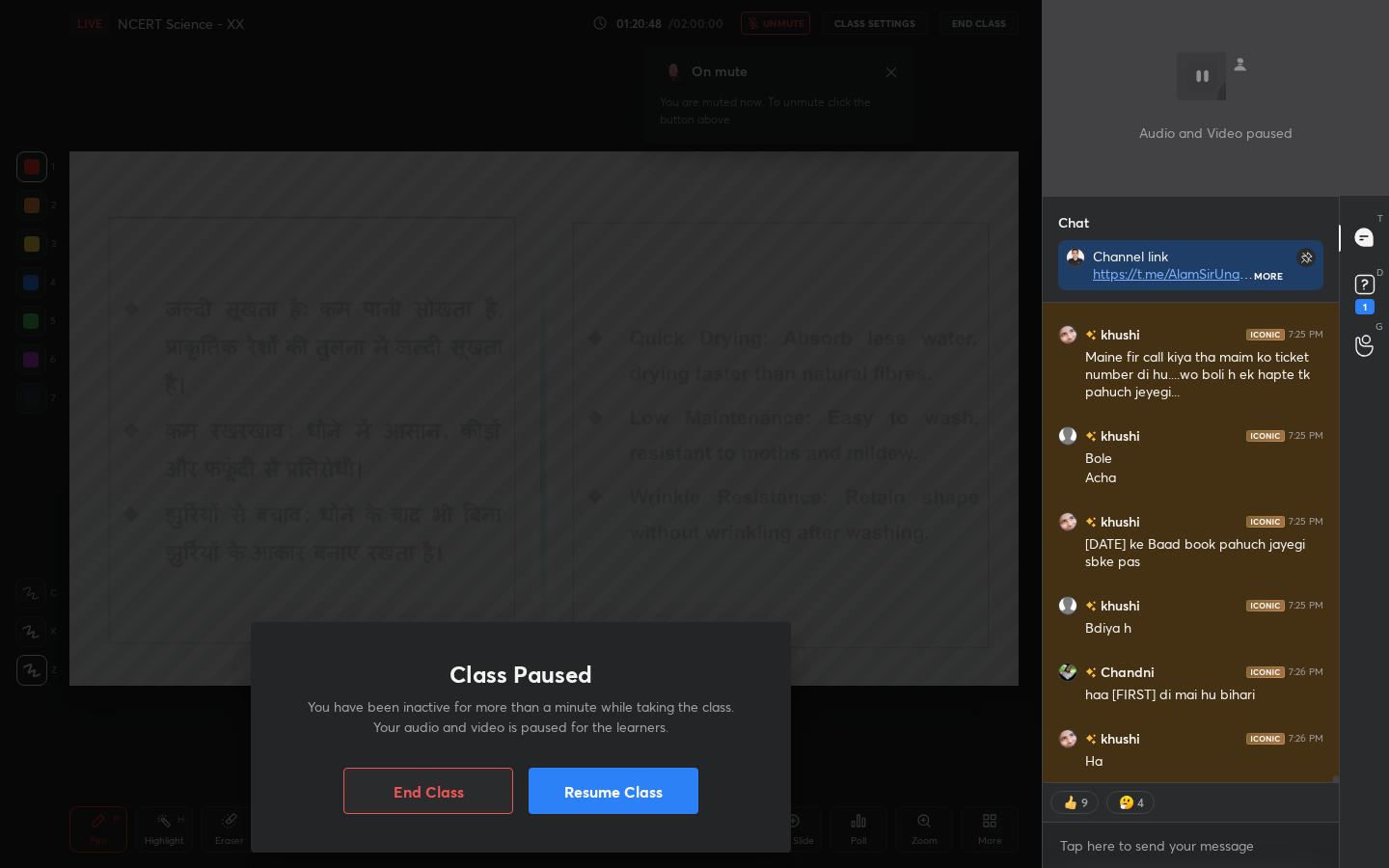 click on "Resume Class" at bounding box center [613, 791] 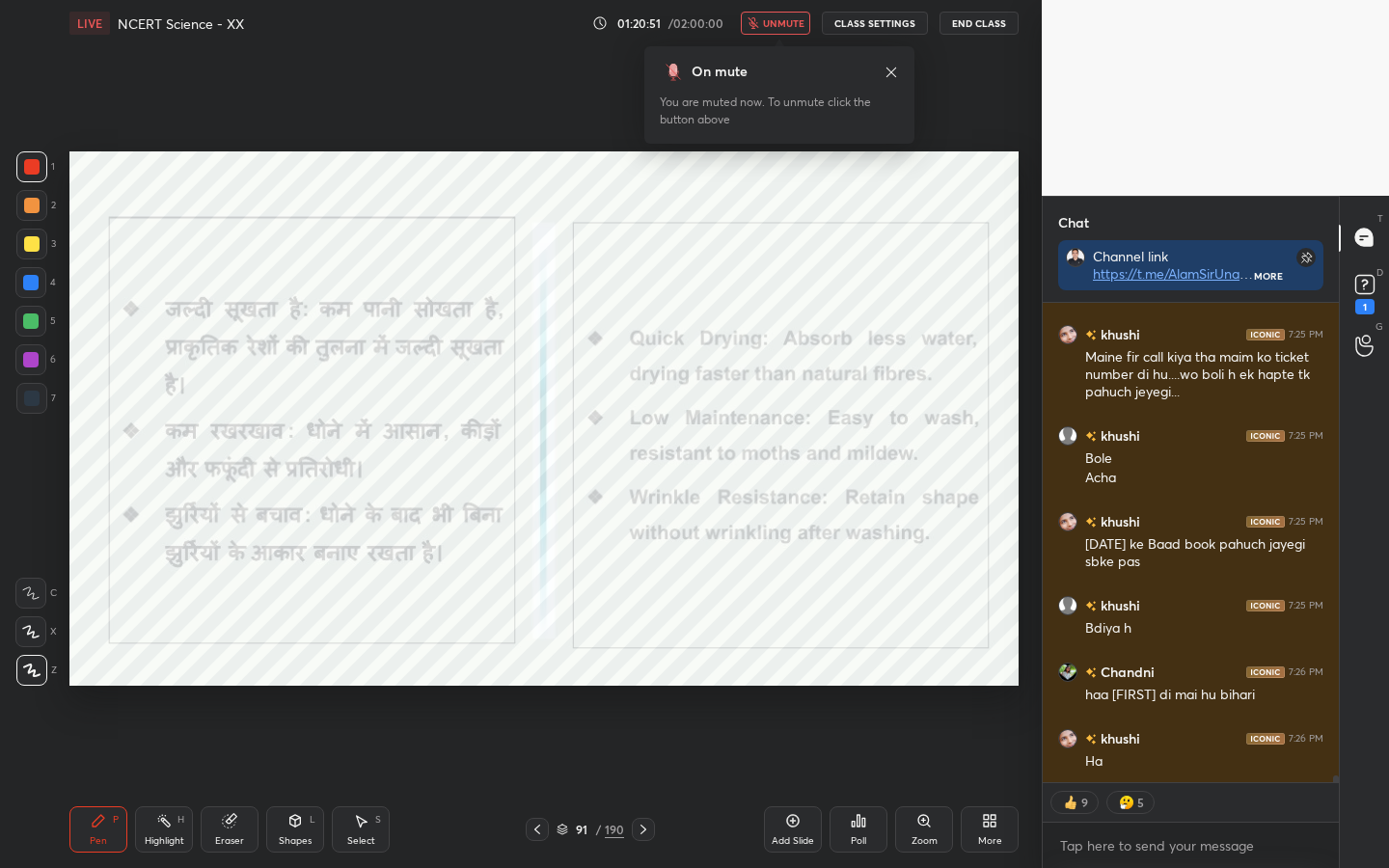 click on "unmute" at bounding box center [783, 23] 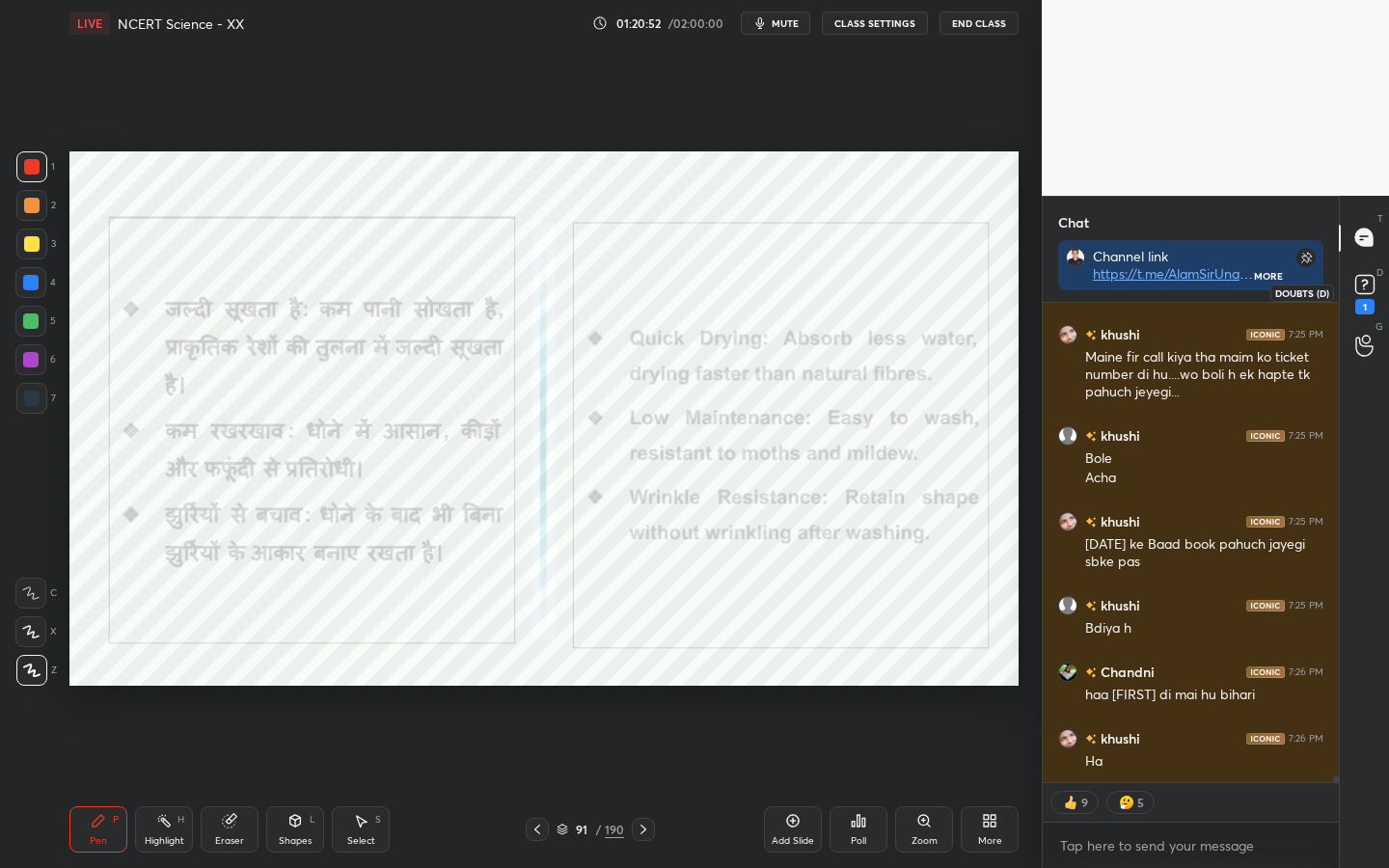 click 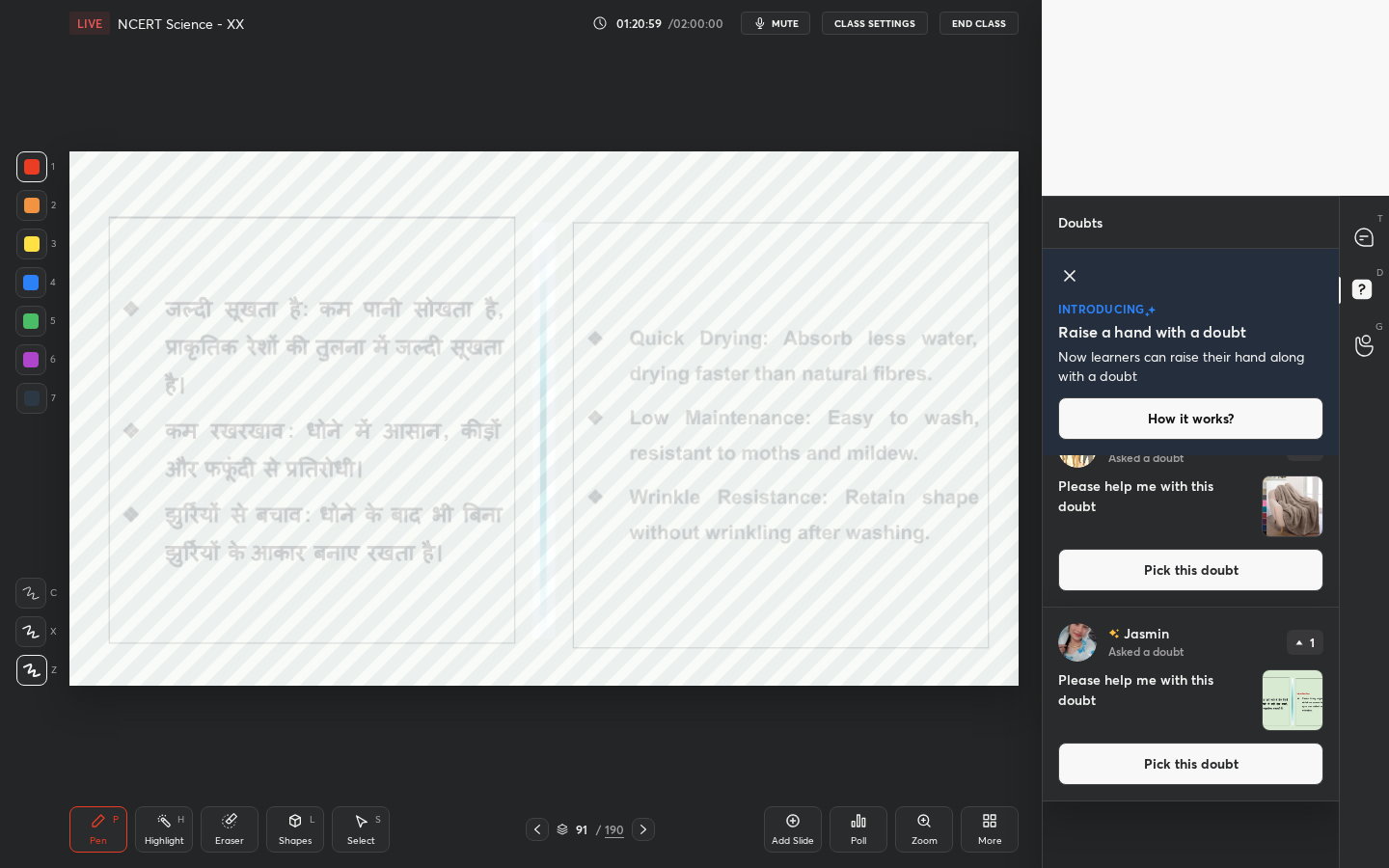 scroll, scrollTop: 0, scrollLeft: 0, axis: both 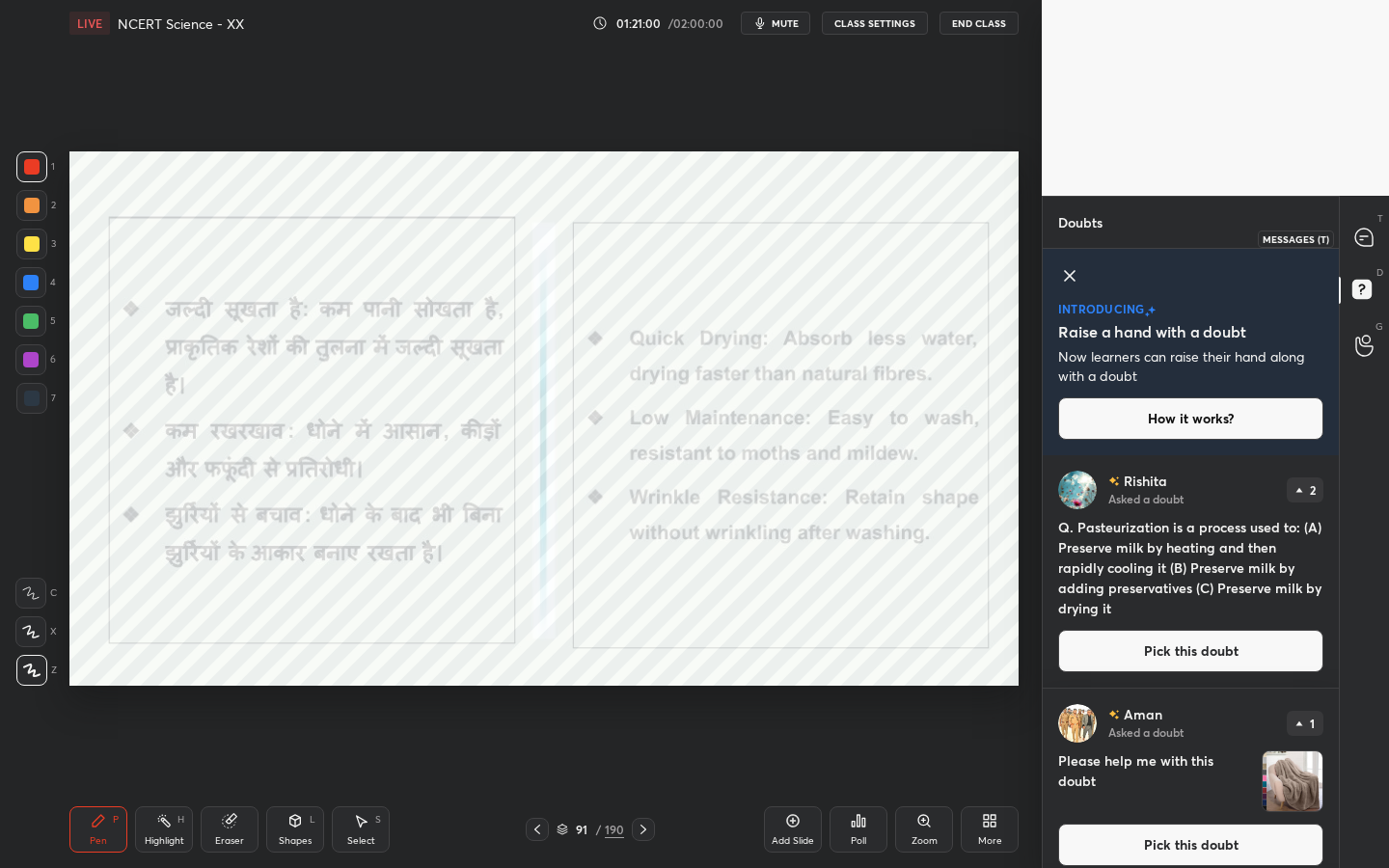 click 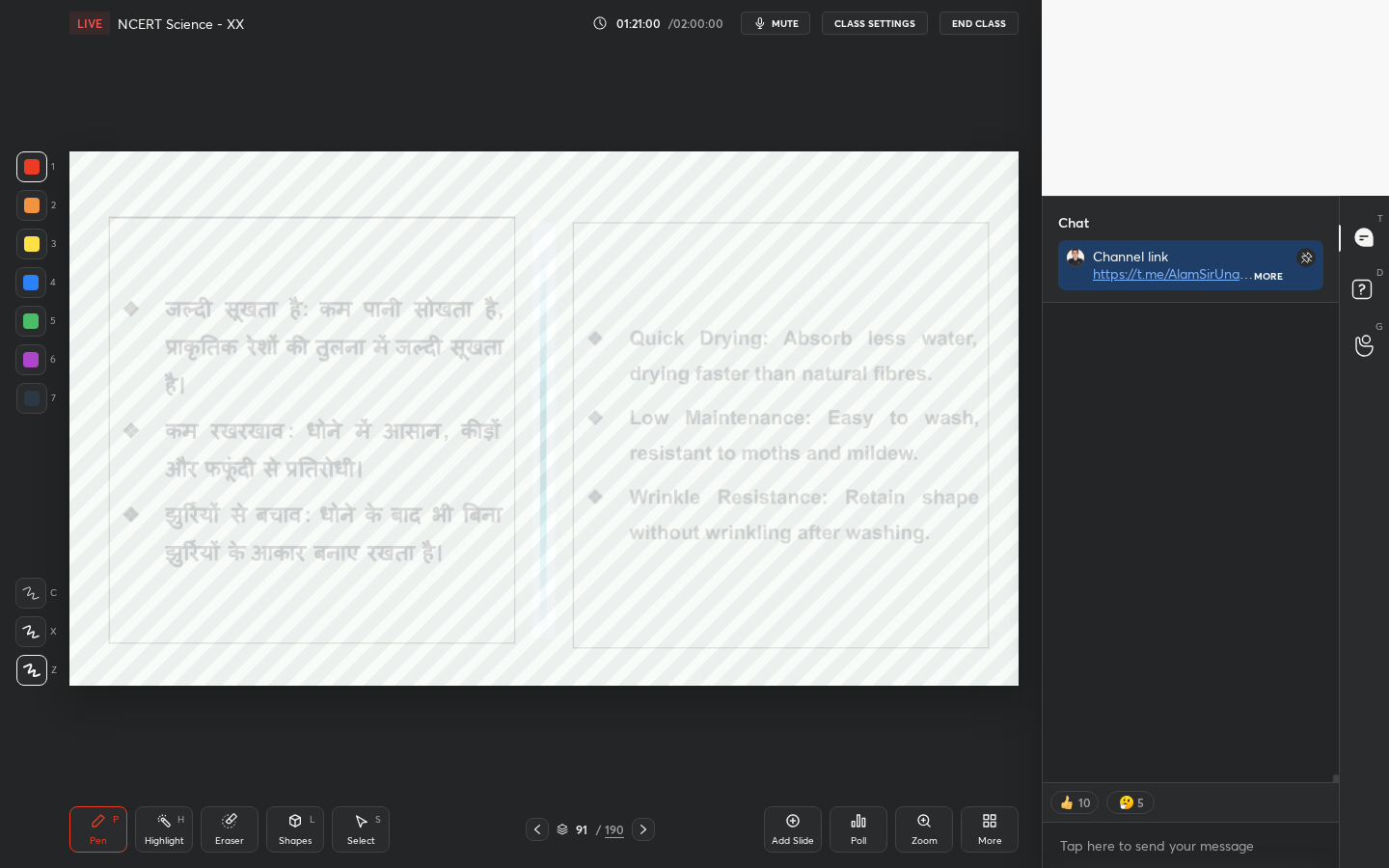 scroll, scrollTop: 32577, scrollLeft: 0, axis: vertical 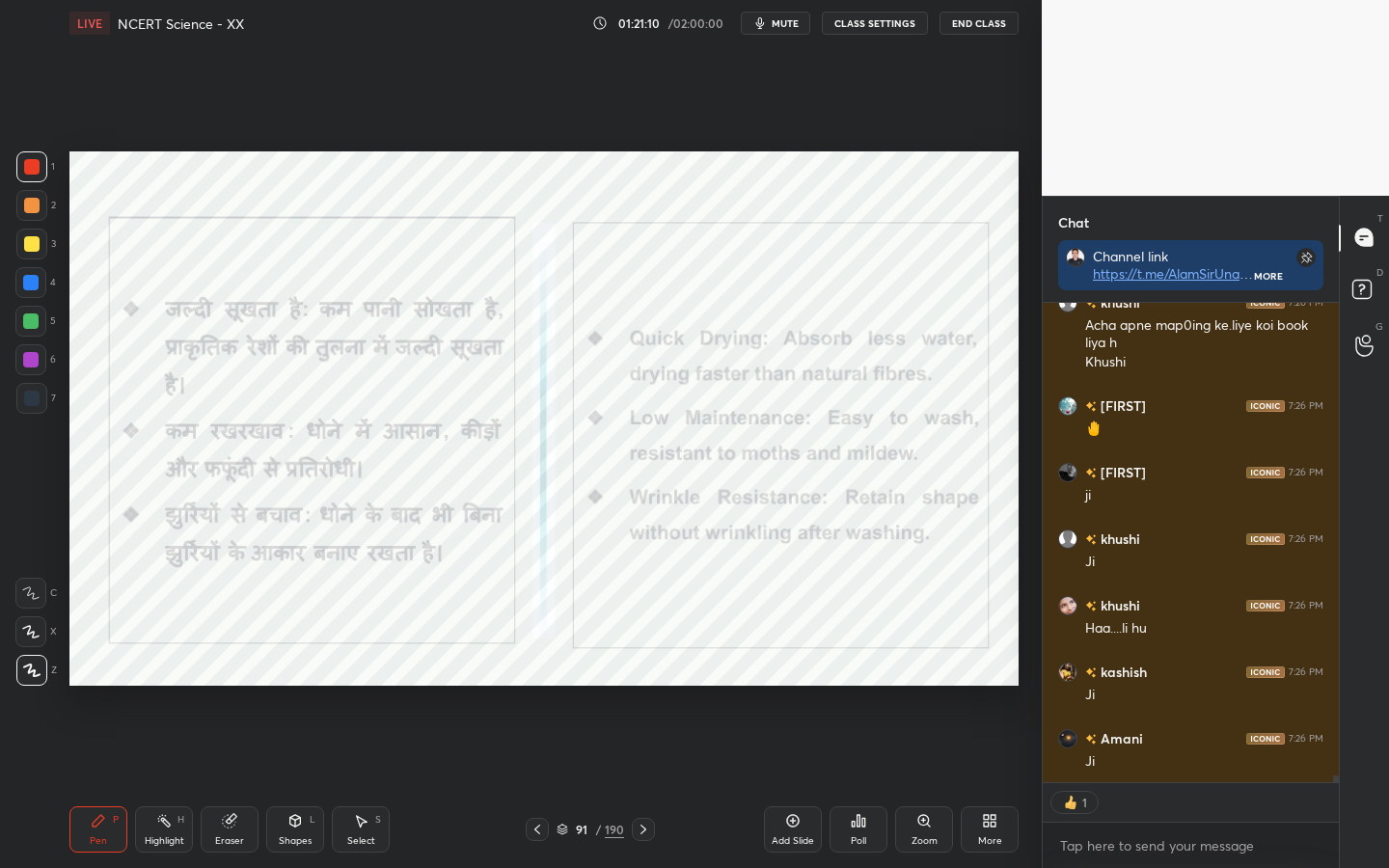 click on "Eraser" at bounding box center [230, 841] 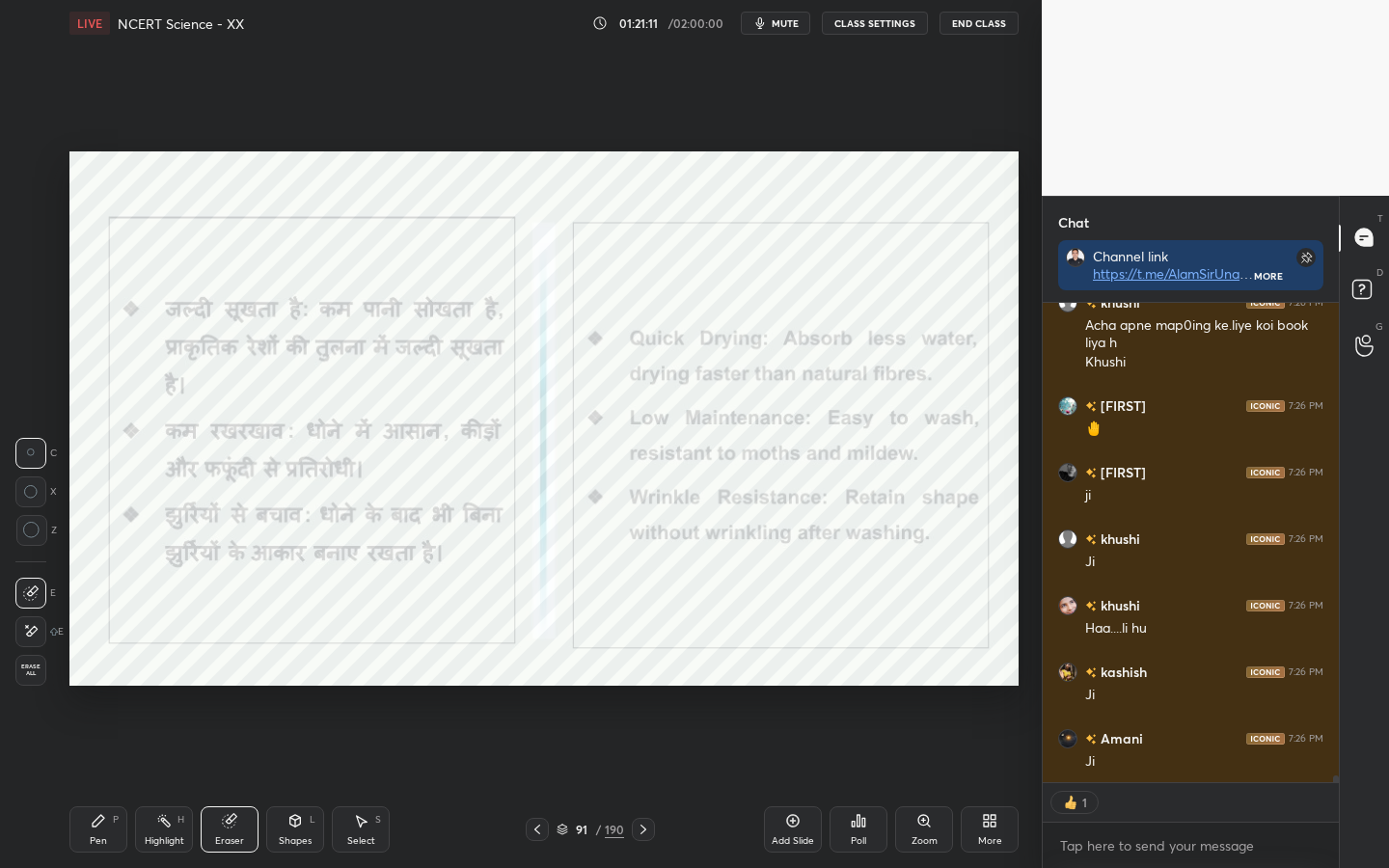 click on "Erase all" at bounding box center (31, 670) 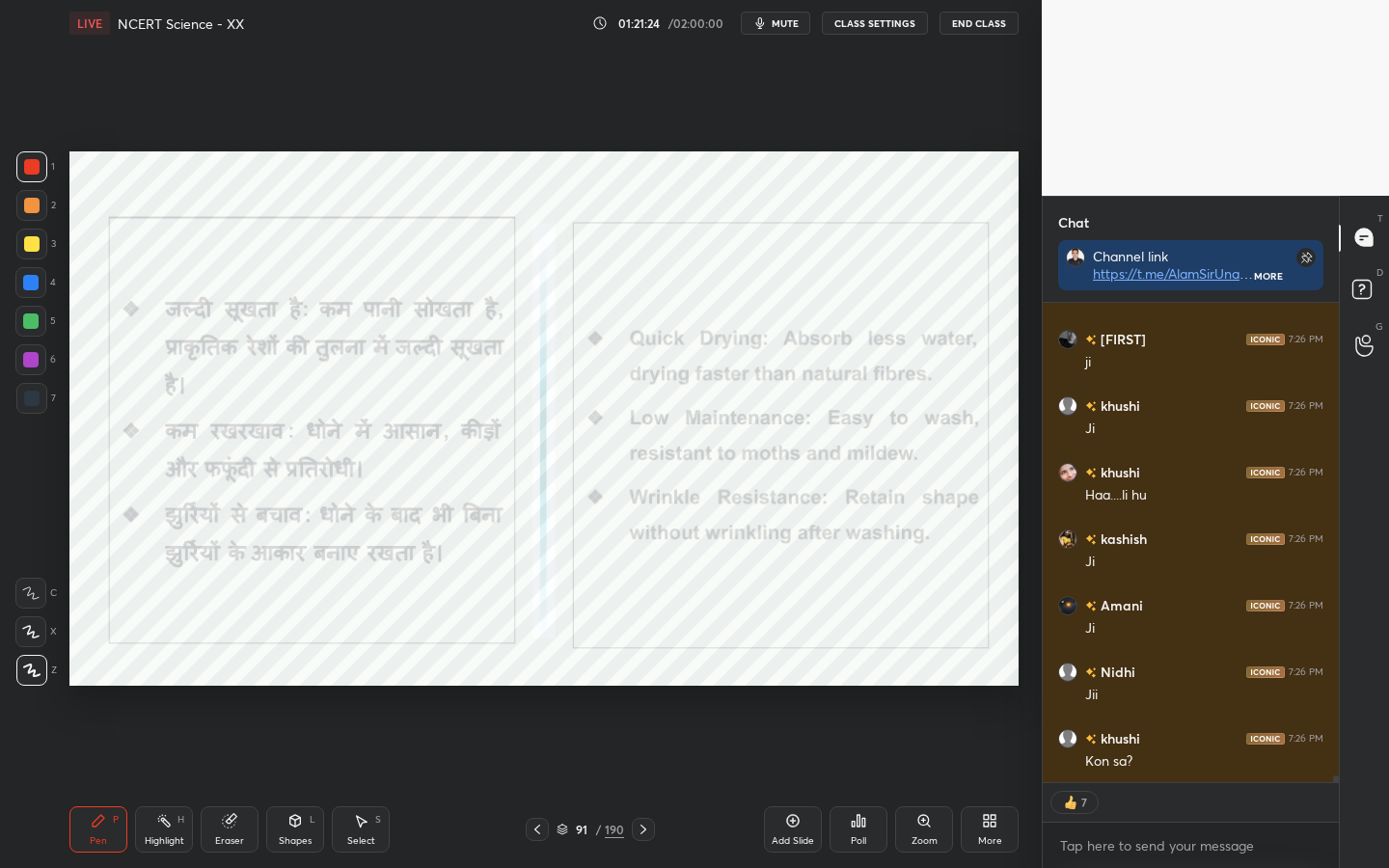 scroll, scrollTop: 33249, scrollLeft: 0, axis: vertical 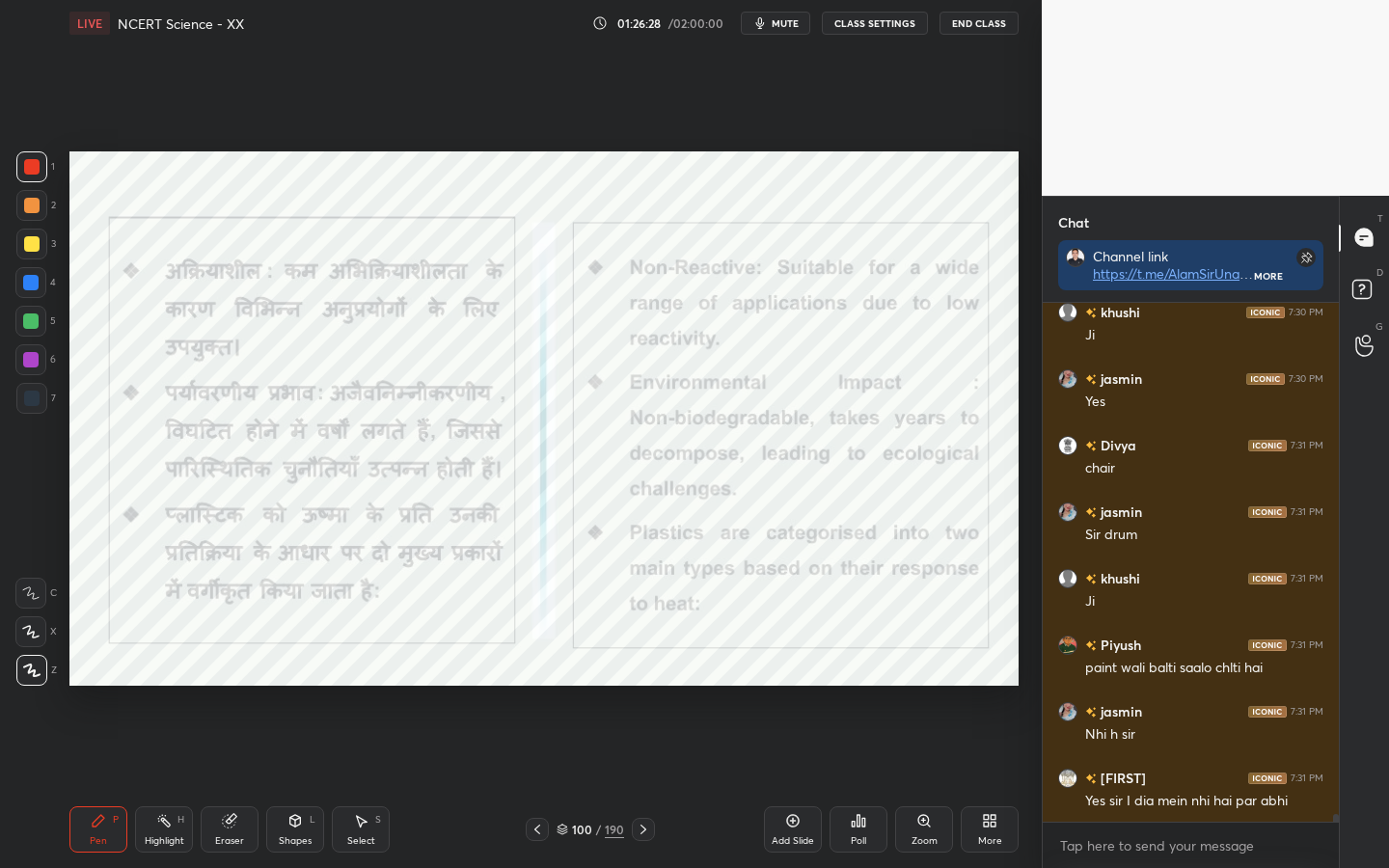 click on "mute" at bounding box center (785, 23) 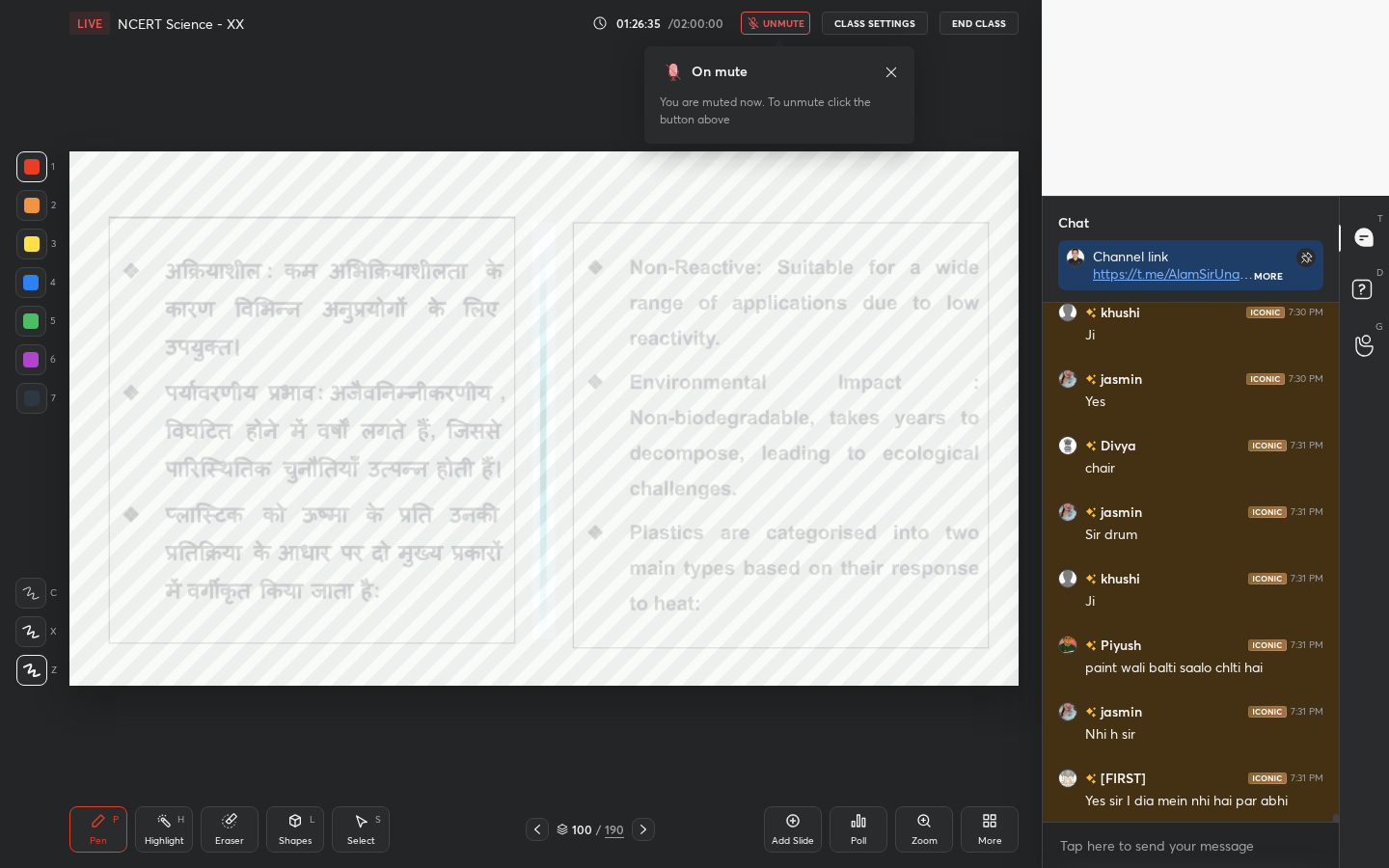 click on "unmute" at bounding box center [783, 23] 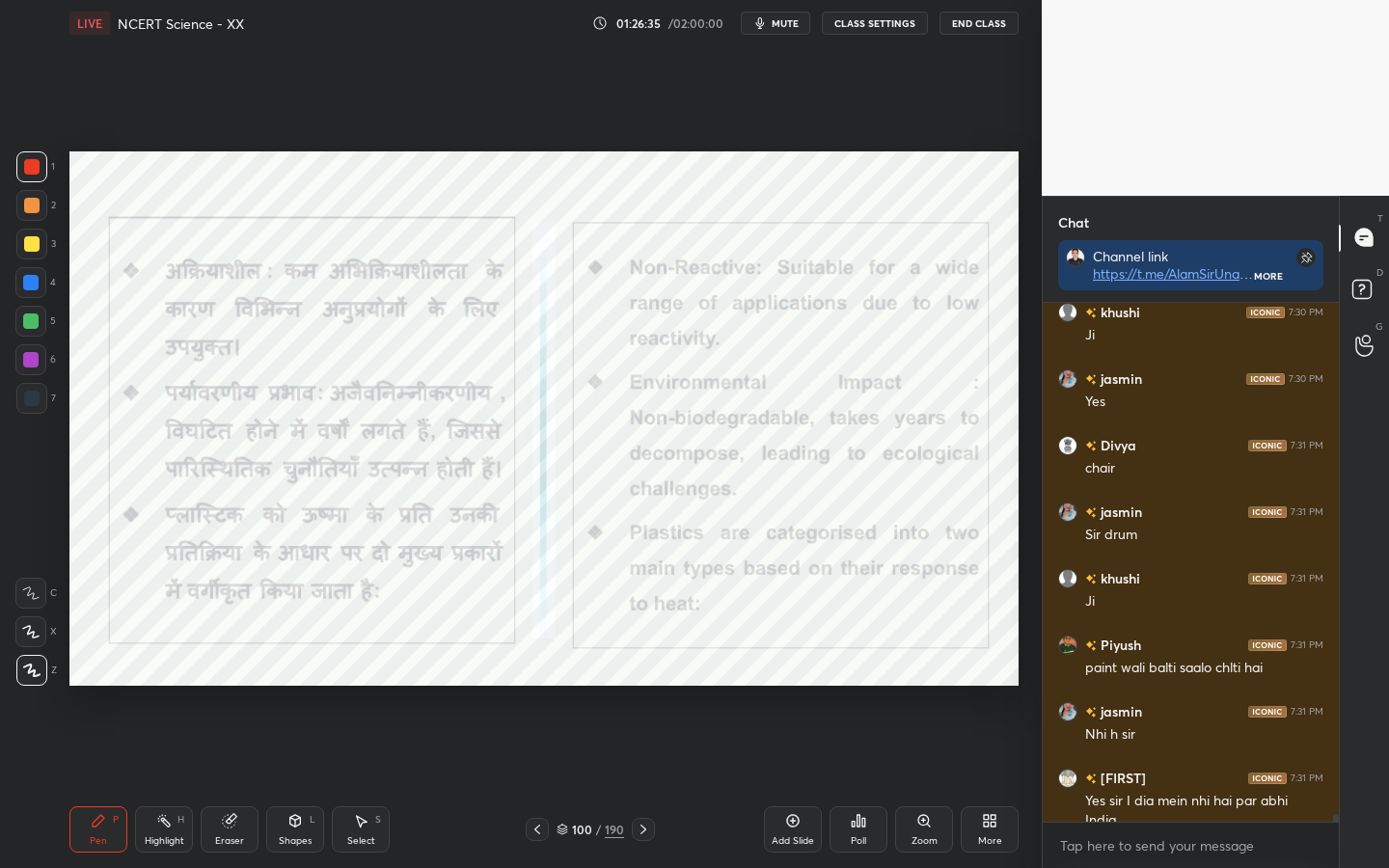 scroll, scrollTop: 34463, scrollLeft: 0, axis: vertical 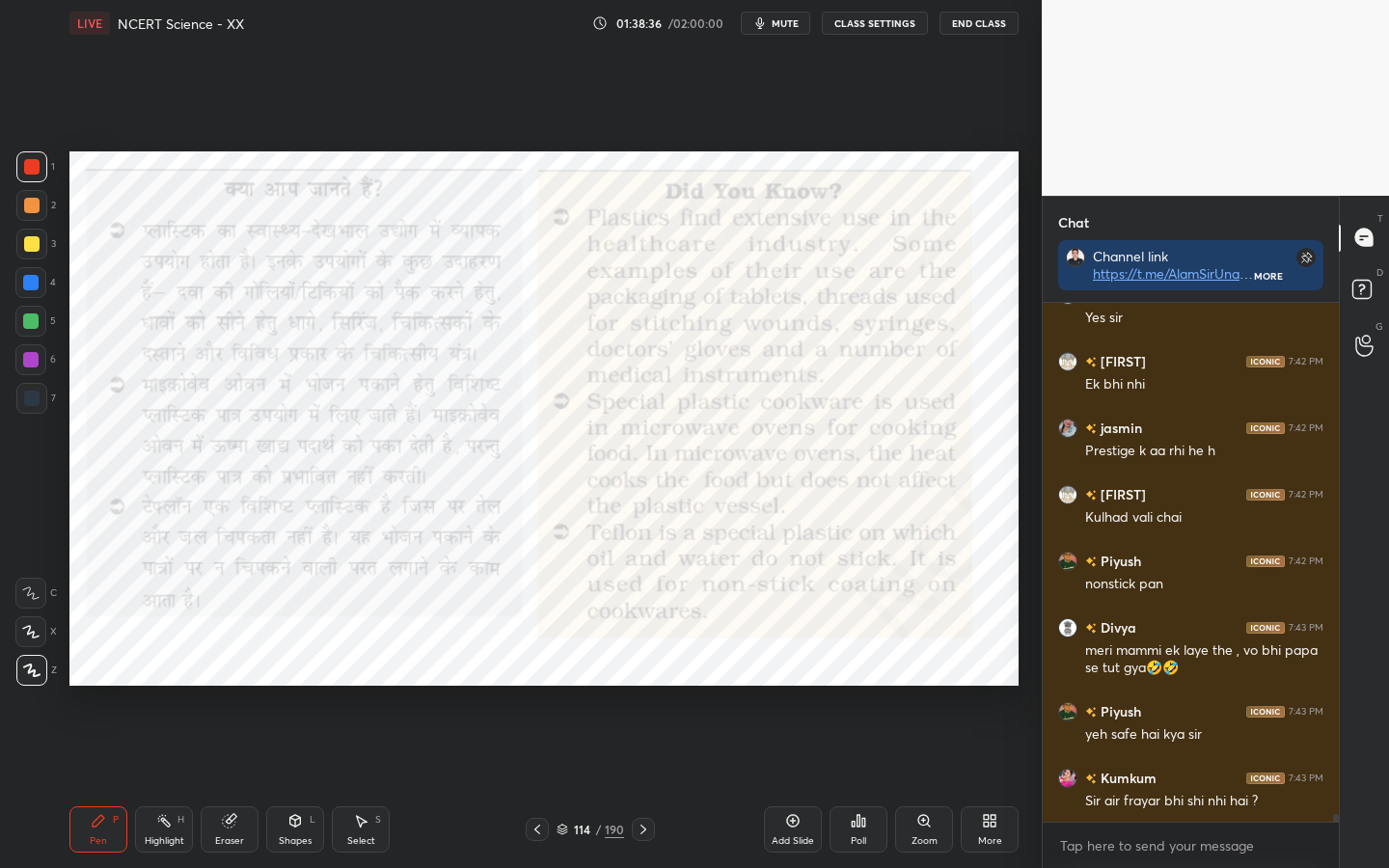 click on "mute" at bounding box center [785, 23] 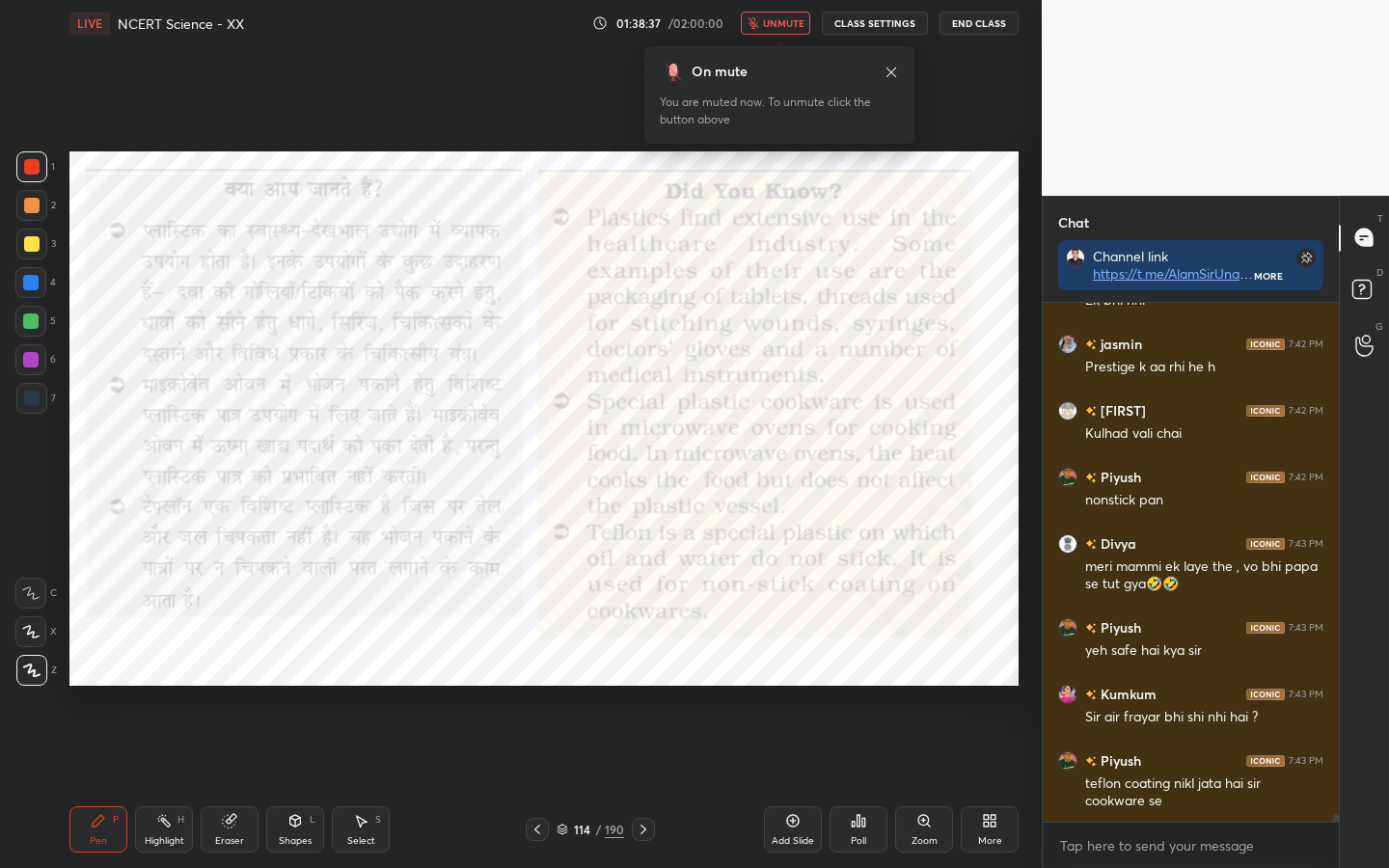scroll, scrollTop: 35617, scrollLeft: 0, axis: vertical 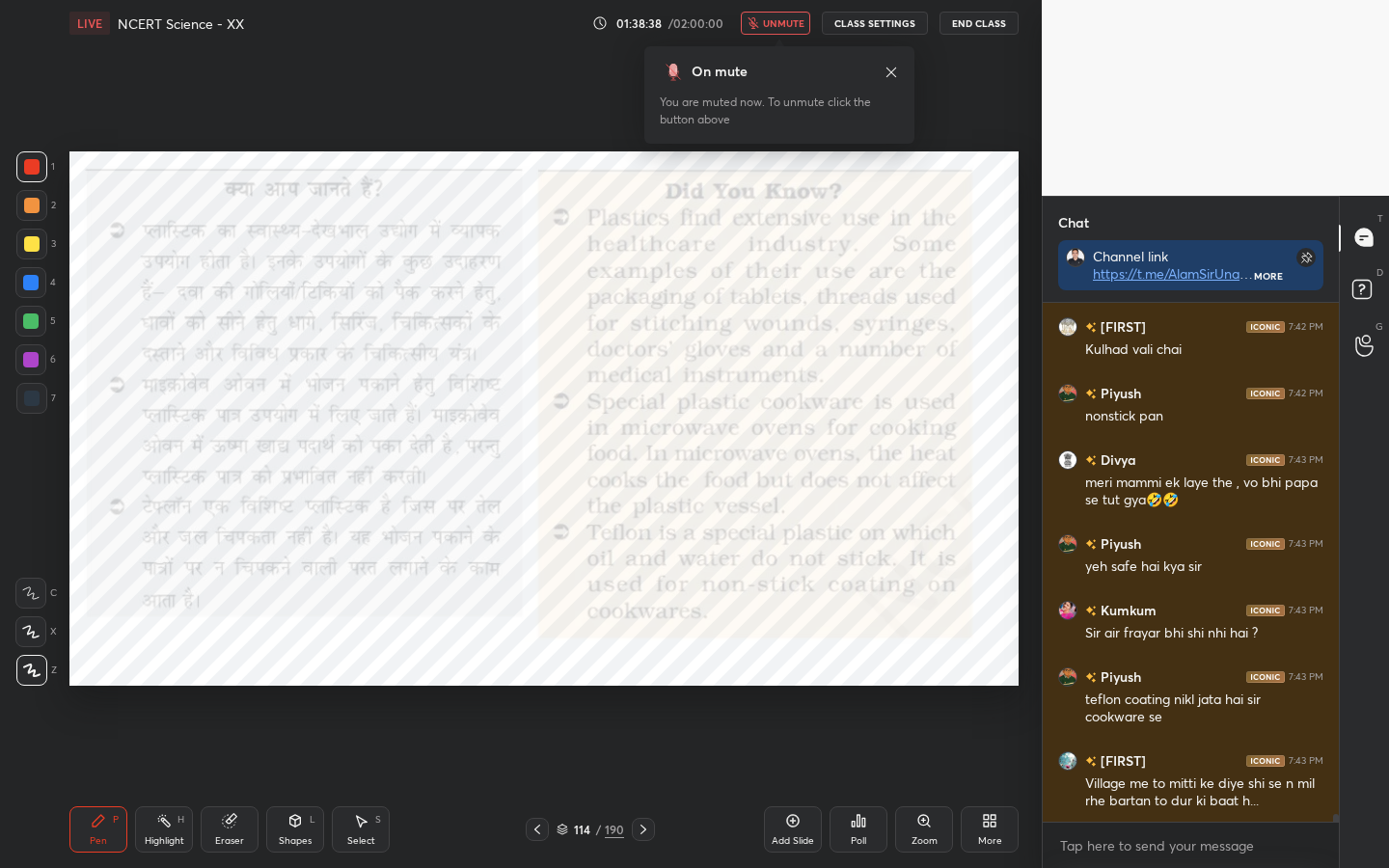 click on "unmute" at bounding box center (783, 23) 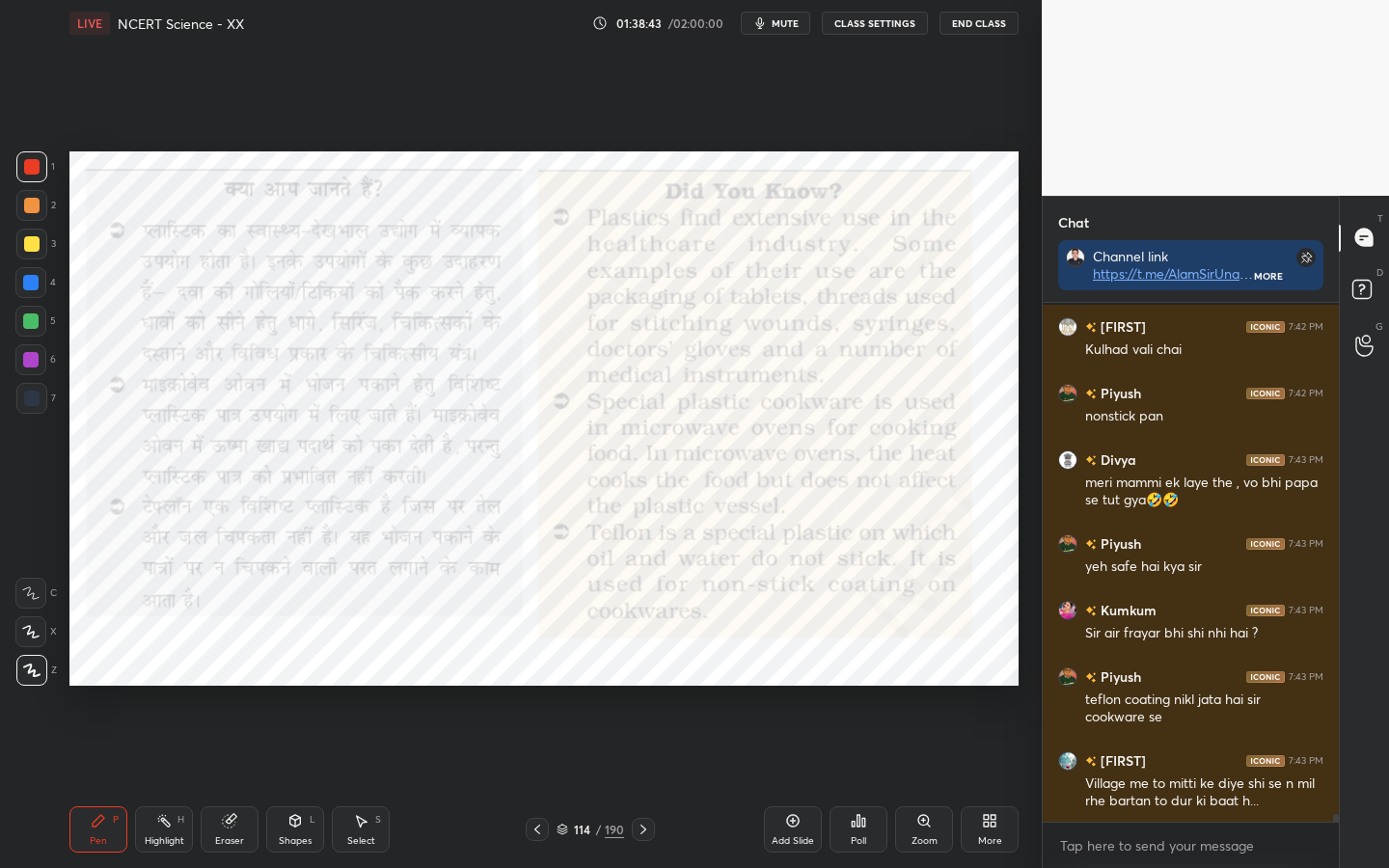 scroll, scrollTop: 35701, scrollLeft: 0, axis: vertical 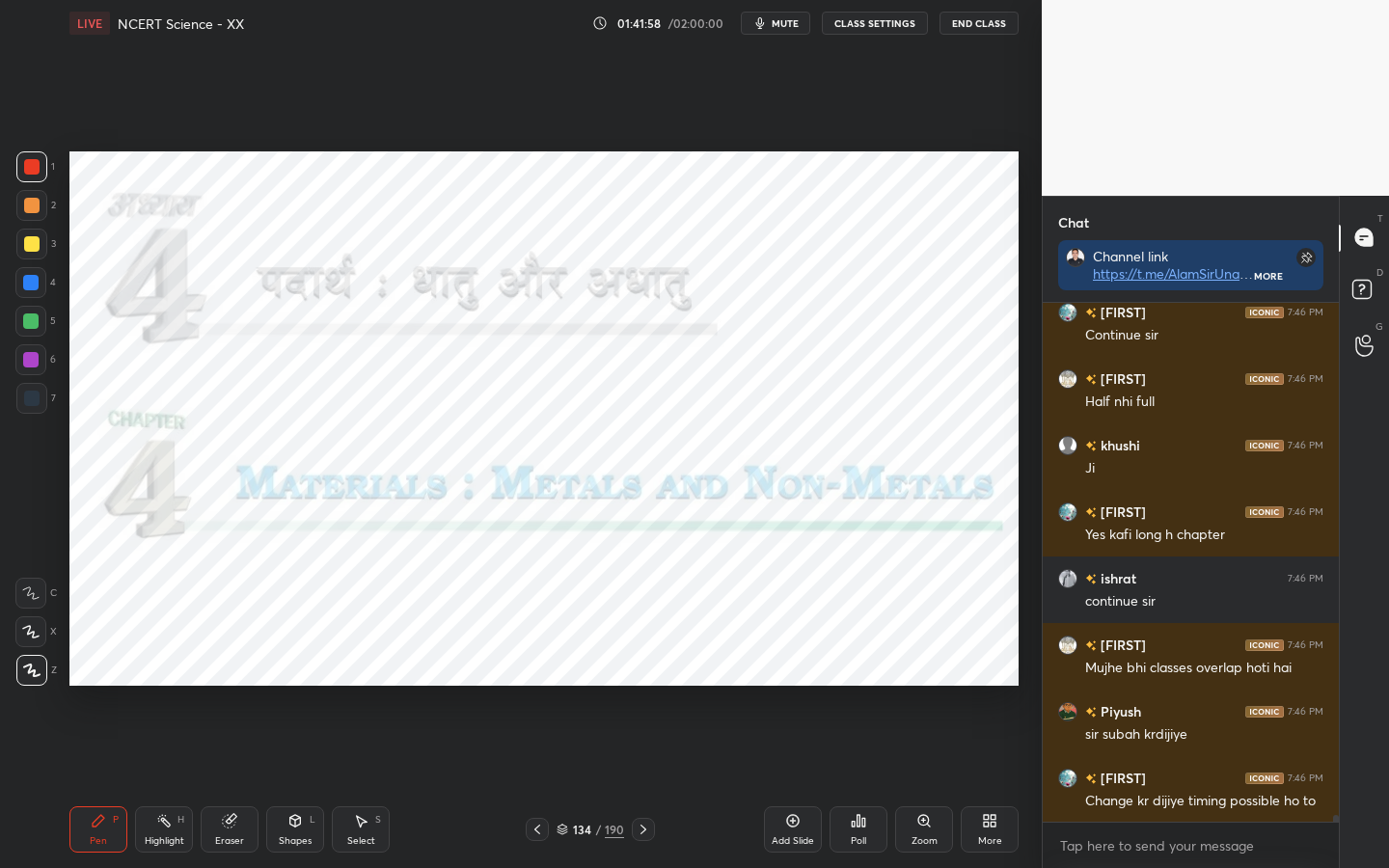 click on "190" at bounding box center (614, 829) 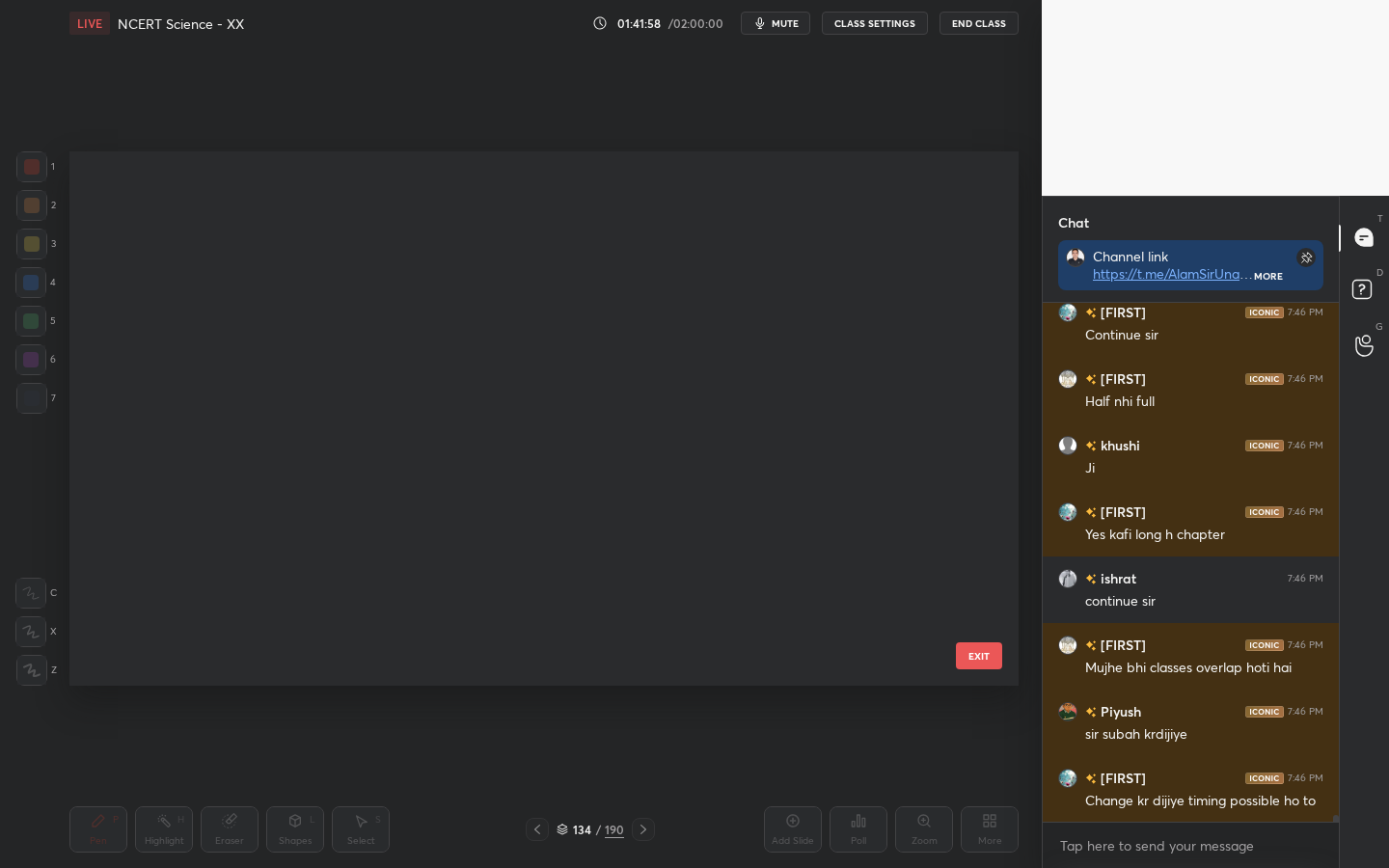 scroll, scrollTop: 6822, scrollLeft: 0, axis: vertical 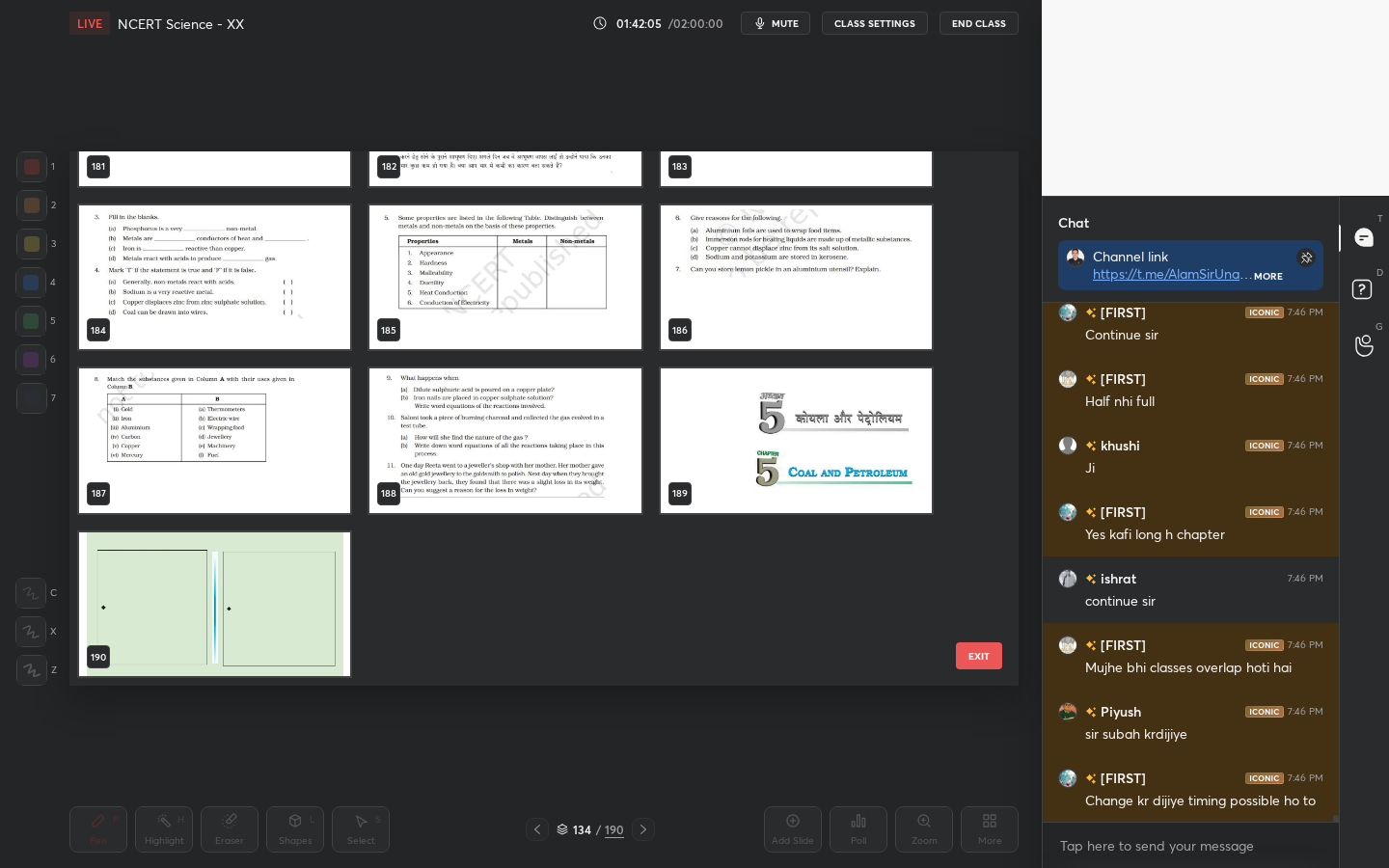 click on "EXIT" at bounding box center (979, 656) 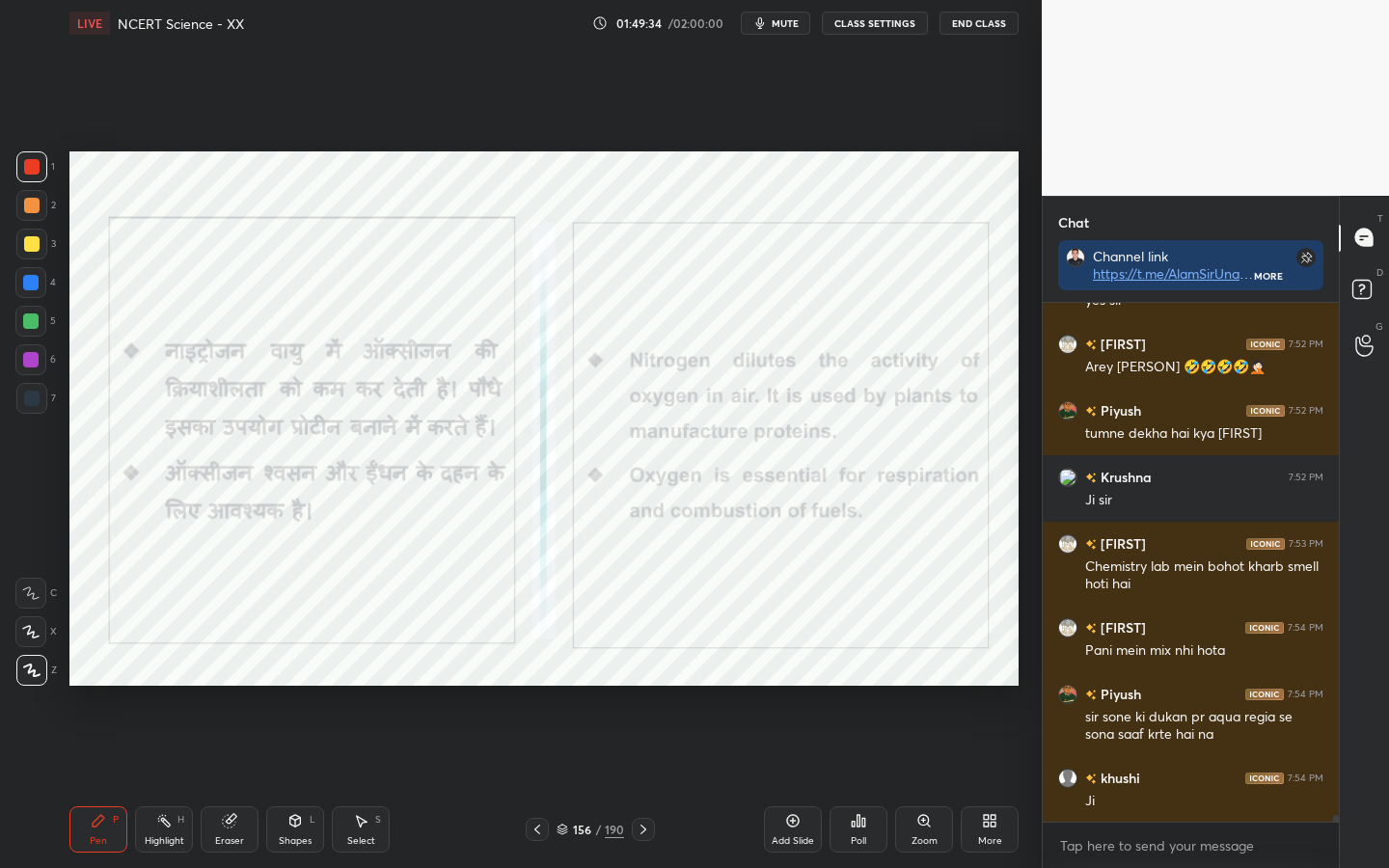 scroll, scrollTop: 38087, scrollLeft: 0, axis: vertical 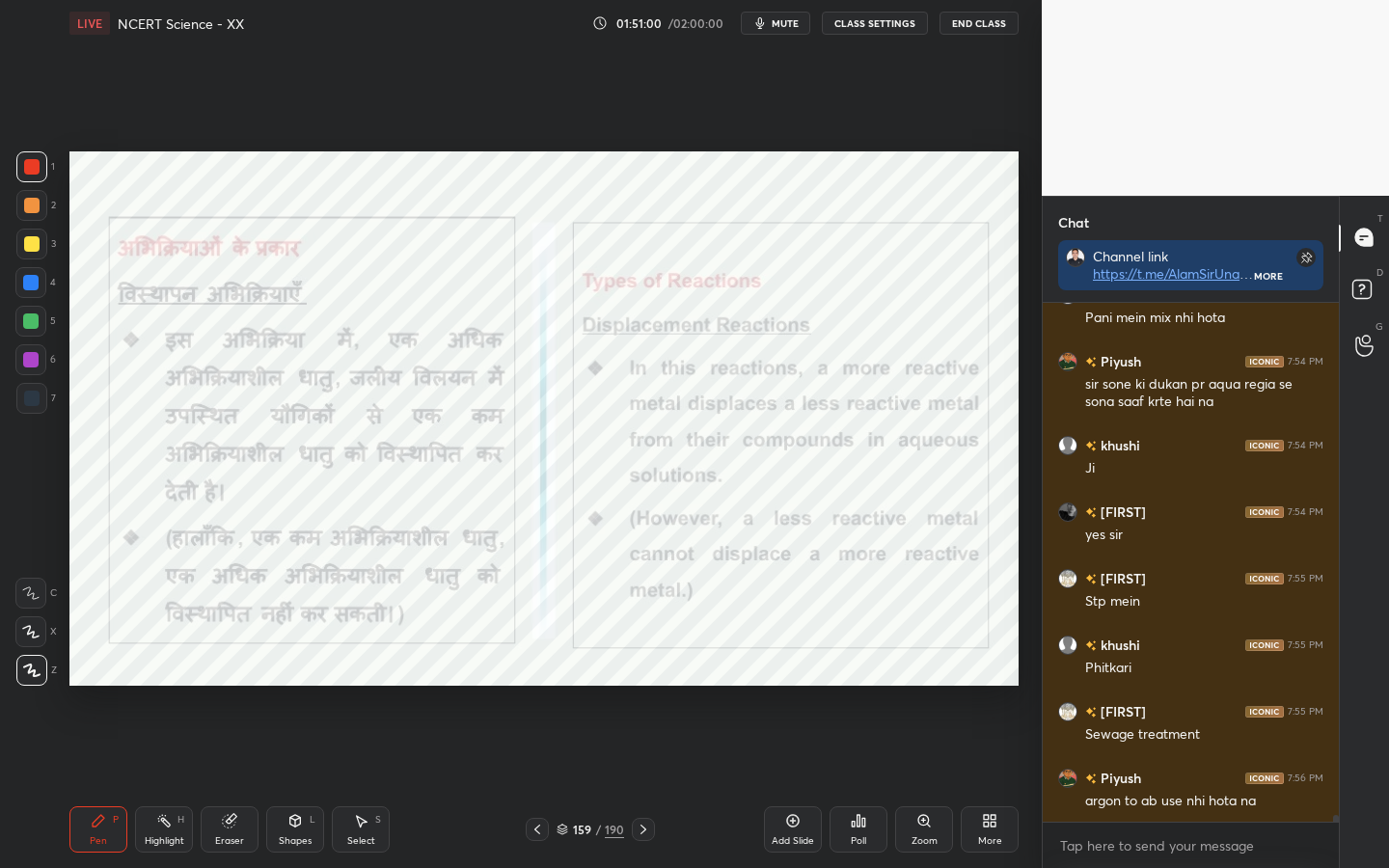 click on "190" at bounding box center (614, 829) 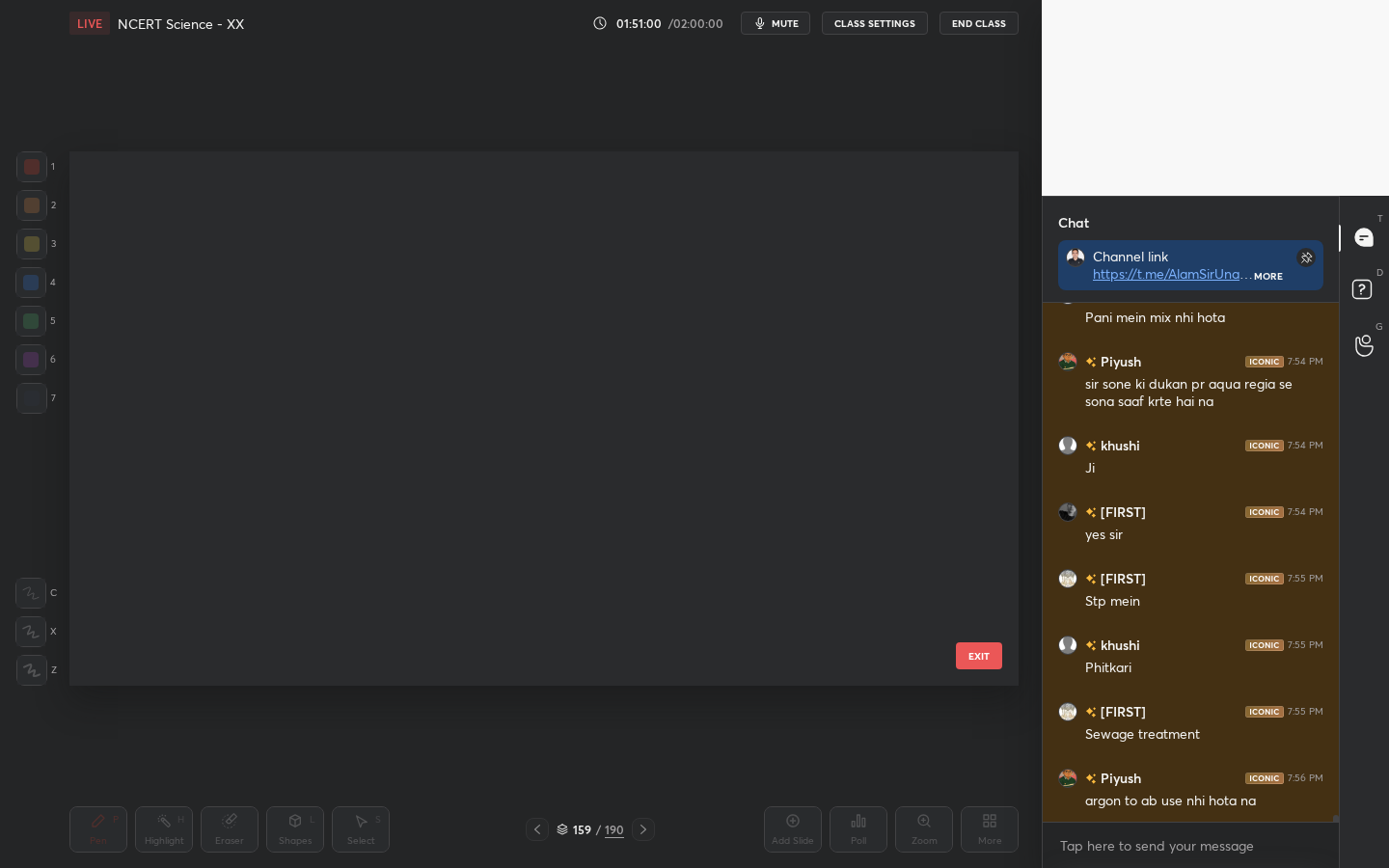 scroll, scrollTop: 8129, scrollLeft: 0, axis: vertical 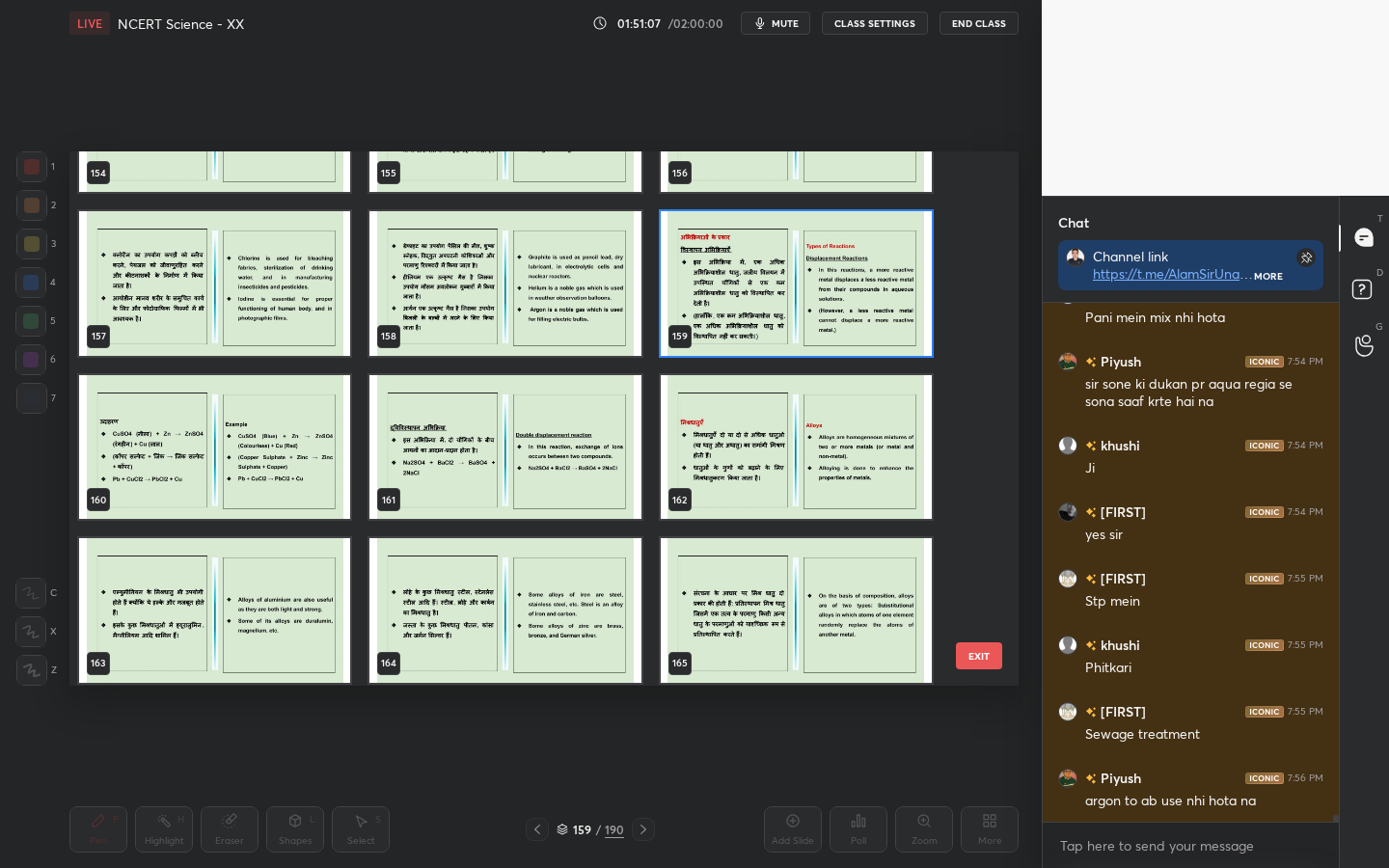 click on "EXIT" at bounding box center (979, 656) 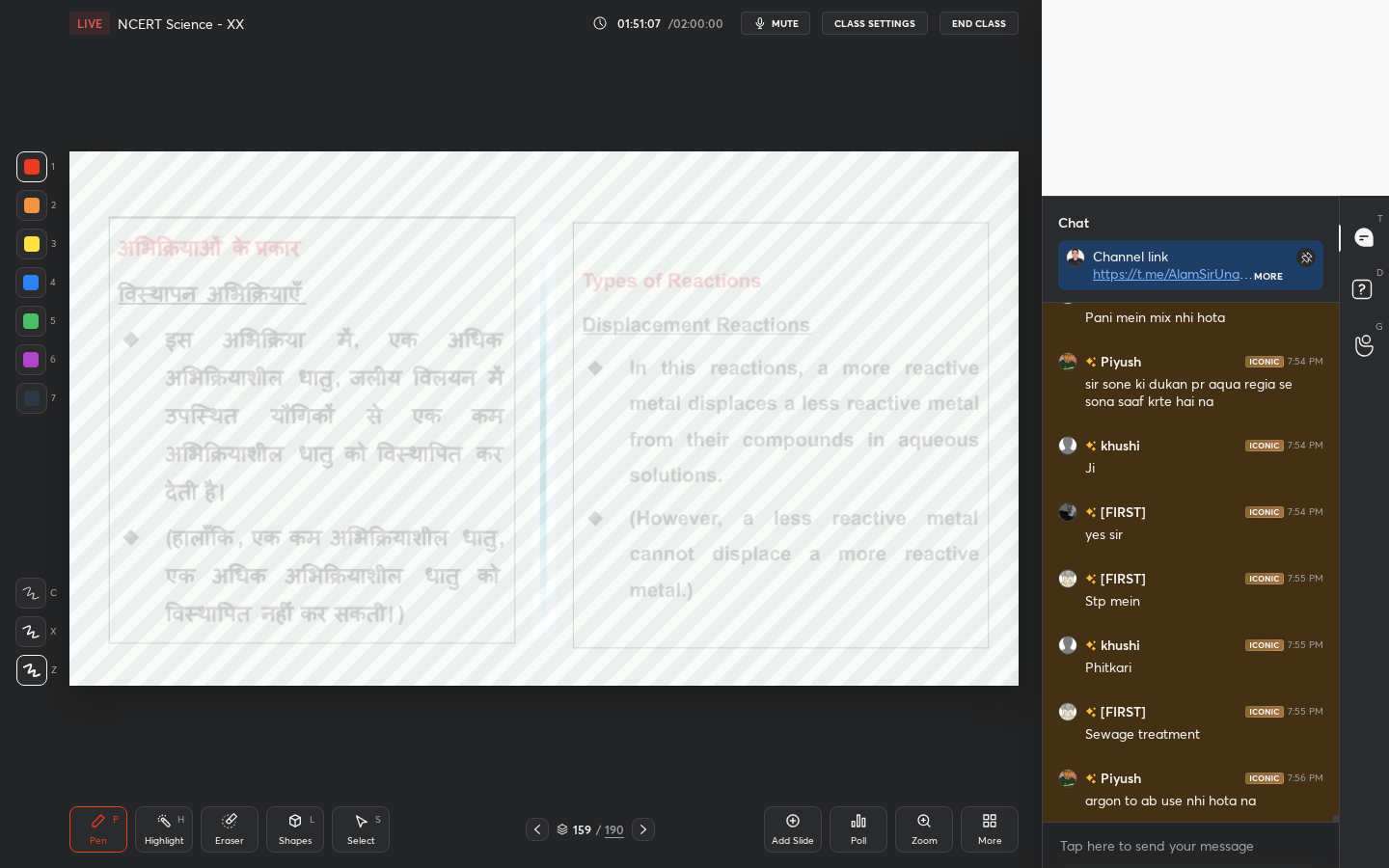 scroll, scrollTop: 0, scrollLeft: 0, axis: both 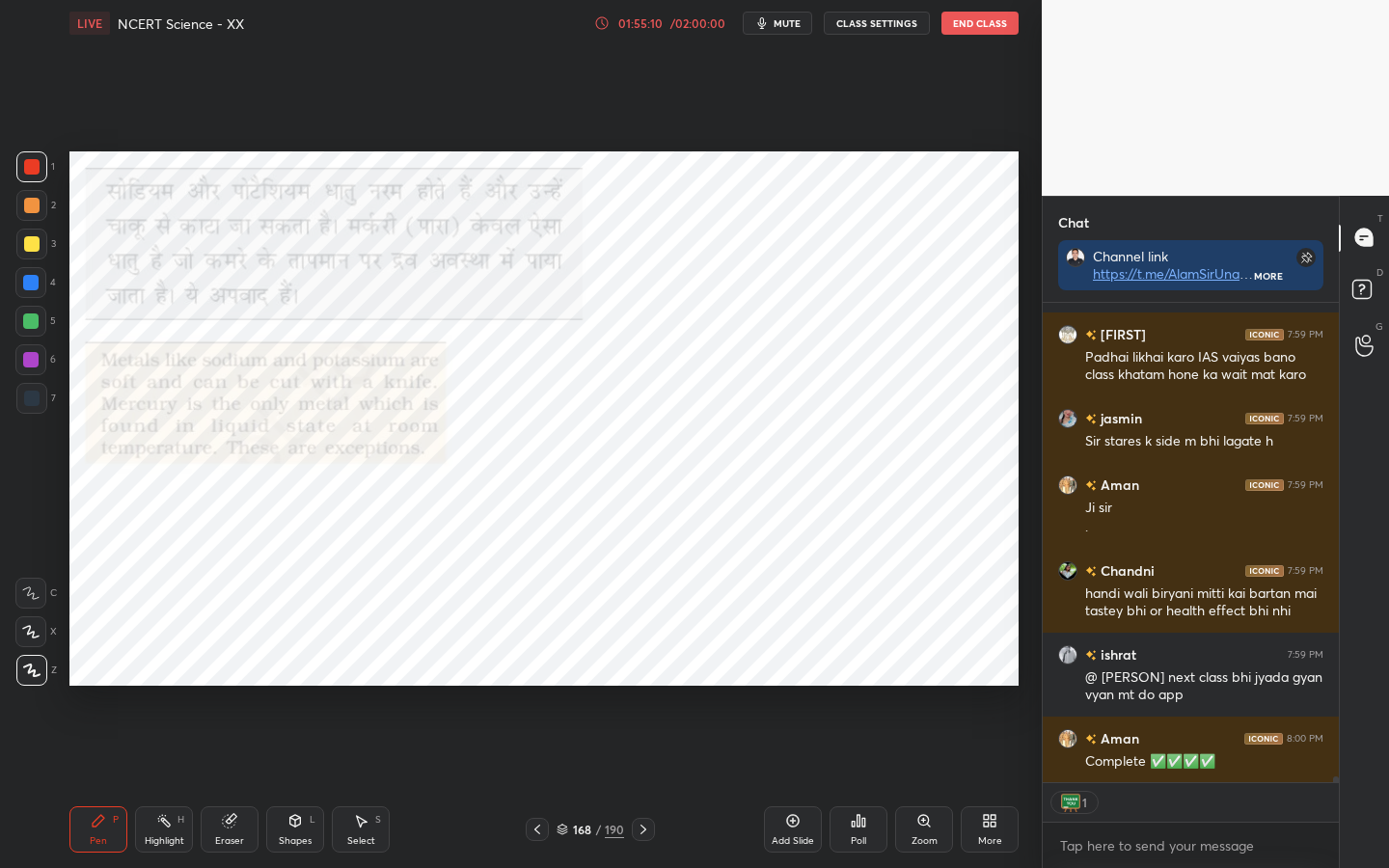 click on "01:55:10" at bounding box center [640, 23] 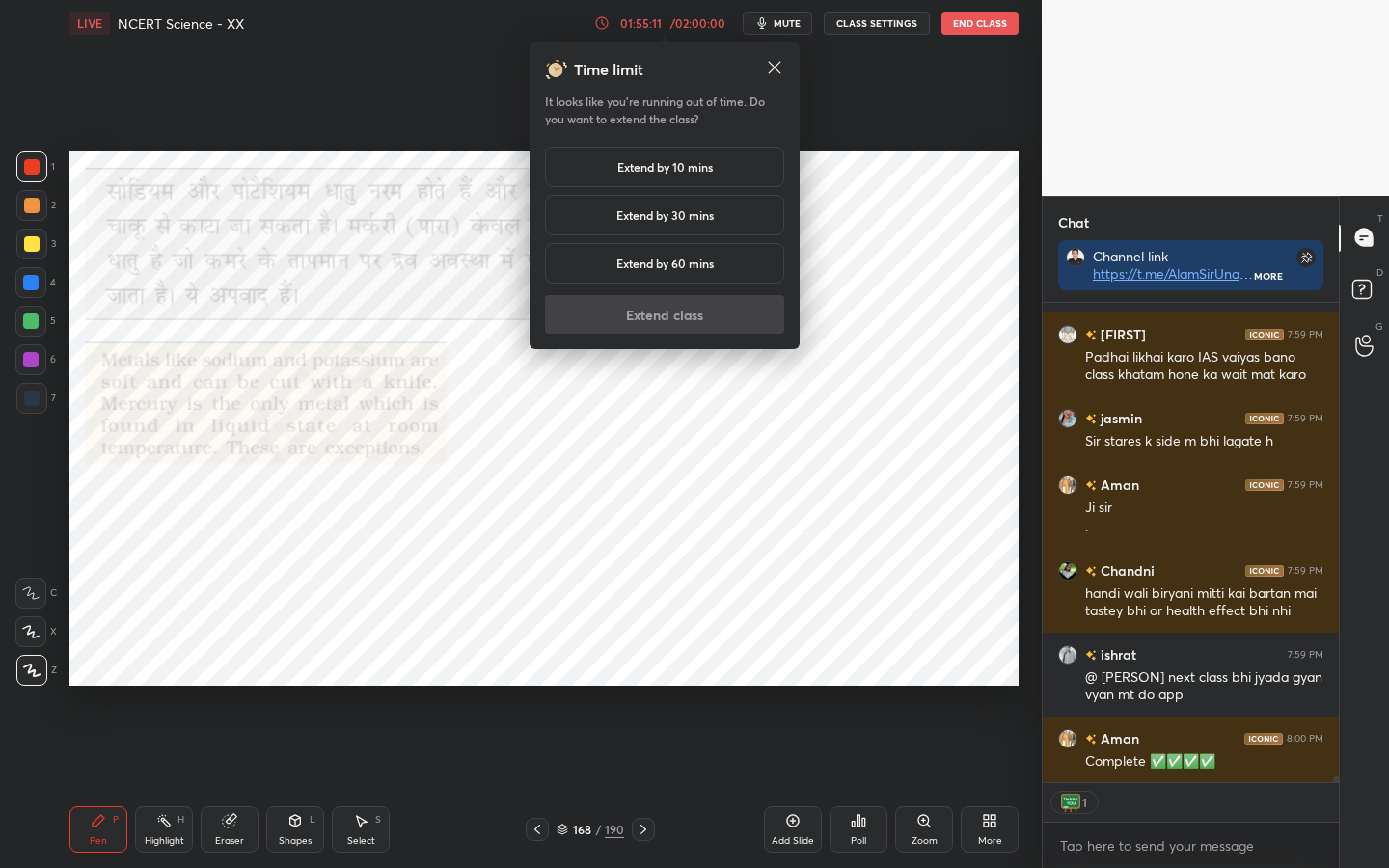 click on "Extend by 10 mins" at bounding box center (665, 167) 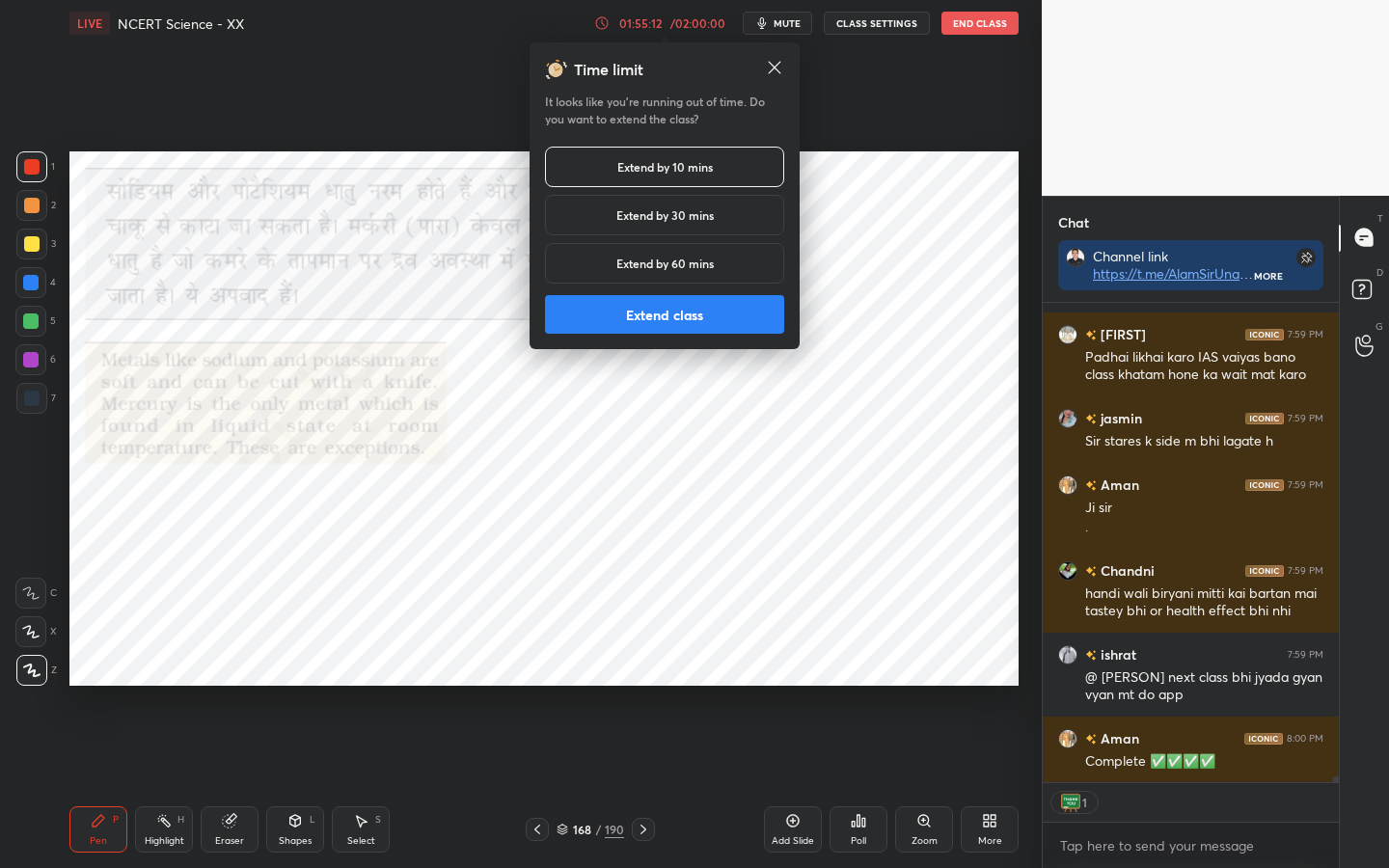 click on "Extend class" at bounding box center (665, 314) 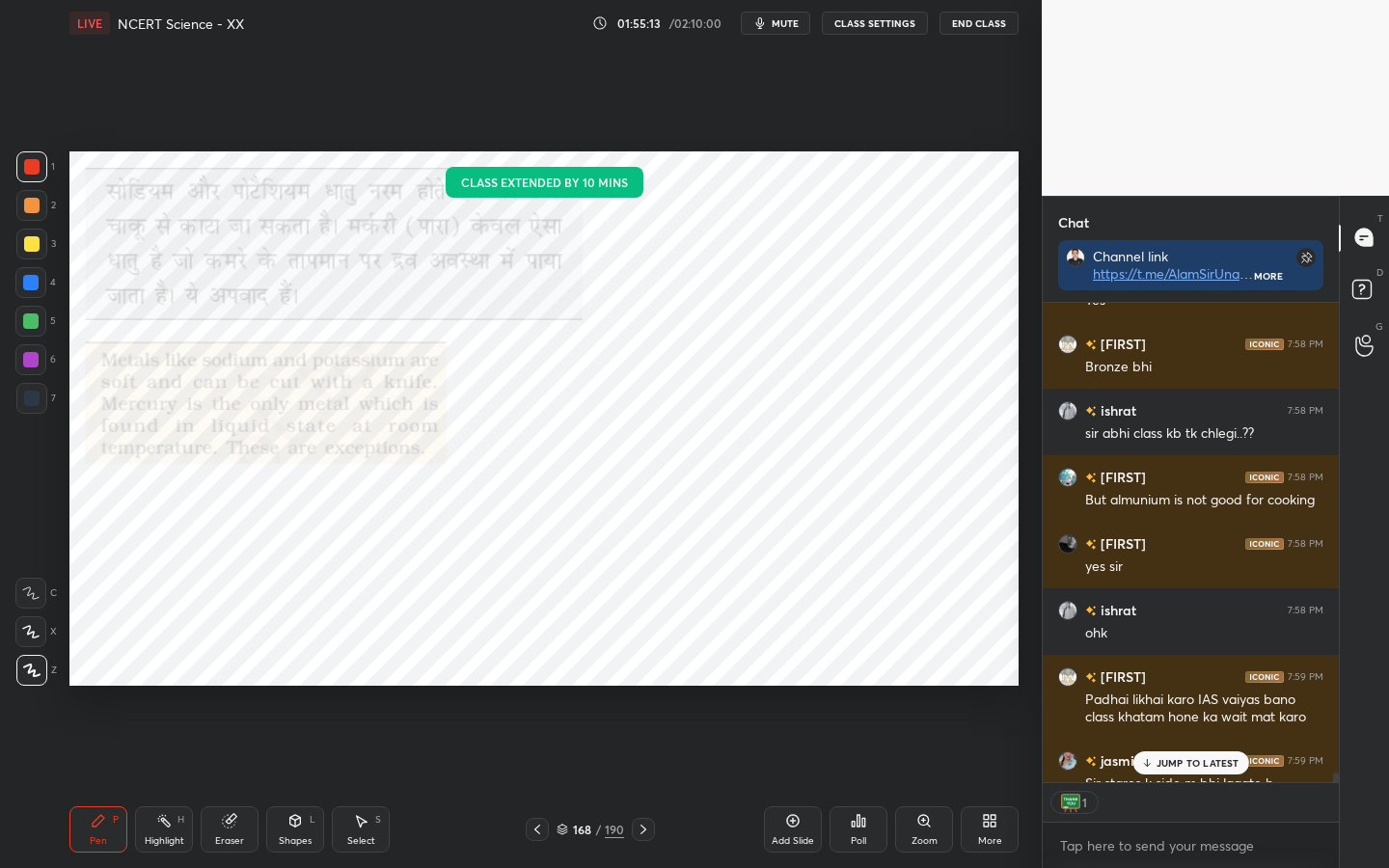 scroll, scrollTop: 39480, scrollLeft: 0, axis: vertical 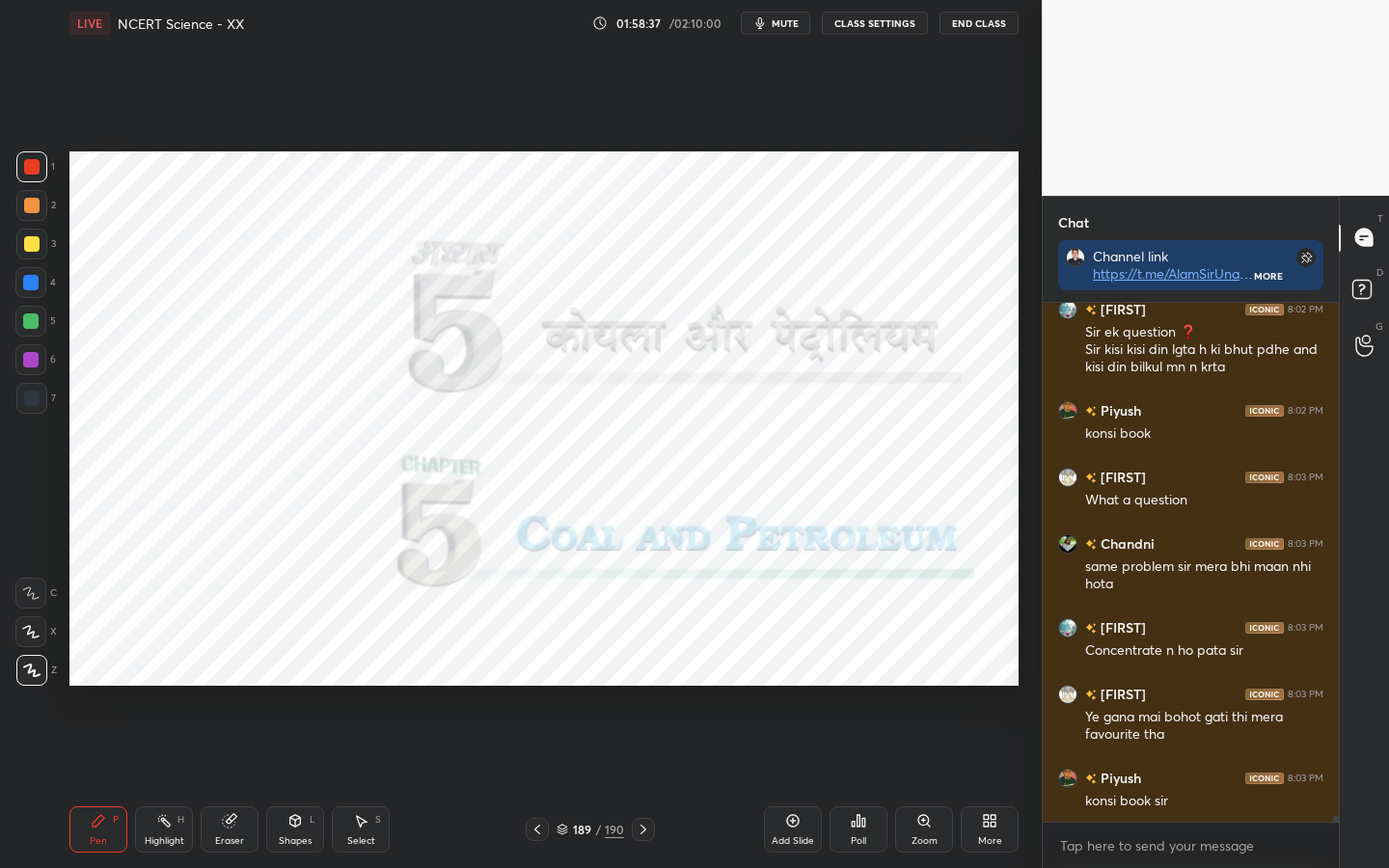 click on "Eraser" at bounding box center [230, 829] 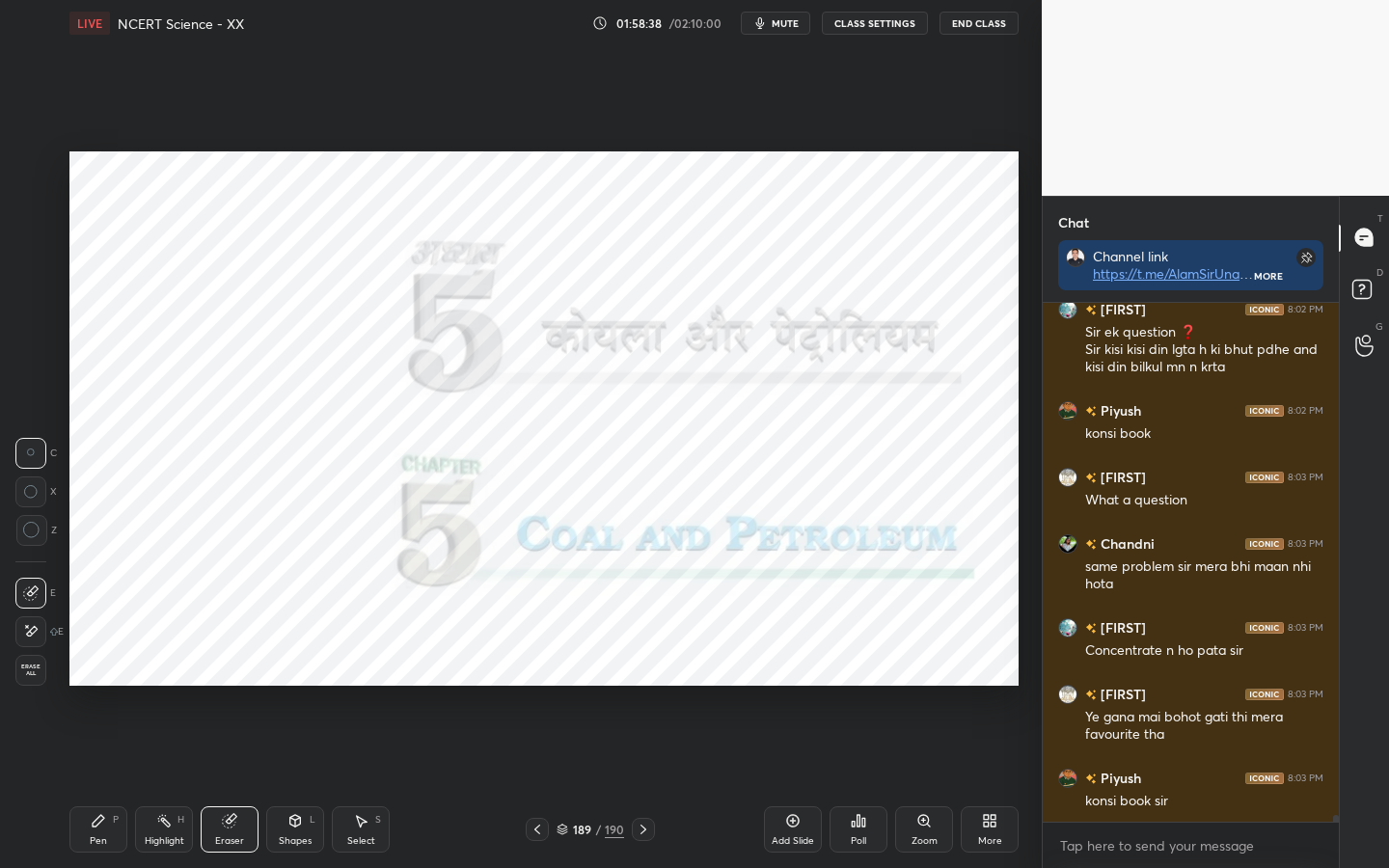 click on "Erase all" at bounding box center [31, 670] 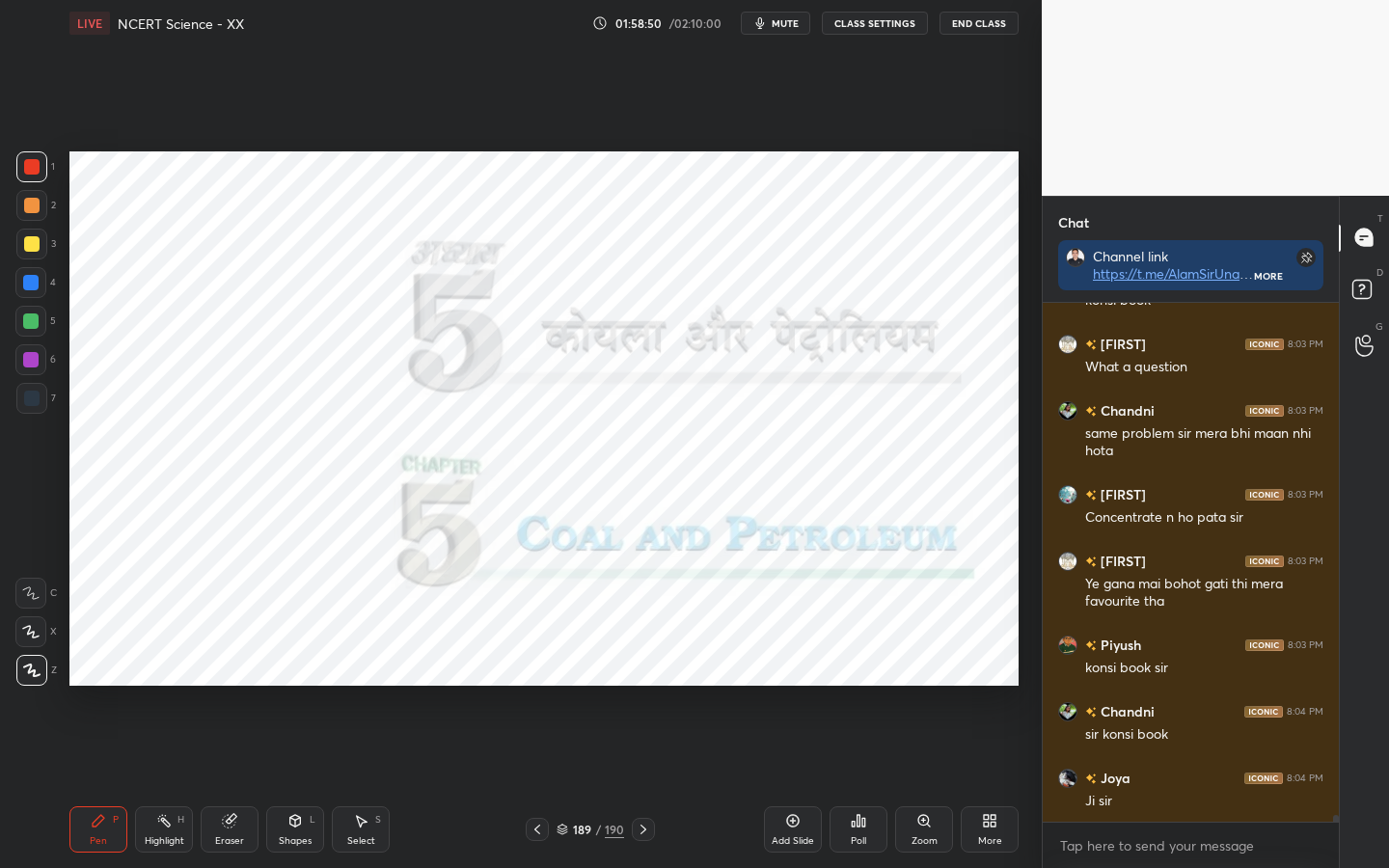 scroll, scrollTop: 42440, scrollLeft: 0, axis: vertical 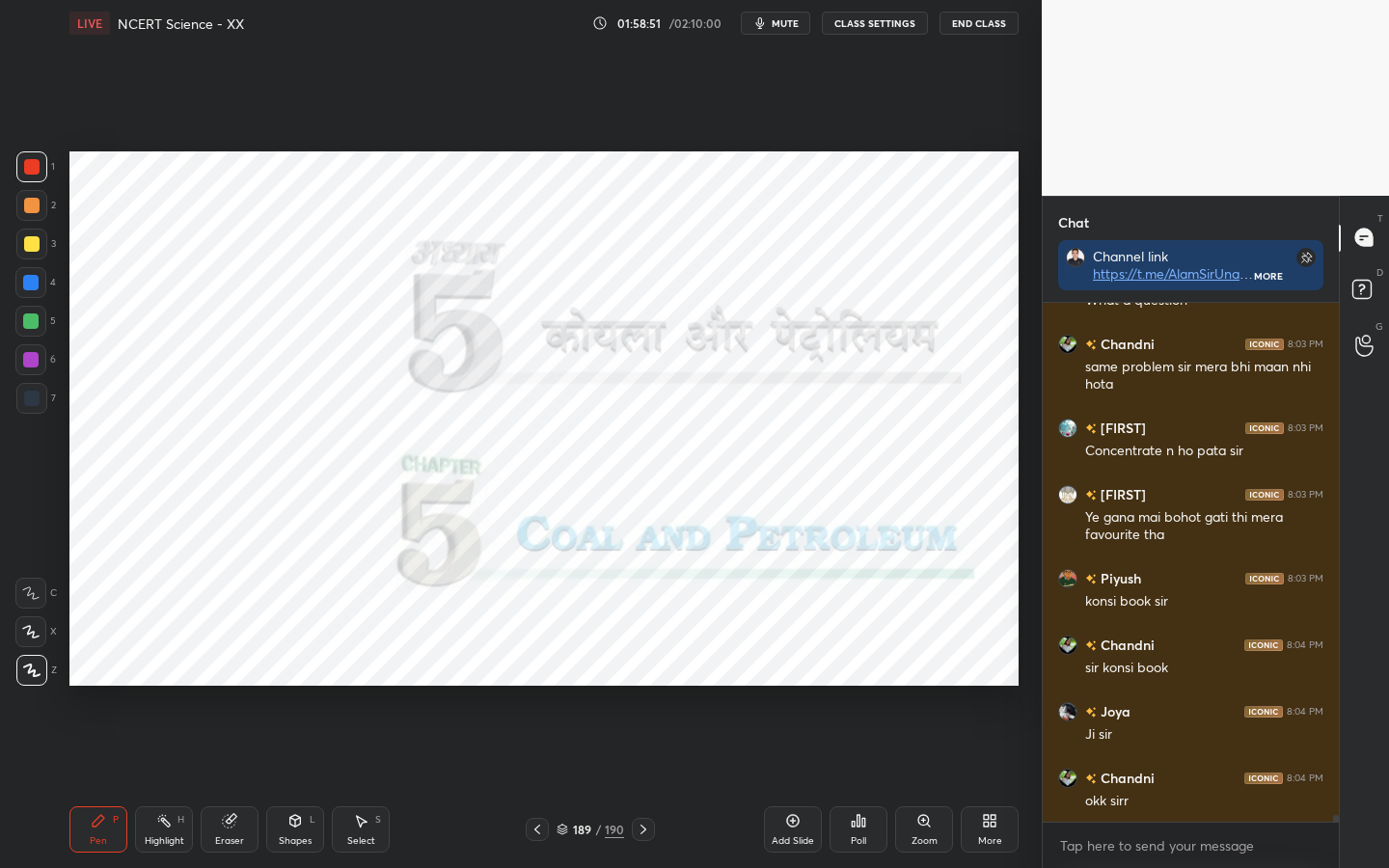 click on "190" at bounding box center (614, 829) 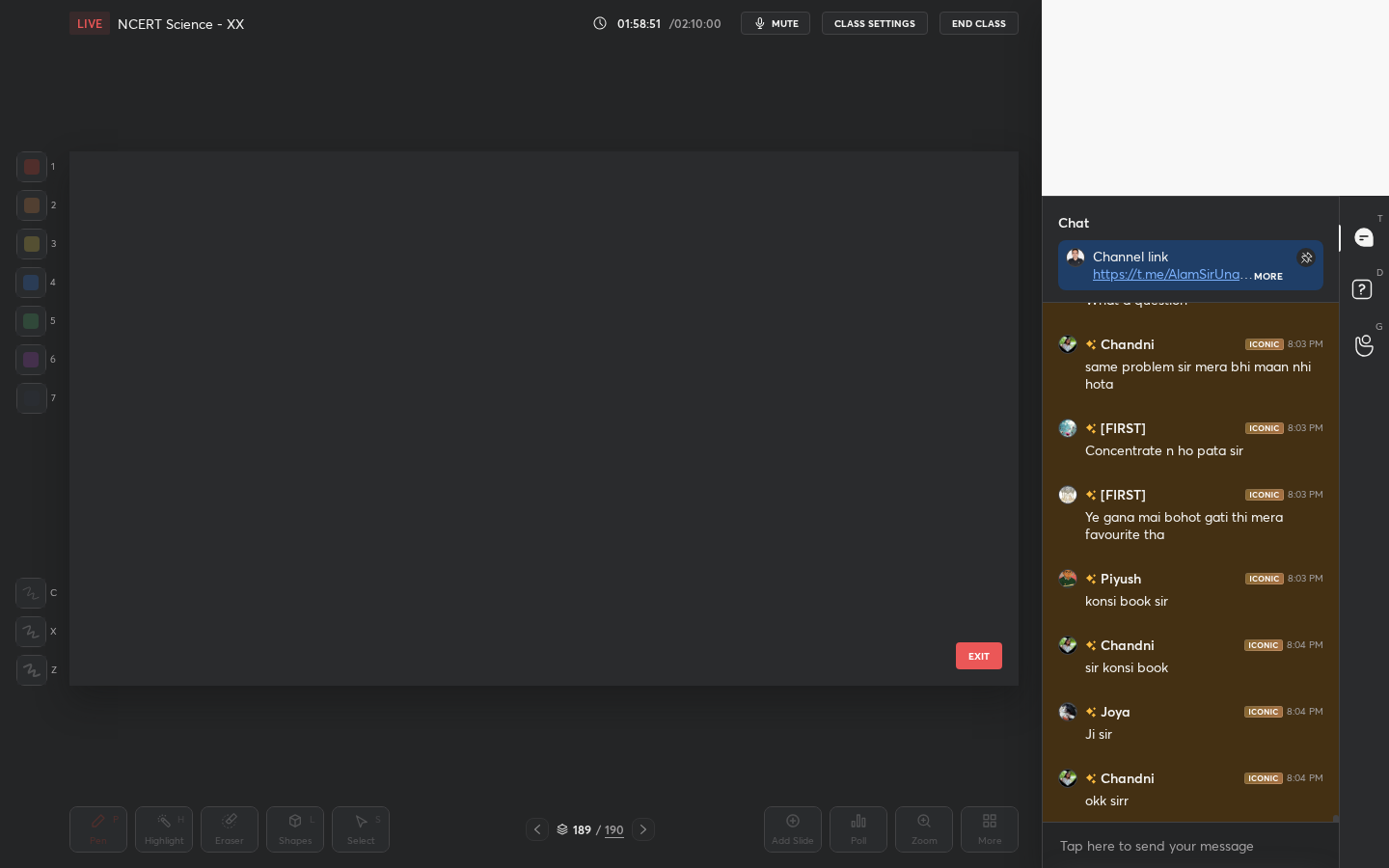 scroll, scrollTop: 9764, scrollLeft: 0, axis: vertical 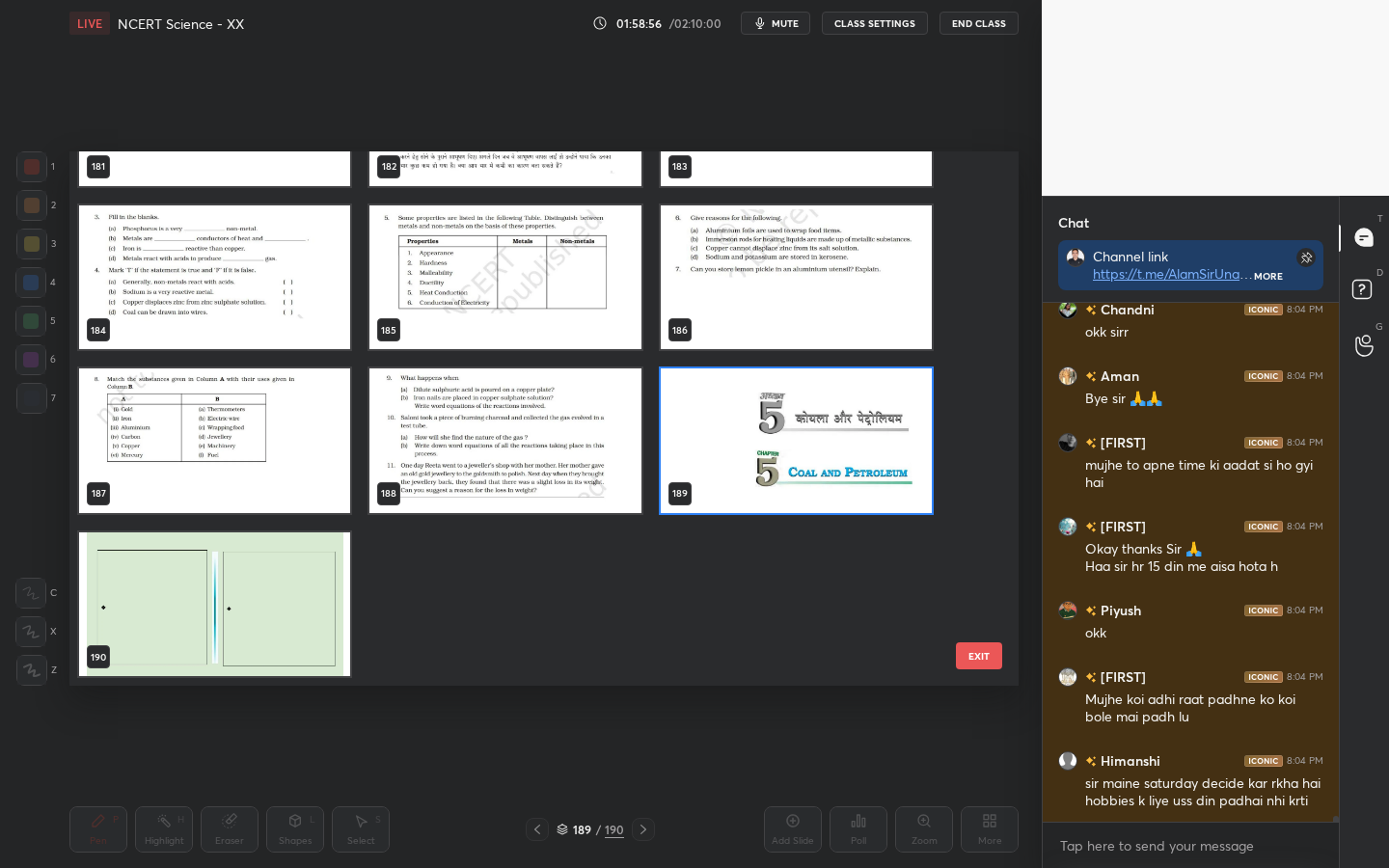click on "EXIT" at bounding box center (979, 656) 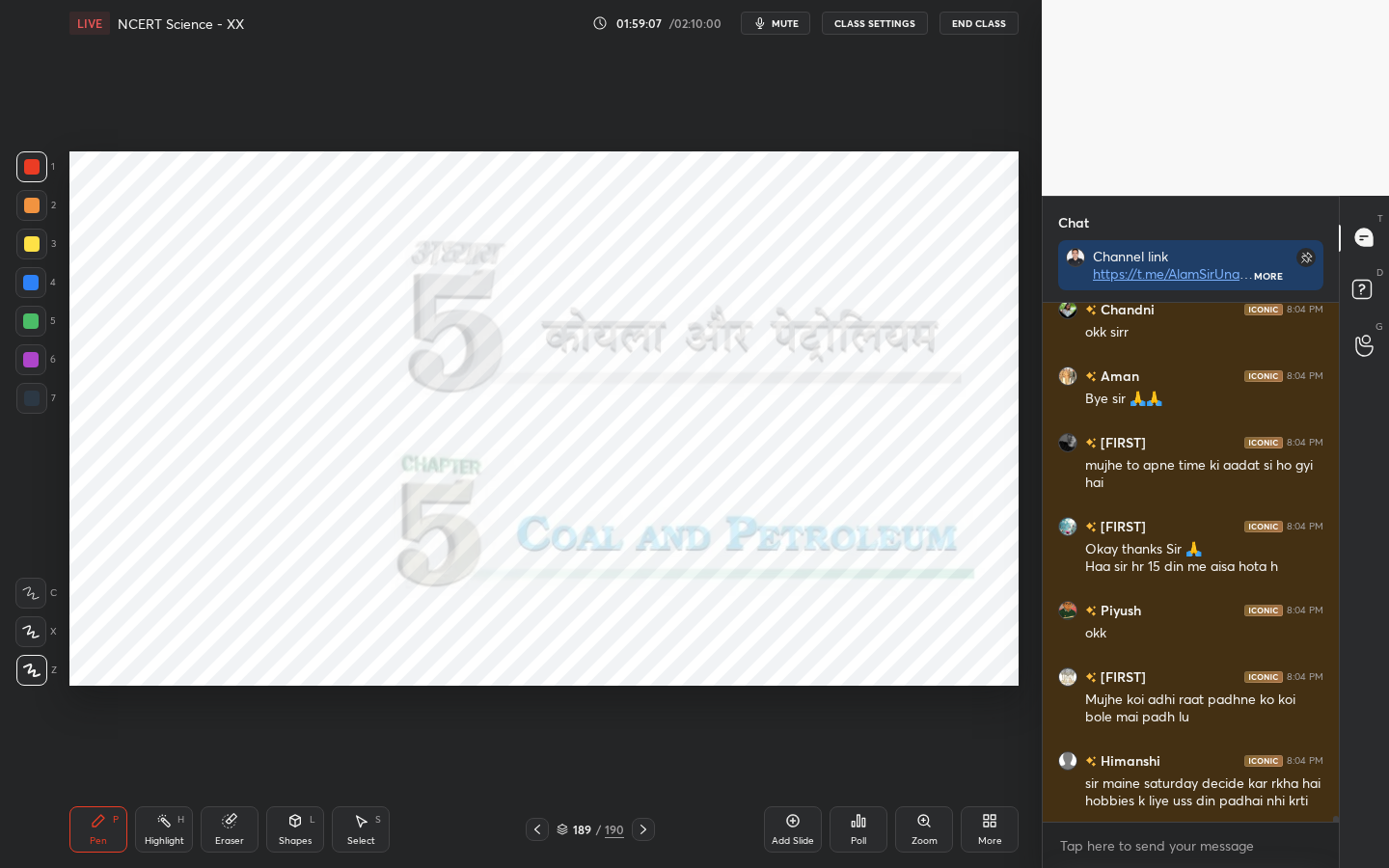 click on "Setting up your live class Poll for   secs No correct answer Start poll" at bounding box center [544, 419] 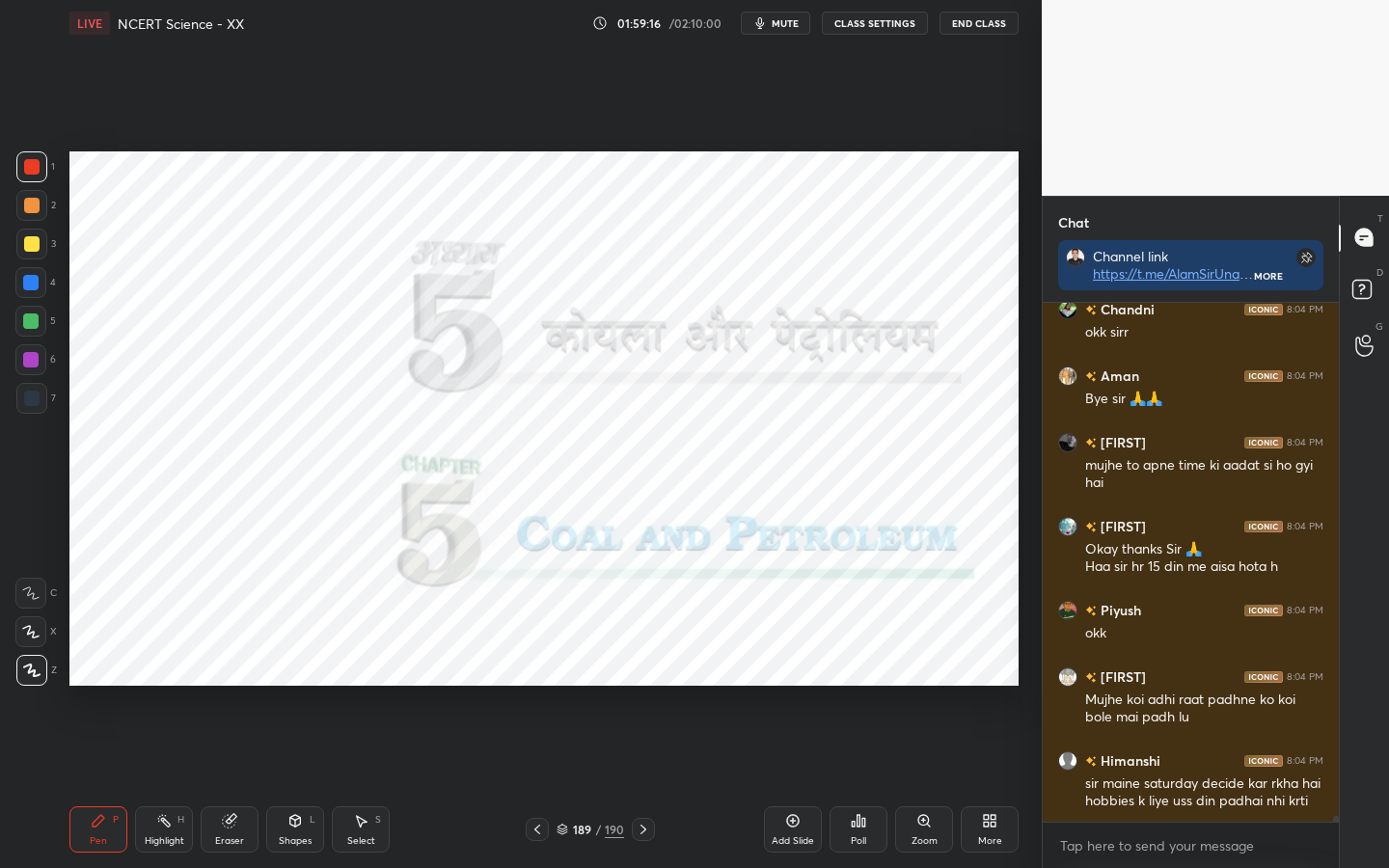 scroll, scrollTop: 42976, scrollLeft: 0, axis: vertical 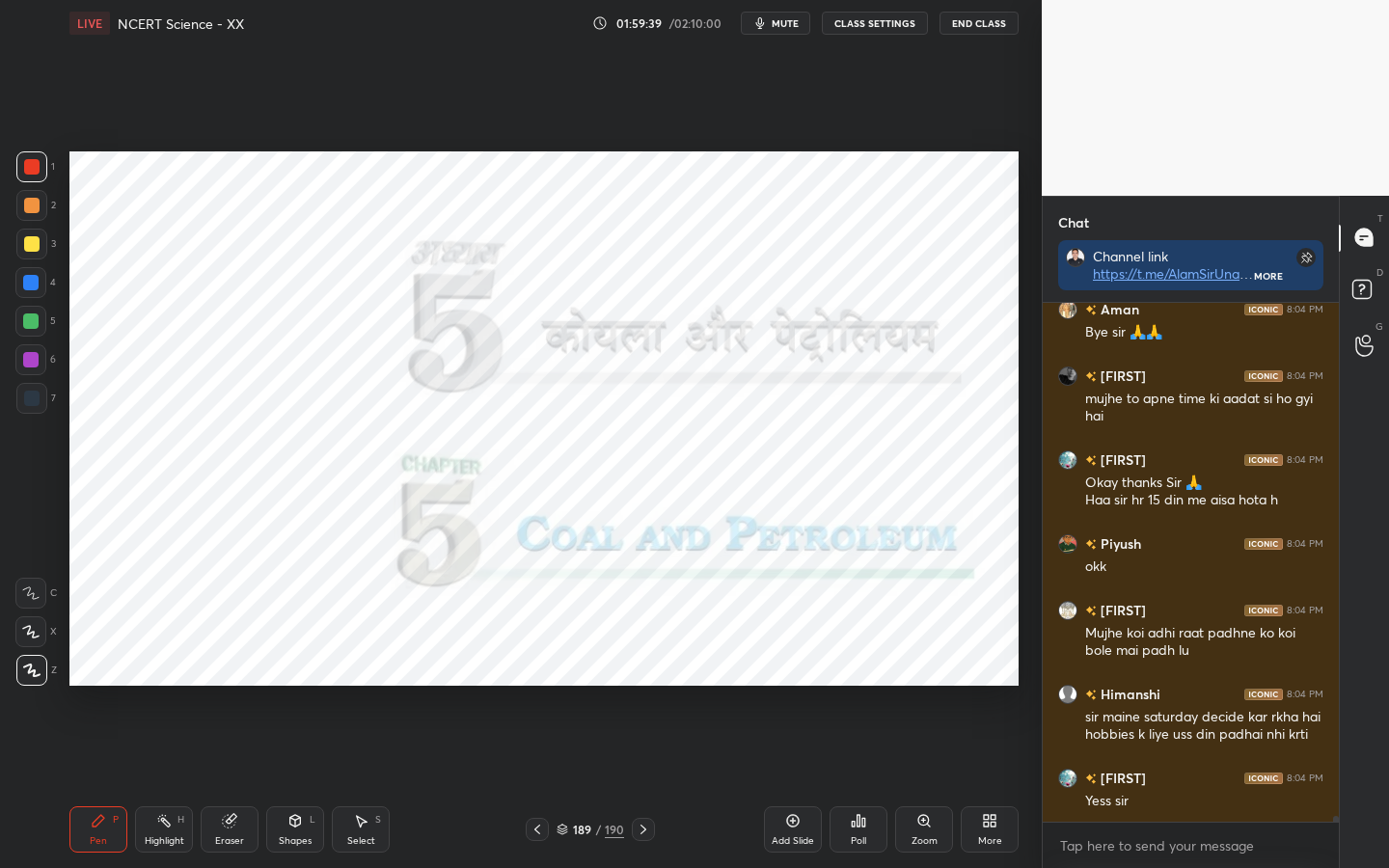click on "Eraser" at bounding box center [230, 841] 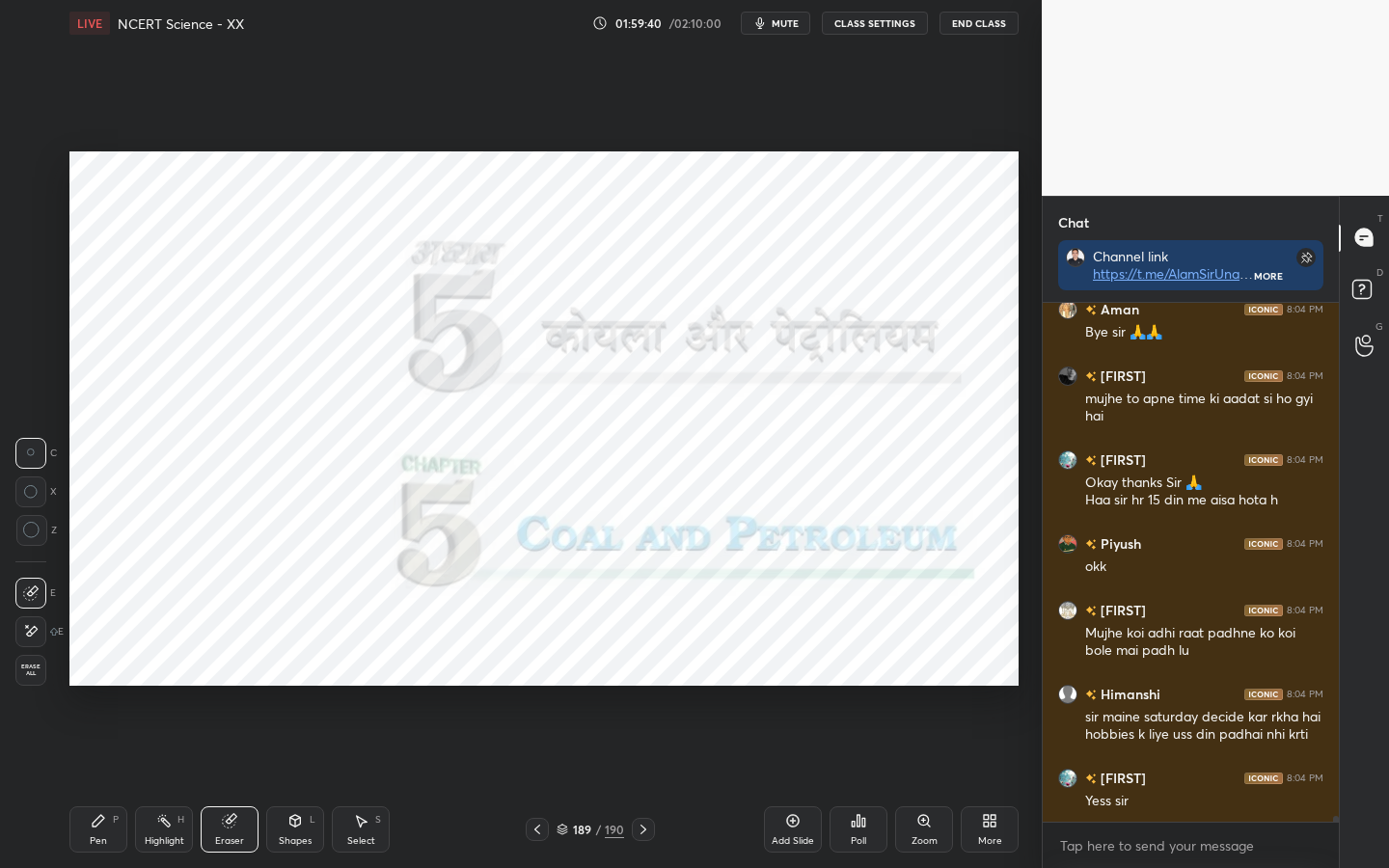 click on "Erase all" at bounding box center [31, 670] 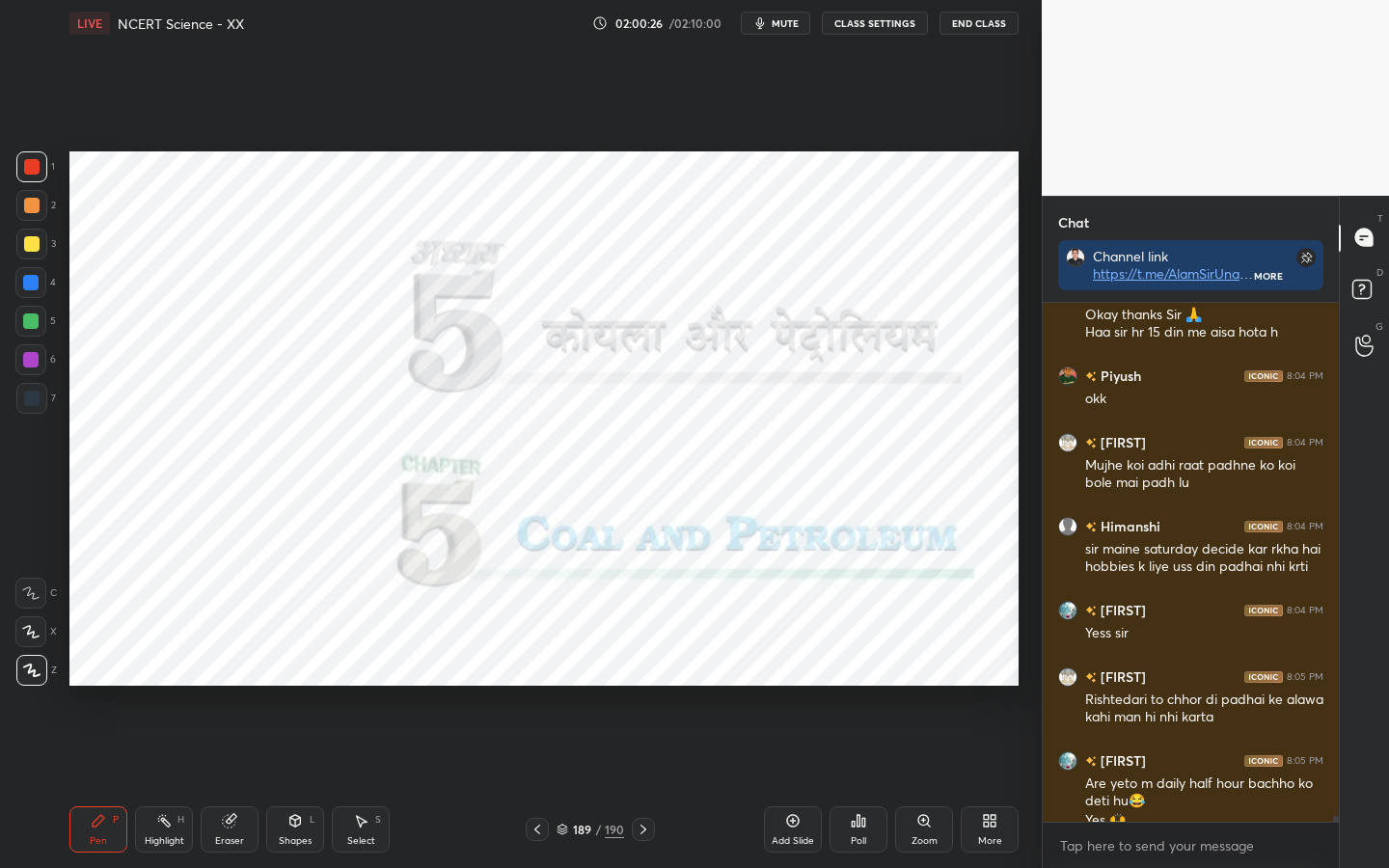 scroll, scrollTop: 43163, scrollLeft: 0, axis: vertical 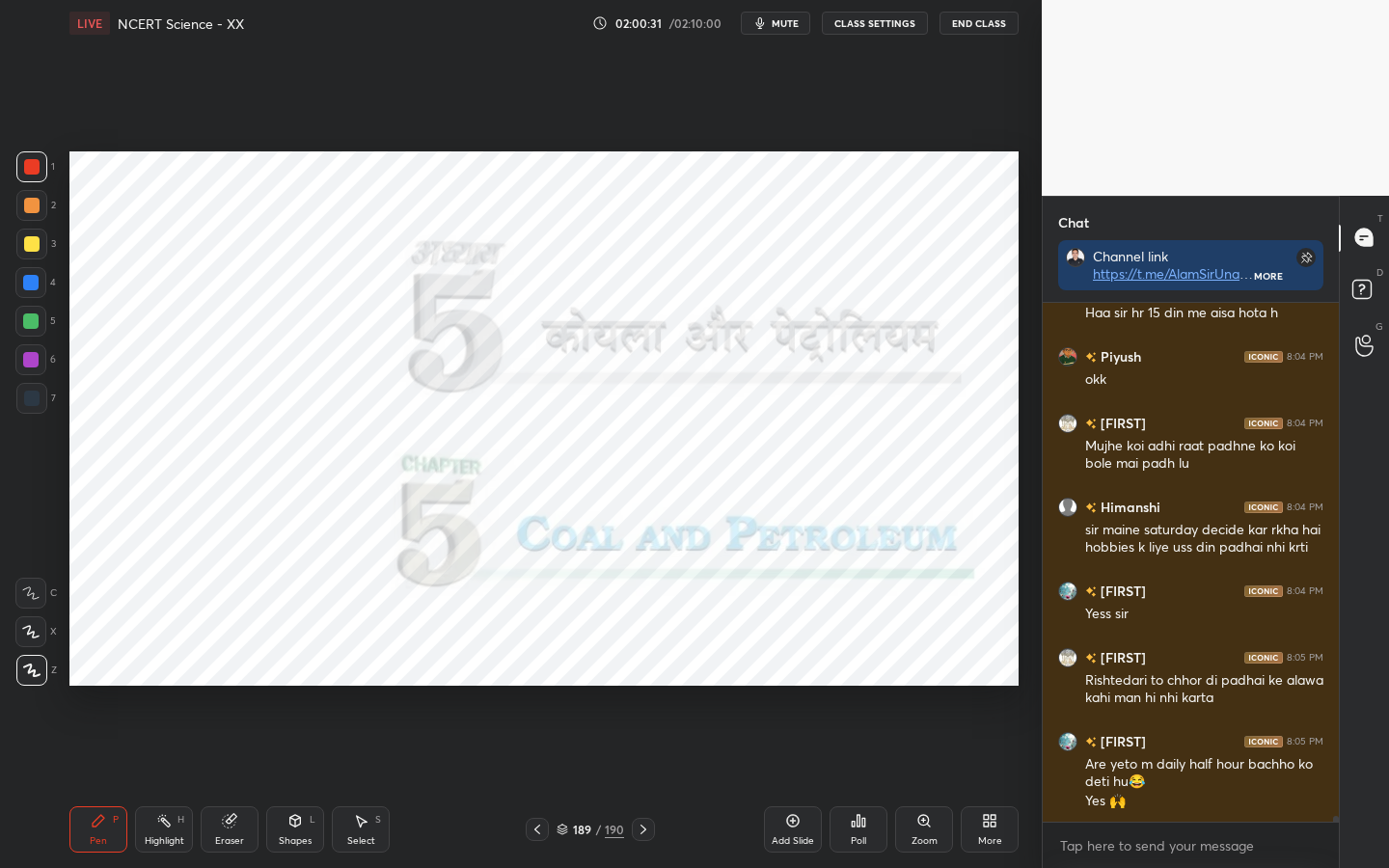 click on "End Class" at bounding box center [979, 23] 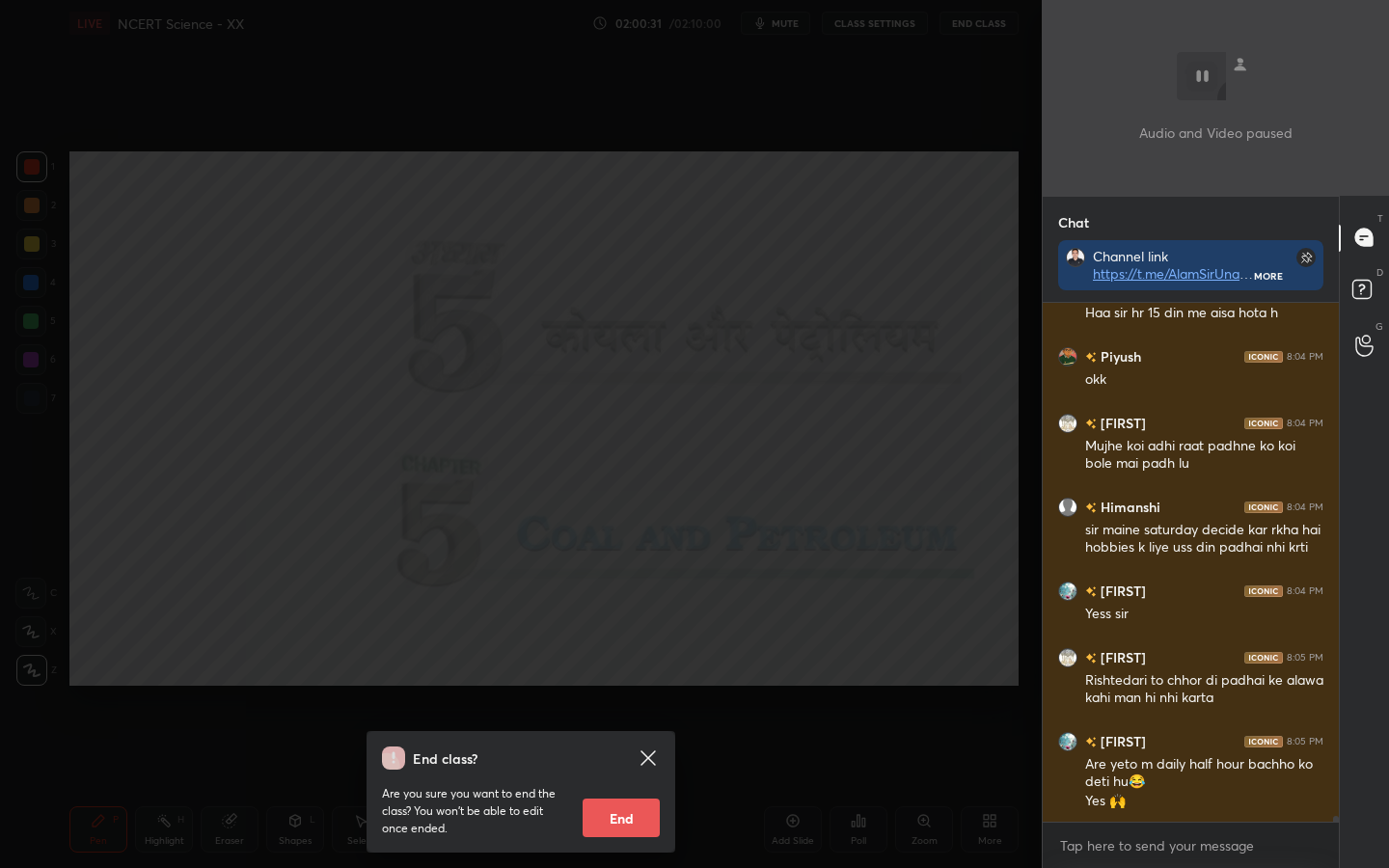 scroll, scrollTop: 43229, scrollLeft: 0, axis: vertical 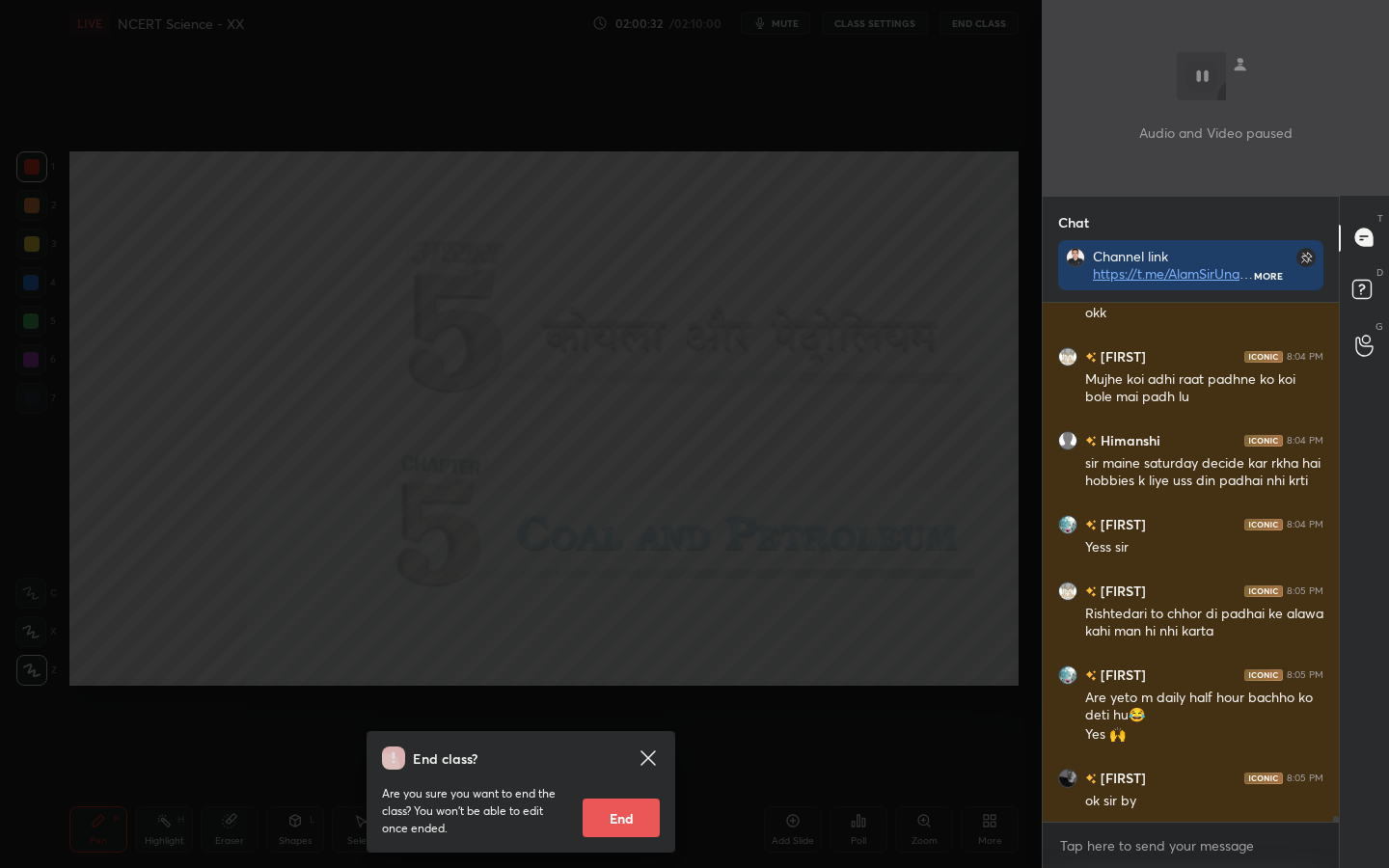 click on "End" at bounding box center [621, 818] 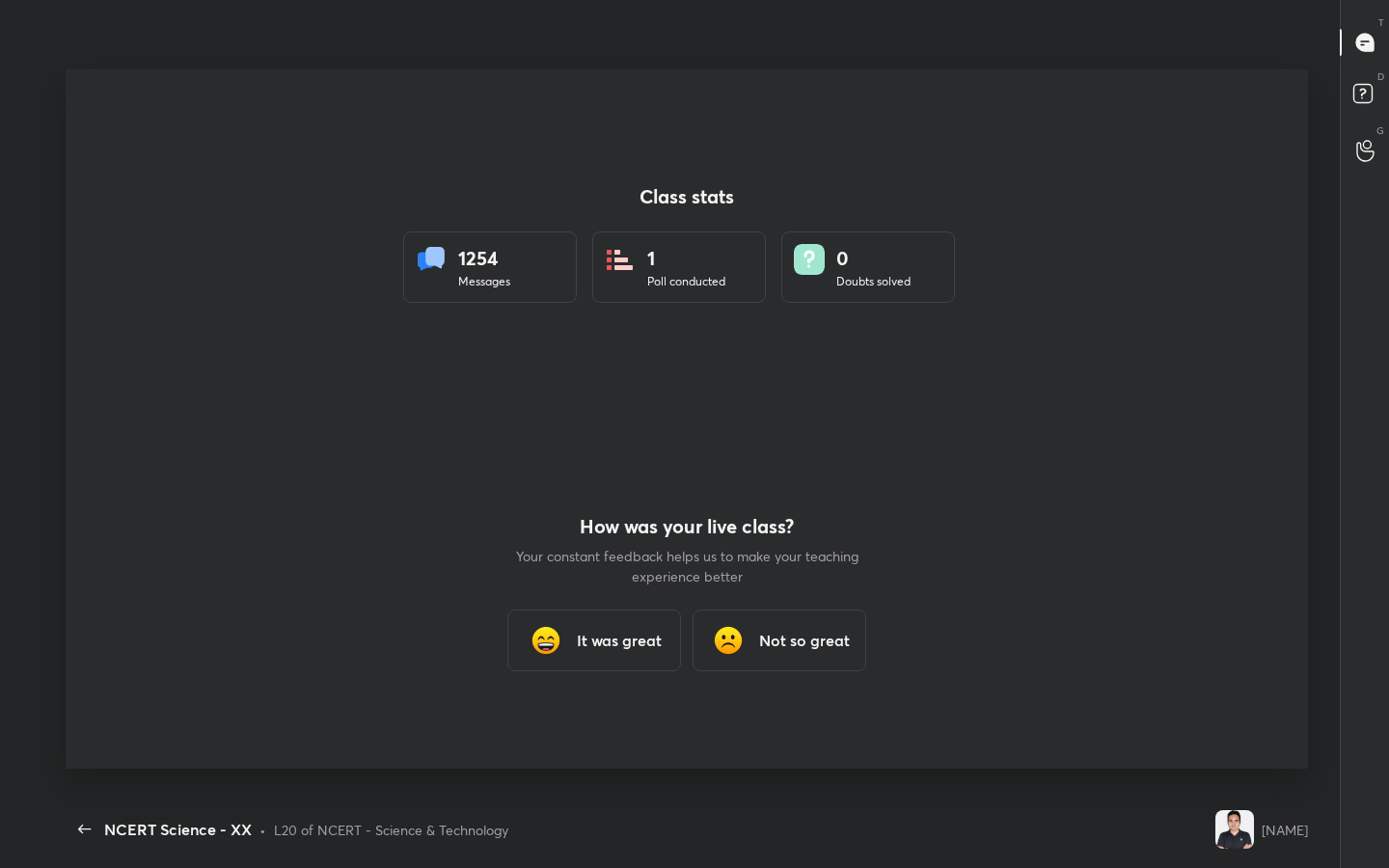 scroll, scrollTop: 0, scrollLeft: 0, axis: both 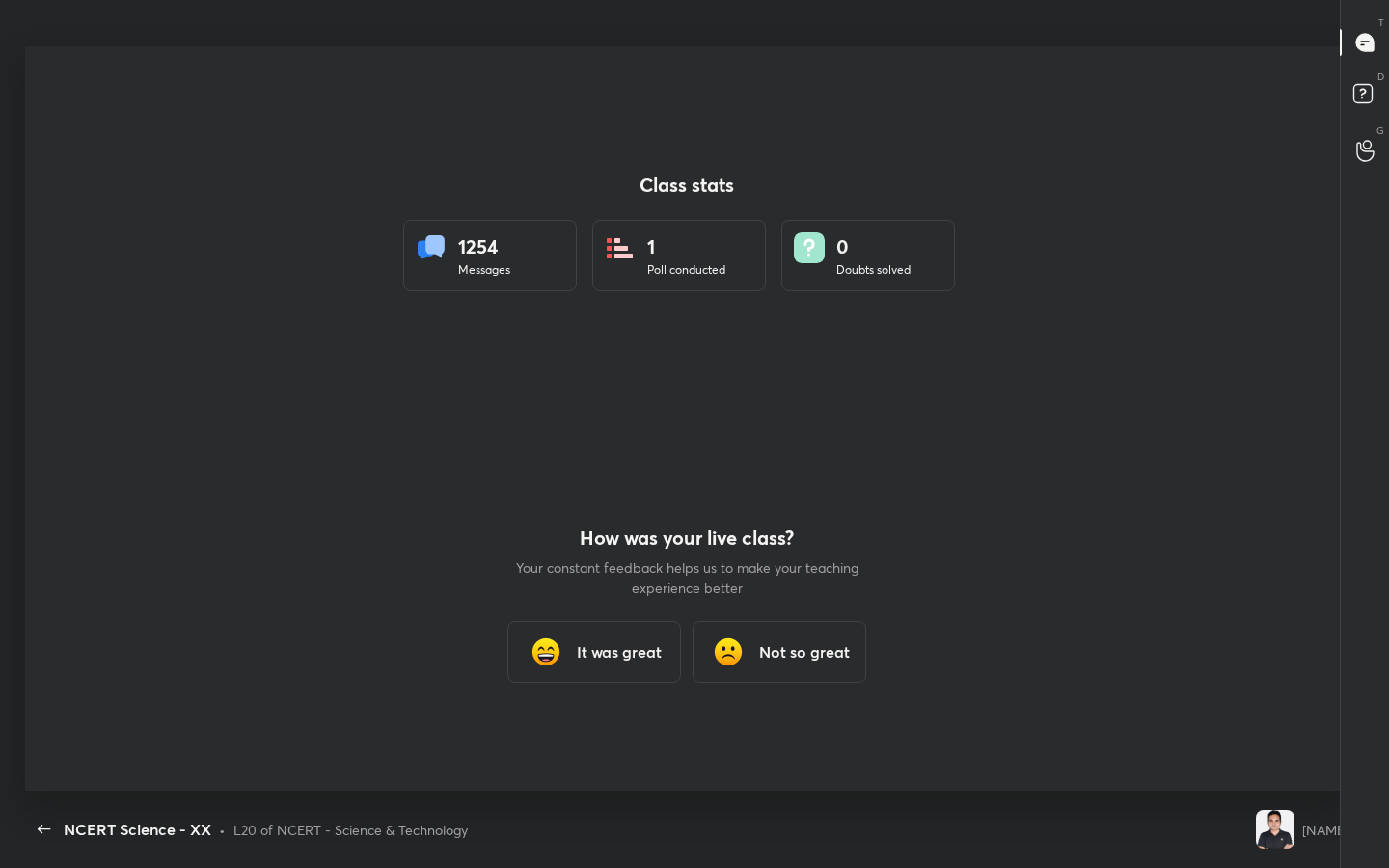 click on "It was great" at bounding box center (619, 652) 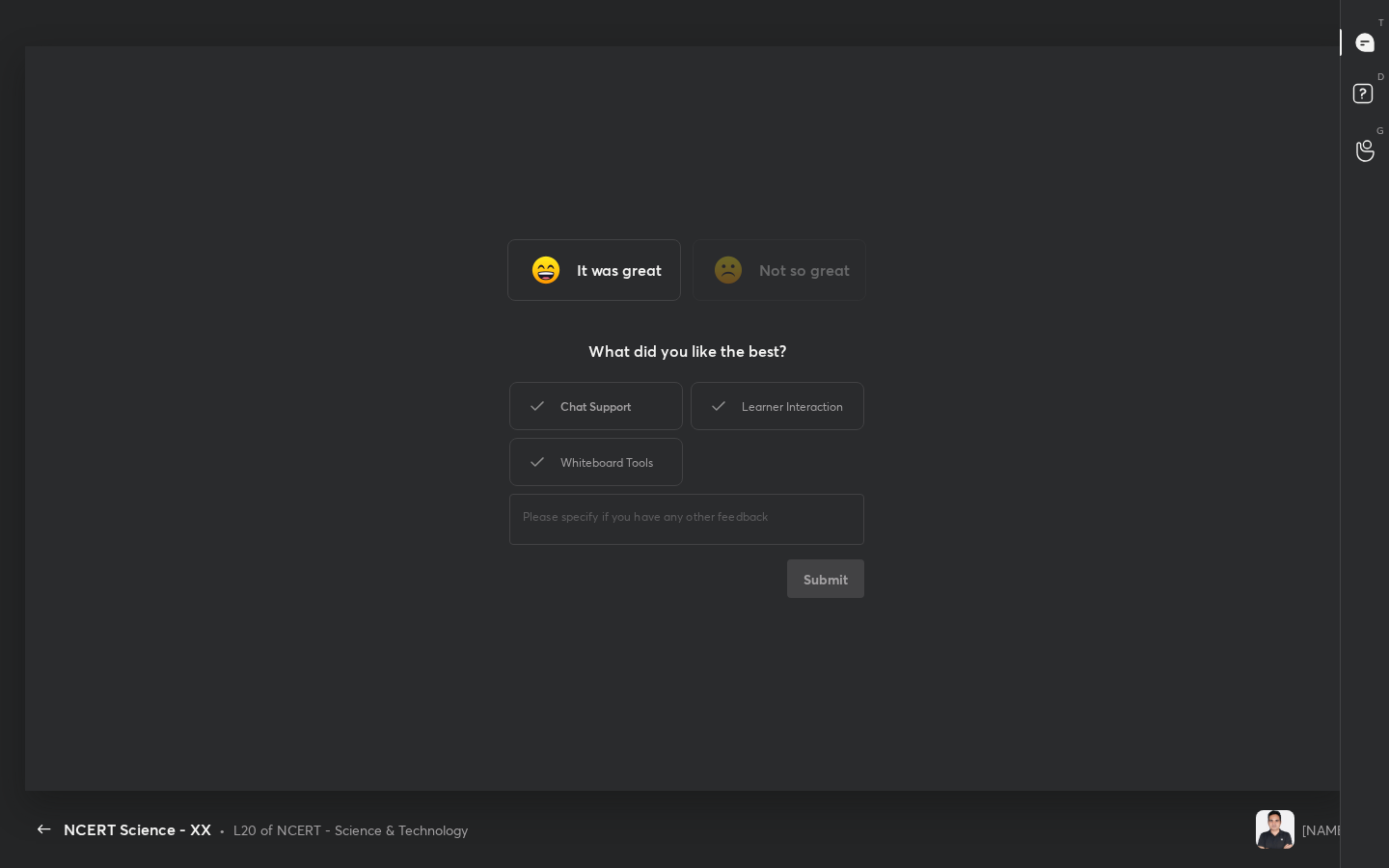 click on "Chat Support" at bounding box center (596, 406) 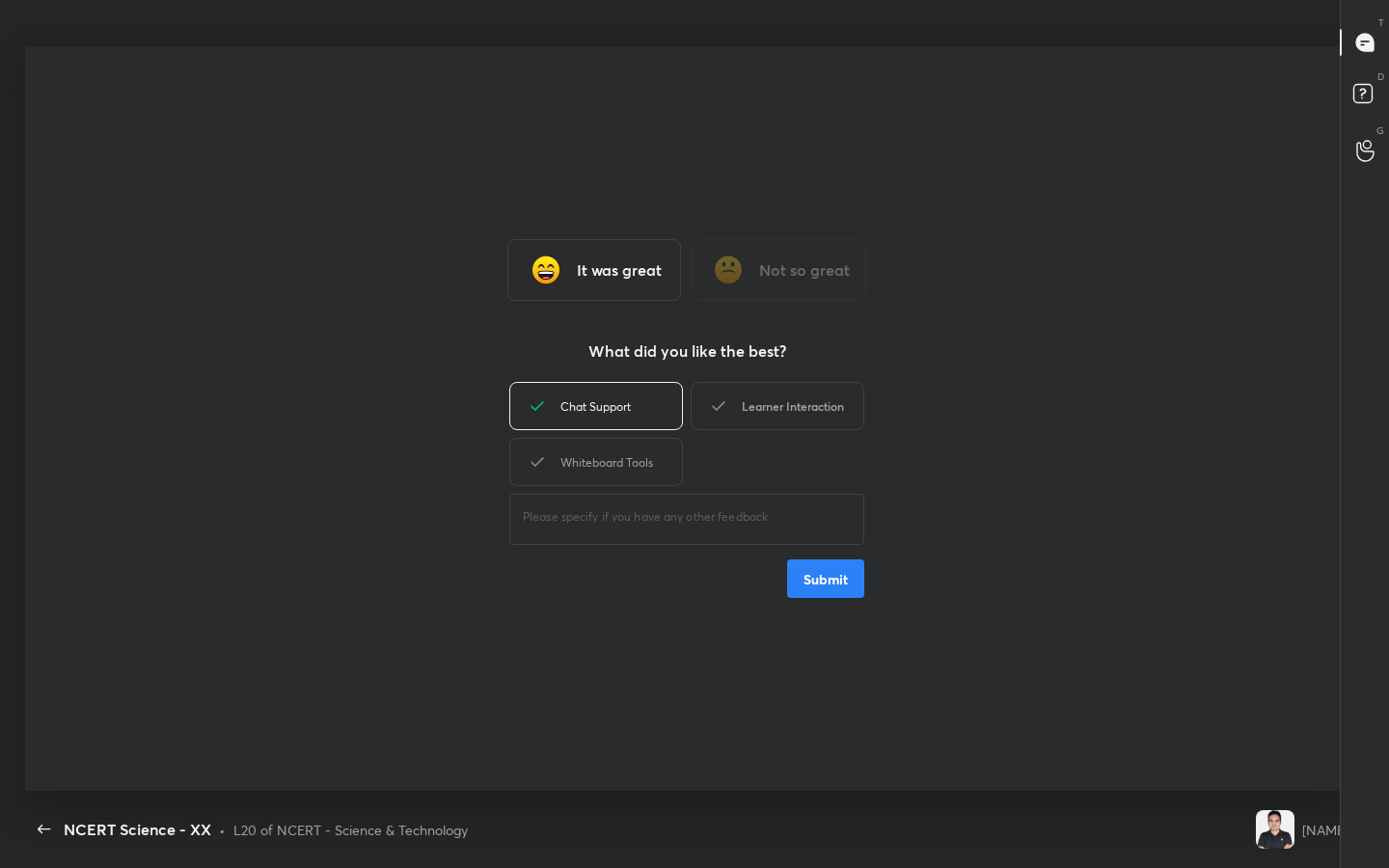 click on "Learner Interaction" at bounding box center (777, 406) 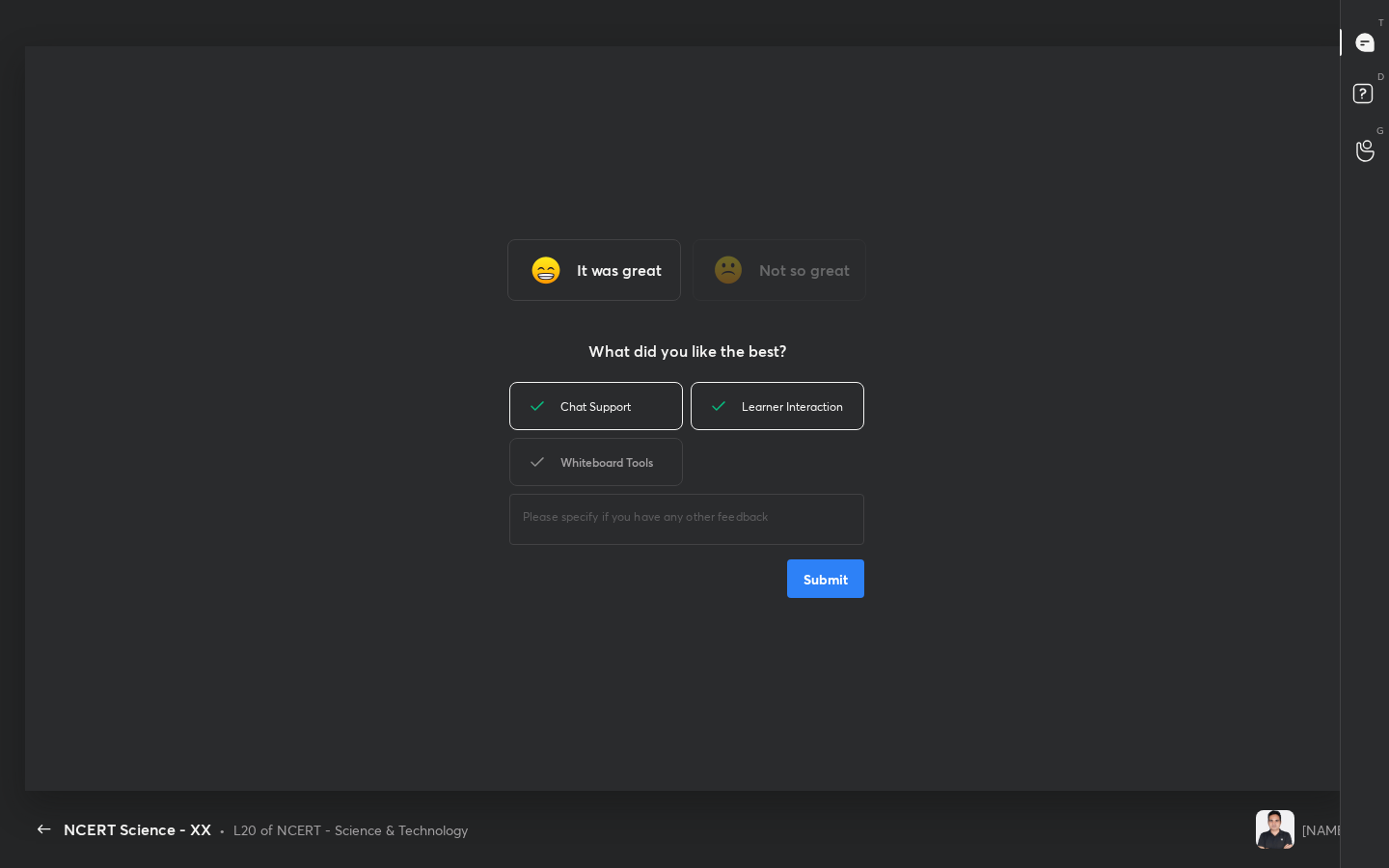 click on "Whiteboard Tools" at bounding box center (596, 462) 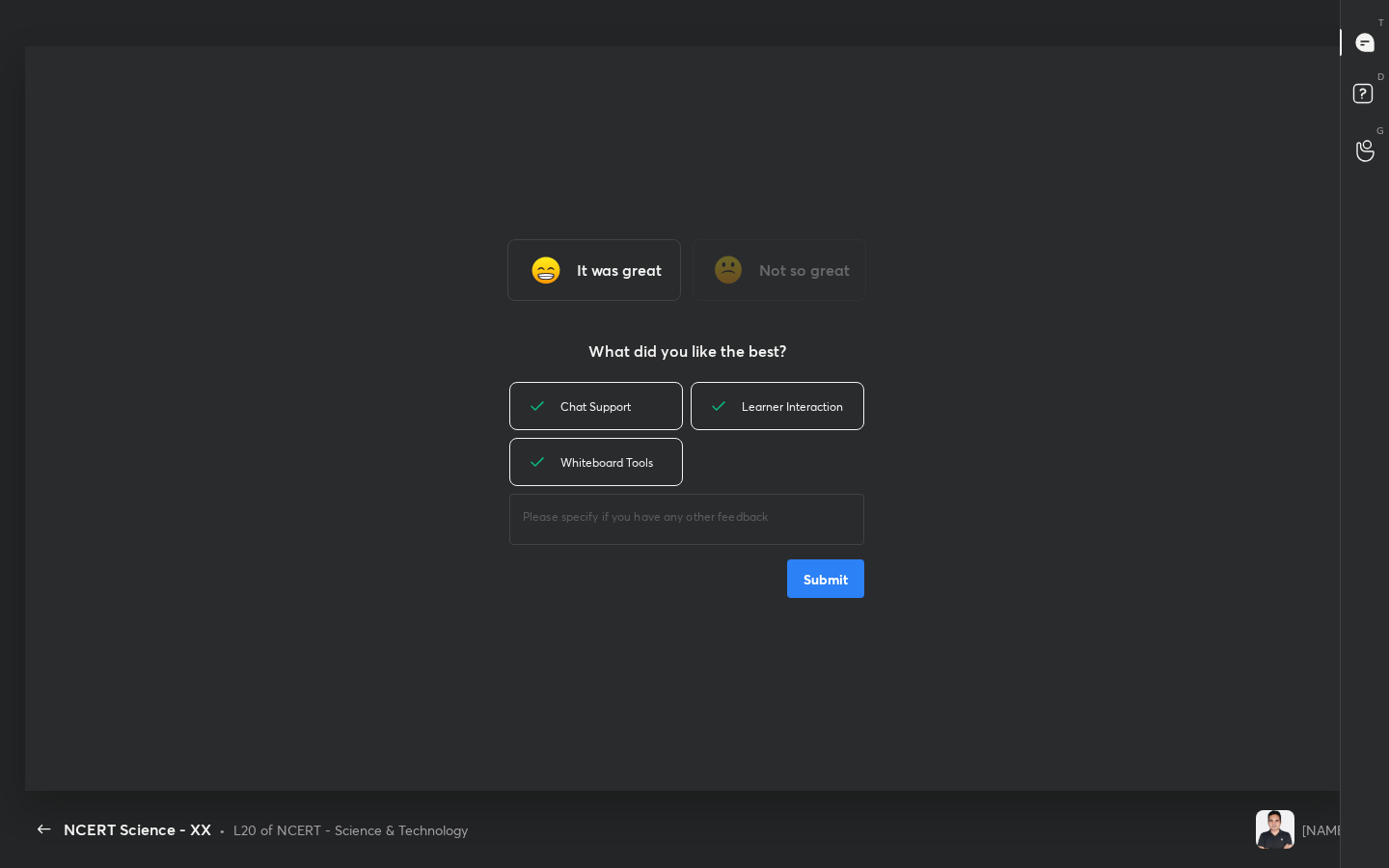 click on "Submit" at bounding box center [826, 579] 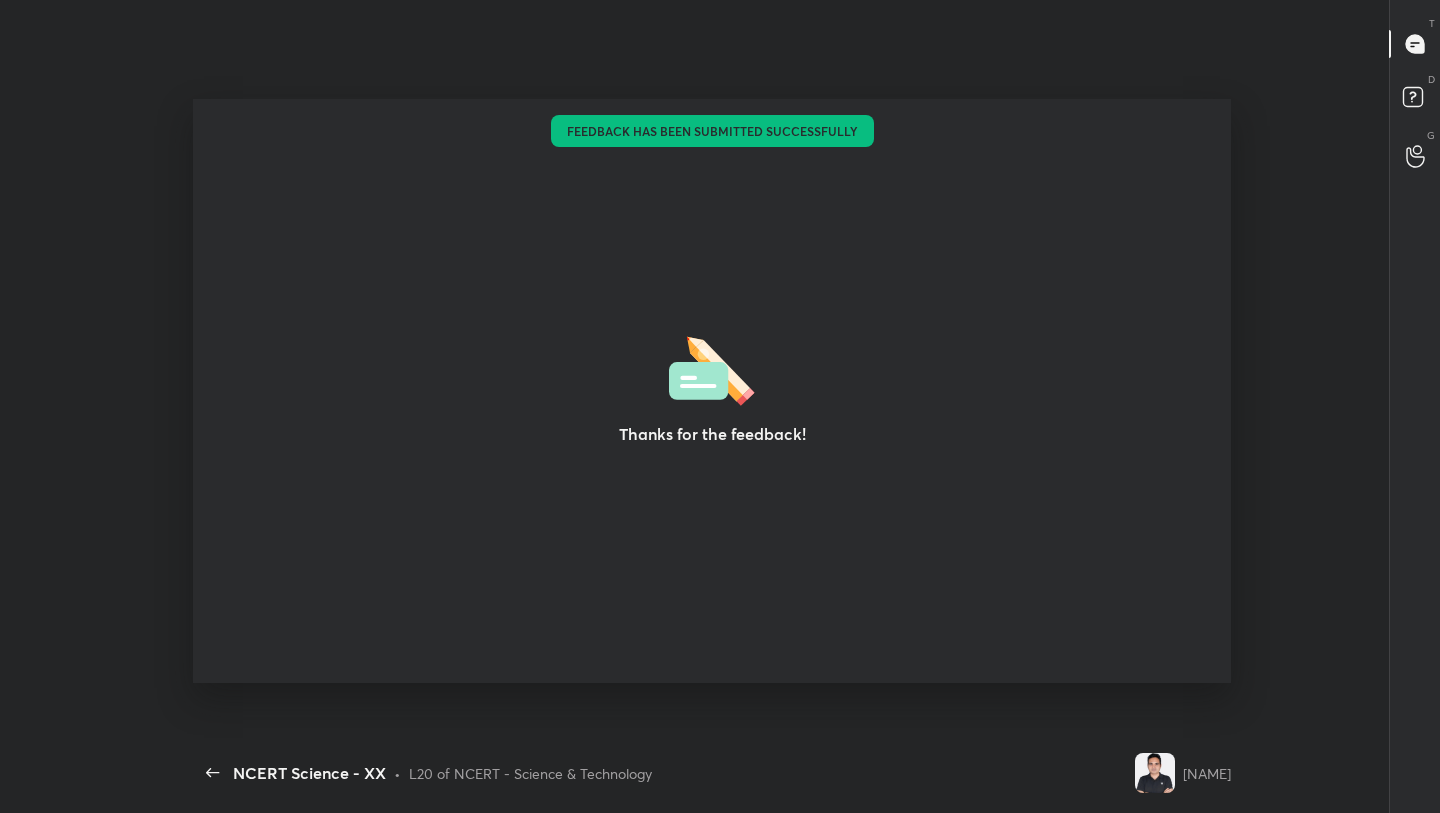 scroll, scrollTop: 584, scrollLeft: 1424, axis: both 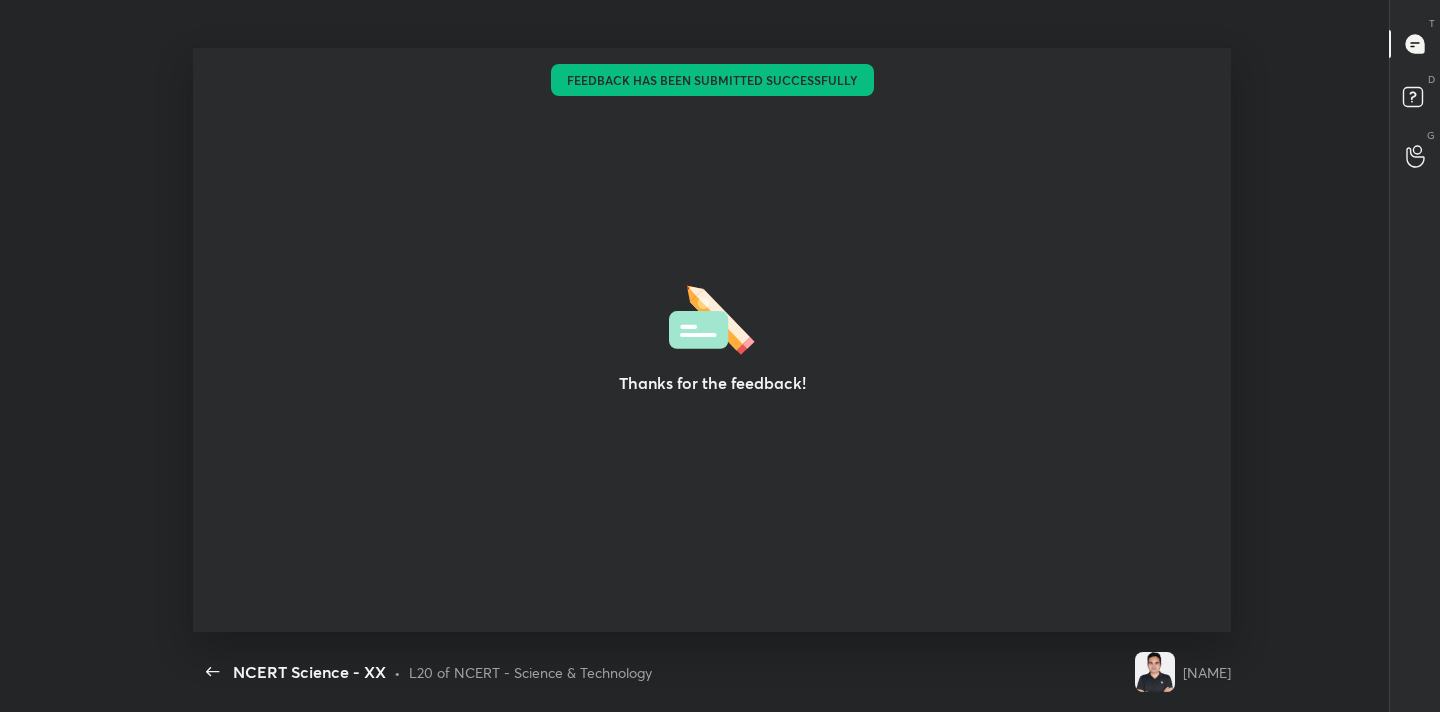type on "x" 